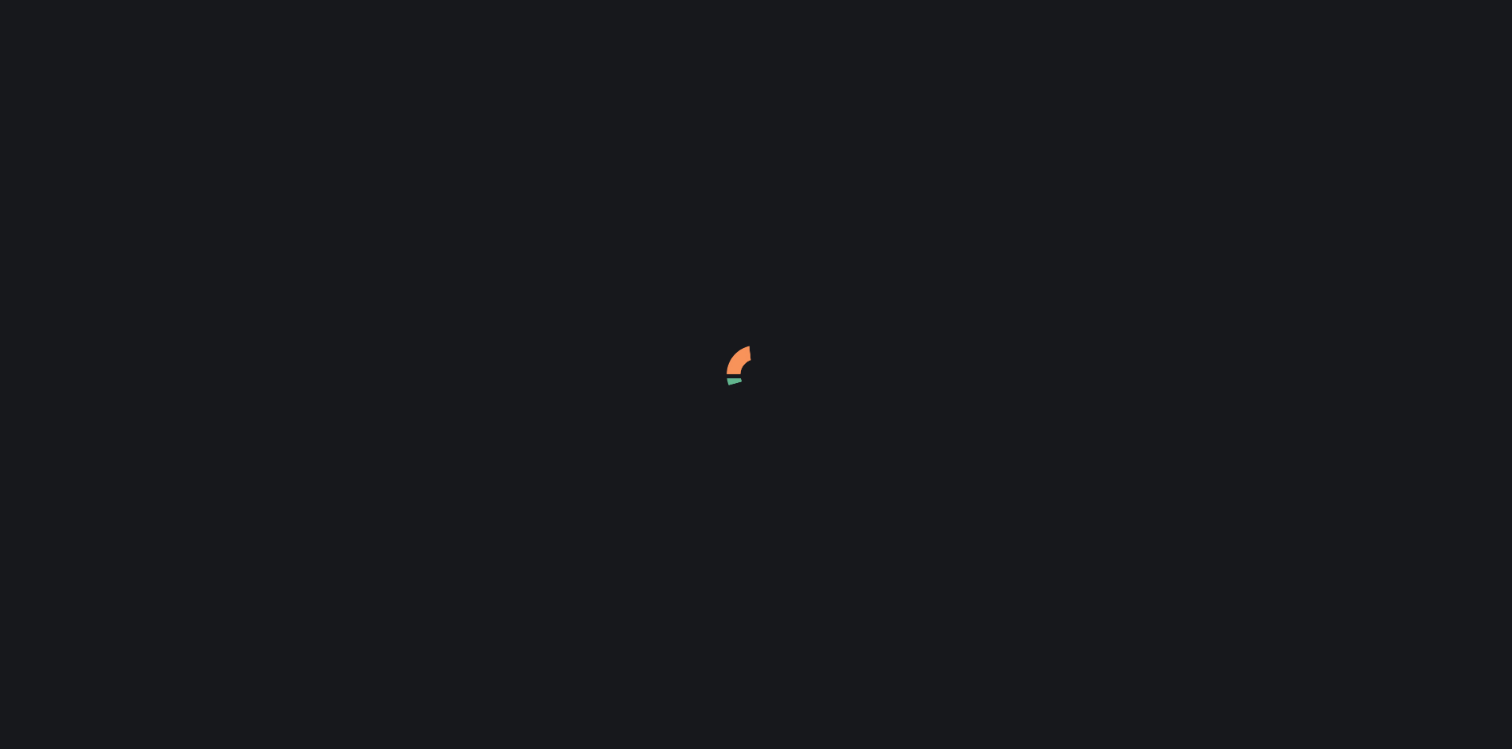 scroll, scrollTop: 0, scrollLeft: 0, axis: both 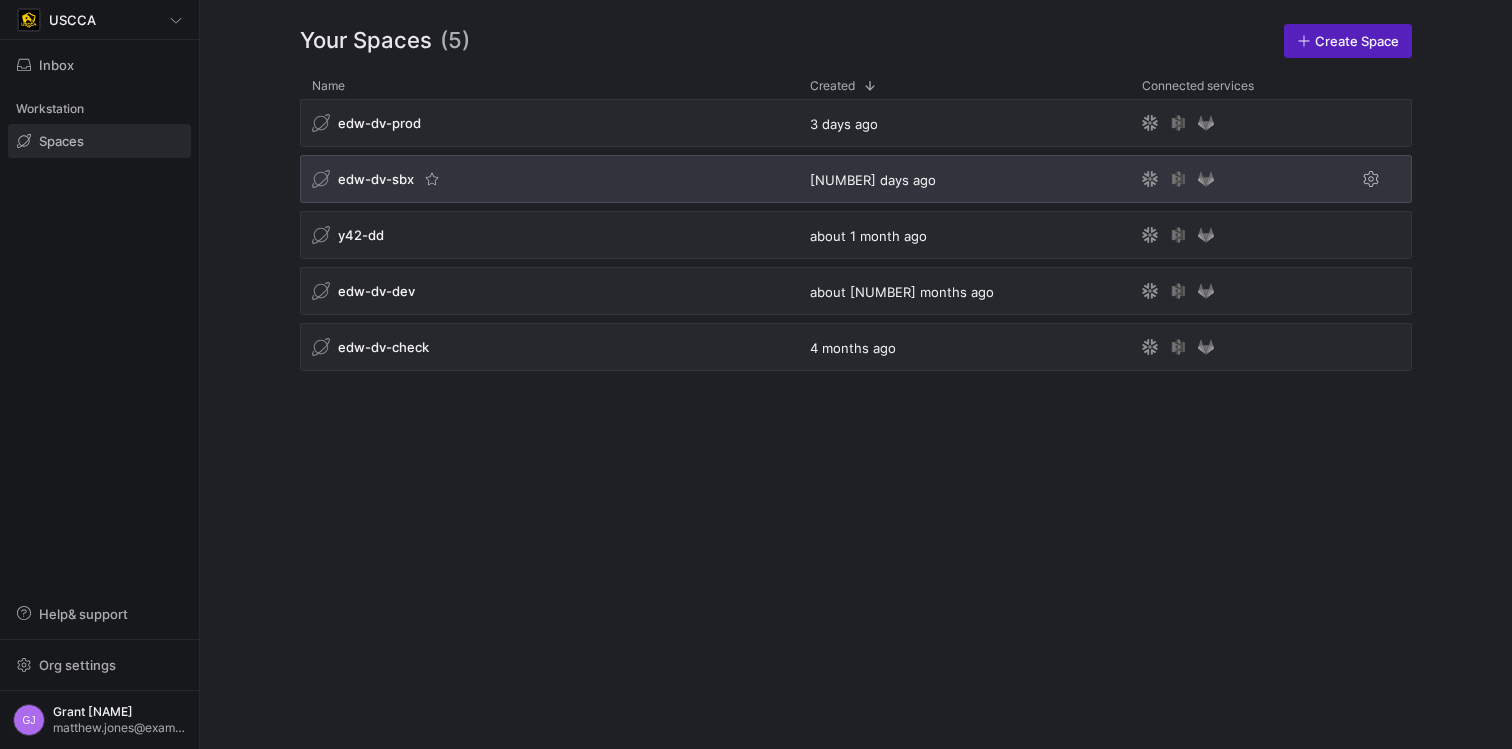 click on "edw-dv-sbx" 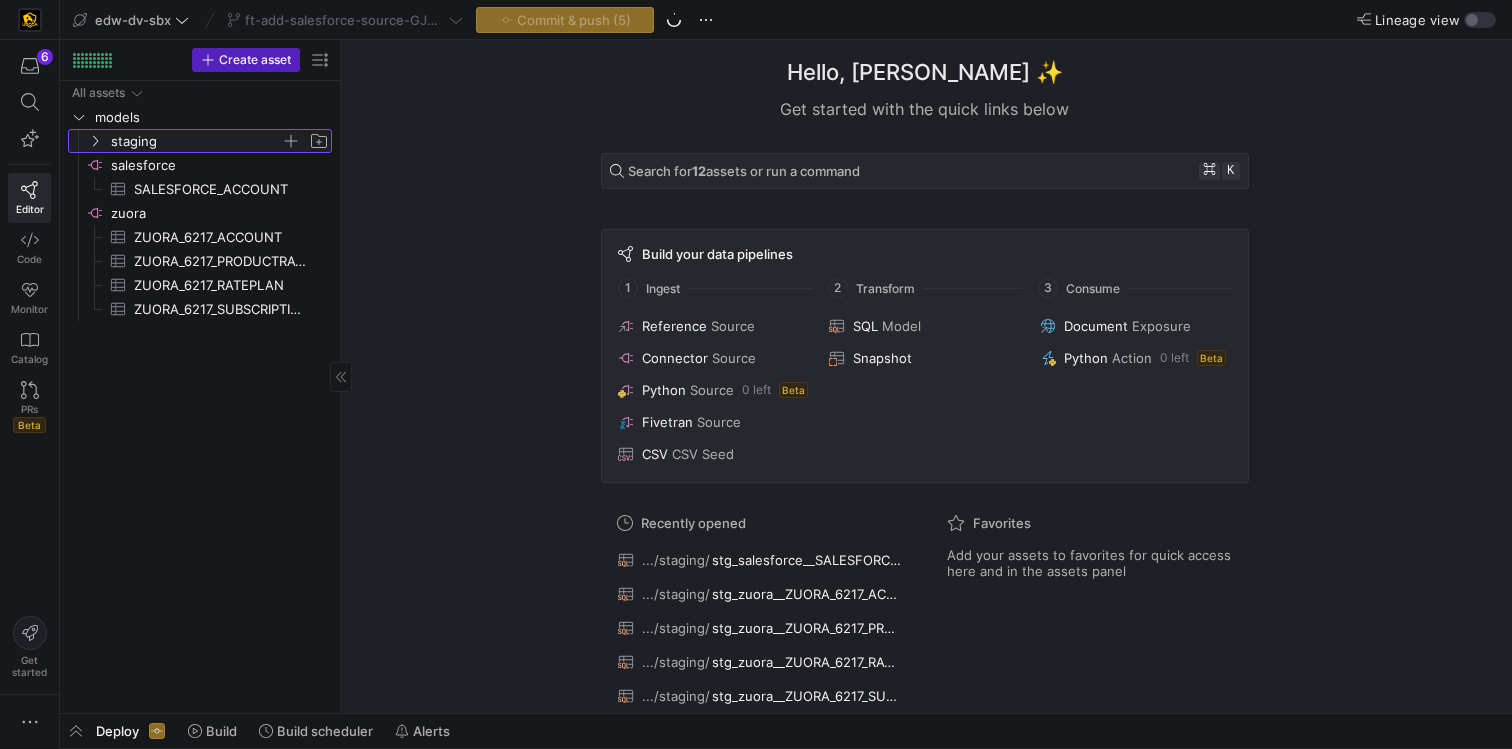 click on "staging" 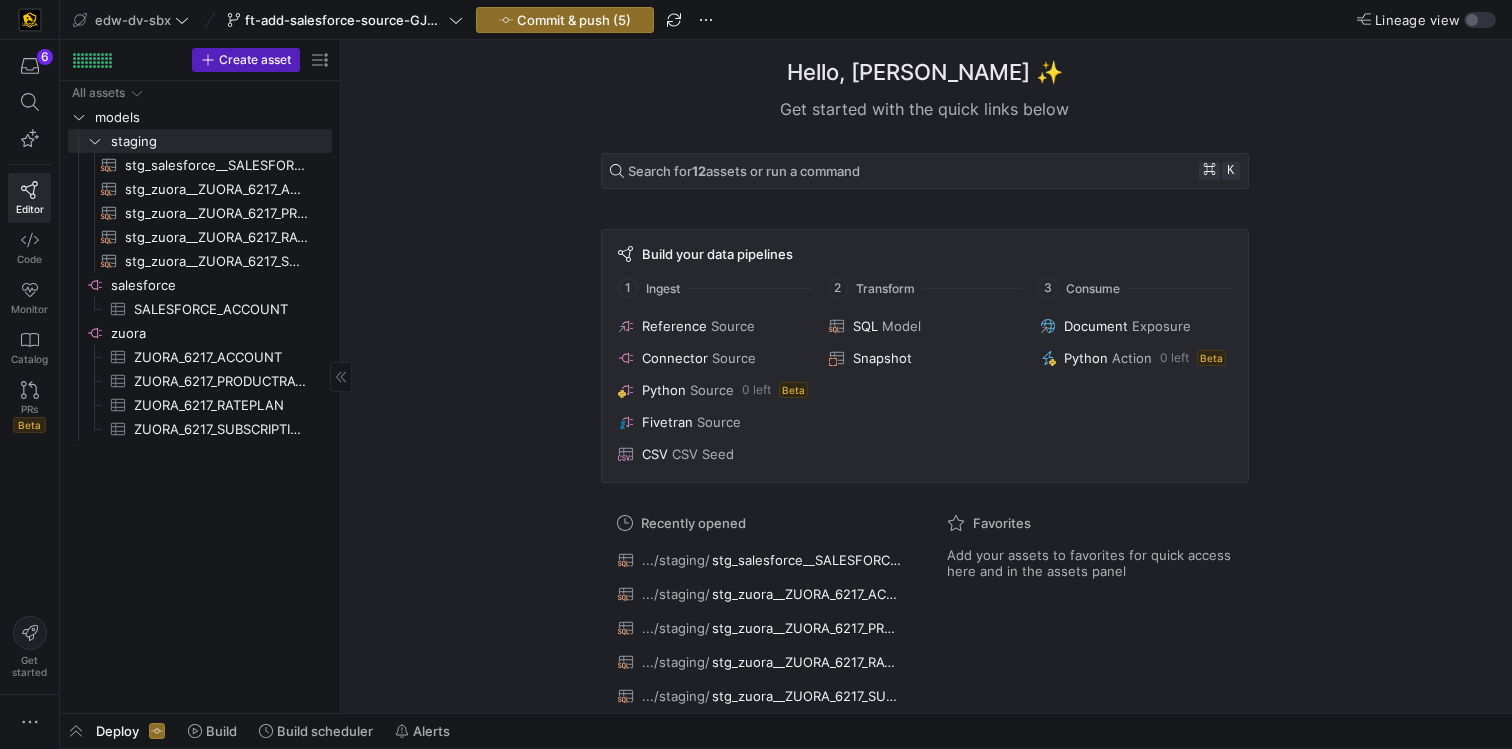 click on "stg_salesforce__SALESFORCE_ACCOUNT​​​​​​​​​​" 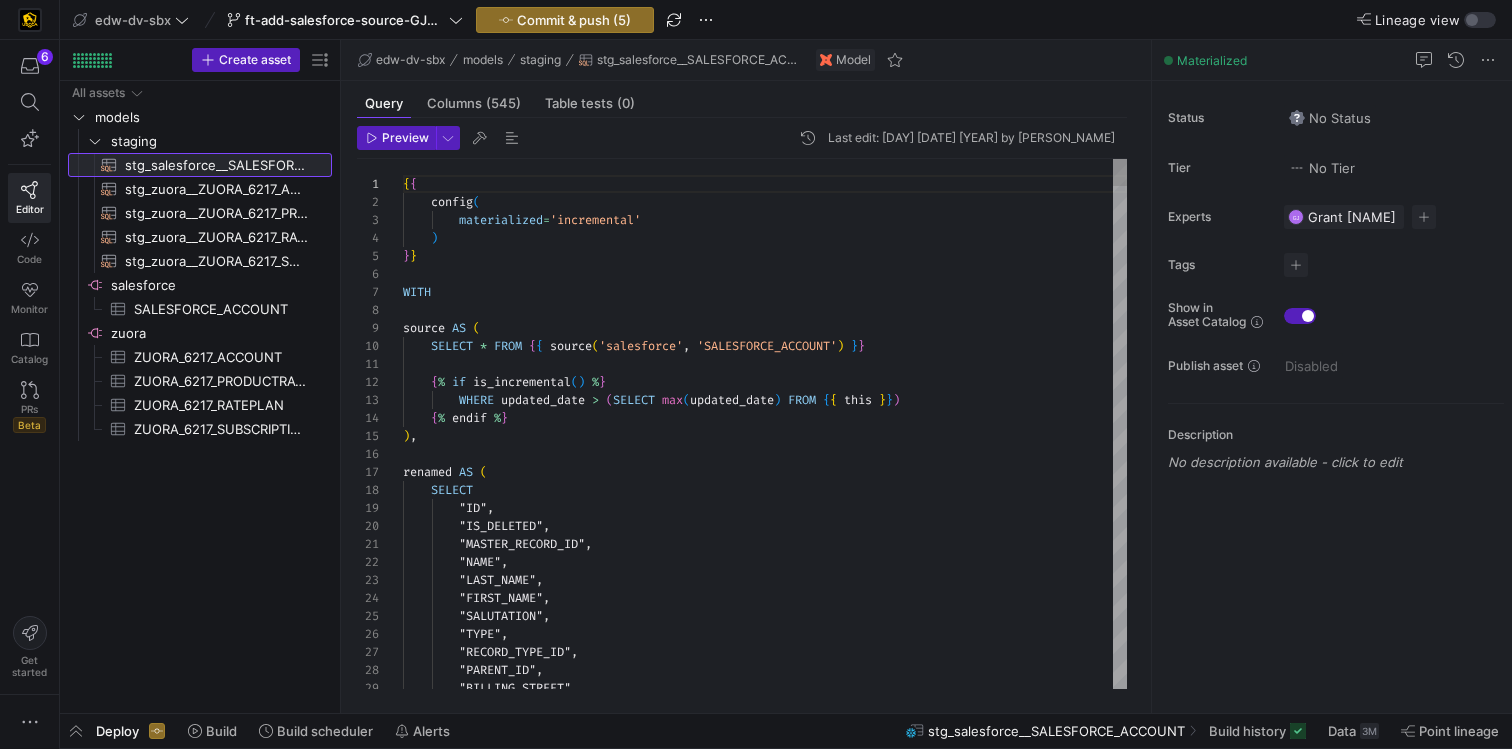 scroll, scrollTop: 180, scrollLeft: 0, axis: vertical 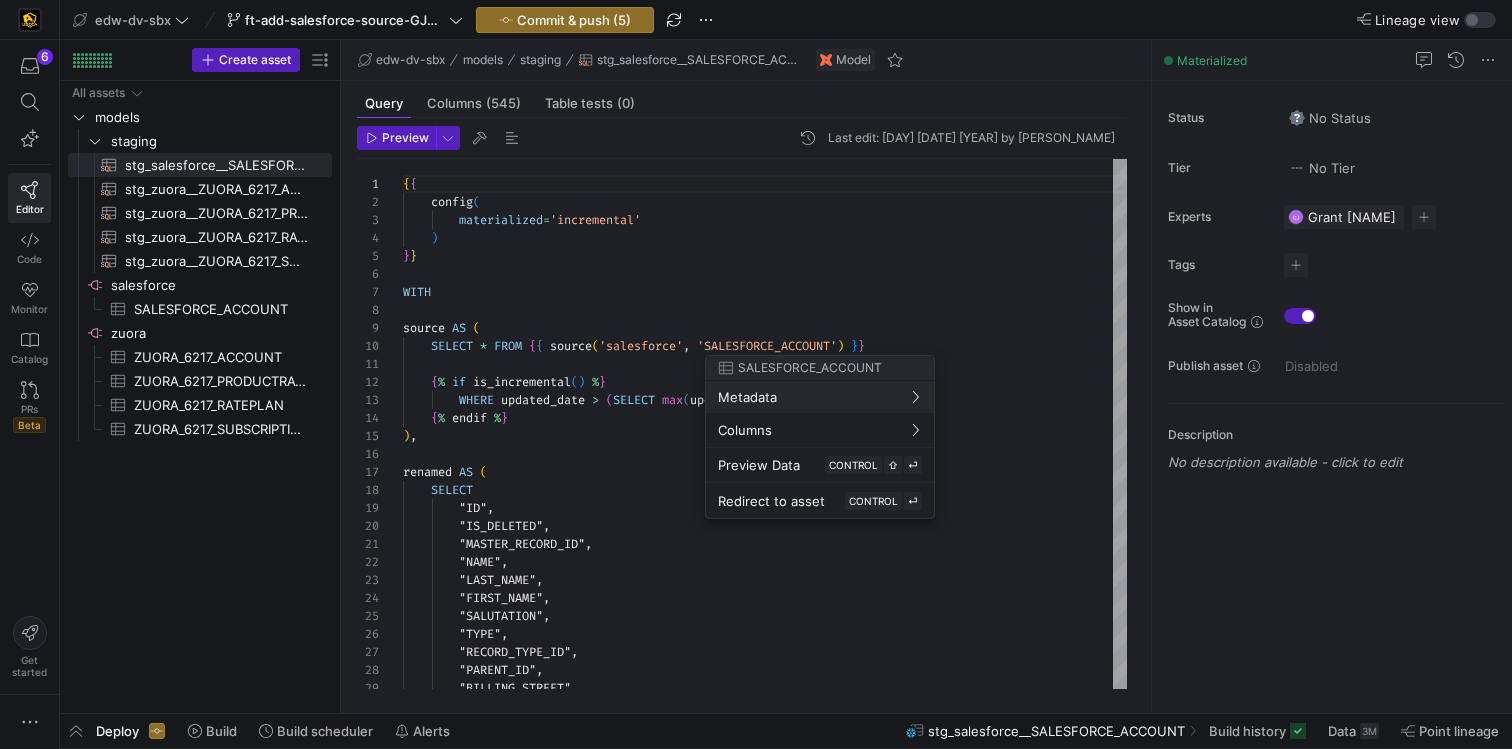 click at bounding box center (756, 374) 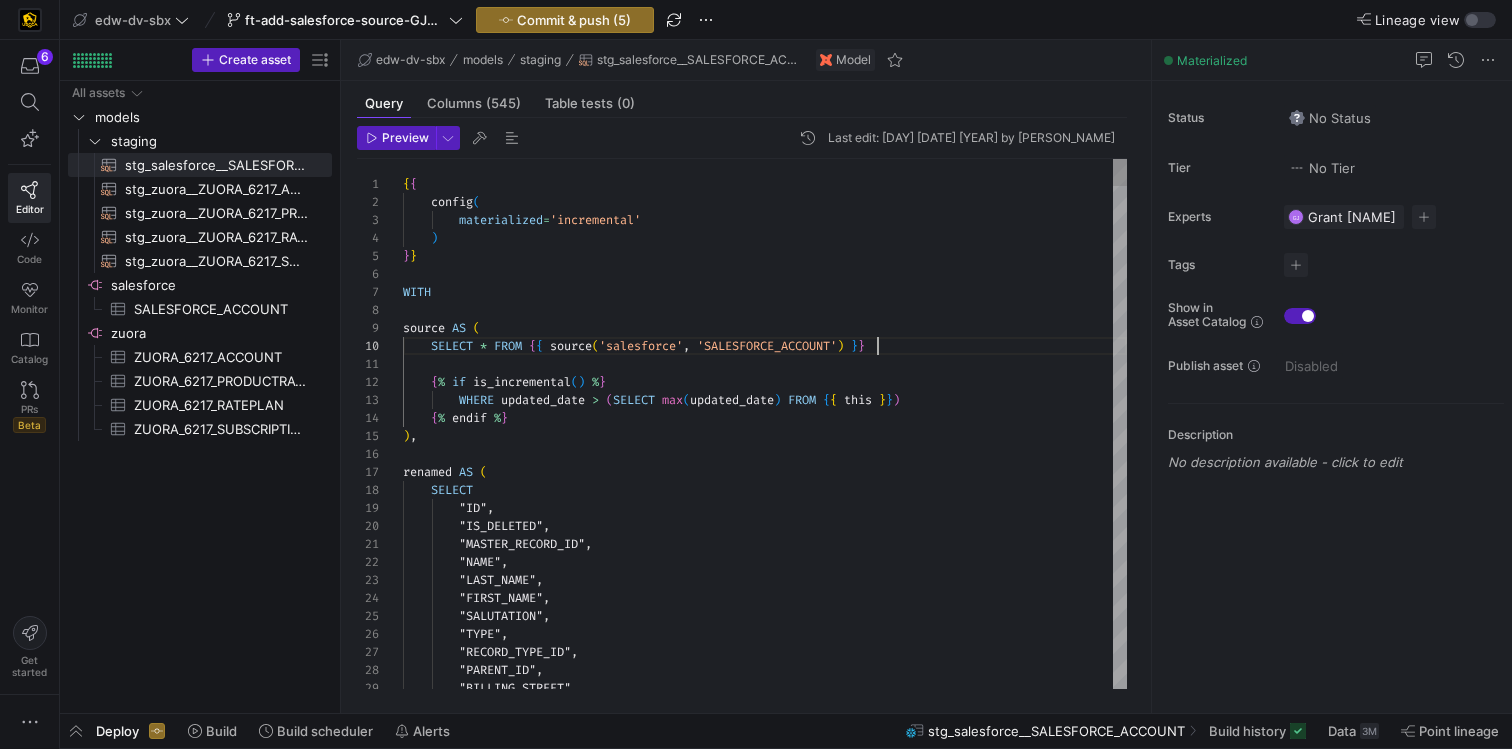 click on "{ {      config (          materialized = 'incremental'      ) } } WITH source   AS   (      SELECT   *   FROM   { {   source ( 'salesforce' ,   'SALESFORCE_ACCOUNT' )   } }      { %   if   is_incremental ( )   % }          WHERE   updated_date   >   ( SELECT   max ( updated_date )   FROM   { {   this   } } )      { %   endif   % } ) , renamed   AS   (      SELECT          "ID" ,          "IS_DELETED" ,          "MASTER_RECORD_ID" ,          "NAME" ,          "LAST_NAME" ,          "FIRST_NAME" ,          "SALUTATION" ,          "TYPE" ,          "RECORD_TYPE_ID" ,          "PARENT_ID" ,          "BILLING_STREET" ," at bounding box center (765, 5279) 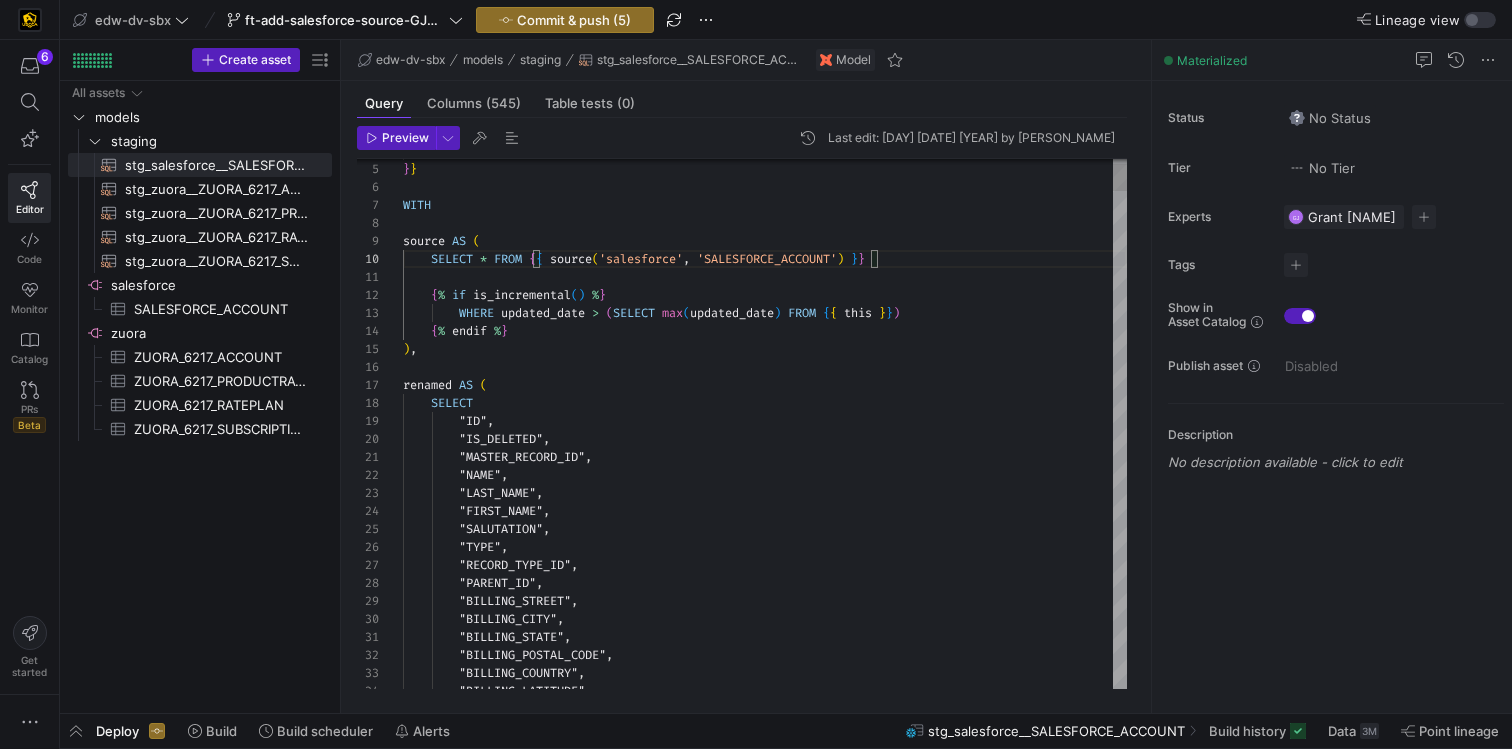 scroll, scrollTop: 162, scrollLeft: 474, axis: both 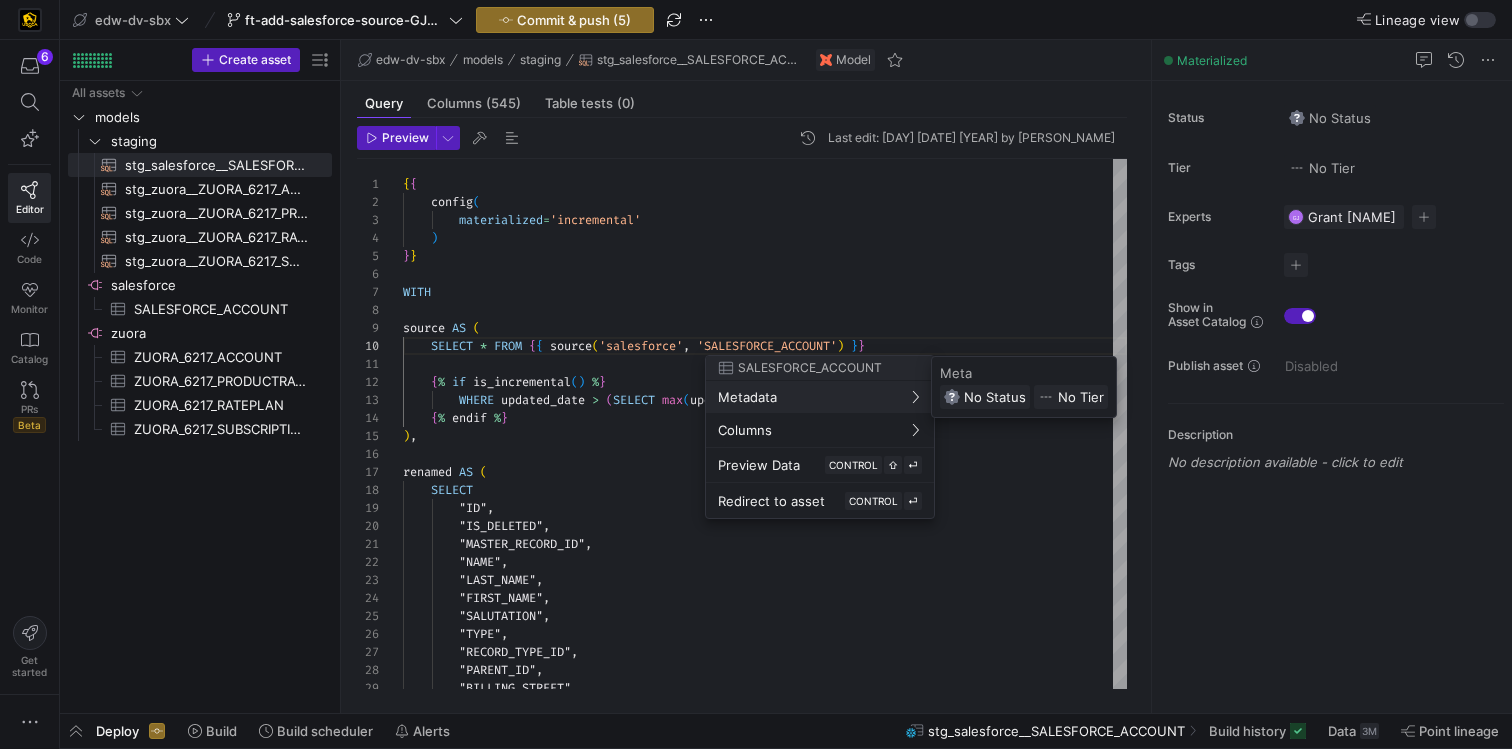 click at bounding box center [756, 374] 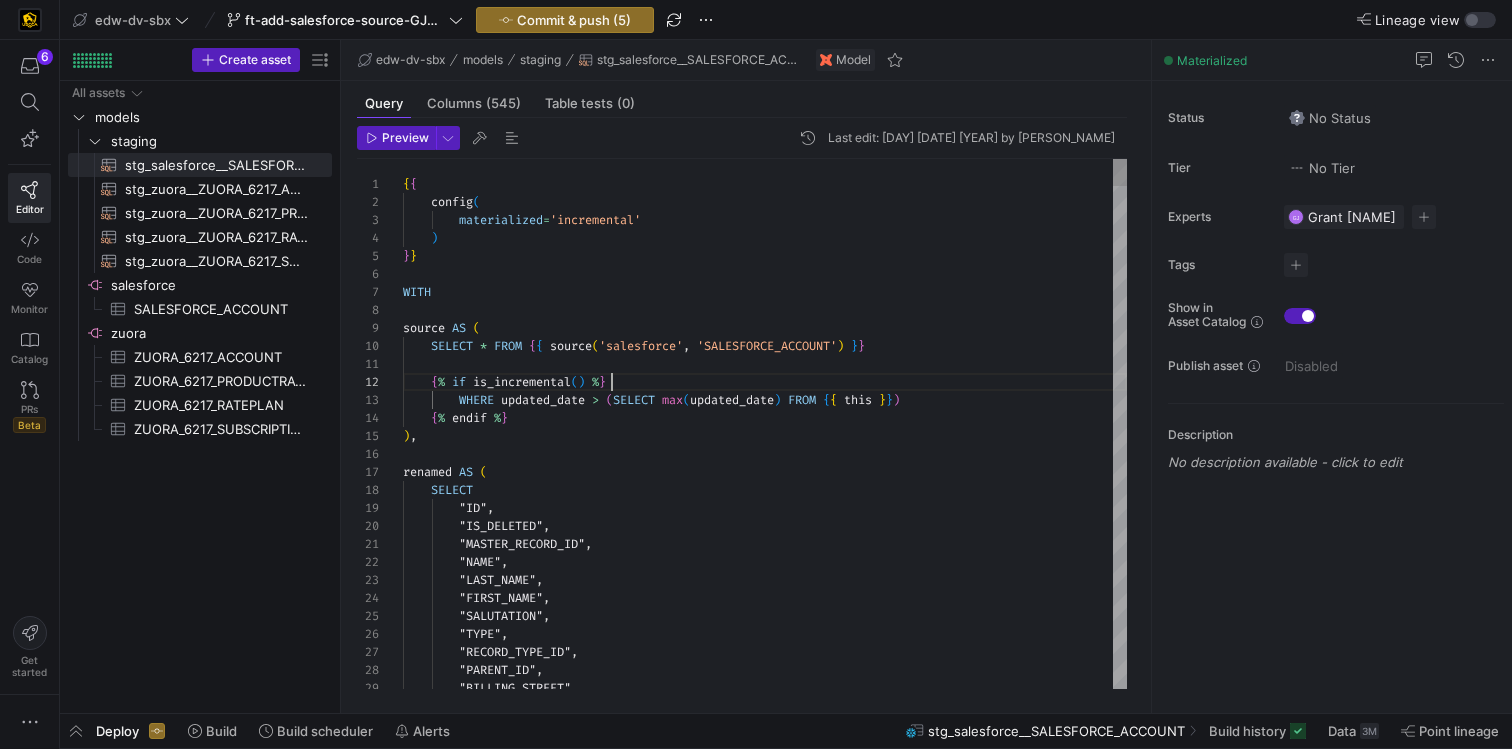 click on ""IS_DELETED" ,          "MASTER_RECORD_ID" ,          "NAME" ,          "LAST_NAME" ,          "FIRST_NAME" ,          "SALUTATION" ,          "TYPE" ,          "RECORD_TYPE_ID" ,          "PARENT_ID" ,          "BILLING_STREET" ,          materialized = 'incremental'      ) } } WITH source   AS   (      SELECT   *   FROM   { {   source ( 'salesforce' ,   'SALESFORCE_ACCOUNT' )   } }      { %   if   is_incremental ( )   % }          WHERE   updated_date   >   ( SELECT   max ( updated_date )   FROM   { {   this   } } )      { %   endif   % } ) , renamed   AS   (      SELECT          "ID" , { {      config (" at bounding box center (765, 5279) 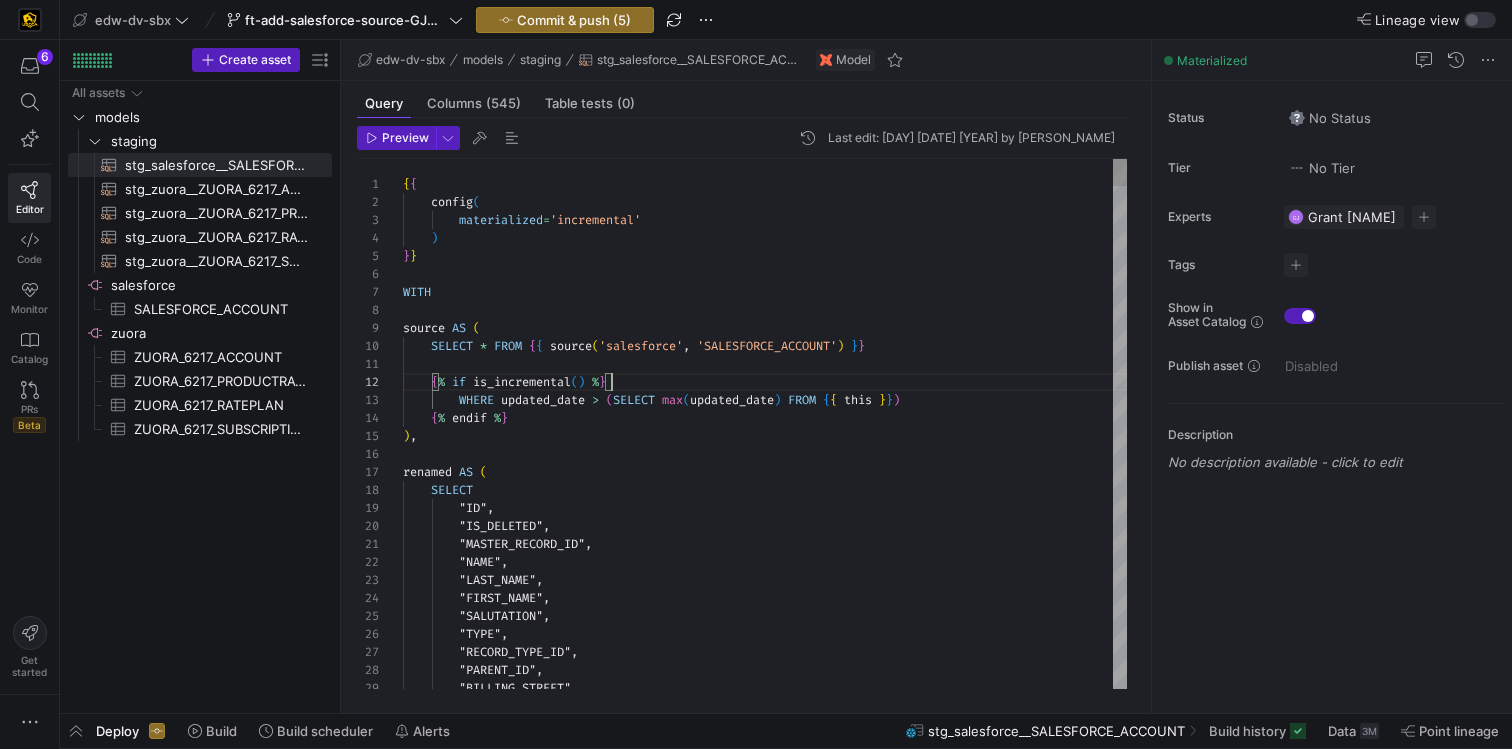 click on ""IS_DELETED" ,          "MASTER_RECORD_ID" ,          "NAME" ,          "LAST_NAME" ,          "FIRST_NAME" ,          "SALUTATION" ,          "TYPE" ,          "RECORD_TYPE_ID" ,          "PARENT_ID" ,          "BILLING_STREET" ,          materialized = 'incremental'      ) } } WITH source   AS   (      SELECT   *   FROM   { {   source ( 'salesforce' ,   'SALESFORCE_ACCOUNT' )   } }      { %   if   is_incremental ( )   % }          WHERE   updated_date   >   ( SELECT   max ( updated_date )   FROM   { {   this   } } )      { %   endif   % } ) , renamed   AS   (      SELECT          "ID" , { {      config (" at bounding box center [765, 5279] 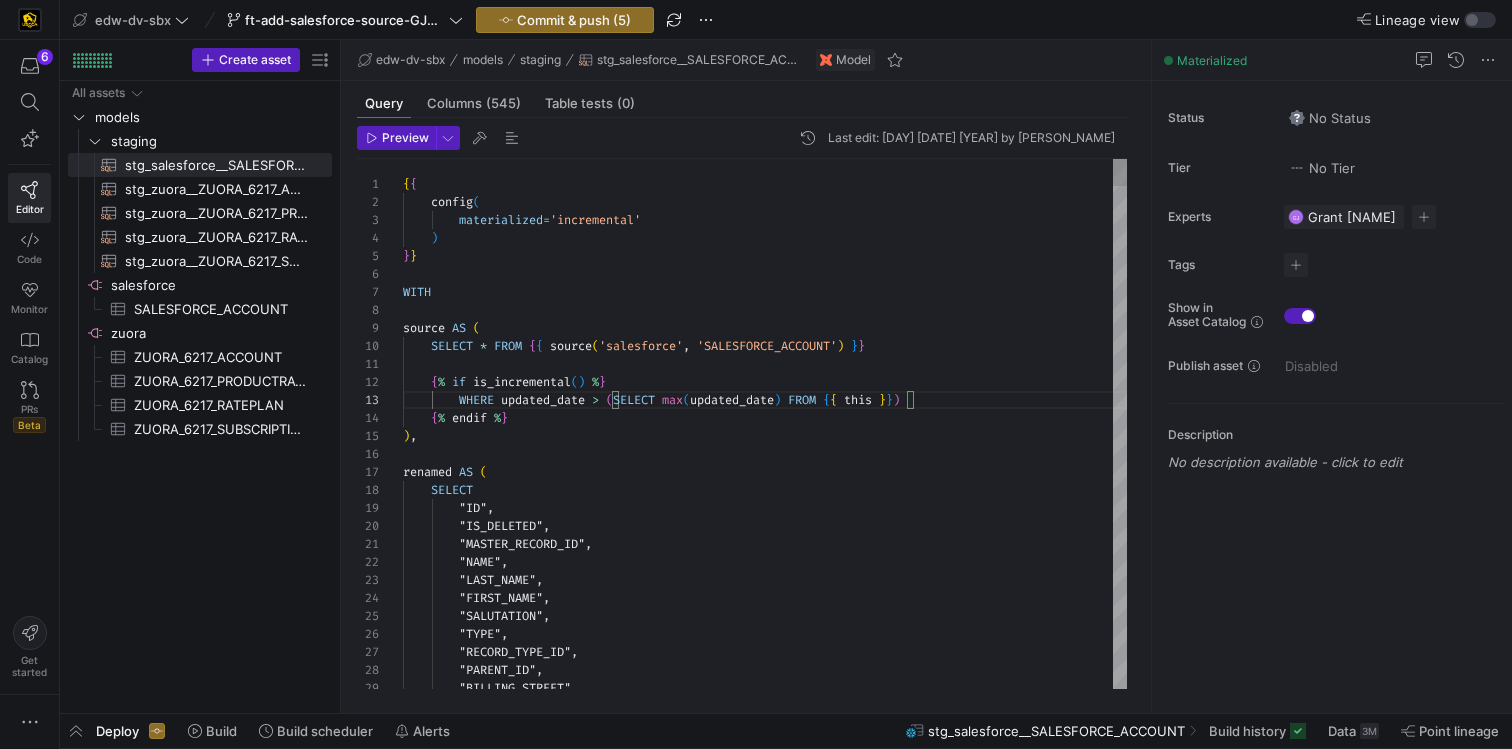 click on ""IS_DELETED" ,          "MASTER_RECORD_ID" ,          "NAME" ,          "LAST_NAME" ,          "FIRST_NAME" ,          "SALUTATION" ,          "TYPE" ,          "RECORD_TYPE_ID" ,          "PARENT_ID" ,          "BILLING_STREET" ,          materialized = 'incremental'      ) } } WITH source   AS   (      SELECT   *   FROM   { {   source ( 'salesforce' ,   'SALESFORCE_ACCOUNT' )   } }      { %   if   is_incremental ( )   % }          WHERE   updated_date   >   ( SELECT   max ( updated_date )   FROM   { {   this   } } )      { %   endif   % } ) , renamed   AS   (      SELECT          "ID" , { {      config (" at bounding box center (765, 5279) 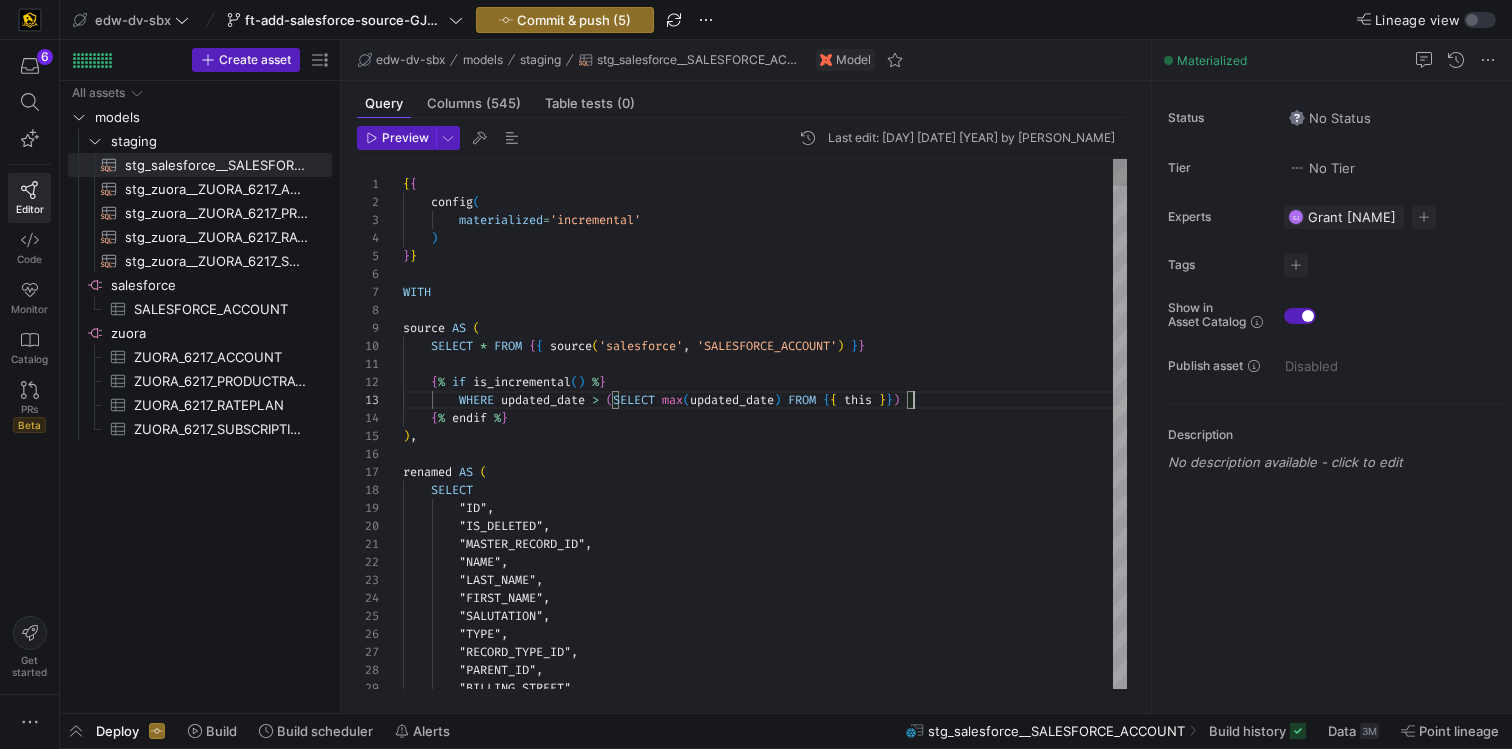 click on ""IS_DELETED" ,          "MASTER_RECORD_ID" ,          "NAME" ,          "LAST_NAME" ,          "FIRST_NAME" ,          "SALUTATION" ,          "TYPE" ,          "RECORD_TYPE_ID" ,          "PARENT_ID" ,          "BILLING_STREET" ,          materialized = 'incremental'      ) } } WITH source   AS   (      SELECT   *   FROM   { {   source ( 'salesforce' ,   'SALESFORCE_ACCOUNT' )   } }      { %   if   is_incremental ( )   % }          WHERE   updated_date   >   ( SELECT   max ( updated_date )   FROM   { {   this   } } )      { %   endif   % } ) , renamed   AS   (      SELECT          "ID" , { {      config (" at bounding box center (765, 5279) 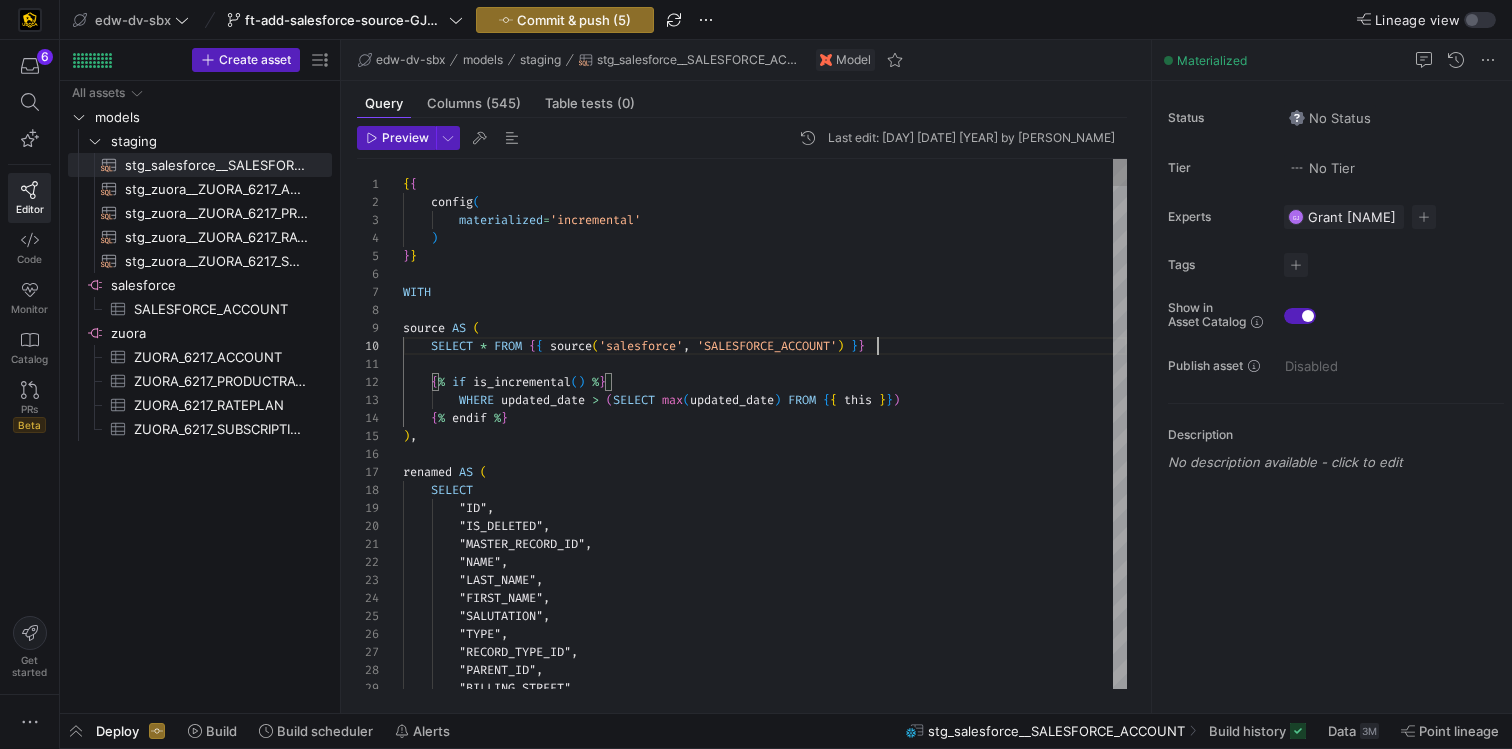 scroll, scrollTop: 162, scrollLeft: 474, axis: both 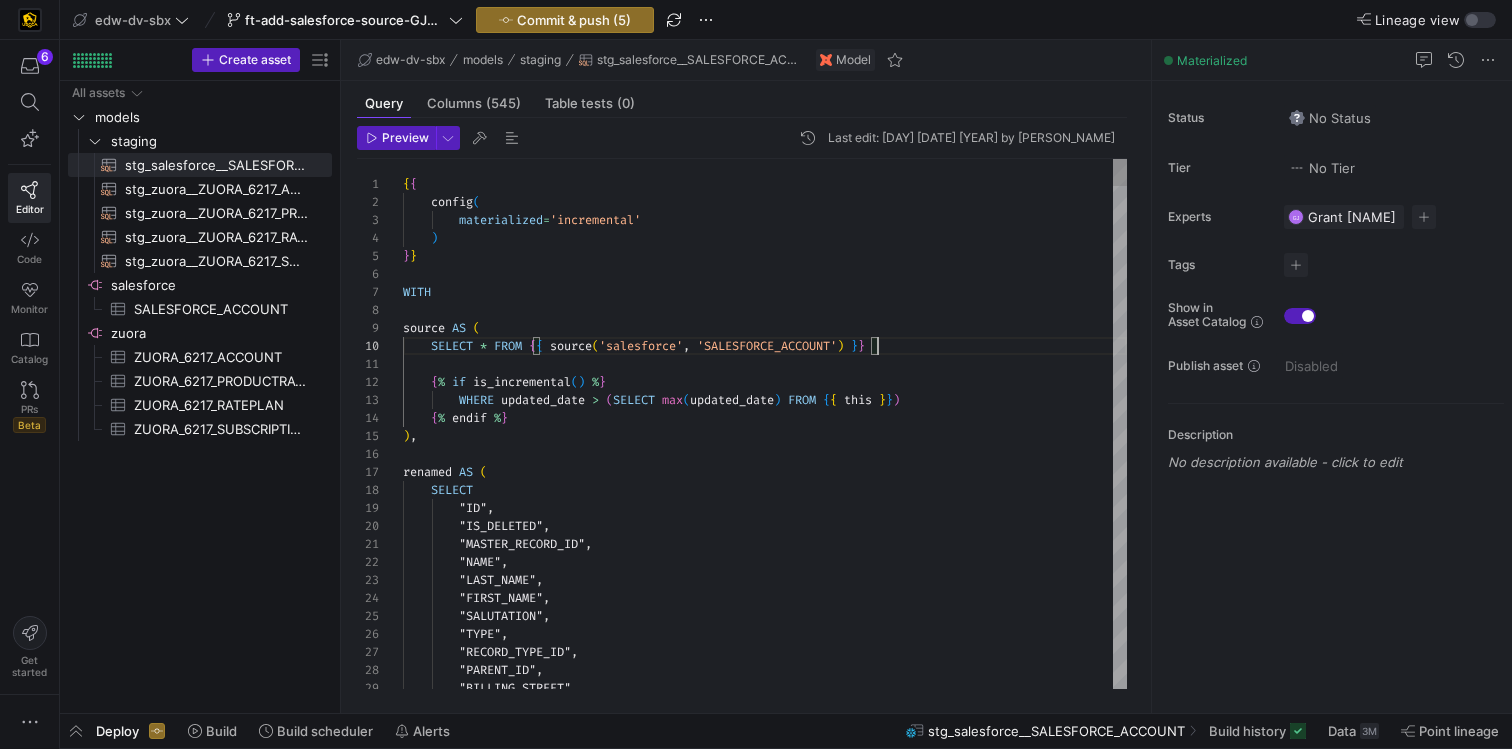 click on ""IS_DELETED" ,          "MASTER_RECORD_ID" ,          "NAME" ,          "LAST_NAME" ,          "FIRST_NAME" ,          "SALUTATION" ,          "TYPE" ,          "RECORD_TYPE_ID" ,          "PARENT_ID" ,          "BILLING_STREET" ,          materialized = 'incremental'      ) } } WITH source   AS   (      SELECT   *   FROM   { {   source ( 'salesforce' ,   'SALESFORCE_ACCOUNT' )   } }      { %   if   is_incremental ( )   % }          WHERE   updated_date   >   ( SELECT   max ( updated_date )   FROM   { {   this   } } )      { %   endif   % } ) , renamed   AS   (      SELECT          "ID" , { {      config (" at bounding box center (765, 5279) 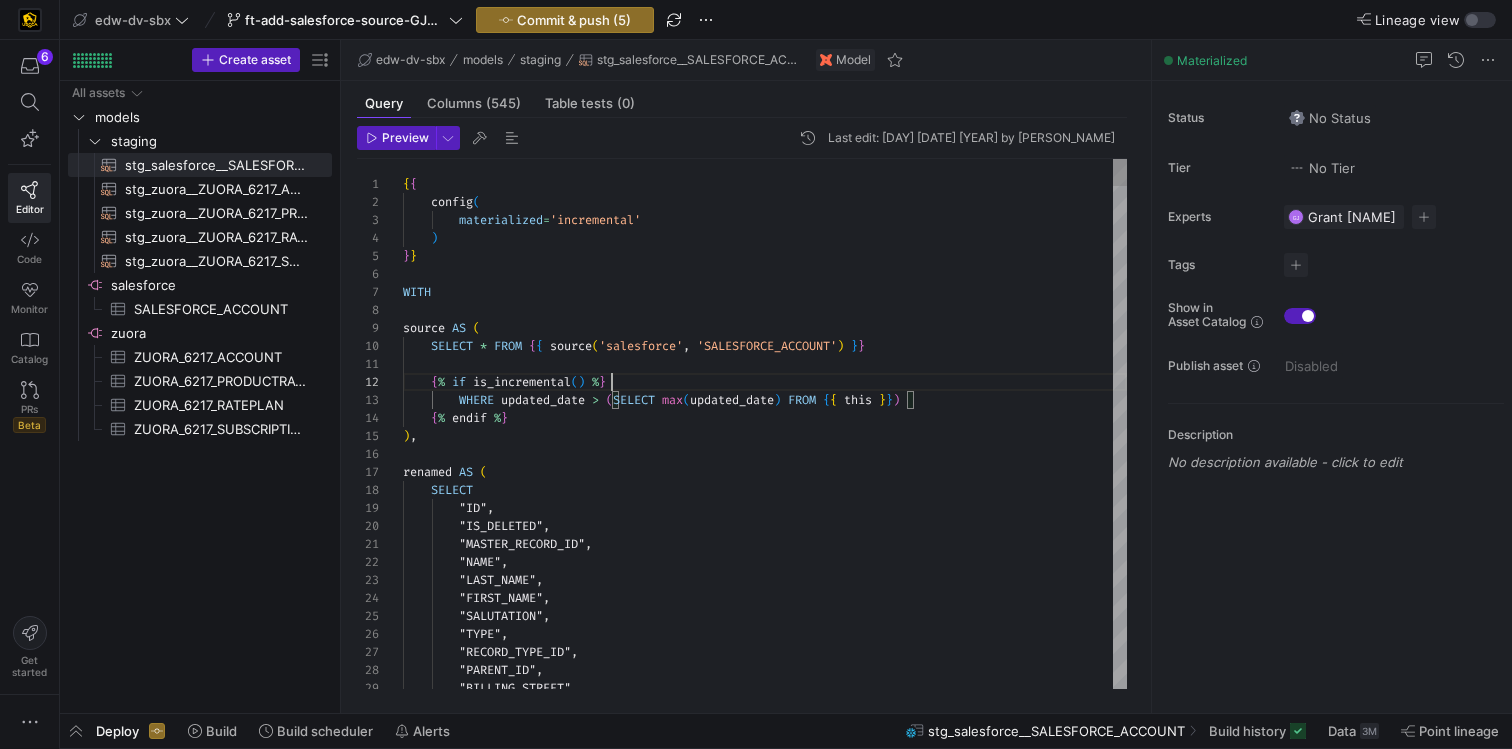 click on ""IS_DELETED" ,          "MASTER_RECORD_ID" ,          "NAME" ,          "LAST_NAME" ,          "FIRST_NAME" ,          "SALUTATION" ,          "TYPE" ,          "RECORD_TYPE_ID" ,          "PARENT_ID" ,          "BILLING_STREET" ,          materialized = 'incremental'      ) } } WITH source   AS   (      SELECT   *   FROM   { {   source ( 'salesforce' ,   'SALESFORCE_ACCOUNT' )   } }      { %   if   is_incremental ( )   % }          WHERE   updated_date   >   ( SELECT   max ( updated_date )   FROM   { {   this   } } )      { %   endif   % } ) , renamed   AS   (      SELECT          "ID" , { {      config (" at bounding box center [765, 5279] 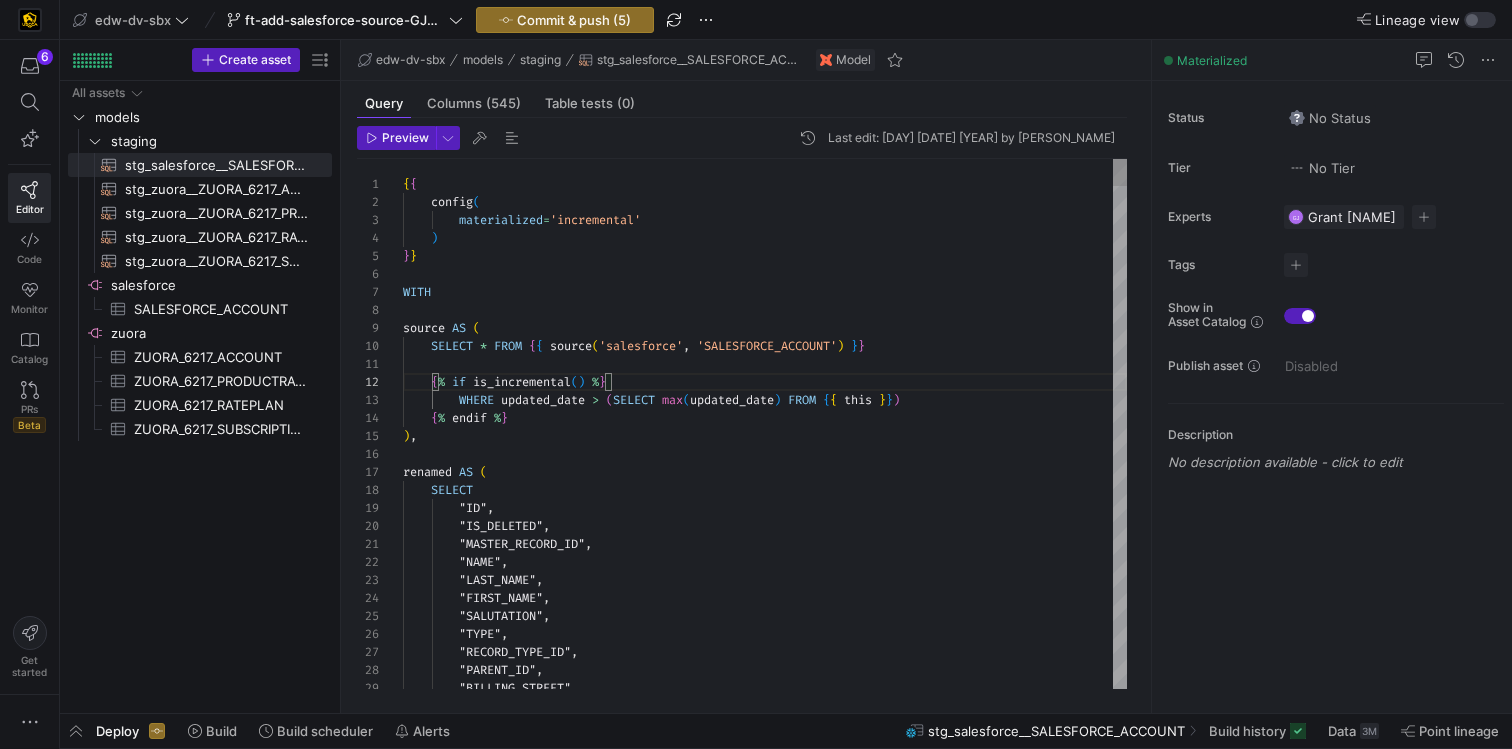 click on ""IS_DELETED" ,          "MASTER_RECORD_ID" ,          "NAME" ,          "LAST_NAME" ,          "FIRST_NAME" ,          "SALUTATION" ,          "TYPE" ,          "RECORD_TYPE_ID" ,          "PARENT_ID" ,          "BILLING_STREET" ,          materialized = 'incremental'      ) } } WITH source   AS   (      SELECT   *   FROM   { {   source ( 'salesforce' ,   'SALESFORCE_ACCOUNT' )   } }      { %   if   is_incremental ( )   % }          WHERE   updated_date   >   ( SELECT   max ( updated_date )   FROM   { {   this   } } )      { %   endif   % } ) , renamed   AS   (      SELECT          "ID" , { {      config (" at bounding box center (765, 5279) 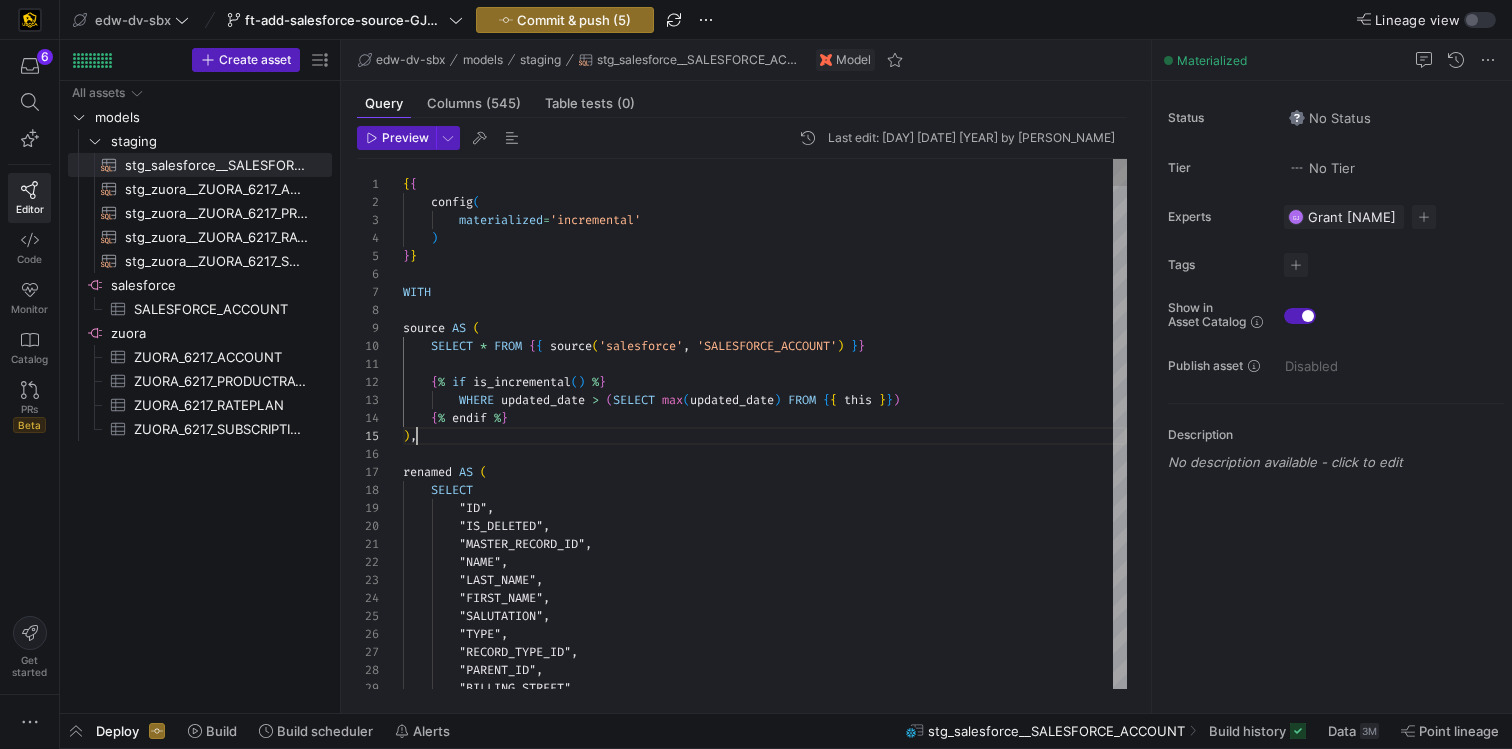 click on ""IS_DELETED" ,          "MASTER_RECORD_ID" ,          "NAME" ,          "LAST_NAME" ,          "FIRST_NAME" ,          "SALUTATION" ,          "TYPE" ,          "RECORD_TYPE_ID" ,          "PARENT_ID" ,          "BILLING_STREET" ,          materialized = 'incremental'      ) } } WITH source   AS   (      SELECT   *   FROM   { {   source ( 'salesforce' ,   'SALESFORCE_ACCOUNT' )   } }      { %   if   is_incremental ( )   % }          WHERE   updated_date   >   ( SELECT   max ( updated_date )   FROM   { {   this   } } )      { %   endif   % } ) , renamed   AS   (      SELECT          "ID" , { {      config (" at bounding box center (765, 5279) 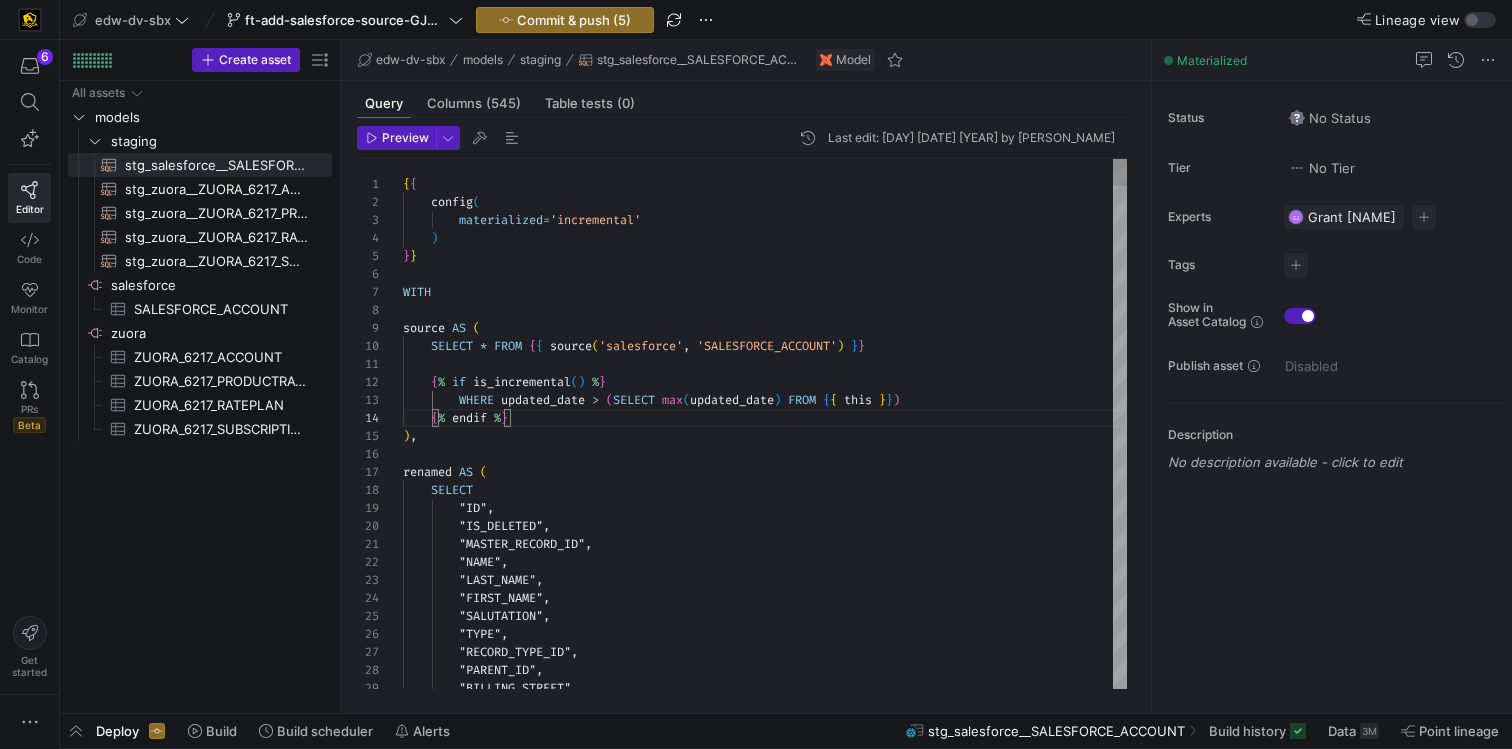 click on ""IS_DELETED" ,          "MASTER_RECORD_ID" ,          "NAME" ,          "LAST_NAME" ,          "FIRST_NAME" ,          "SALUTATION" ,          "TYPE" ,          "RECORD_TYPE_ID" ,          "PARENT_ID" ,          "BILLING_STREET" ,          materialized = 'incremental'      ) } } WITH source   AS   (      SELECT   *   FROM   { {   source ( 'salesforce' ,   'SALESFORCE_ACCOUNT' )   } }      { %   if   is_incremental ( )   % }          WHERE   updated_date   >   ( SELECT   max ( updated_date )   FROM   { {   this   } } )      { %   endif   % } ) , renamed   AS   (      SELECT          "ID" , { {      config (" at bounding box center (765, 5279) 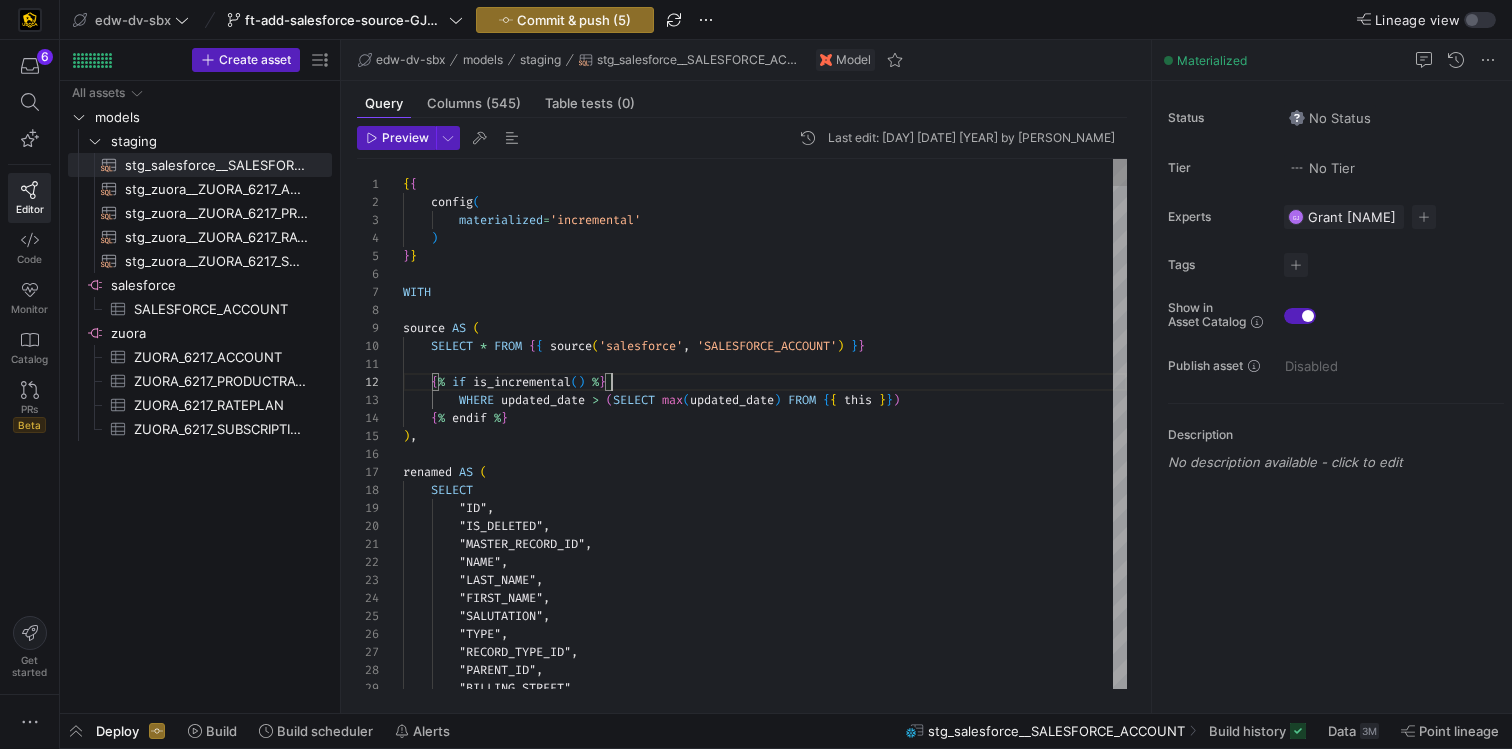 type on "{{
config(
materialized='incremental'
)
}}
WITH
source AS (
SELECT * FROM {{ source('salesforce', 'SALESFORCE_ACCOUNT') }}" 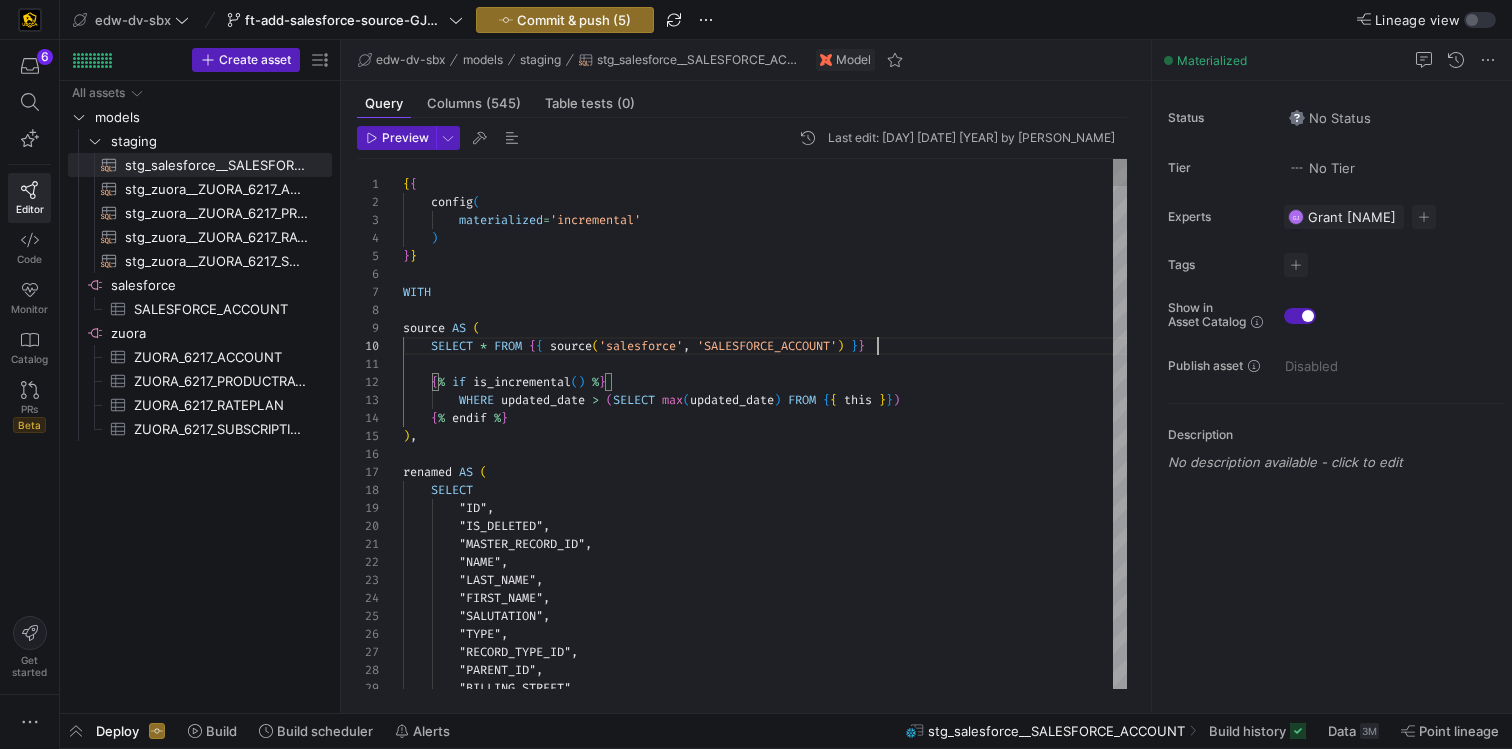 click on ""IS_DELETED" ,          "MASTER_RECORD_ID" ,          "NAME" ,          "LAST_NAME" ,          "FIRST_NAME" ,          "SALUTATION" ,          "TYPE" ,          "RECORD_TYPE_ID" ,          "PARENT_ID" ,          "BILLING_STREET" ,          materialized = 'incremental'      ) } } WITH source   AS   (      SELECT   *   FROM   { {   source ( 'salesforce' ,   'SALESFORCE_ACCOUNT' )   } }      { %   if   is_incremental ( )   % }          WHERE   updated_date   >   ( SELECT   max ( updated_date )   FROM   { {   this   } } )      { %   endif   % } ) , renamed   AS   (      SELECT          "ID" , { {      config (" at bounding box center (765, 5279) 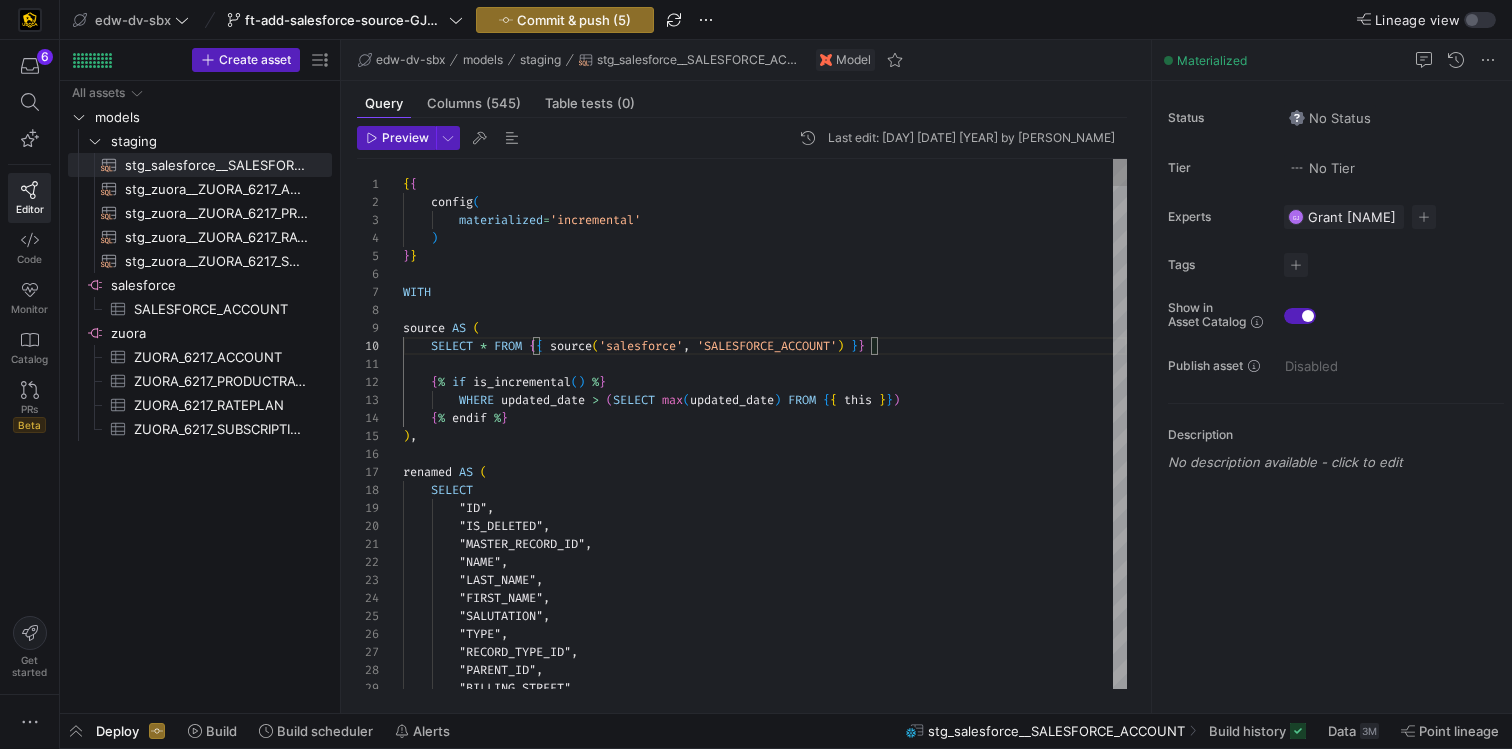 click on ""IS_DELETED" ,          "MASTER_RECORD_ID" ,          "NAME" ,          "LAST_NAME" ,          "FIRST_NAME" ,          "SALUTATION" ,          "TYPE" ,          "RECORD_TYPE_ID" ,          "PARENT_ID" ,          "BILLING_STREET" ,          materialized = 'incremental'      ) } } WITH source   AS   (      SELECT   *   FROM   { {   source ( 'salesforce' ,   'SALESFORCE_ACCOUNT' )   } }      { %   if   is_incremental ( )   % }          WHERE   updated_date   >   ( SELECT   max ( updated_date )   FROM   { {   this   } } )      { %   endif   % } ) , renamed   AS   (      SELECT          "ID" , { {      config (" at bounding box center [765, 5279] 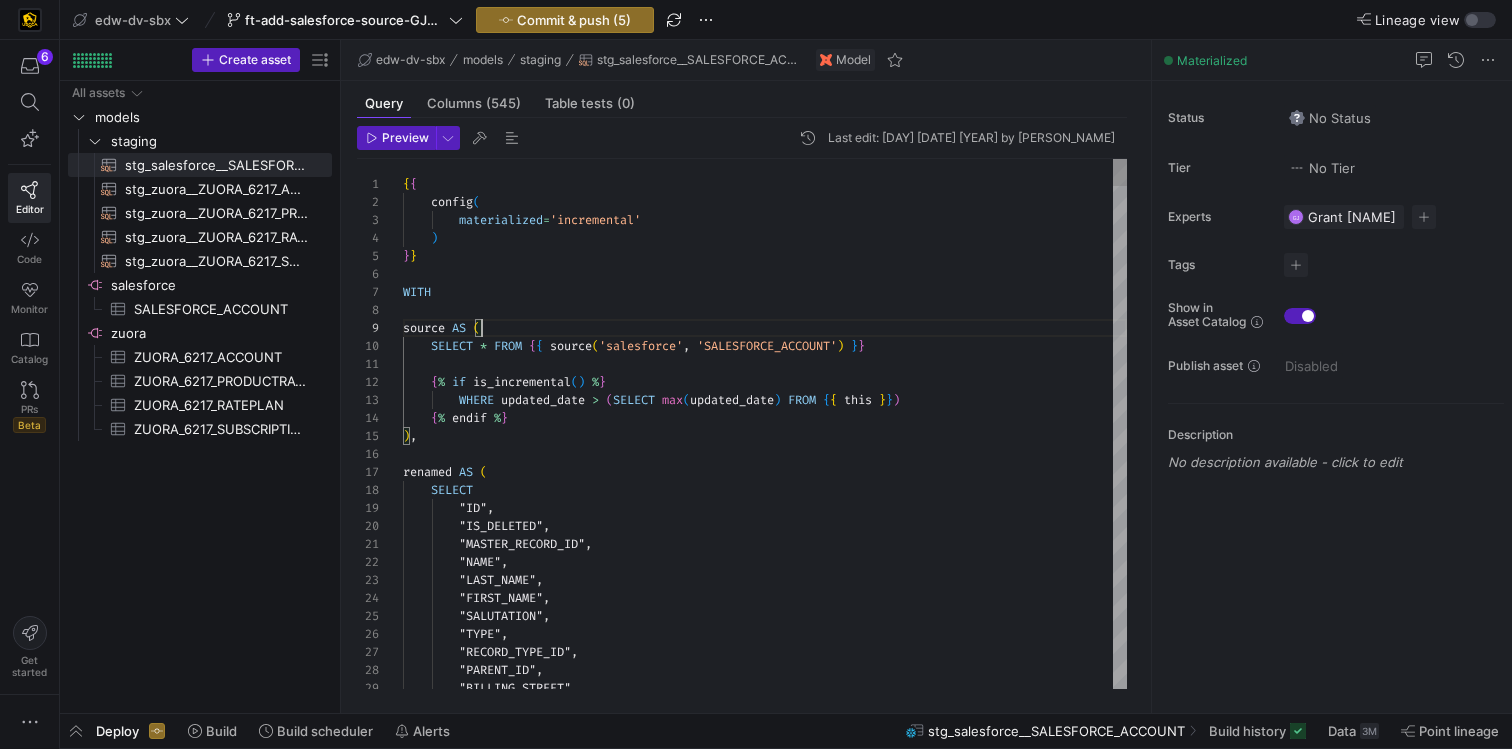 click on ""IS_DELETED" ,          "MASTER_RECORD_ID" ,          "NAME" ,          "LAST_NAME" ,          "FIRST_NAME" ,          "SALUTATION" ,          "TYPE" ,          "RECORD_TYPE_ID" ,          "PARENT_ID" ,          "BILLING_STREET" ,          materialized = 'incremental'      ) } } WITH source   AS   (      SELECT   *   FROM   { {   source ( 'salesforce' ,   'SALESFORCE_ACCOUNT' )   } }      { %   if   is_incremental ( )   % }          WHERE   updated_date   >   ( SELECT   max ( updated_date )   FROM   { {   this   } } )      { %   endif   % } ) , renamed   AS   (      SELECT          "ID" , { {      config (" at bounding box center (765, 5279) 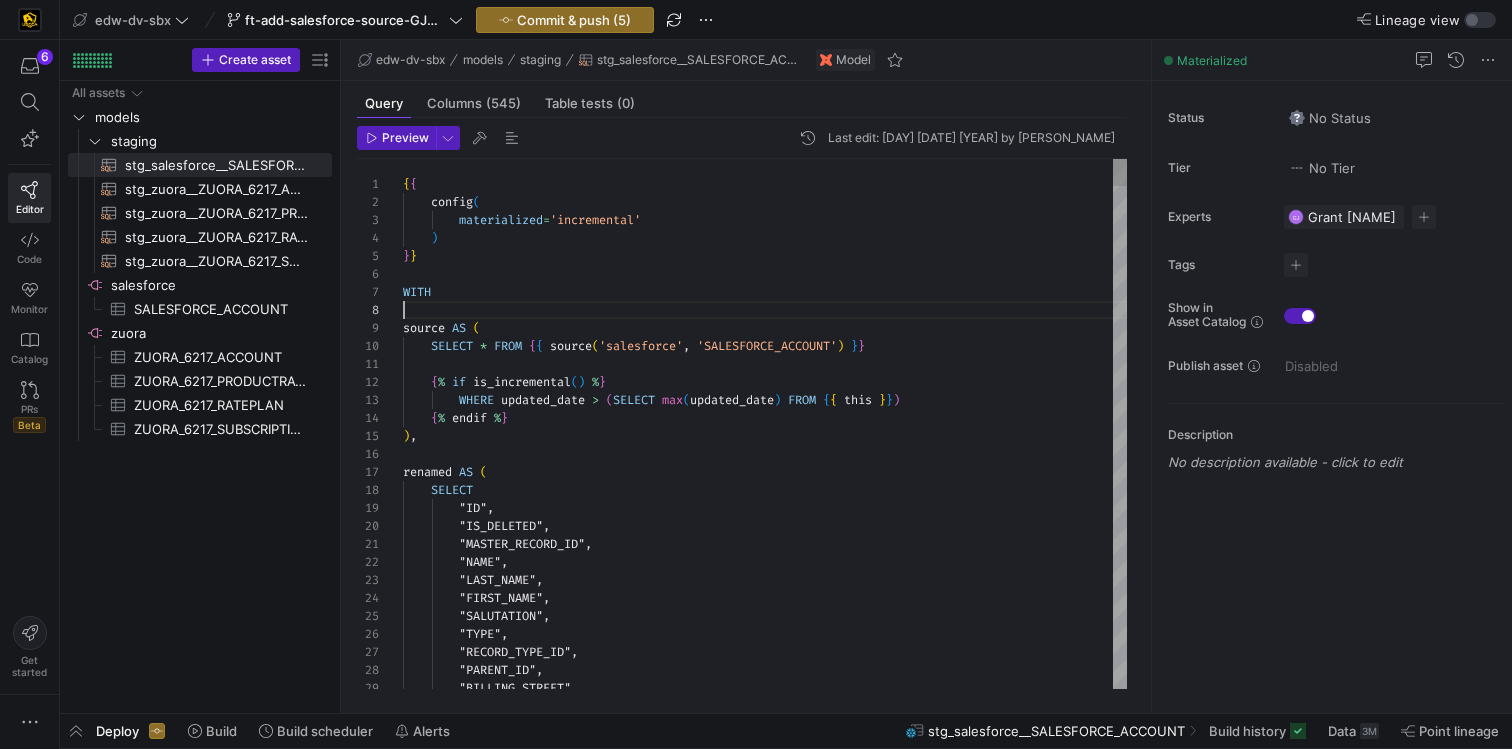 click on ""IS_DELETED" ,          "MASTER_RECORD_ID" ,          "NAME" ,          "LAST_NAME" ,          "FIRST_NAME" ,          "SALUTATION" ,          "TYPE" ,          "RECORD_TYPE_ID" ,          "PARENT_ID" ,          "BILLING_STREET" ,          materialized = 'incremental'      ) } } WITH source   AS   (      SELECT   *   FROM   { {   source ( 'salesforce' ,   'SALESFORCE_ACCOUNT' )   } }      { %   if   is_incremental ( )   % }          WHERE   updated_date   >   ( SELECT   max ( updated_date )   FROM   { {   this   } } )      { %   endif   % } ) , renamed   AS   (      SELECT          "ID" , { {      config (" at bounding box center (765, 5279) 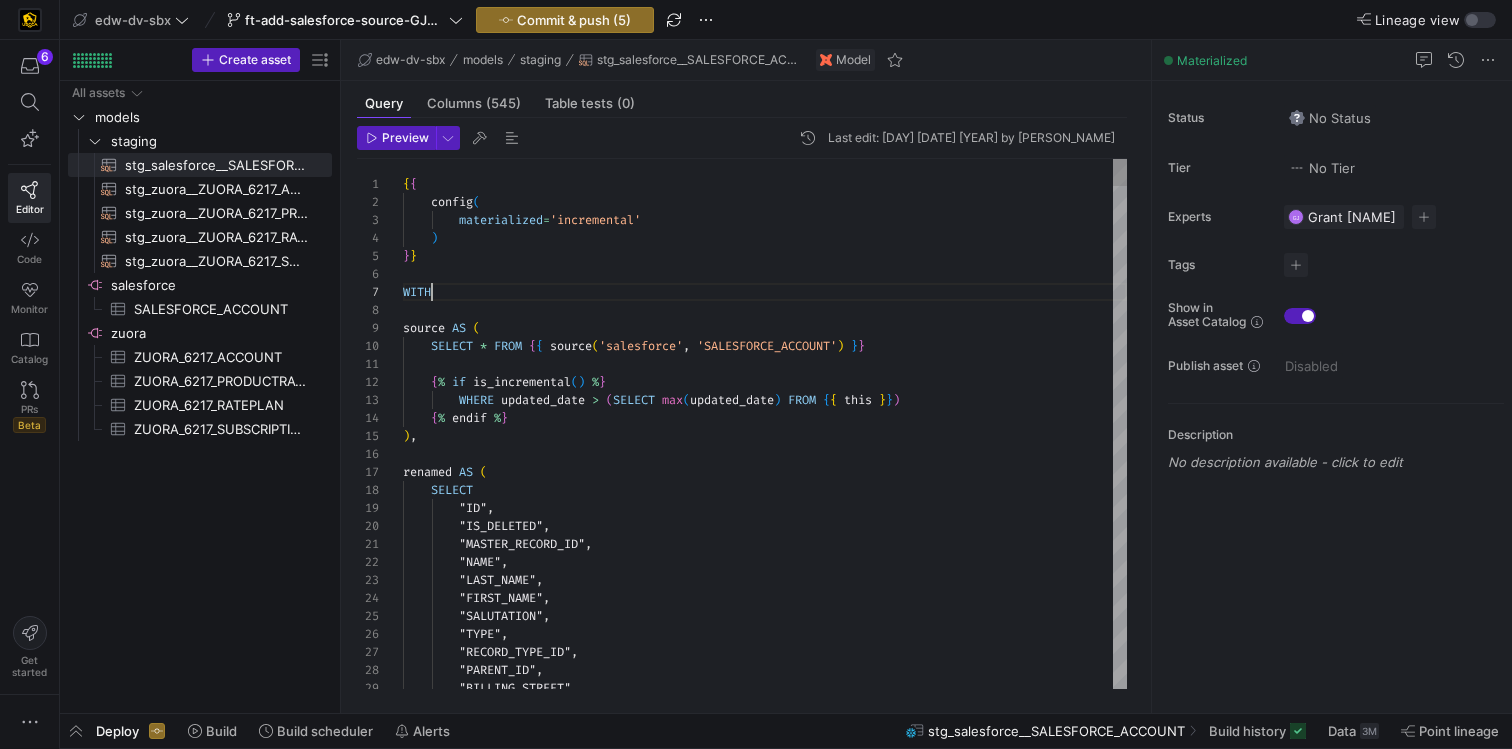 scroll, scrollTop: 108, scrollLeft: 29, axis: both 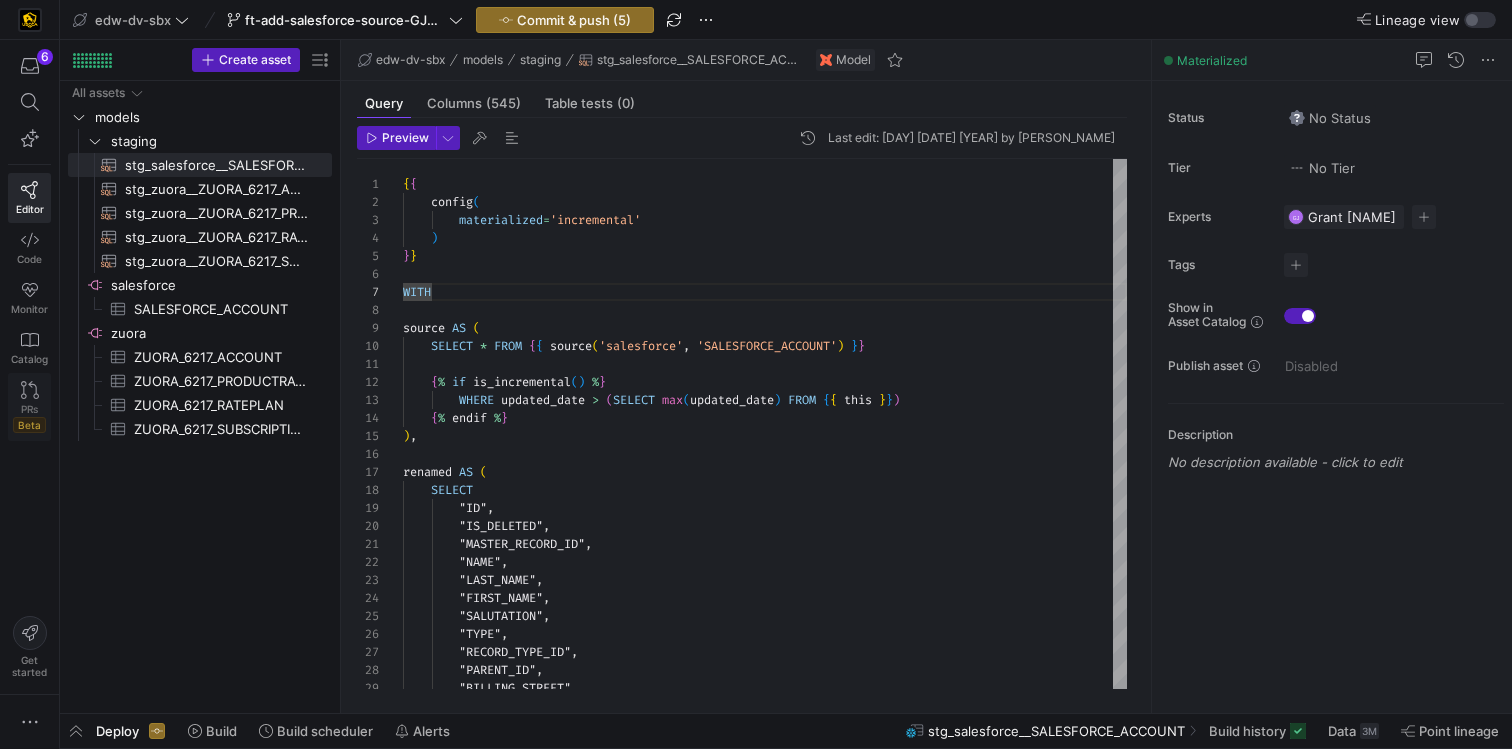 click on "Beta" 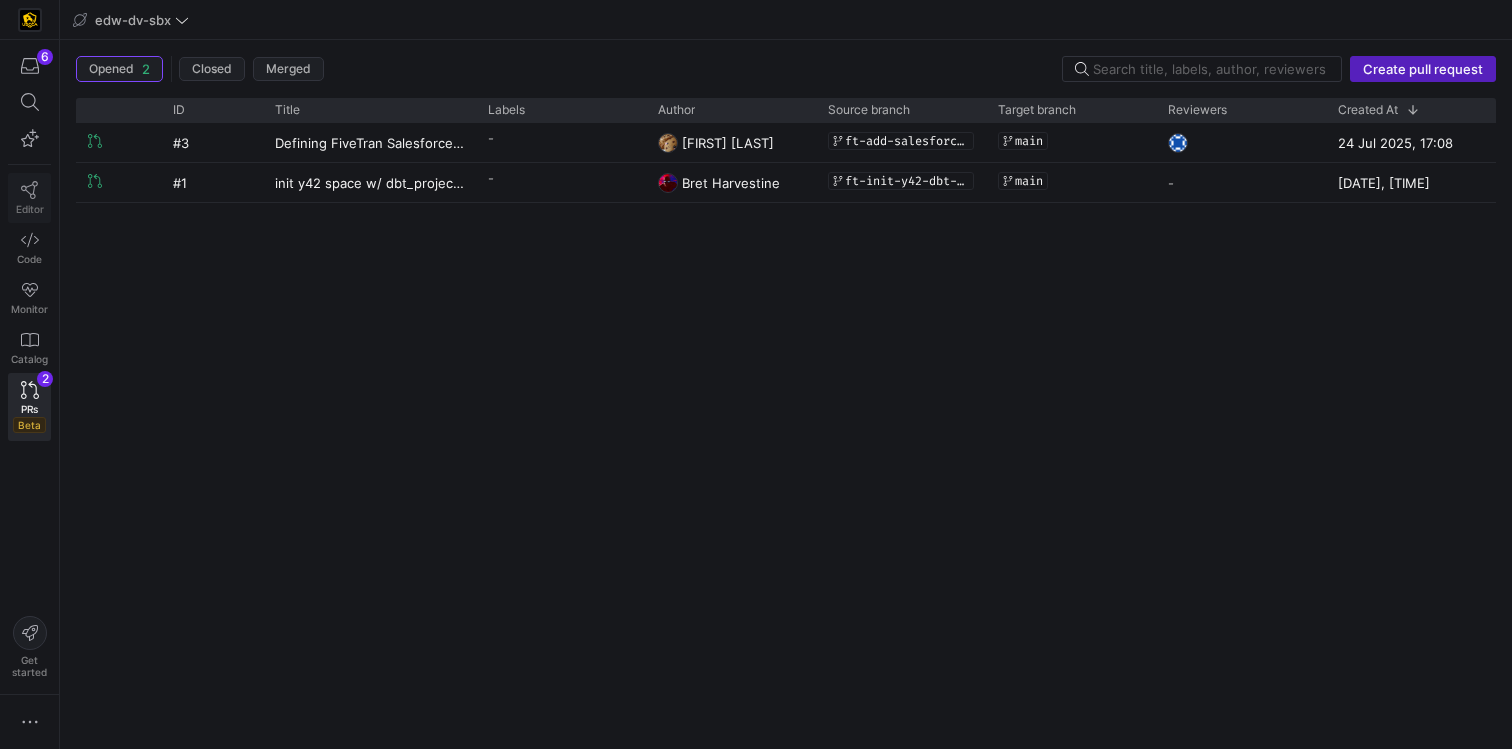 click 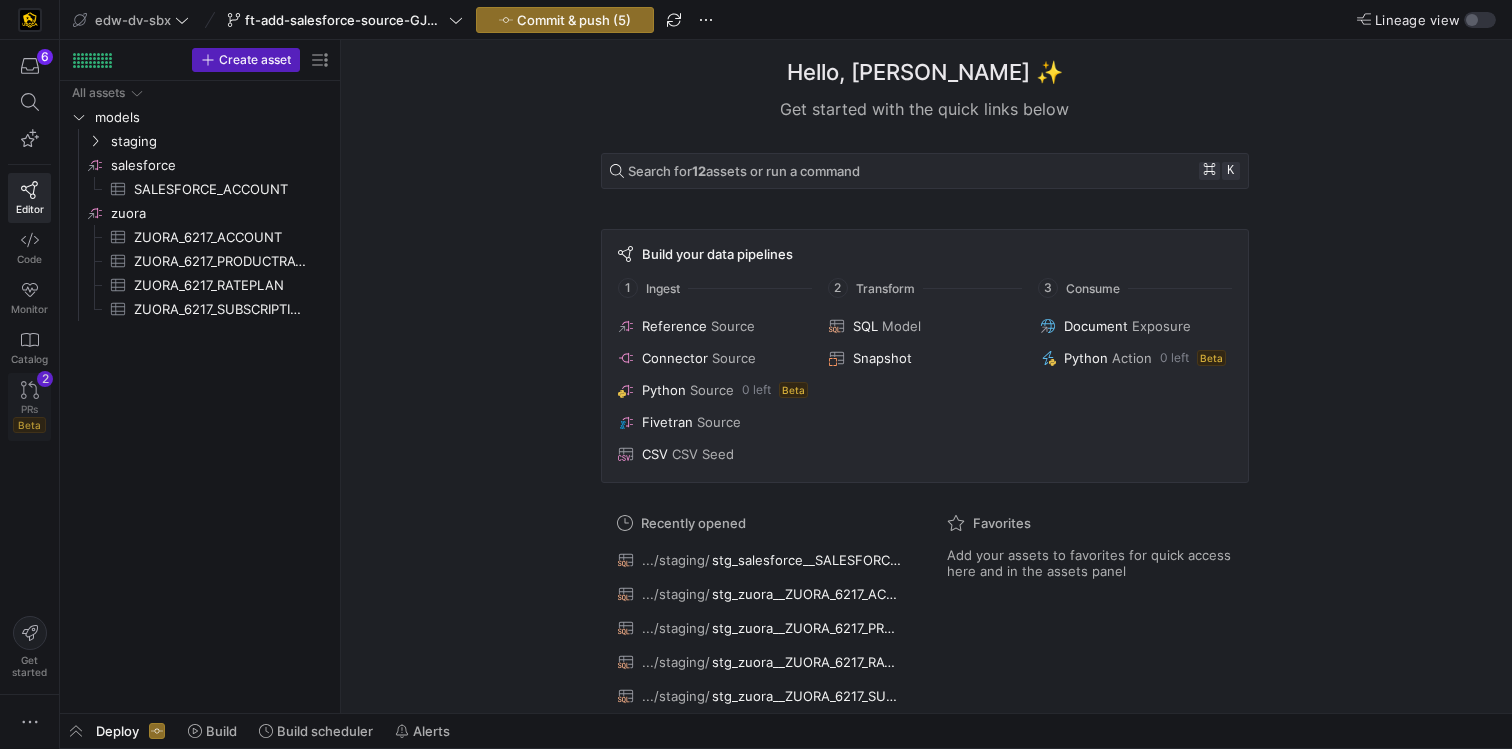 click on "PRs" 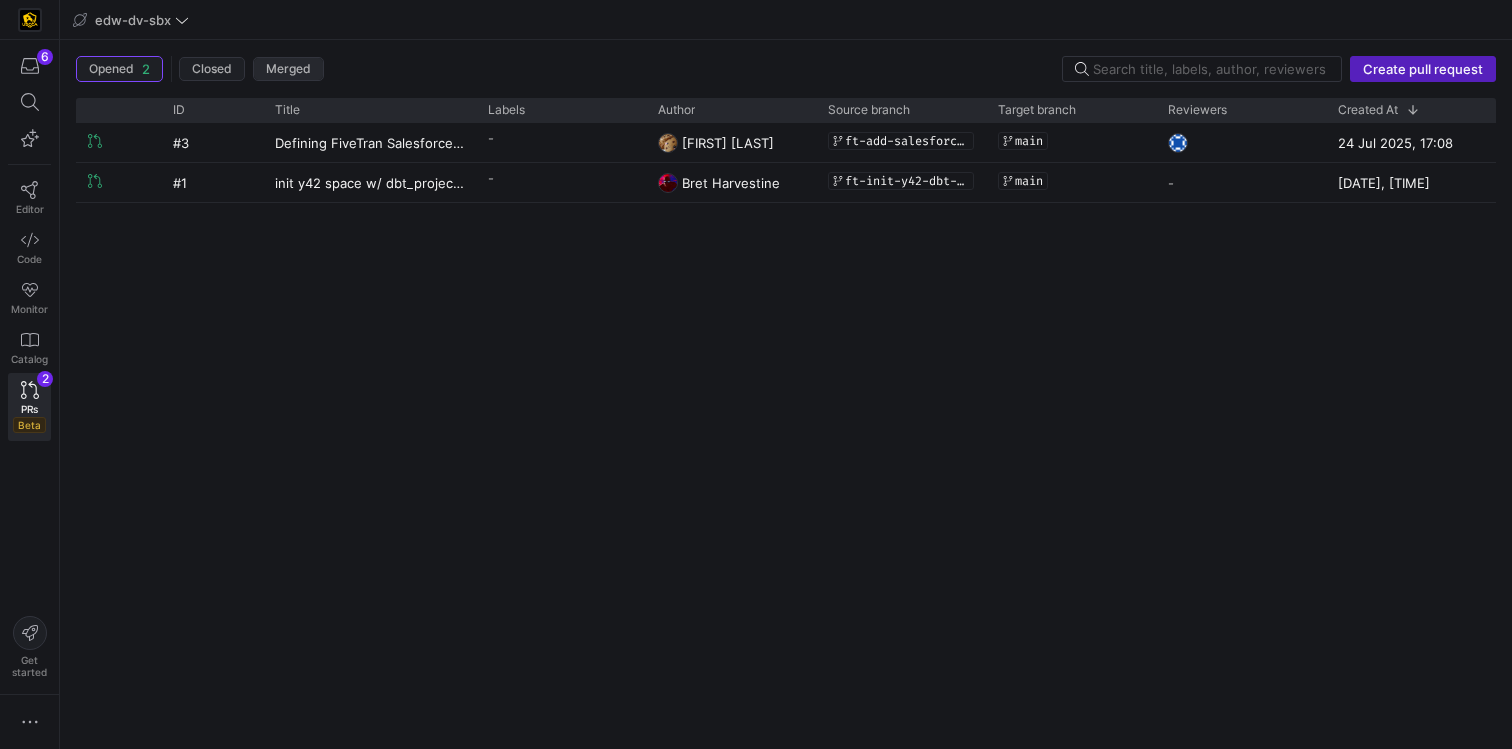 click at bounding box center [288, 69] 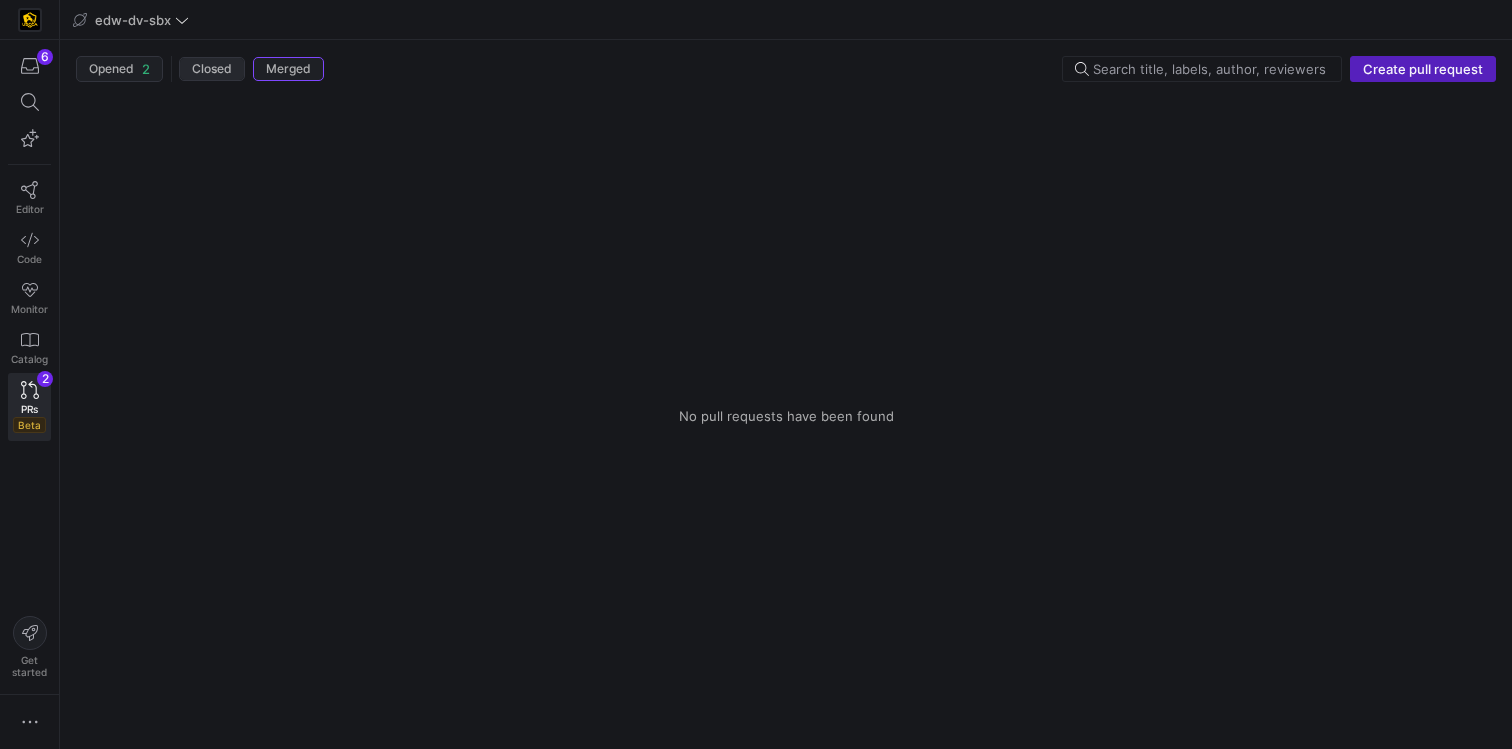 click at bounding box center (119, 69) 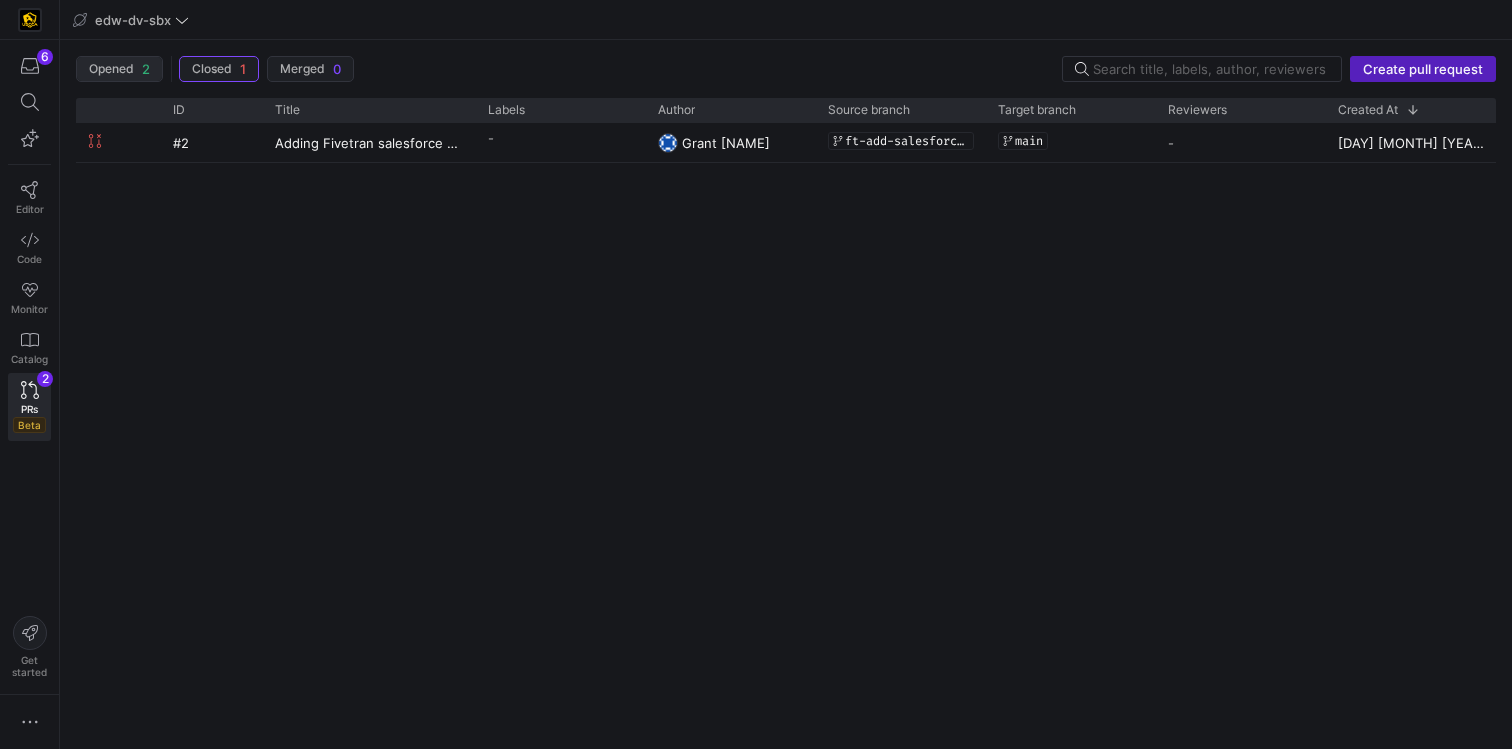 click on "Opened  2" at bounding box center (119, 69) 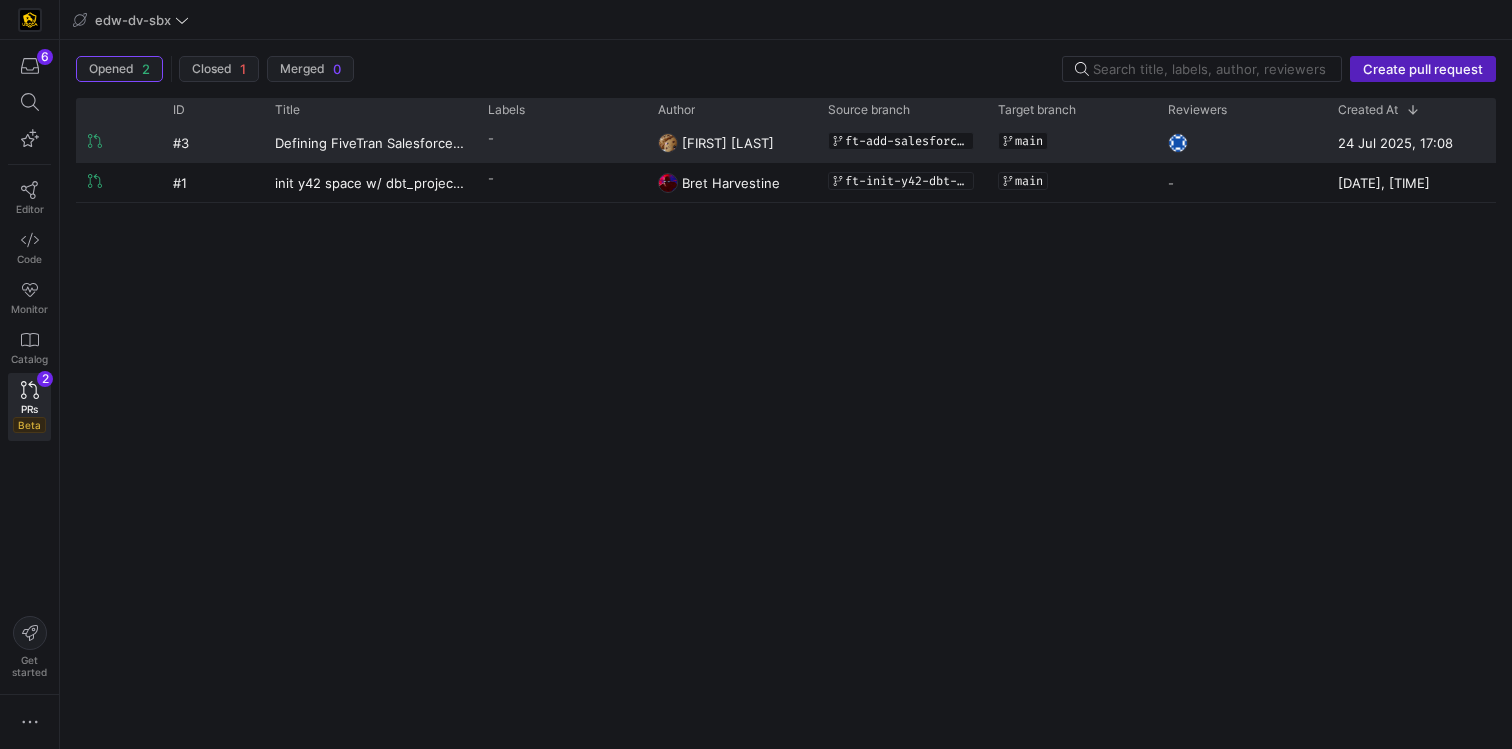 click on "ft-add-salesforce-source-07242025AB" 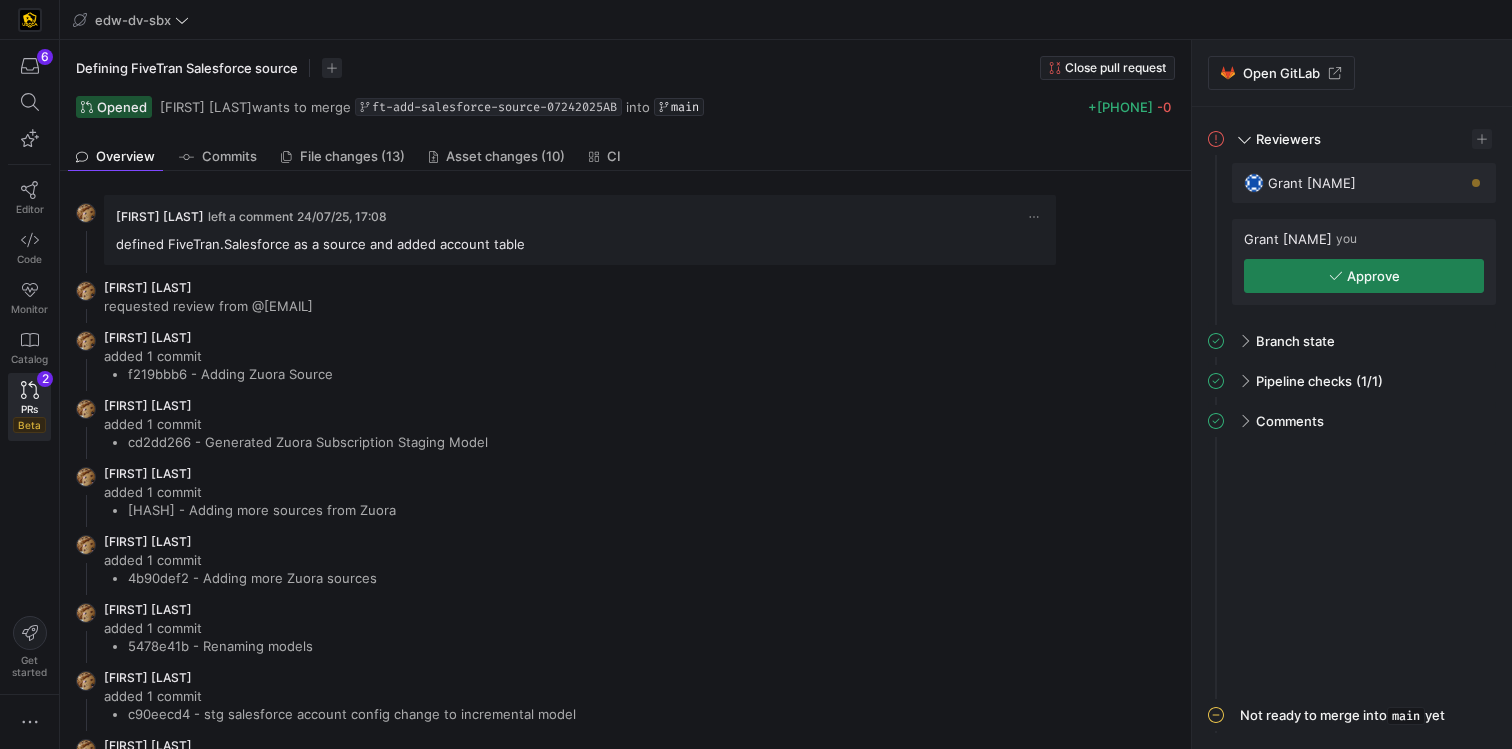 click on "ft-add-salesforce-source-07242025AB" 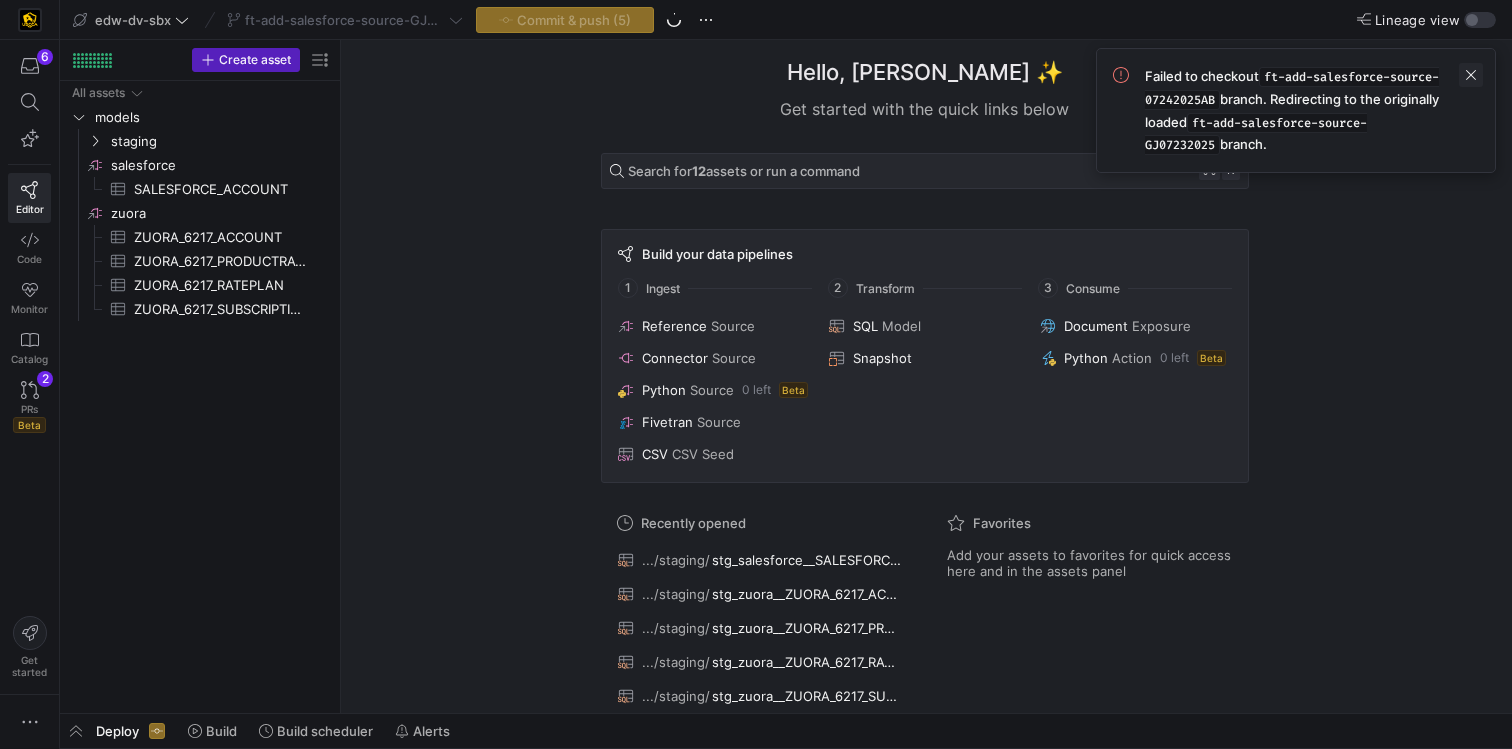 click 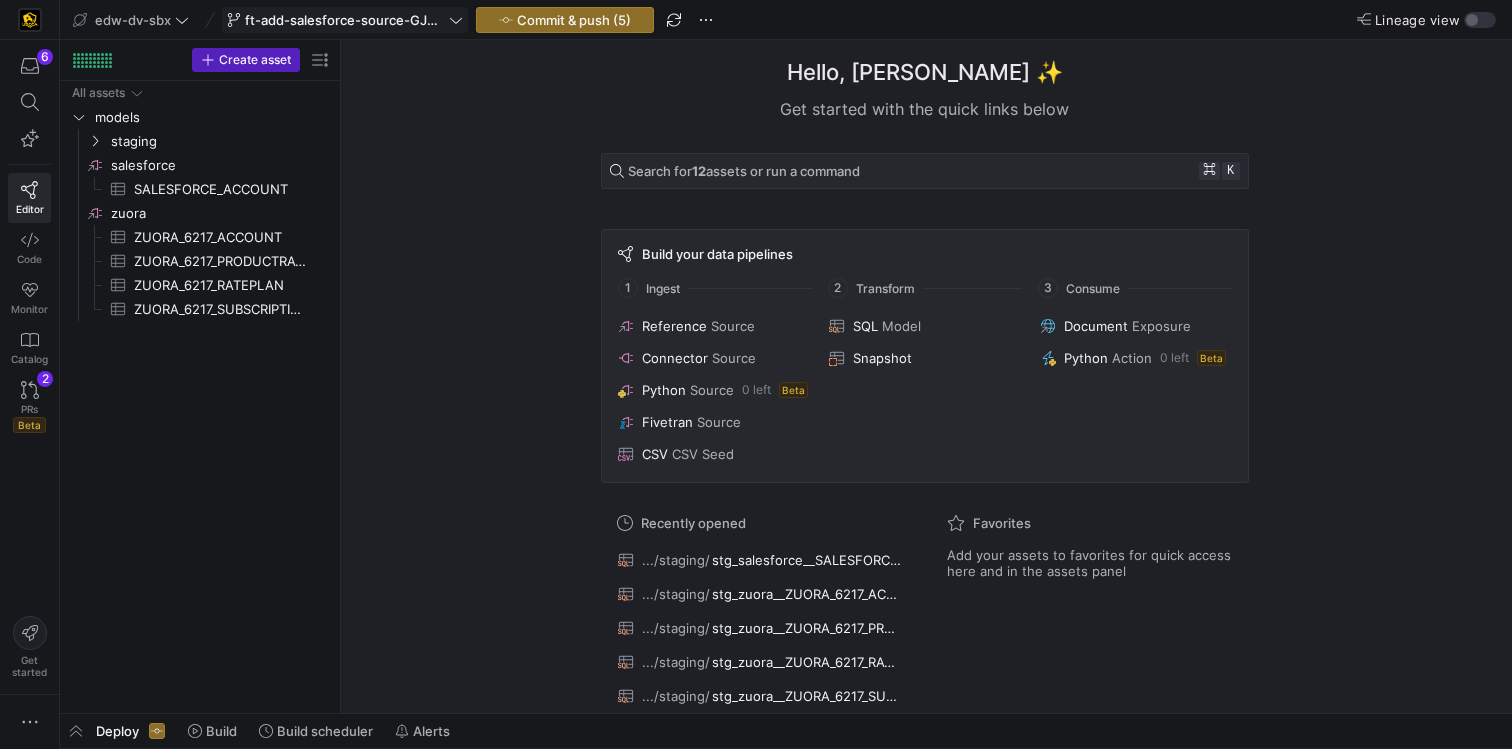 click on "ft-add-salesforce-source-GJ07232025" 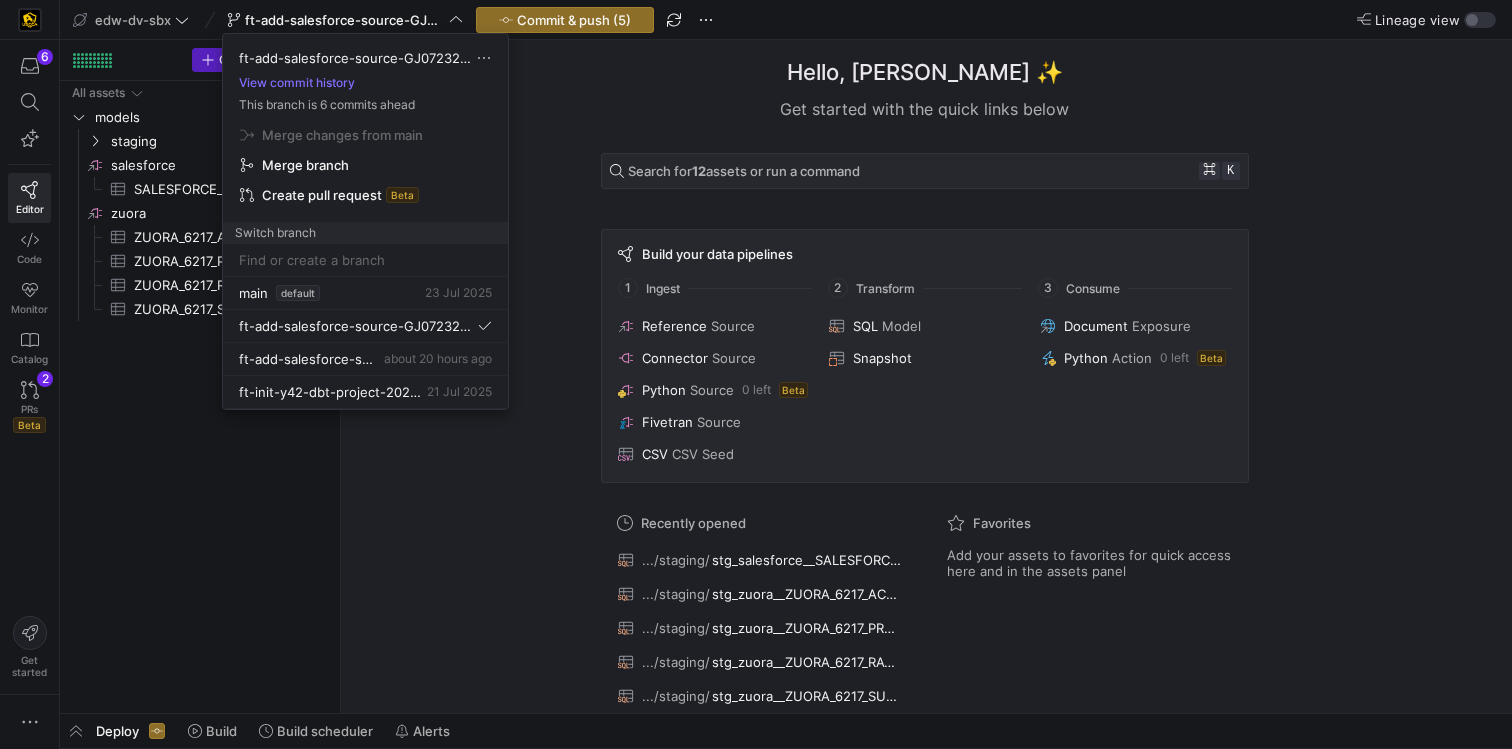 click at bounding box center [756, 374] 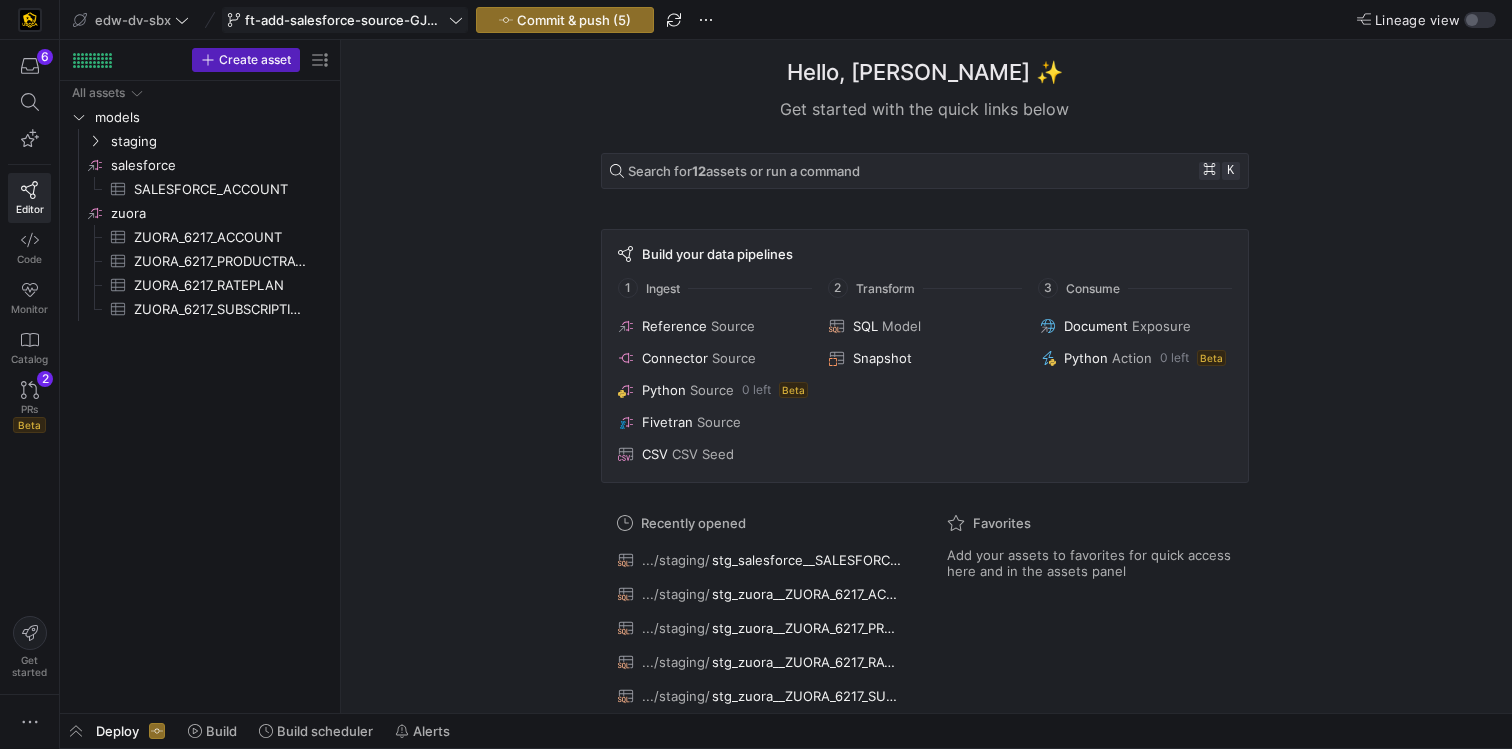 click on "ft-add-salesforce-source-GJ07232025" 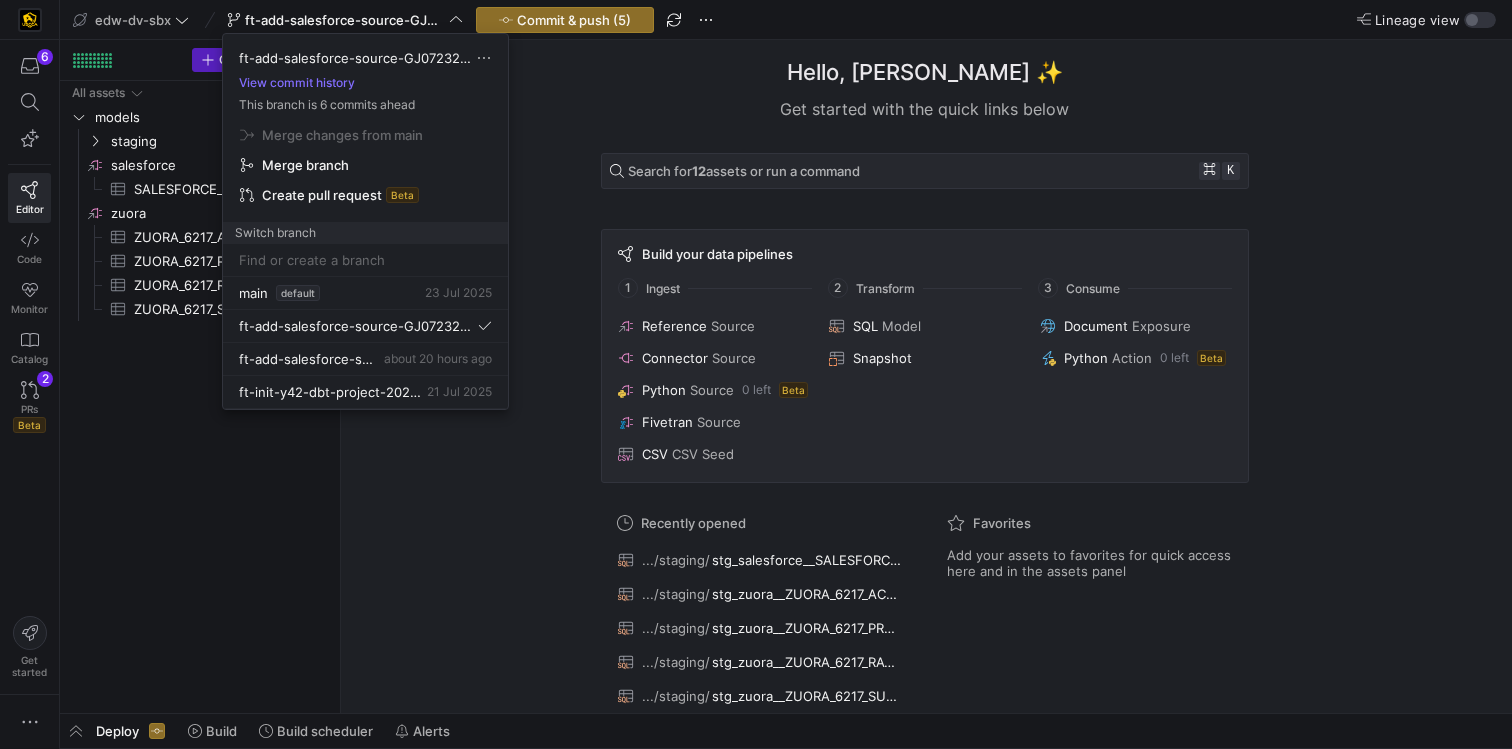 click at bounding box center (756, 374) 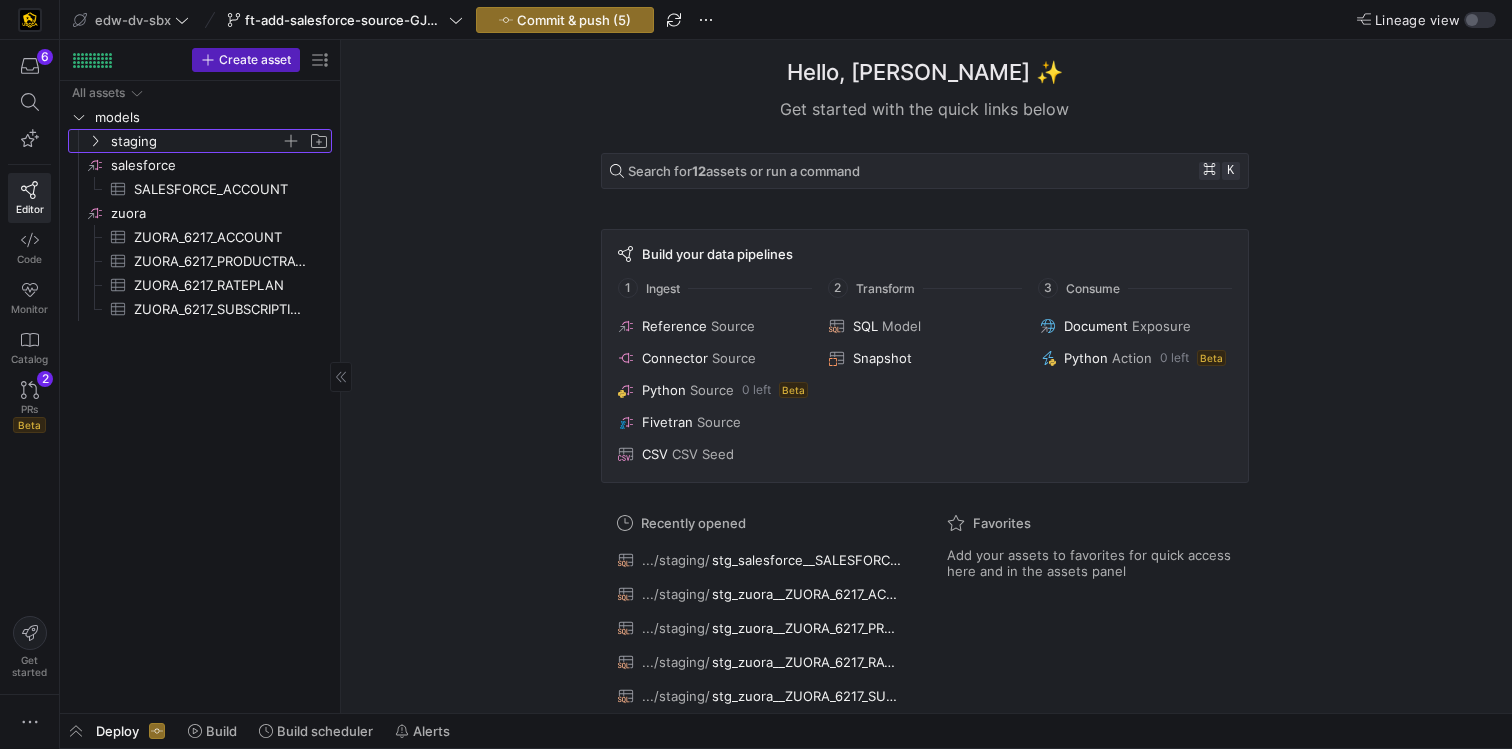 click 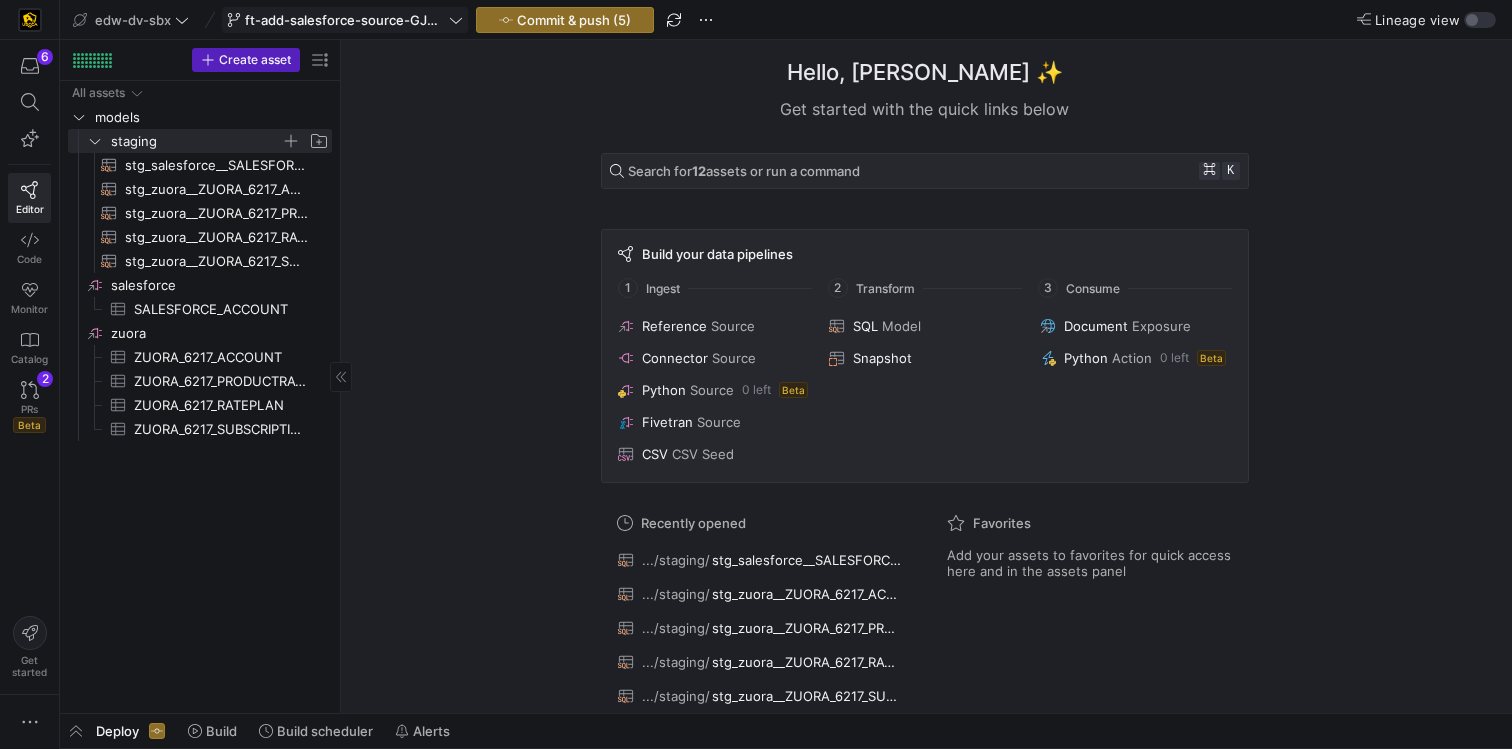 click 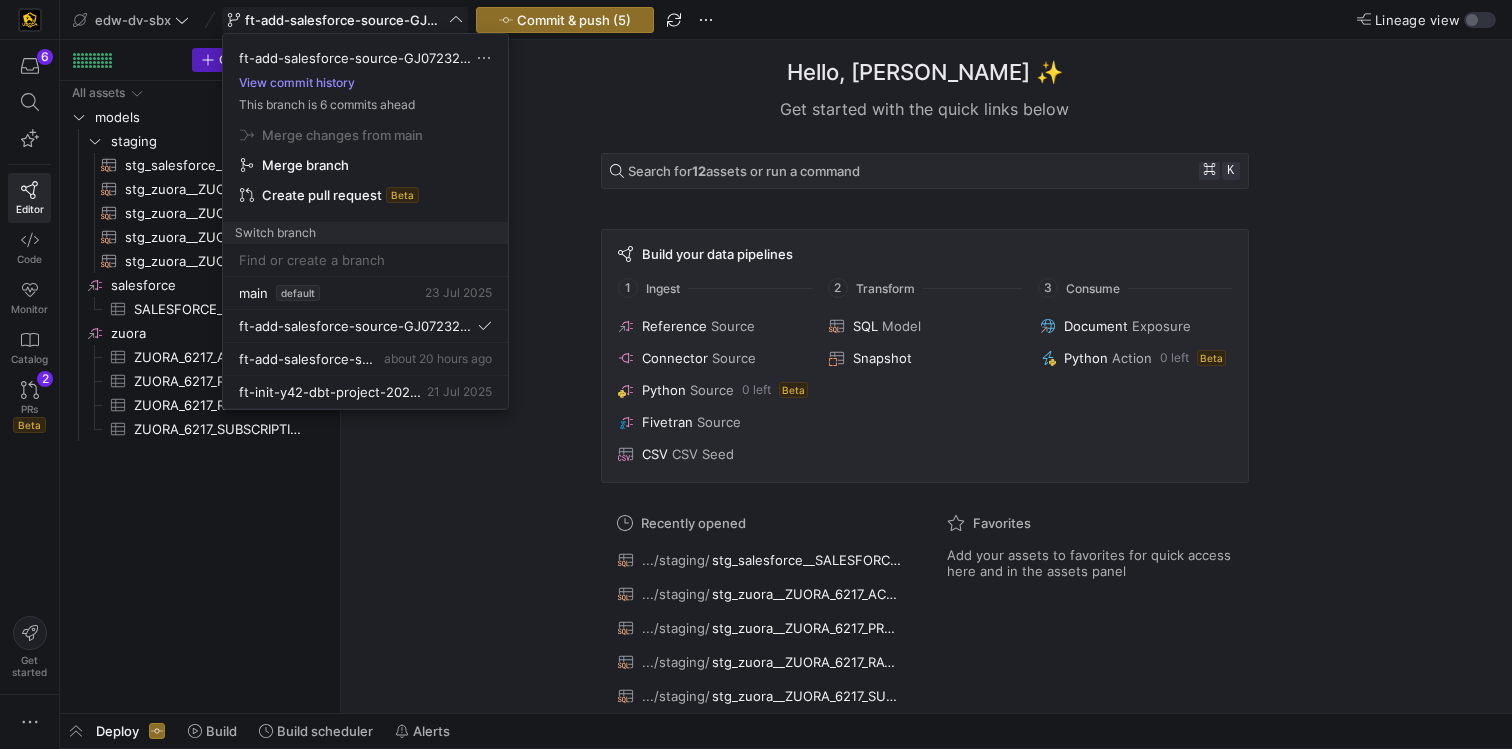 click on "View commit history" at bounding box center (297, 83) 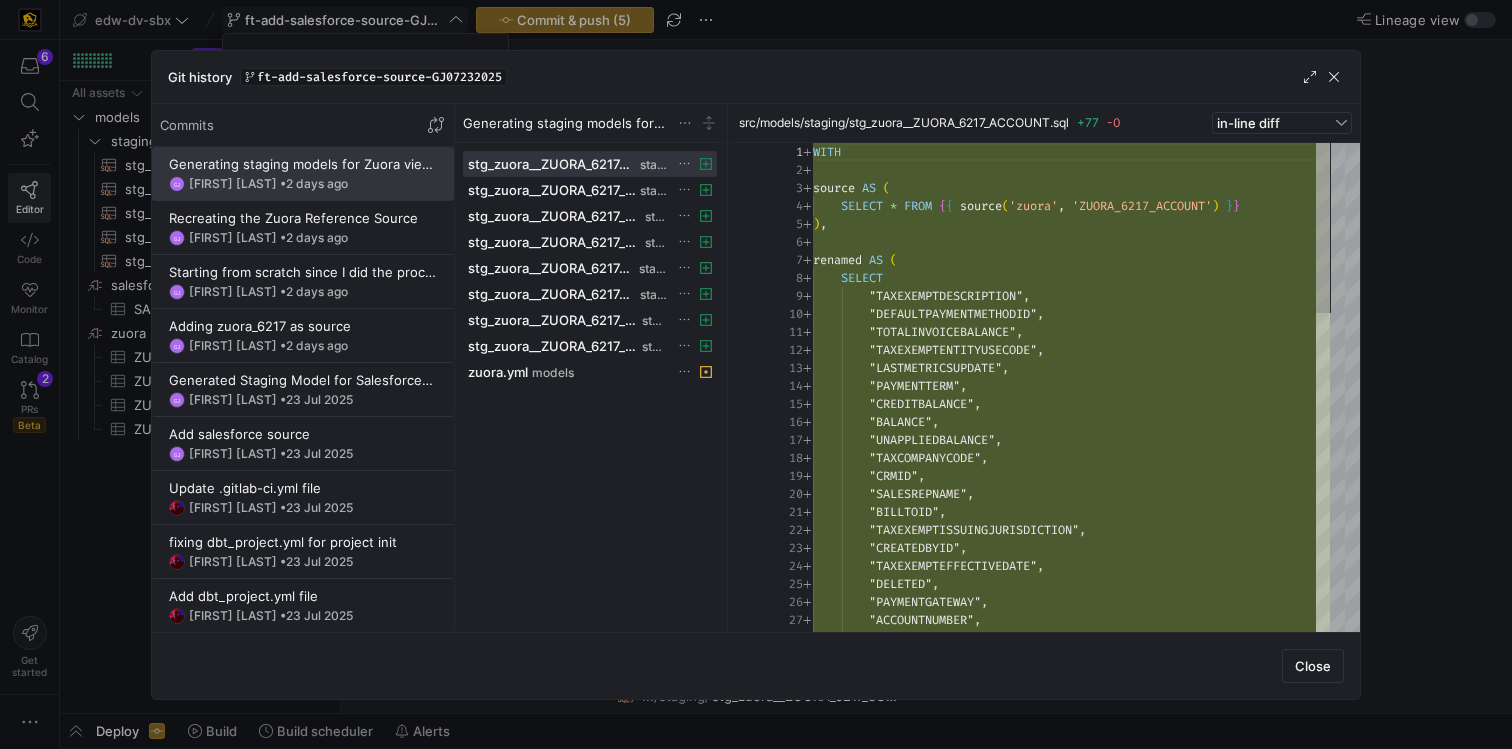 scroll, scrollTop: 180, scrollLeft: 0, axis: vertical 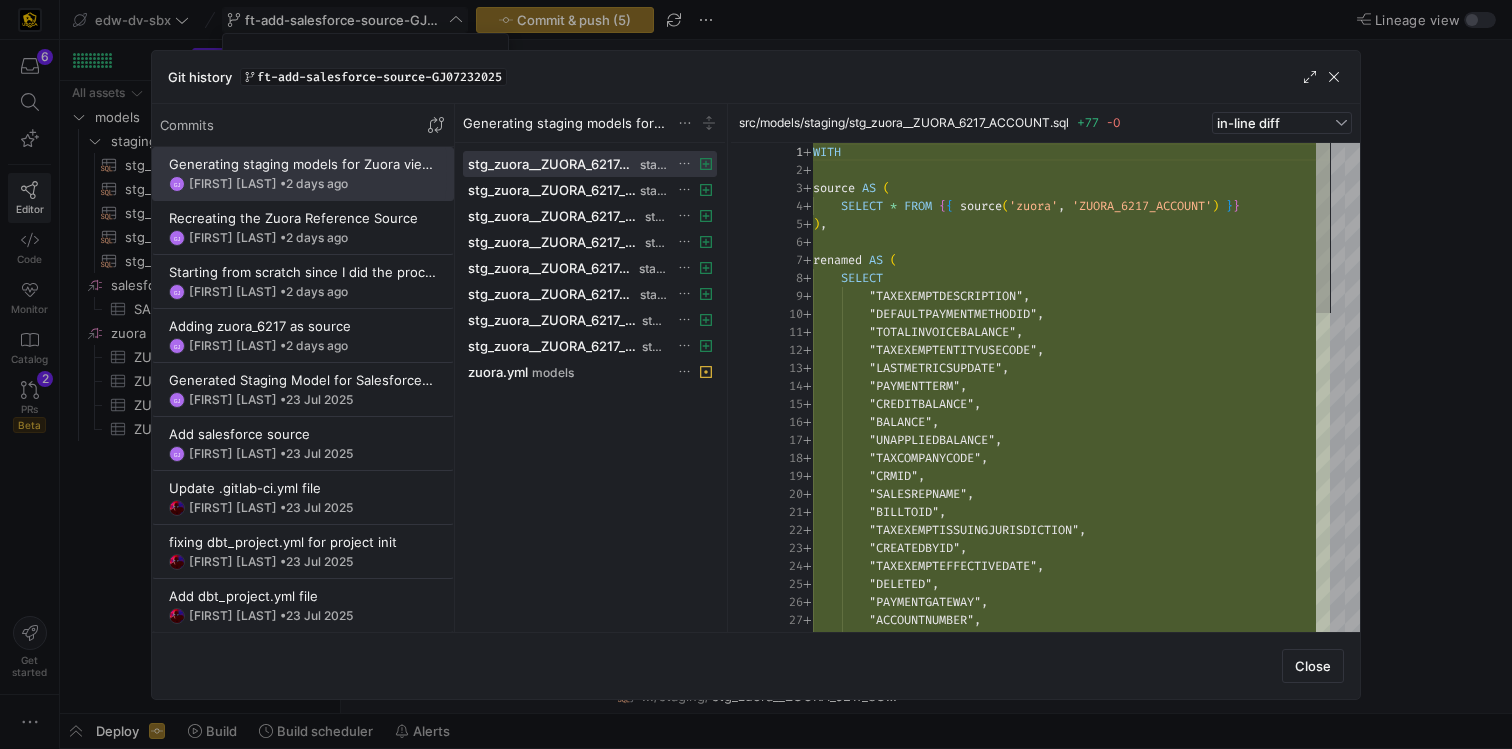 click on "Generating staging models for Zuora views" at bounding box center (303, 164) 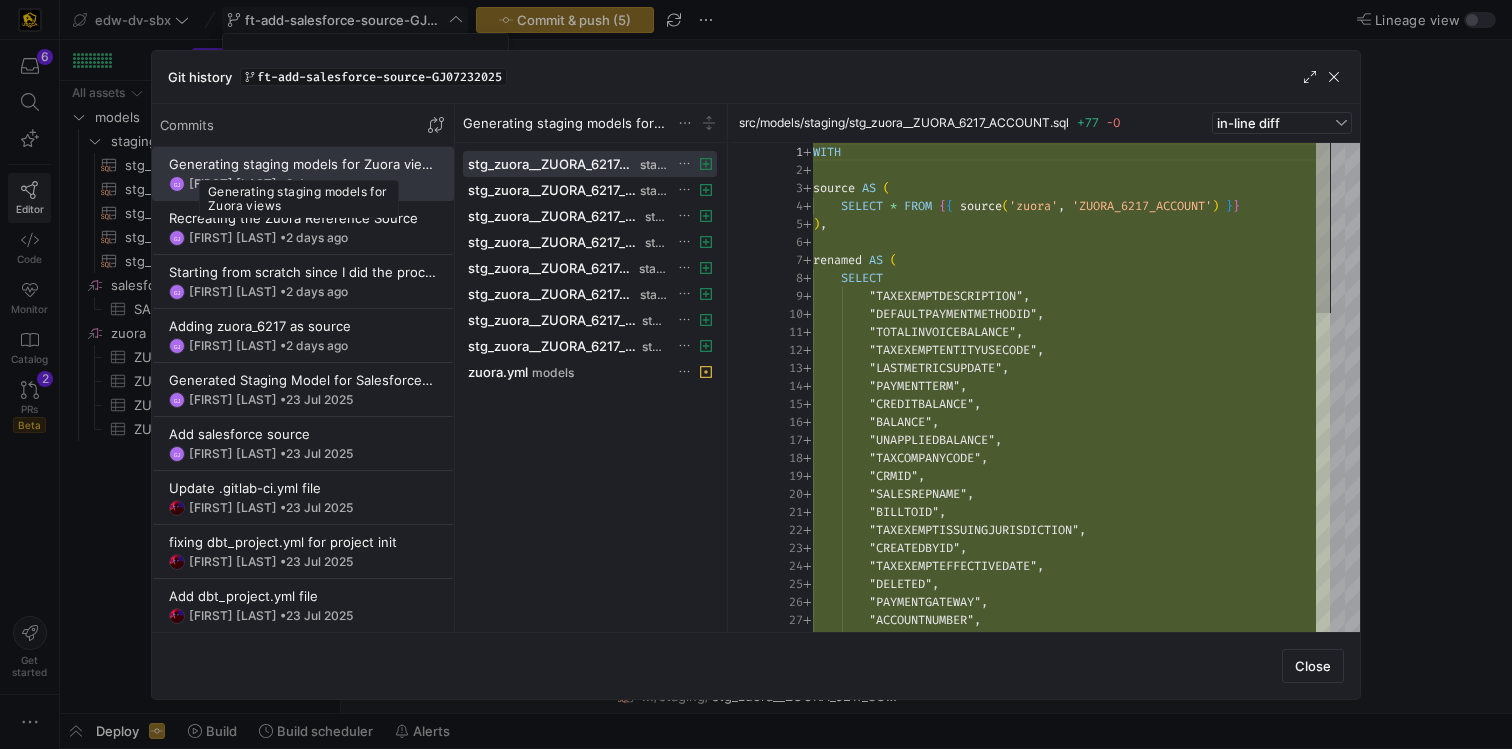 click on "Generating staging models for Zuora views" at bounding box center [303, 164] 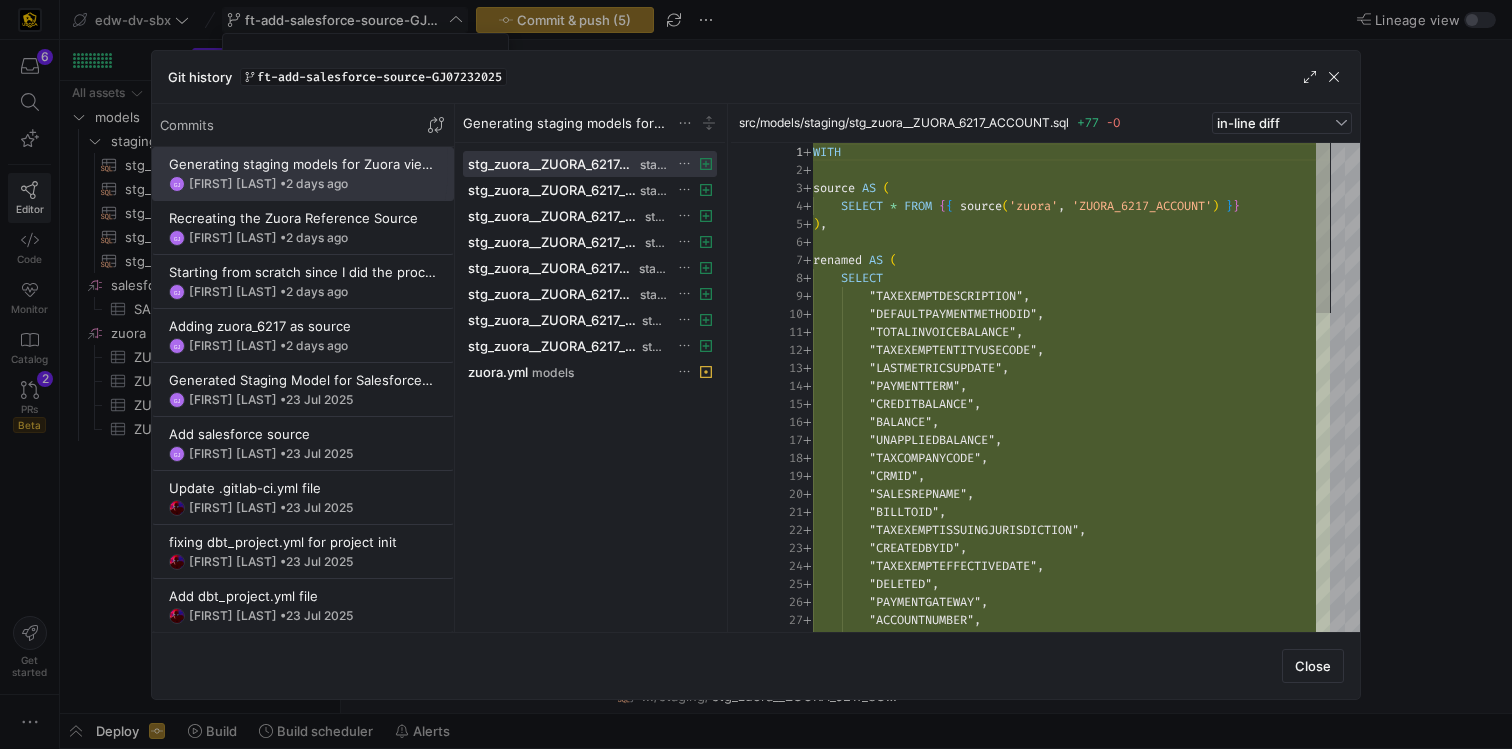 click on "Generating staging models for Zuora views" at bounding box center (303, 164) 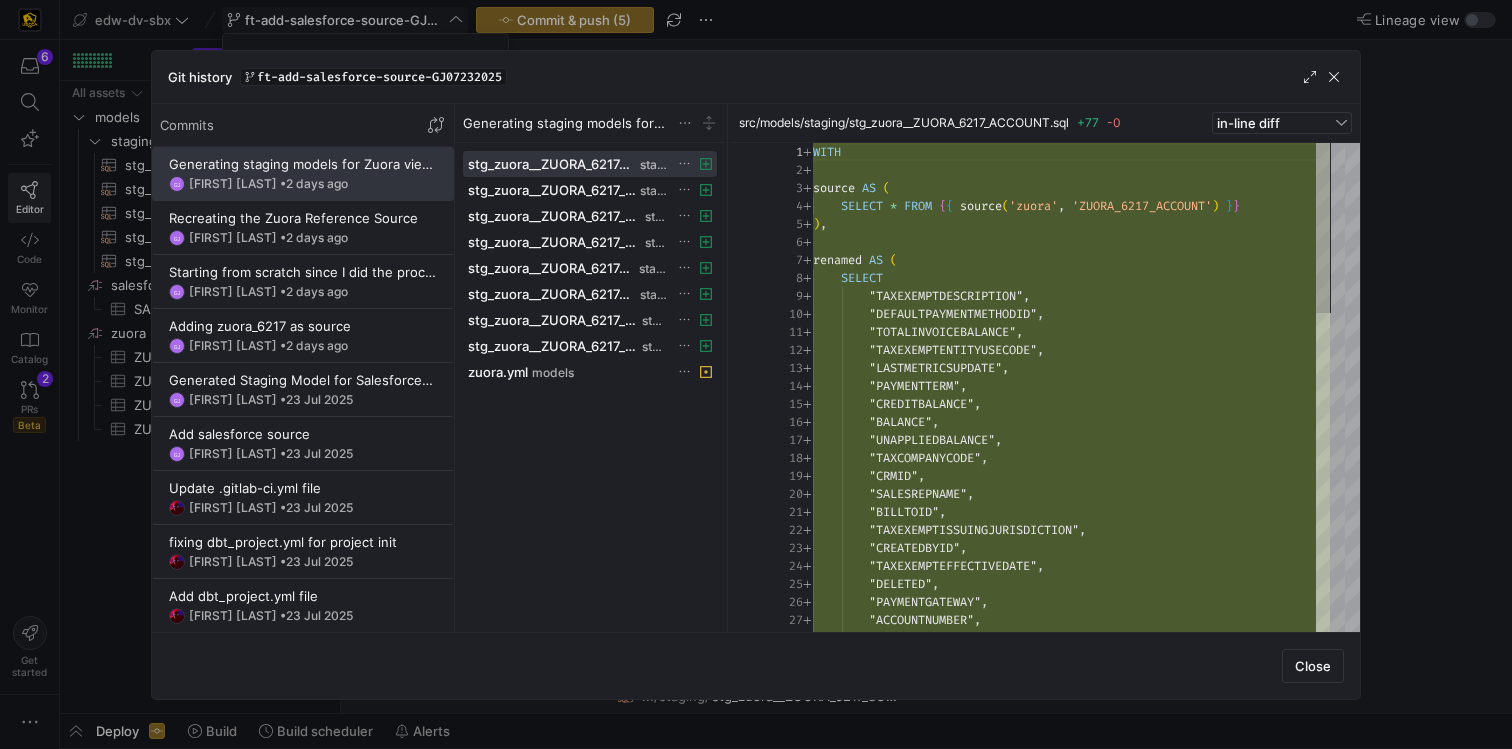 click on "Generating staging models for Zuora views   GJ   Grant Jones •  2 days ago" at bounding box center [303, 174] 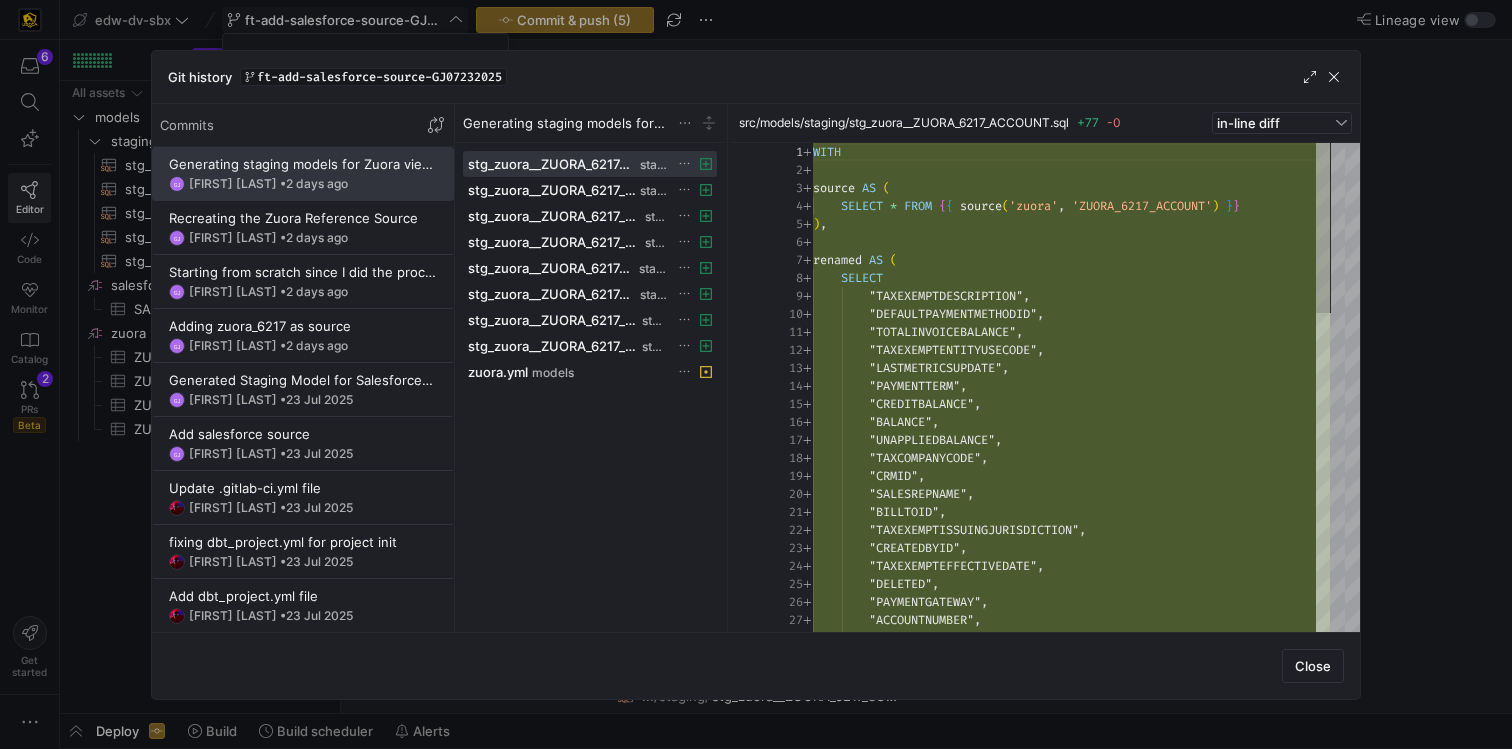 click on "Generating staging models for Zuora views   GJ   Grant Jones •  2 days ago" at bounding box center [303, 174] 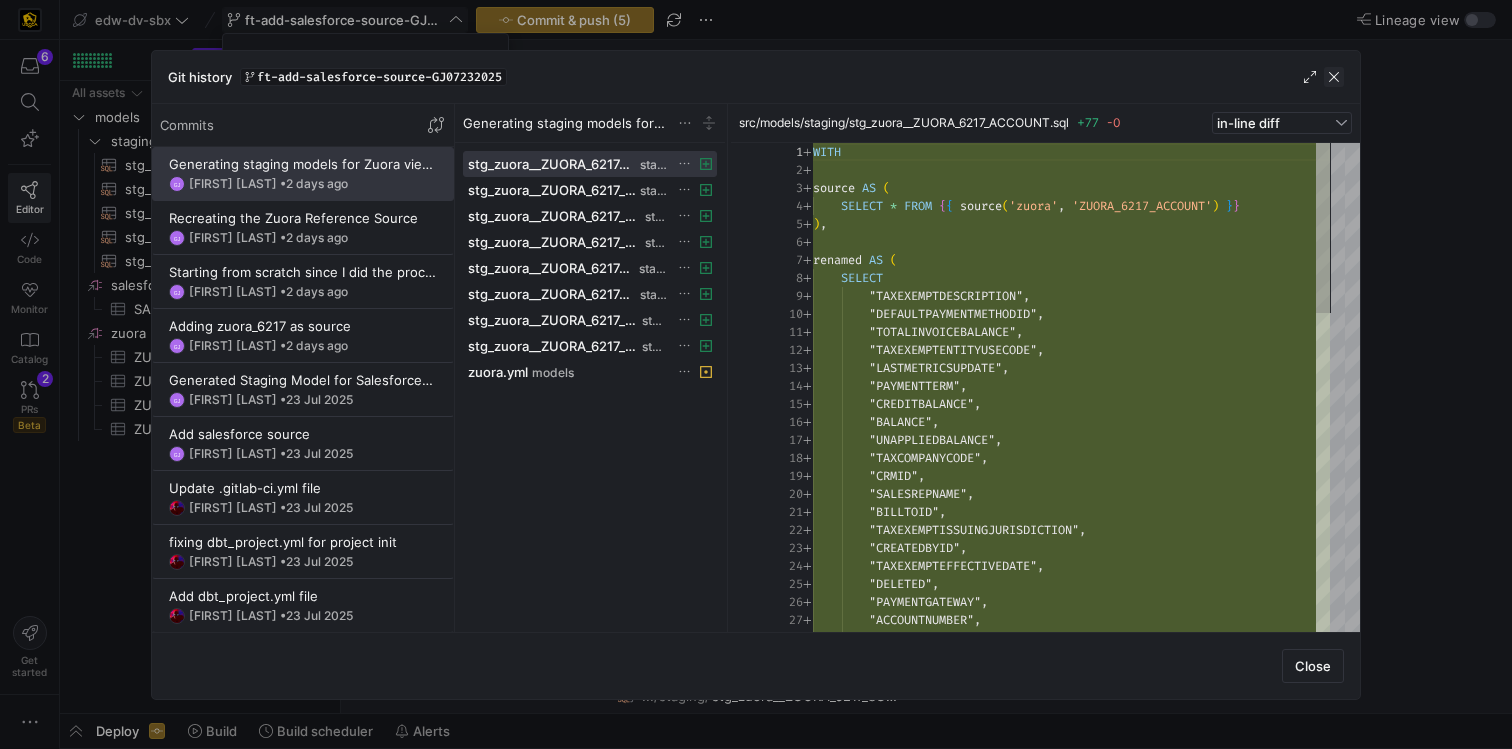 click 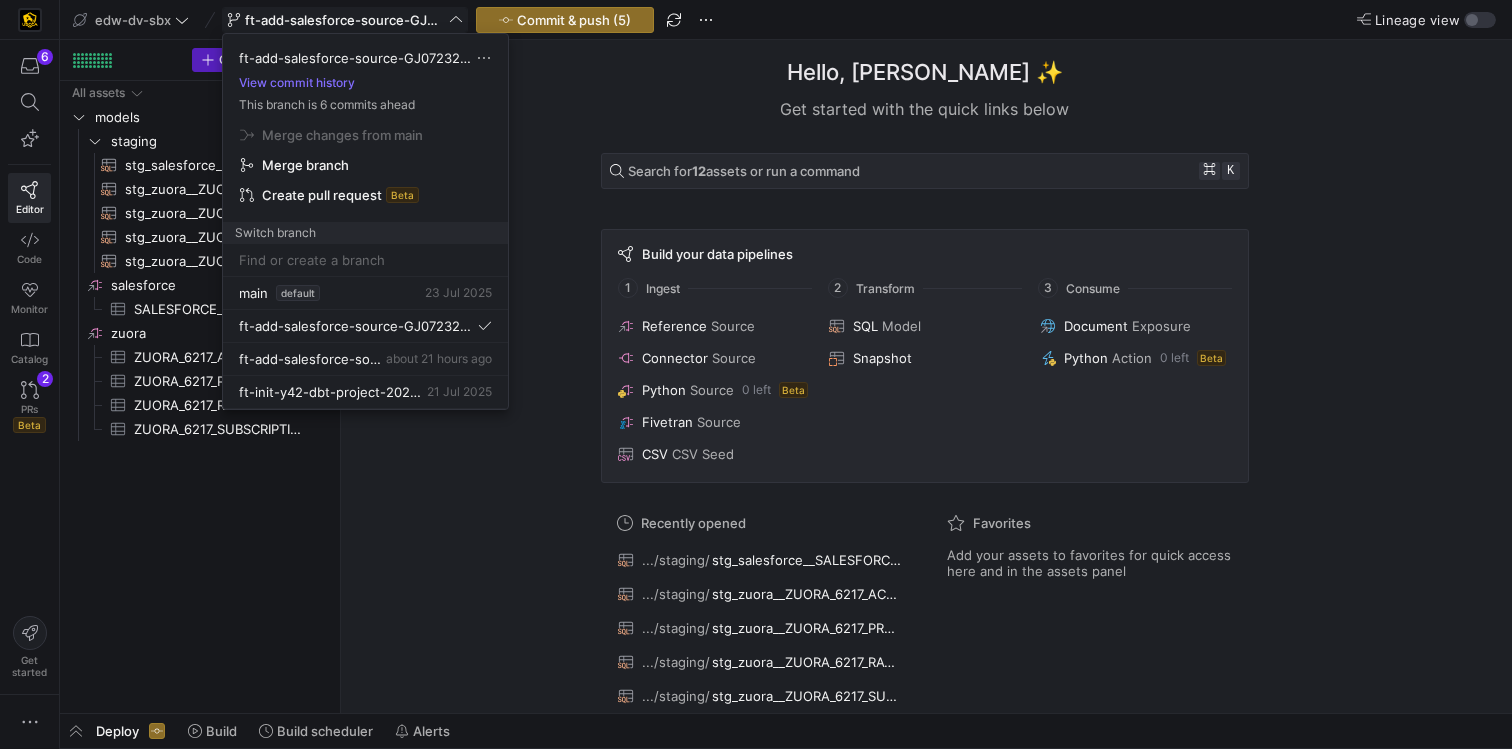 click at bounding box center [756, 374] 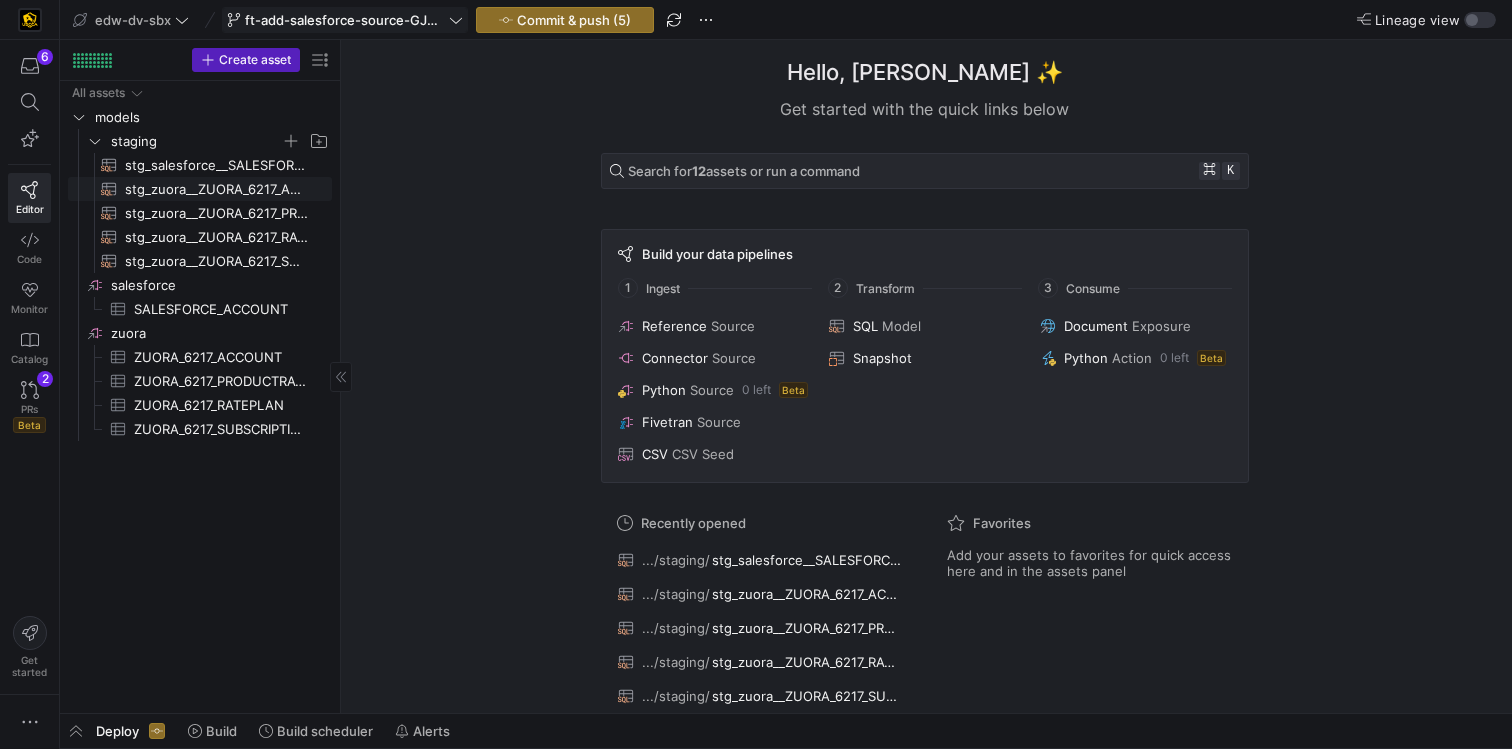 click on "stg_zuora__ZUORA_6217_ACCOUNT​​​​​​​​​​" 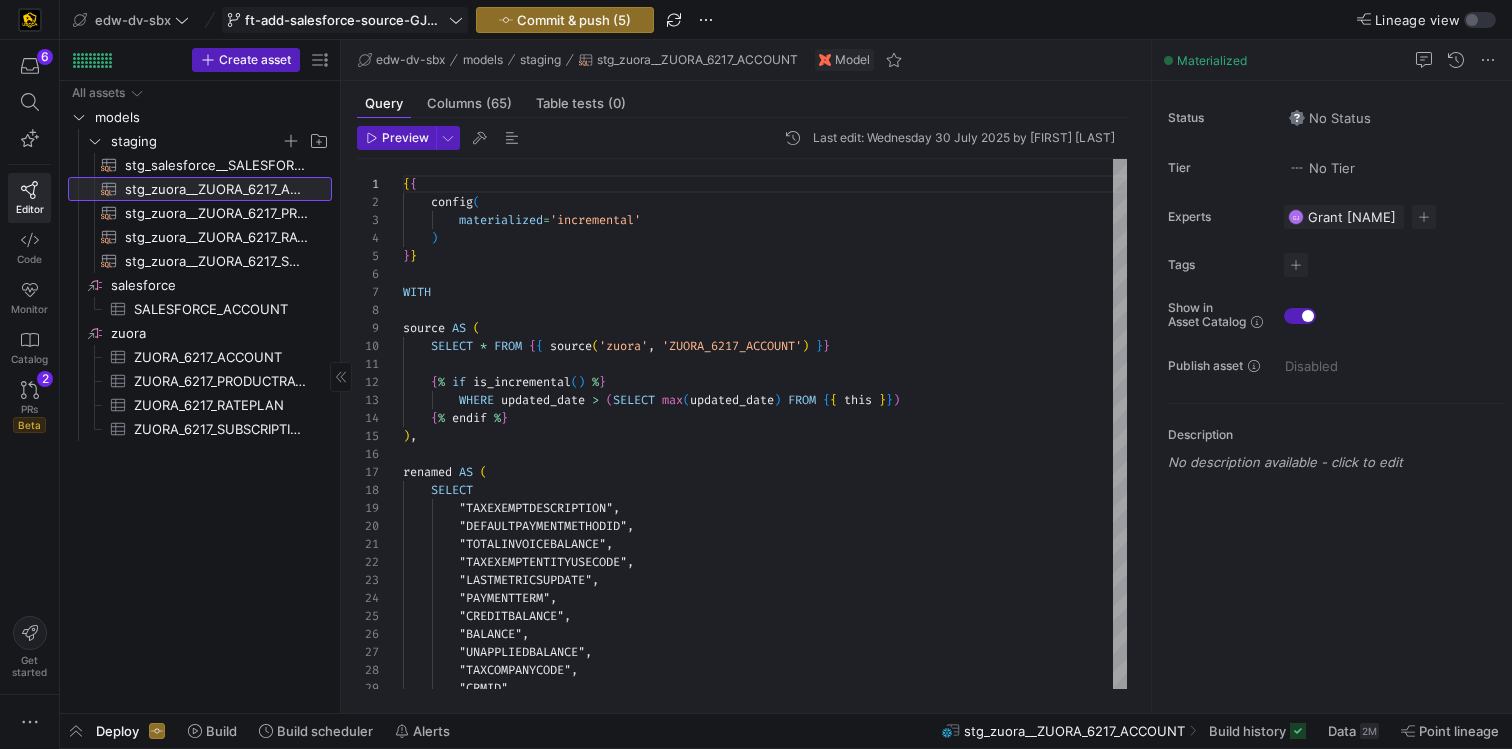 scroll, scrollTop: 180, scrollLeft: 0, axis: vertical 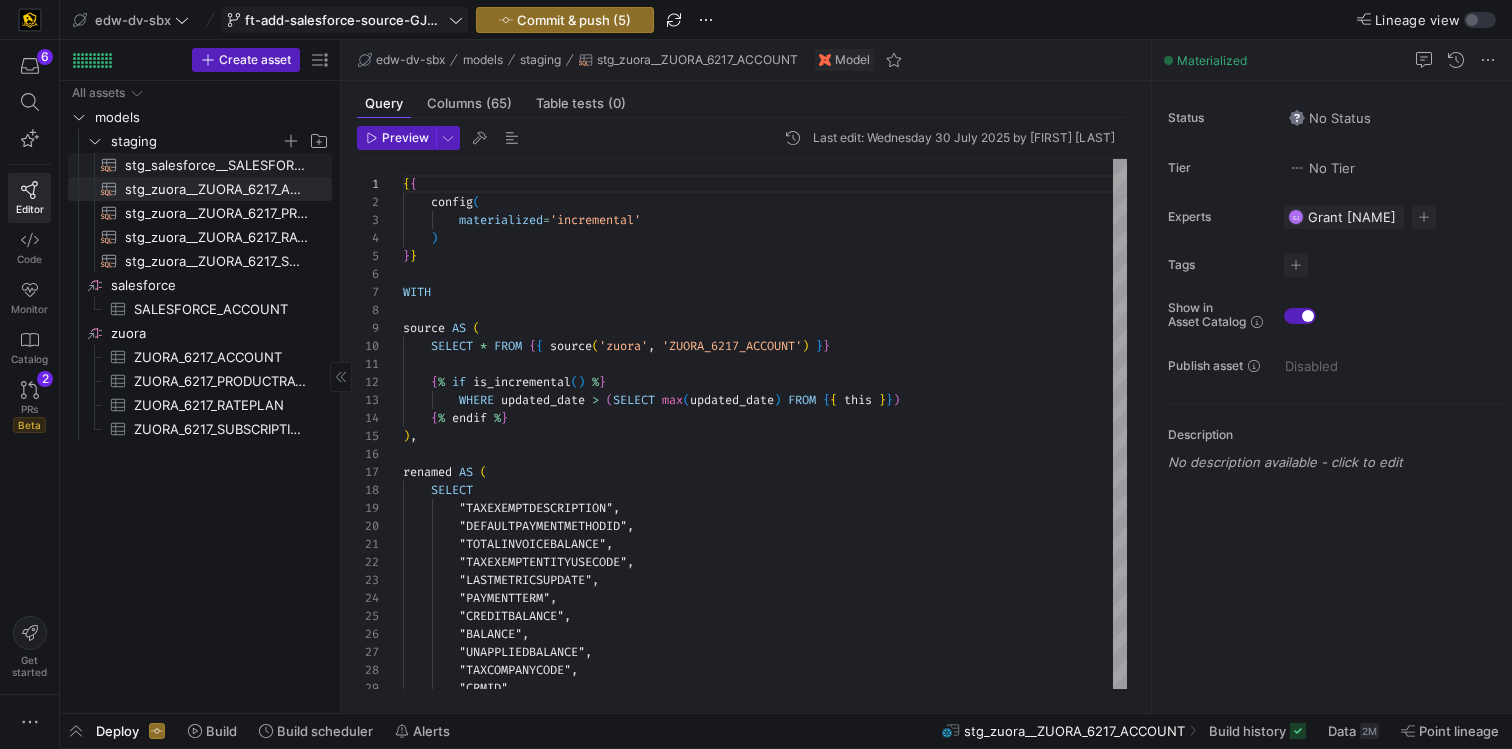 click on "stg_salesforce__SALESFORCE_ACCOUNT​​​​​​​​​​" 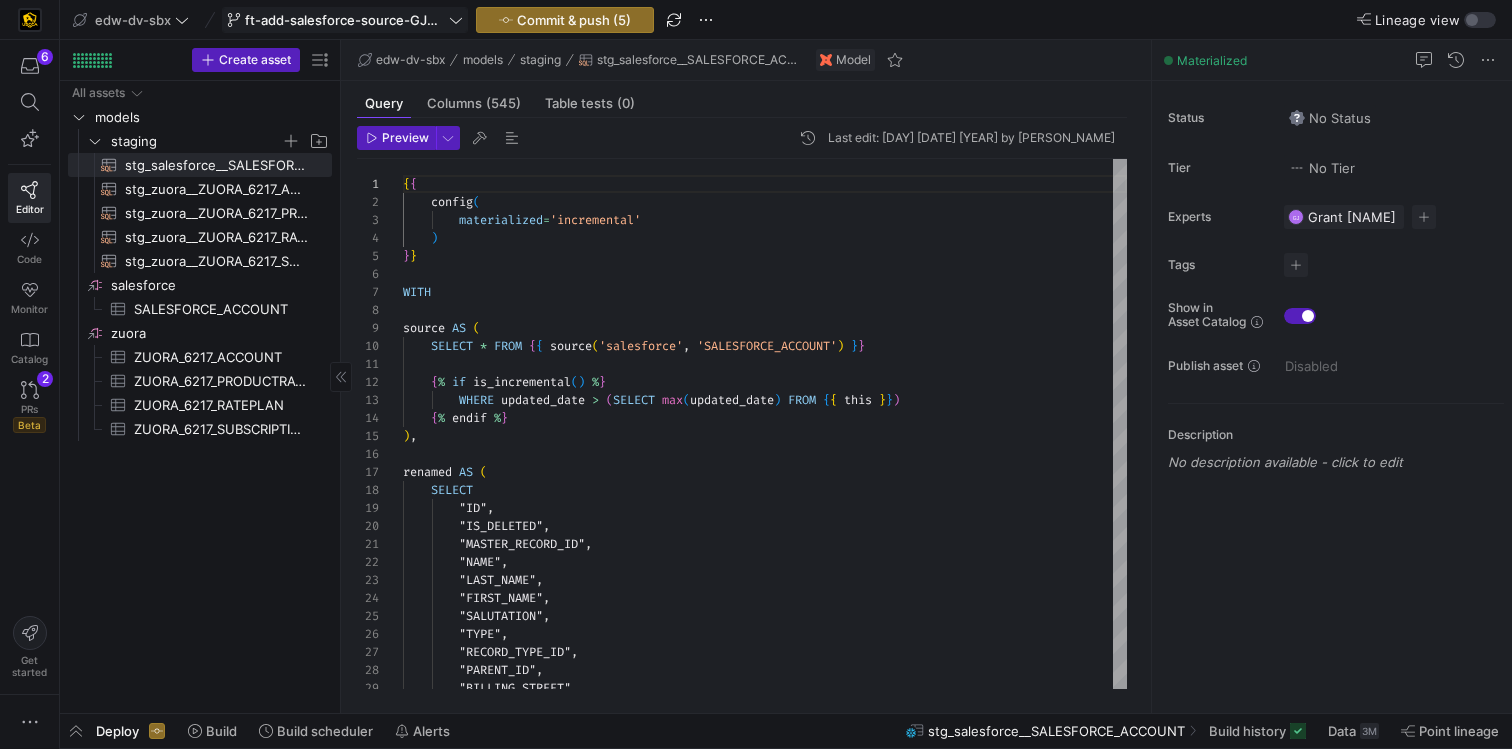 click on "stg_zuora__ZUORA_6217_ACCOUNT​​​​​​​​​​" 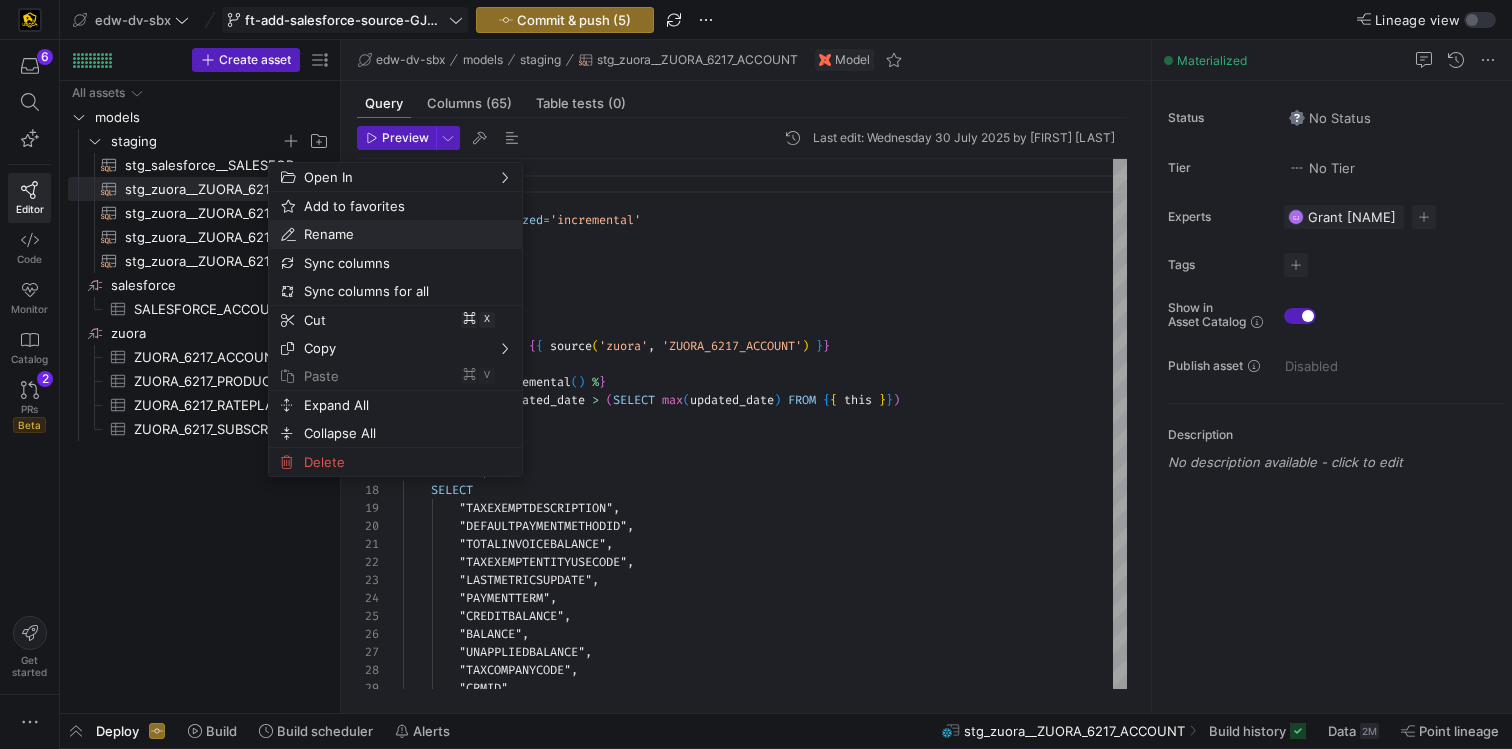 click on "Rename" at bounding box center (378, 234) 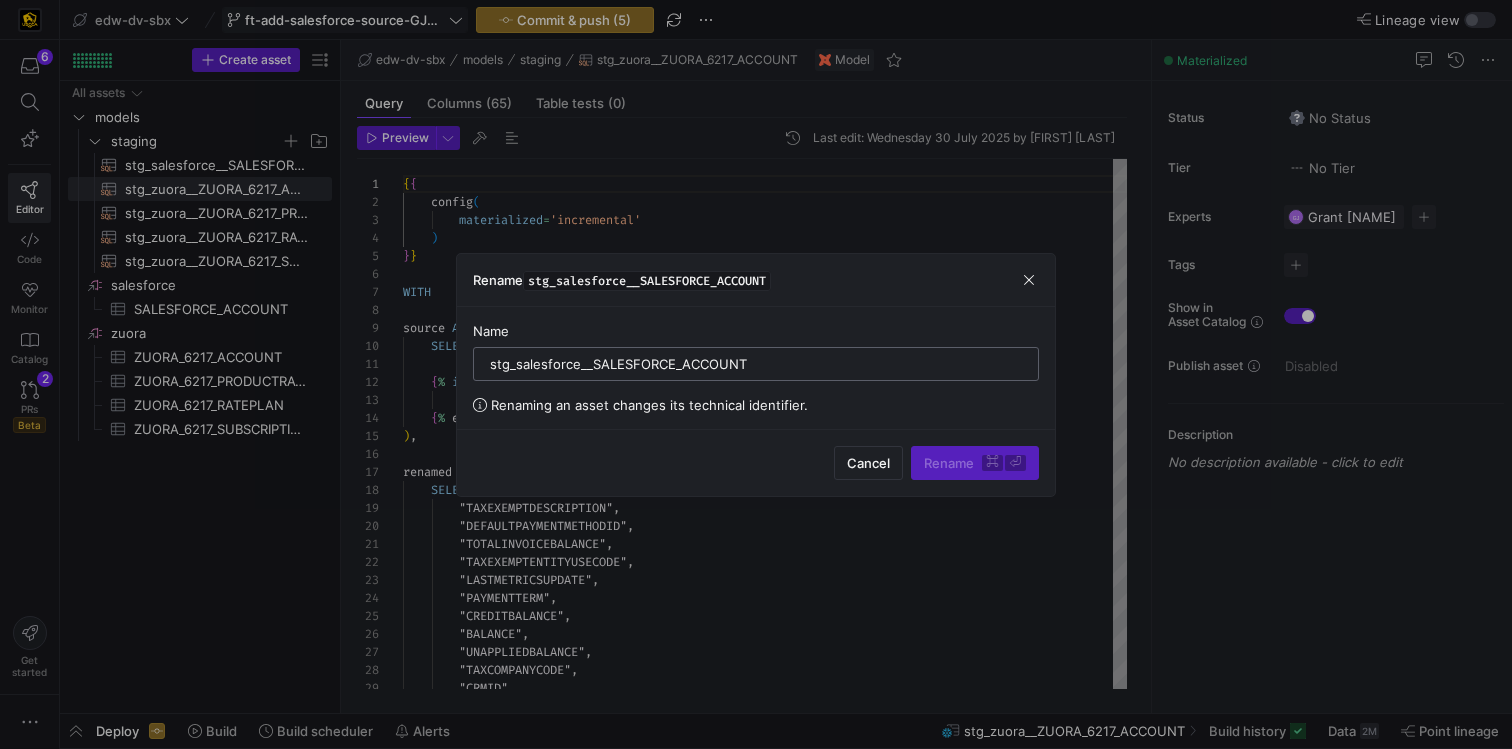 drag, startPoint x: 767, startPoint y: 365, endPoint x: 591, endPoint y: 366, distance: 176.00284 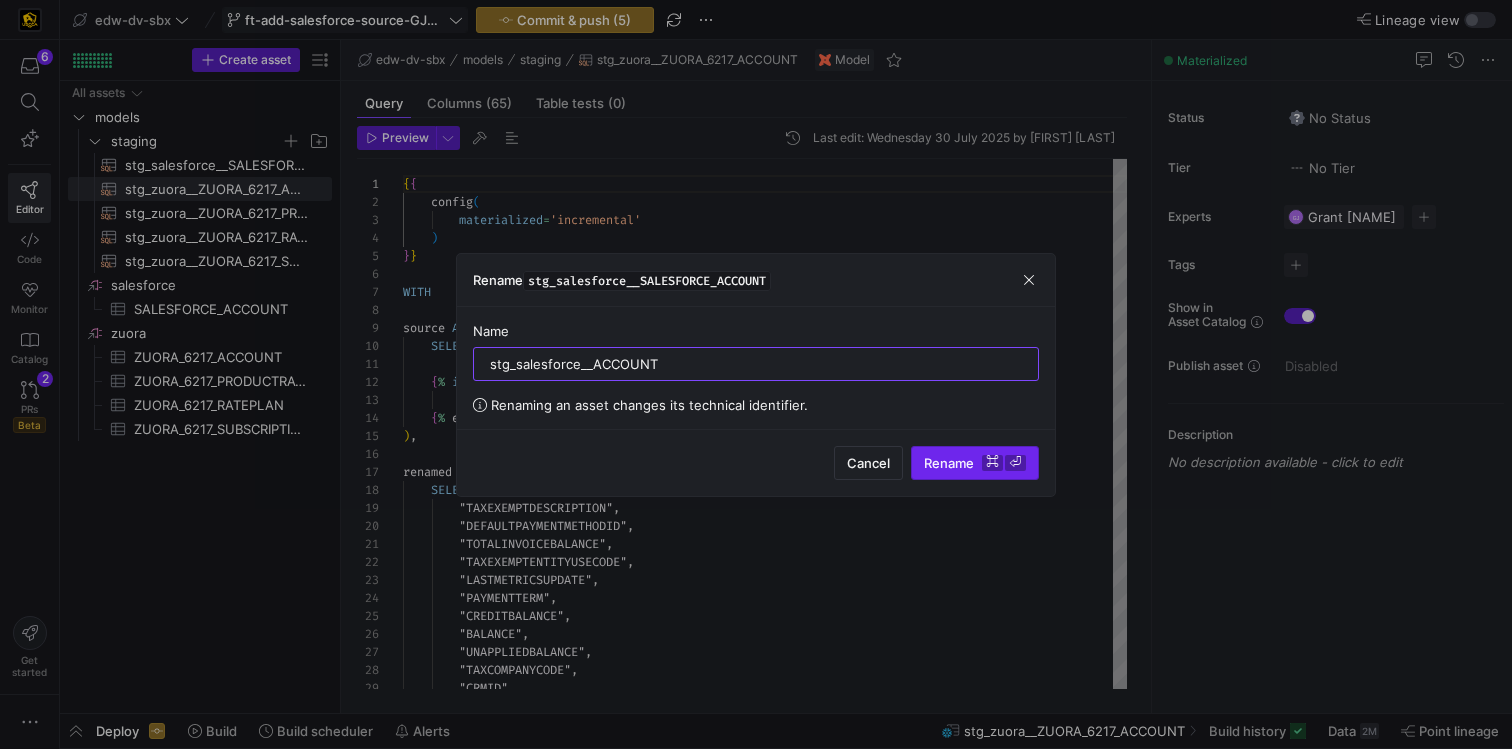 type on "stg_salesforce__ACCOUNT" 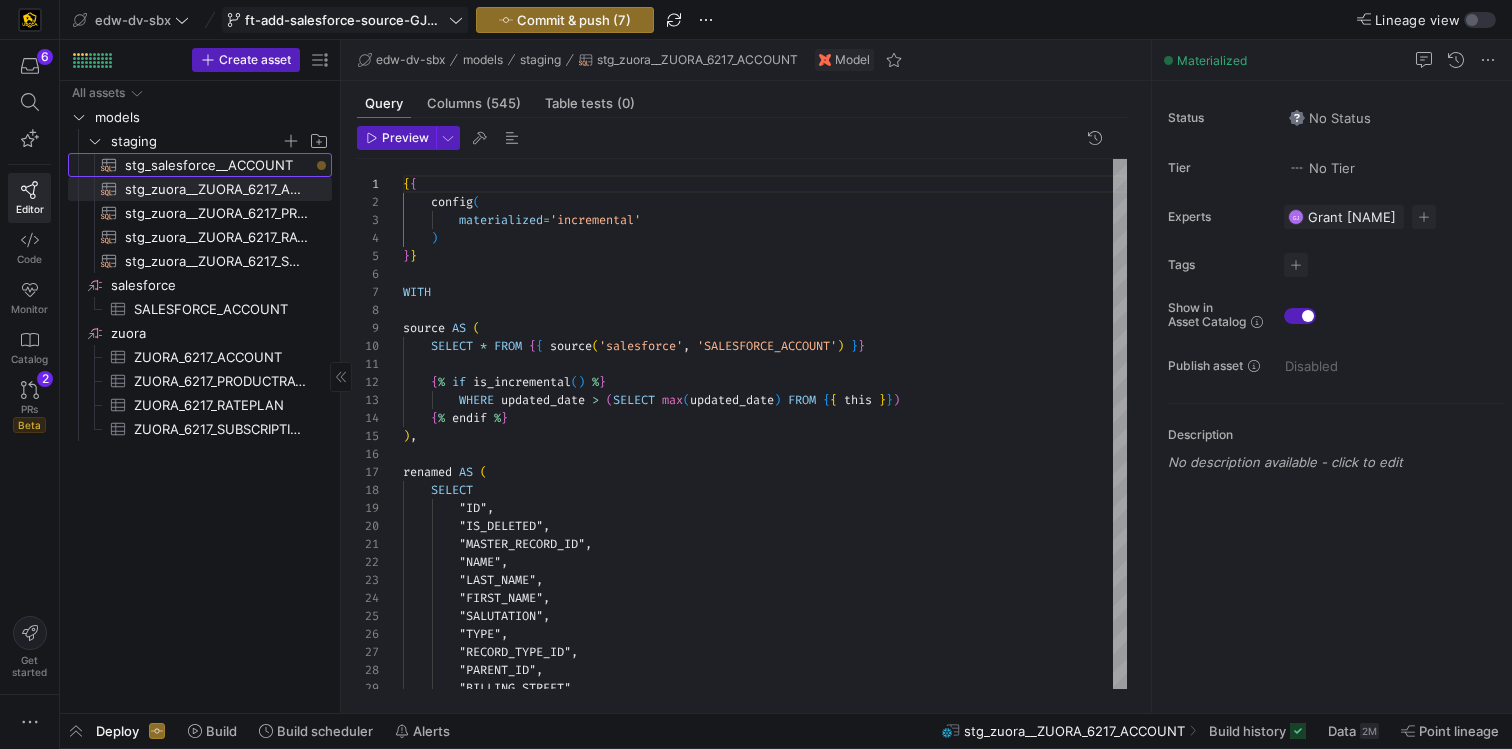 click on "stg_salesforce__ACCOUNT​​​​​​​​​​" 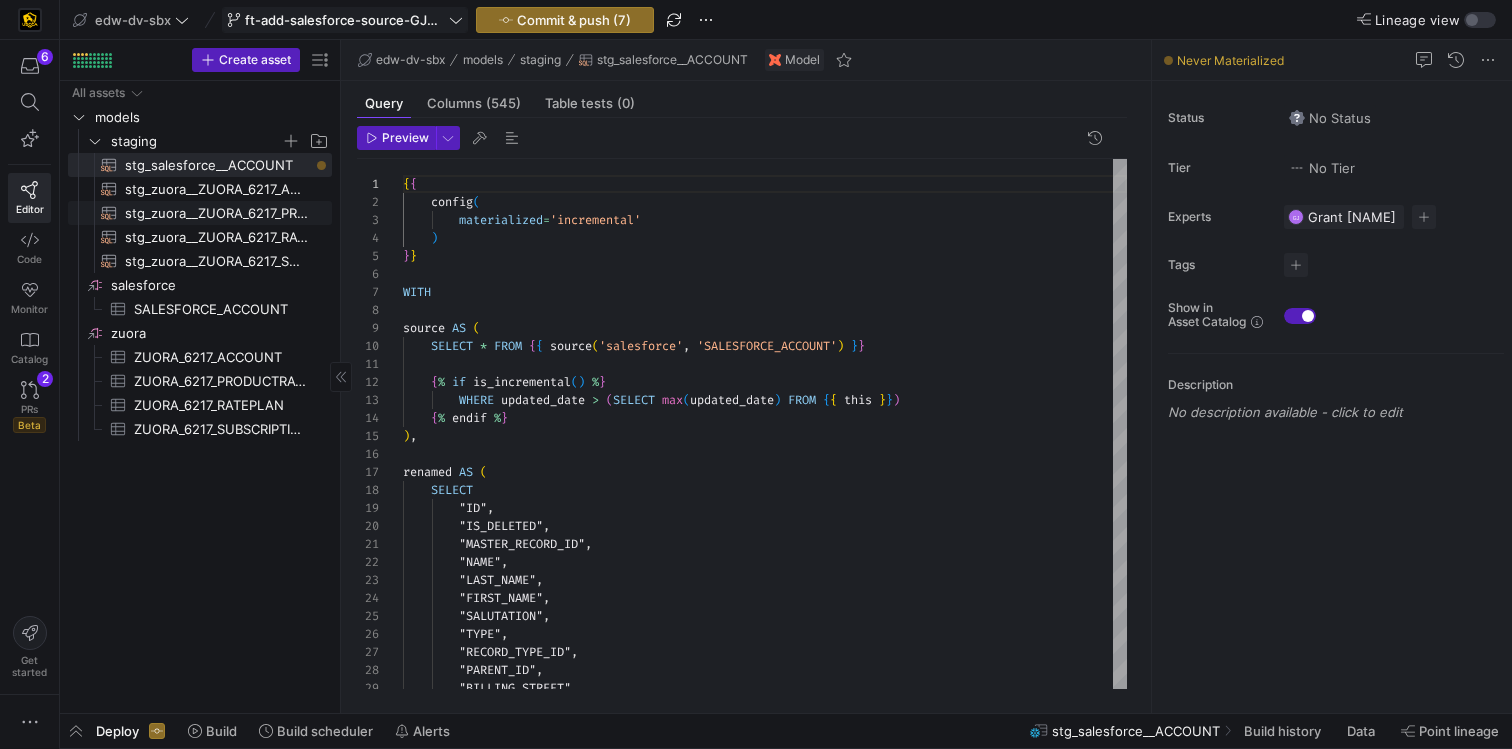 click on "stg_zuora__ZUORA_6217_PRODUCTRATEPLAN​​​​​​​​​​" 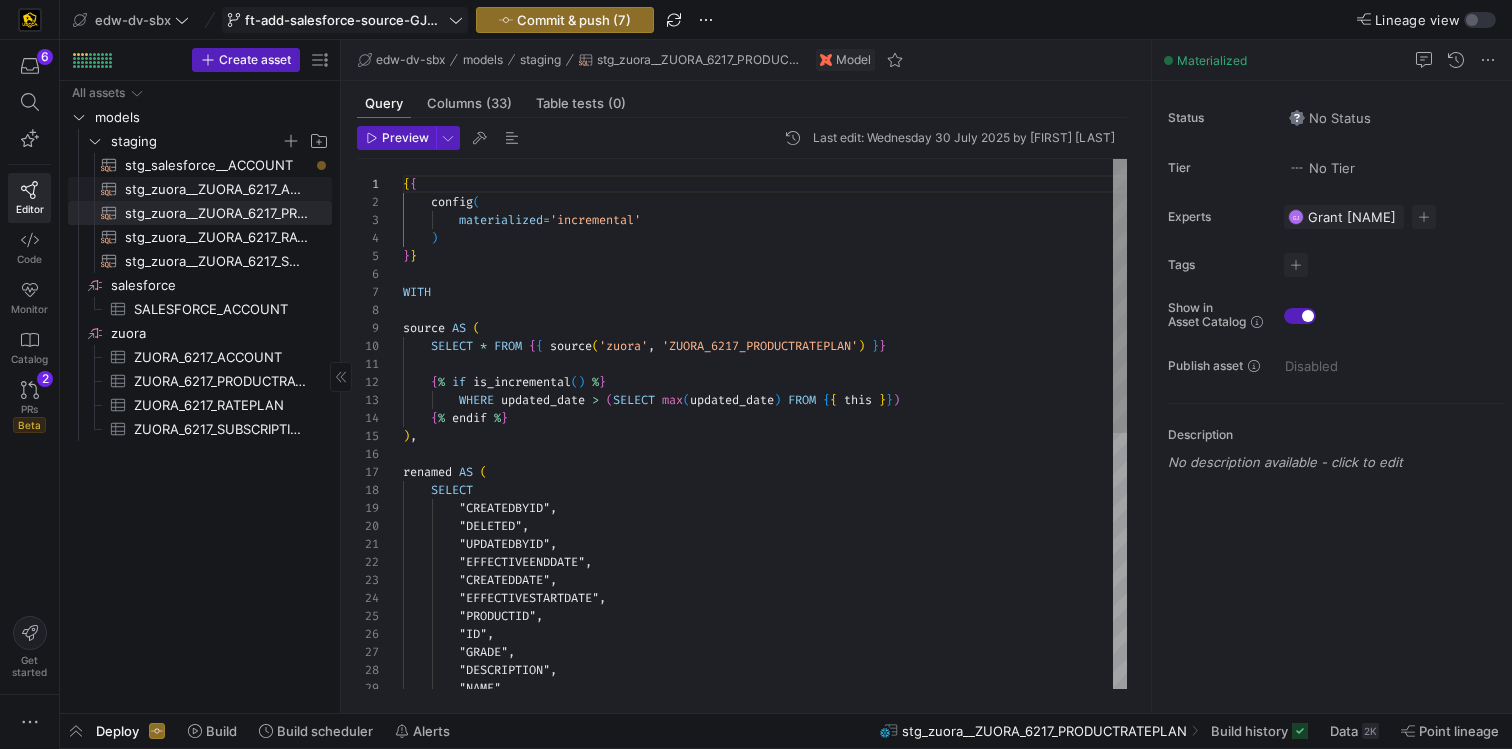click on "stg_zuora__ZUORA_6217_ACCOUNT​​​​​​​​​​" 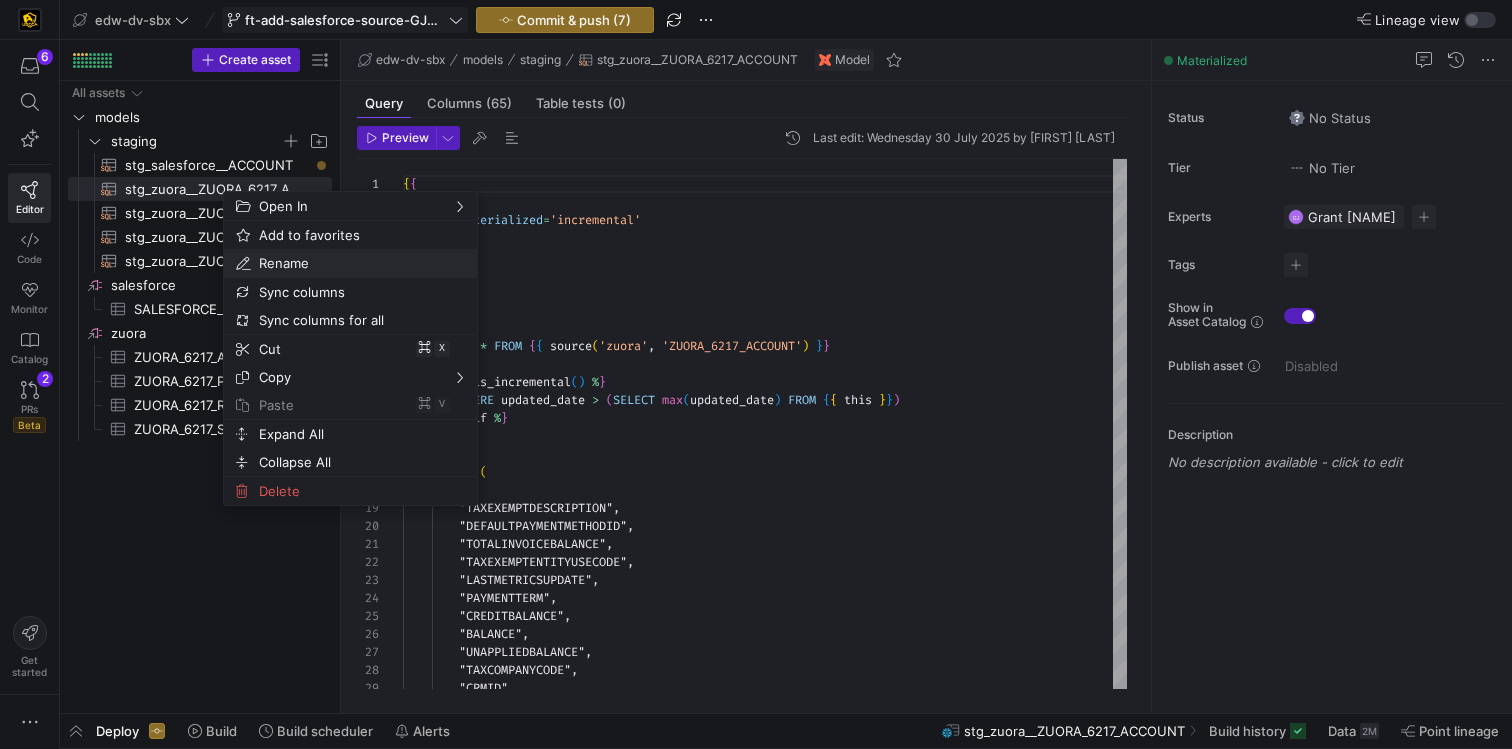 click on "Rename" at bounding box center [333, 263] 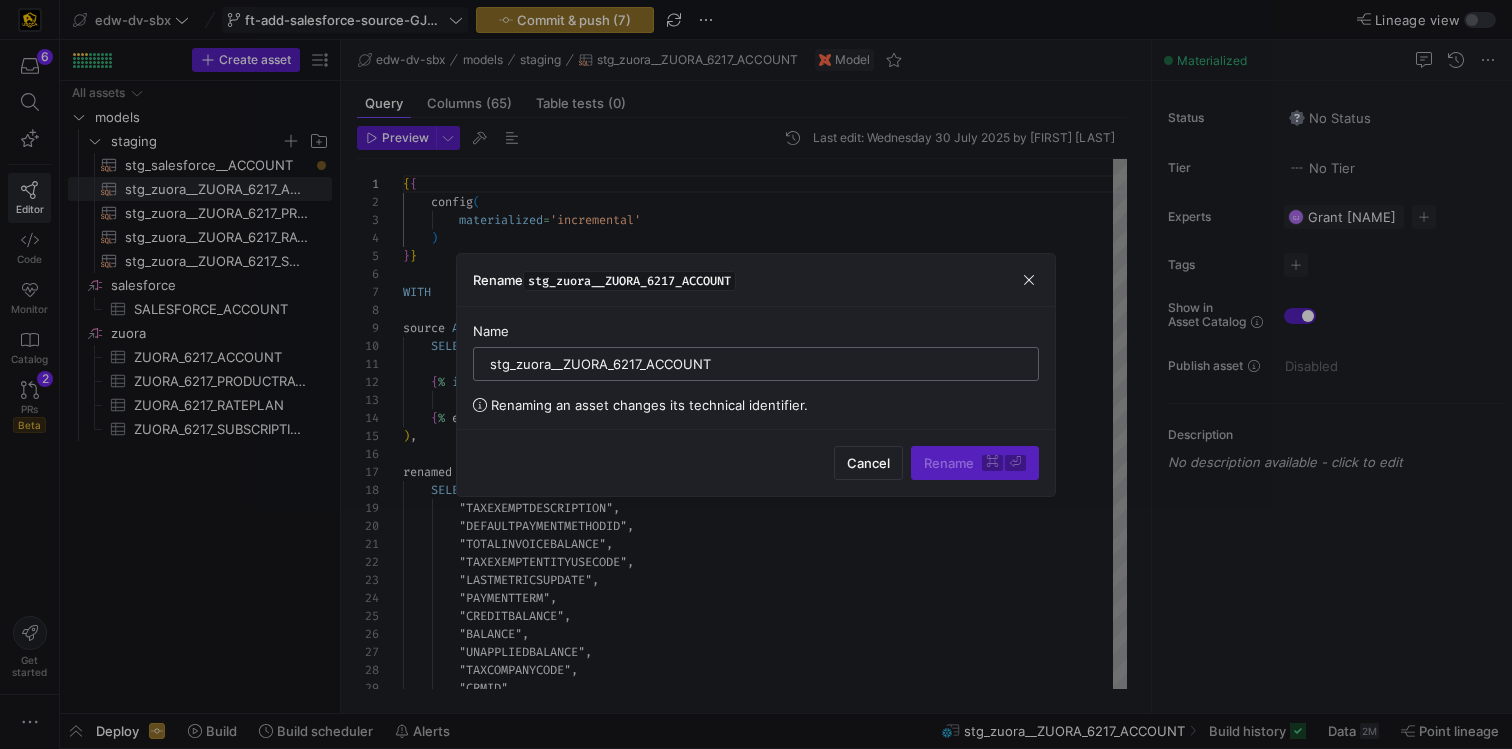 click on "stg_zuora__ZUORA_6217_ACCOUNT" at bounding box center [756, 364] 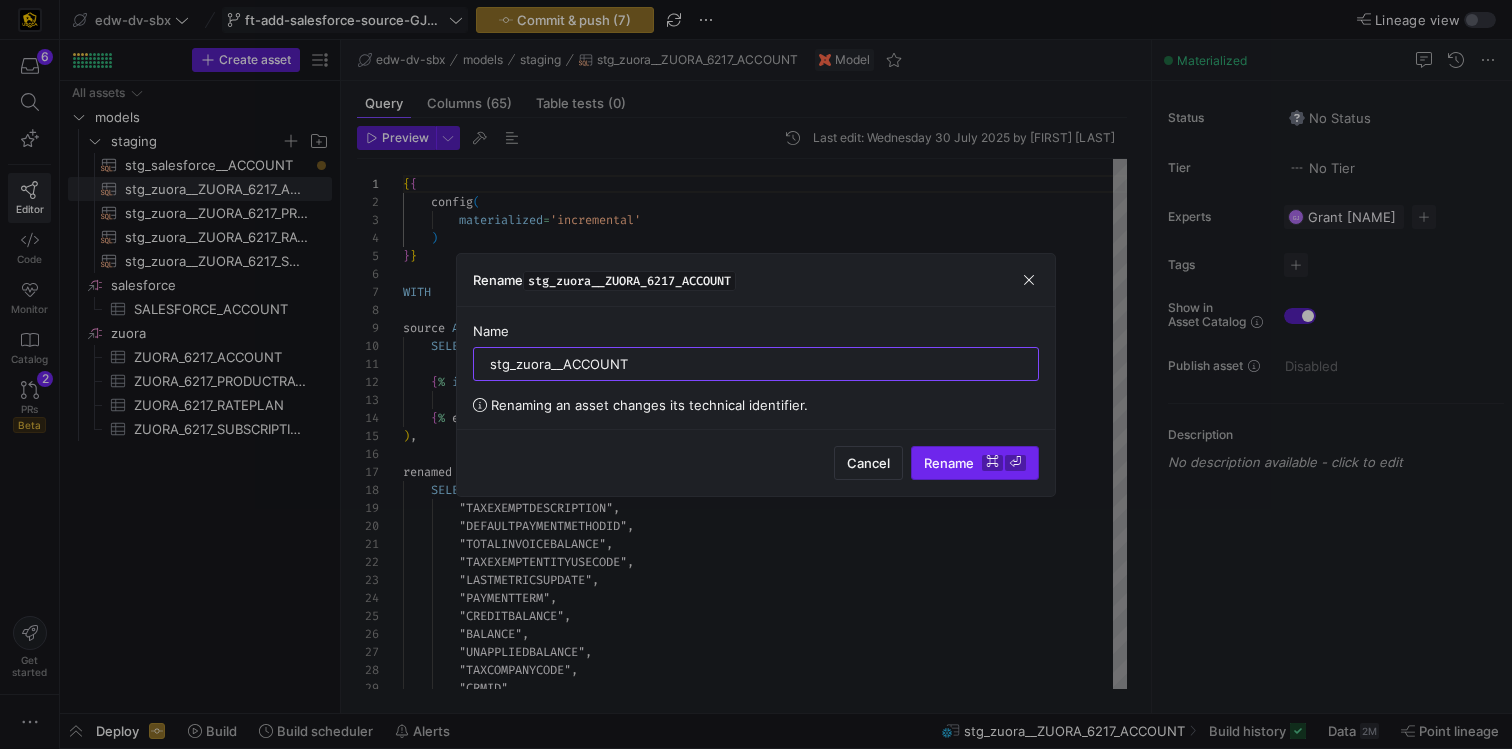 type on "stg_zuora__ACCOUNT" 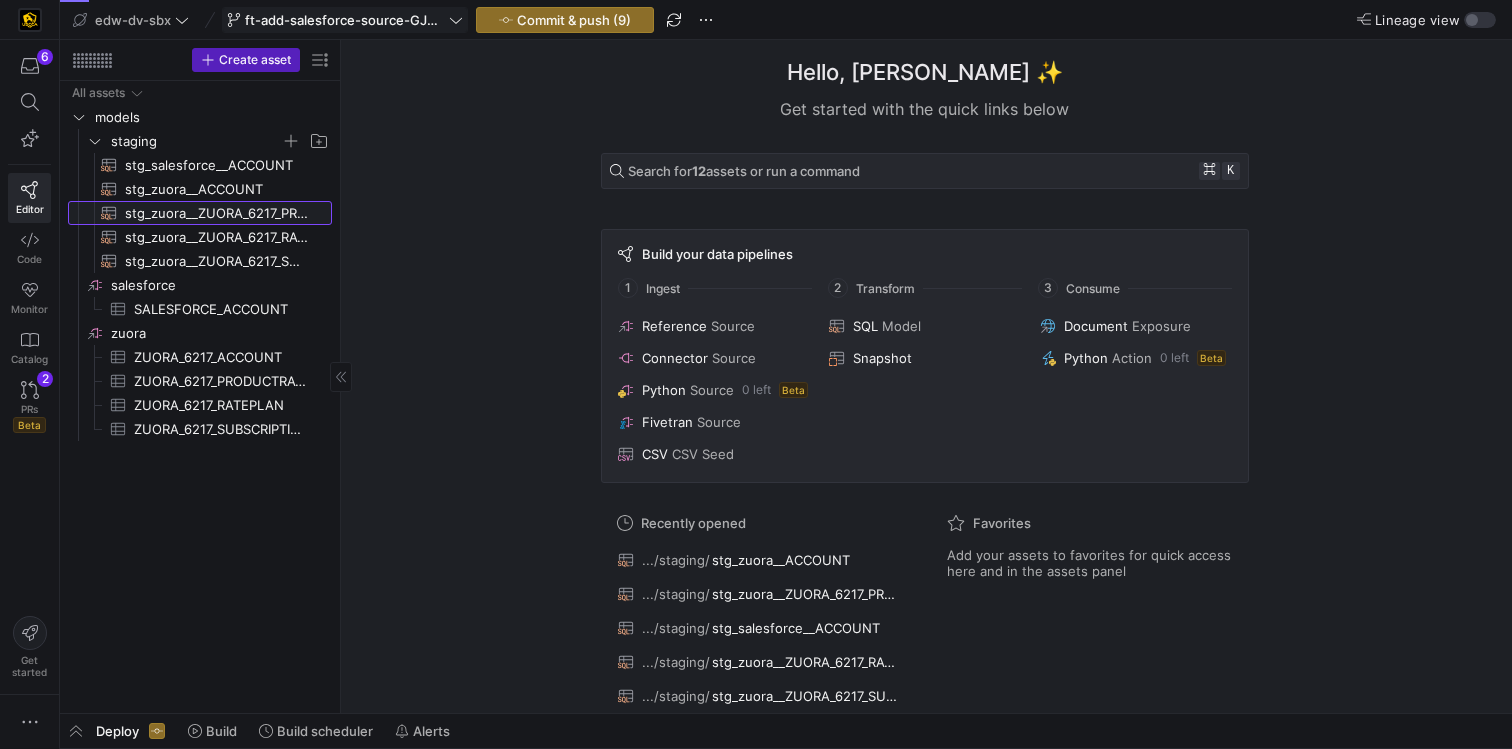 click on "stg_zuora__ZUORA_6217_PRODUCTRATEPLAN​​​​​​​​​​" 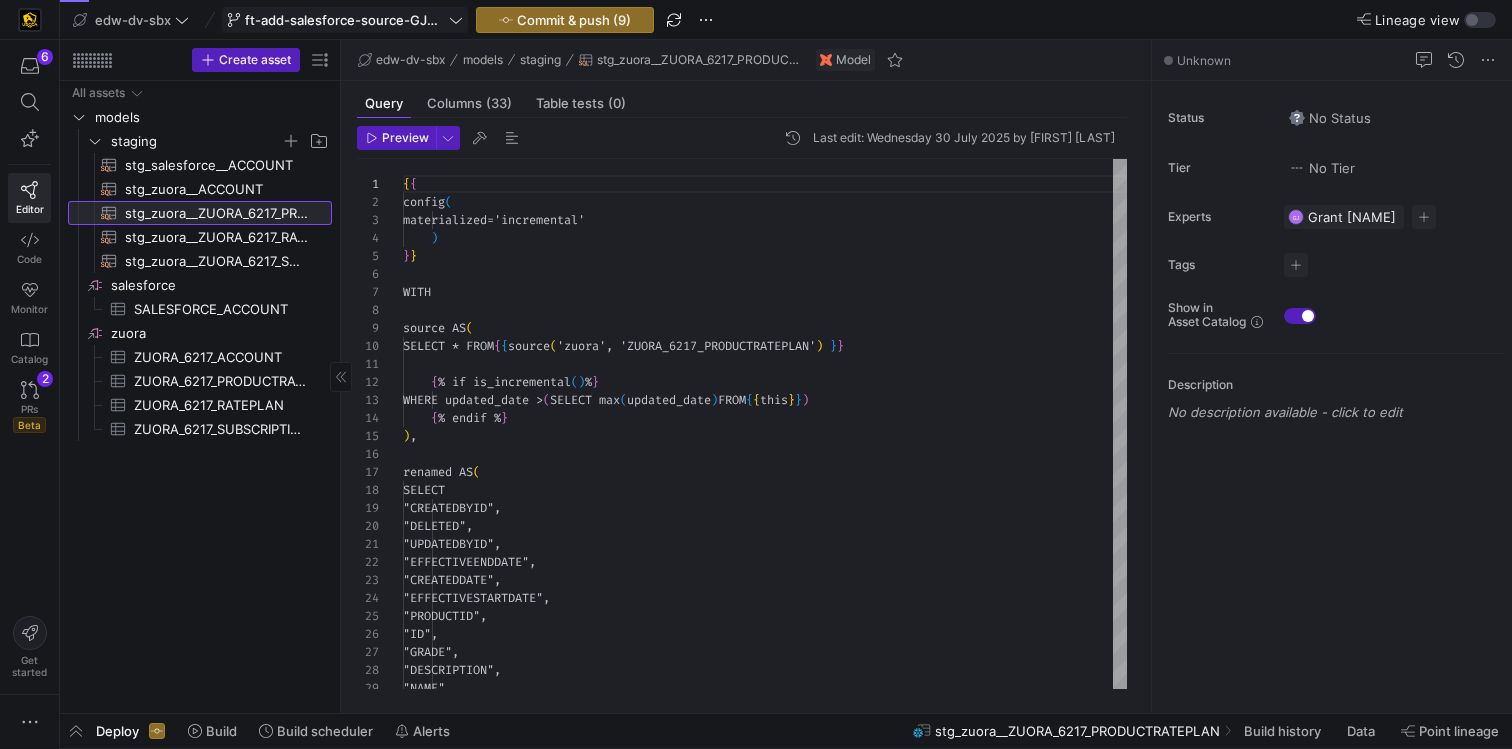 scroll, scrollTop: 180, scrollLeft: 0, axis: vertical 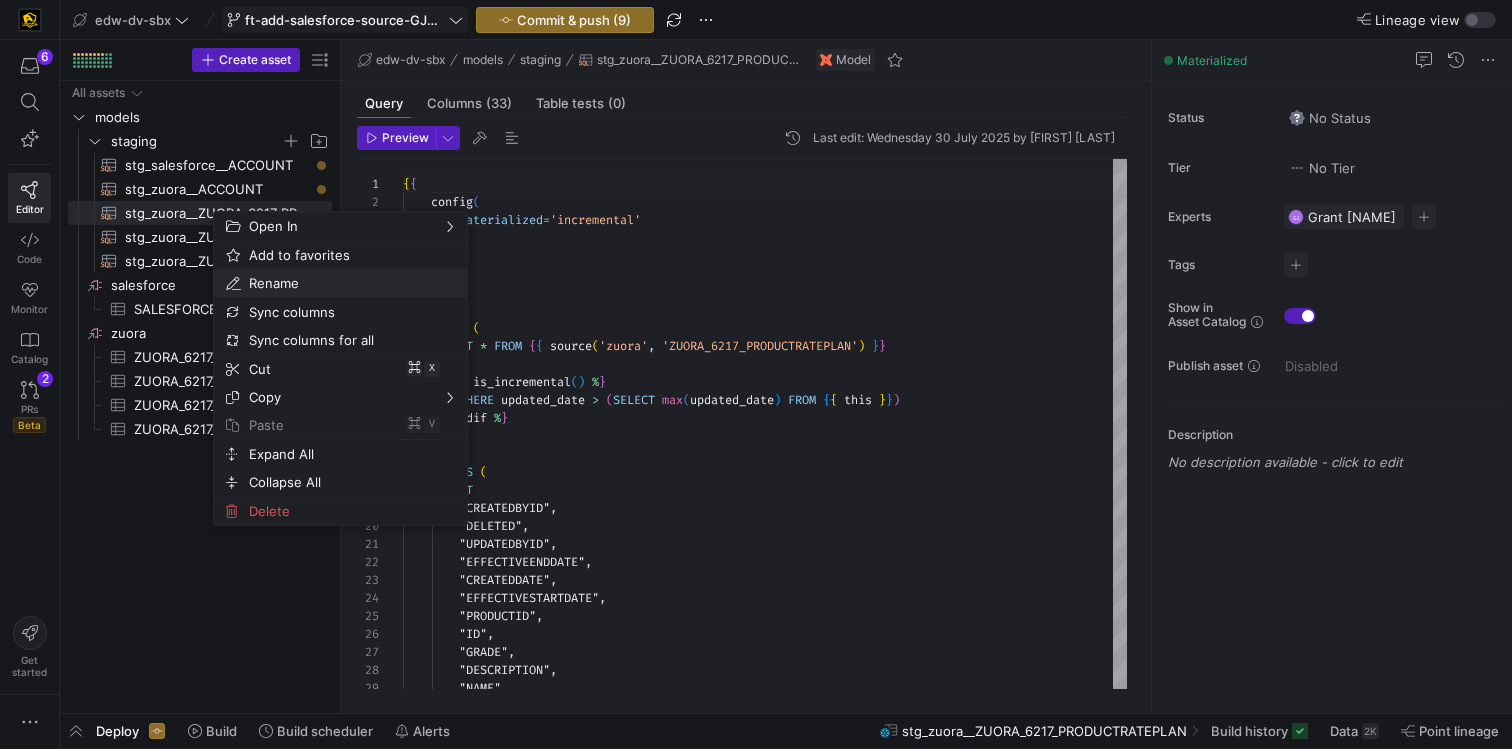 click on "Rename" at bounding box center [323, 283] 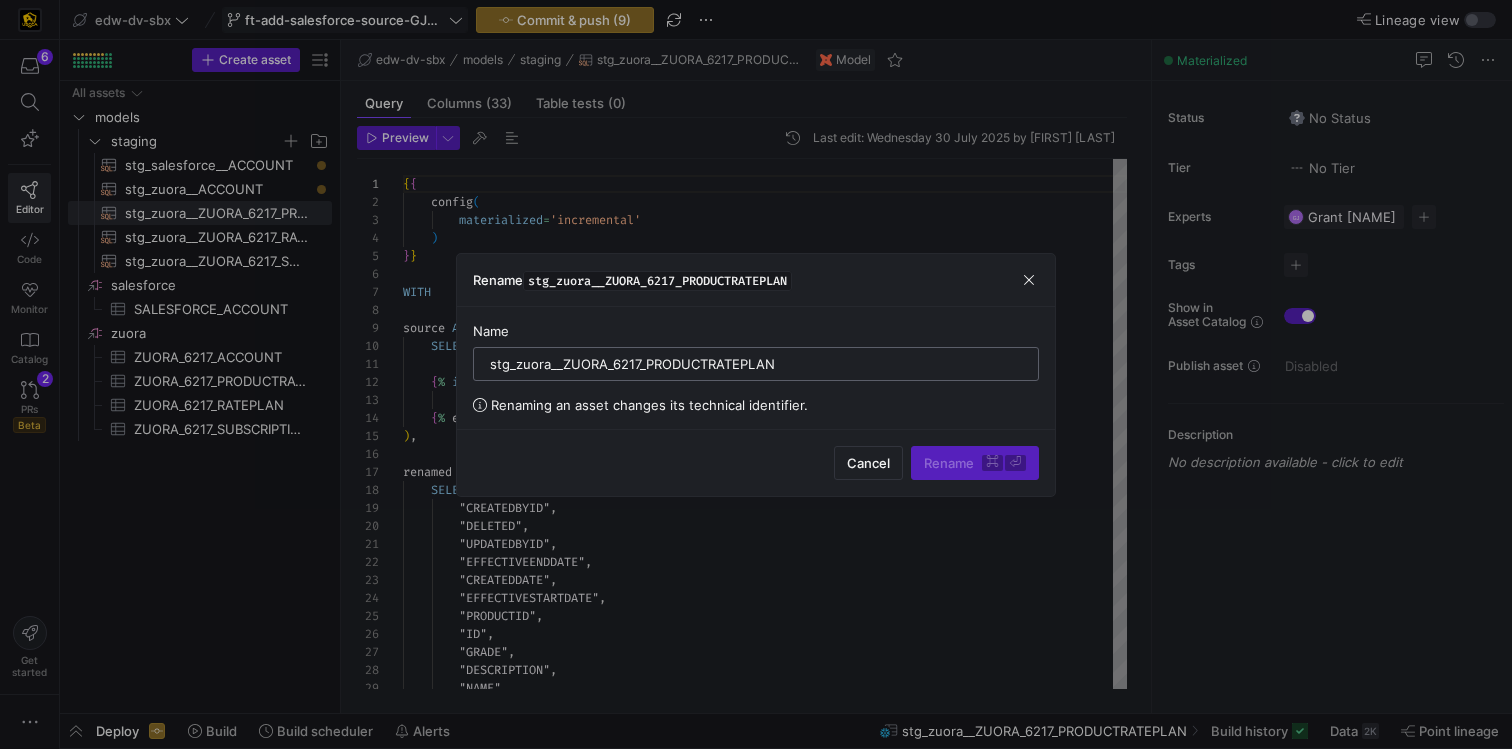 drag, startPoint x: 648, startPoint y: 365, endPoint x: 564, endPoint y: 368, distance: 84.05355 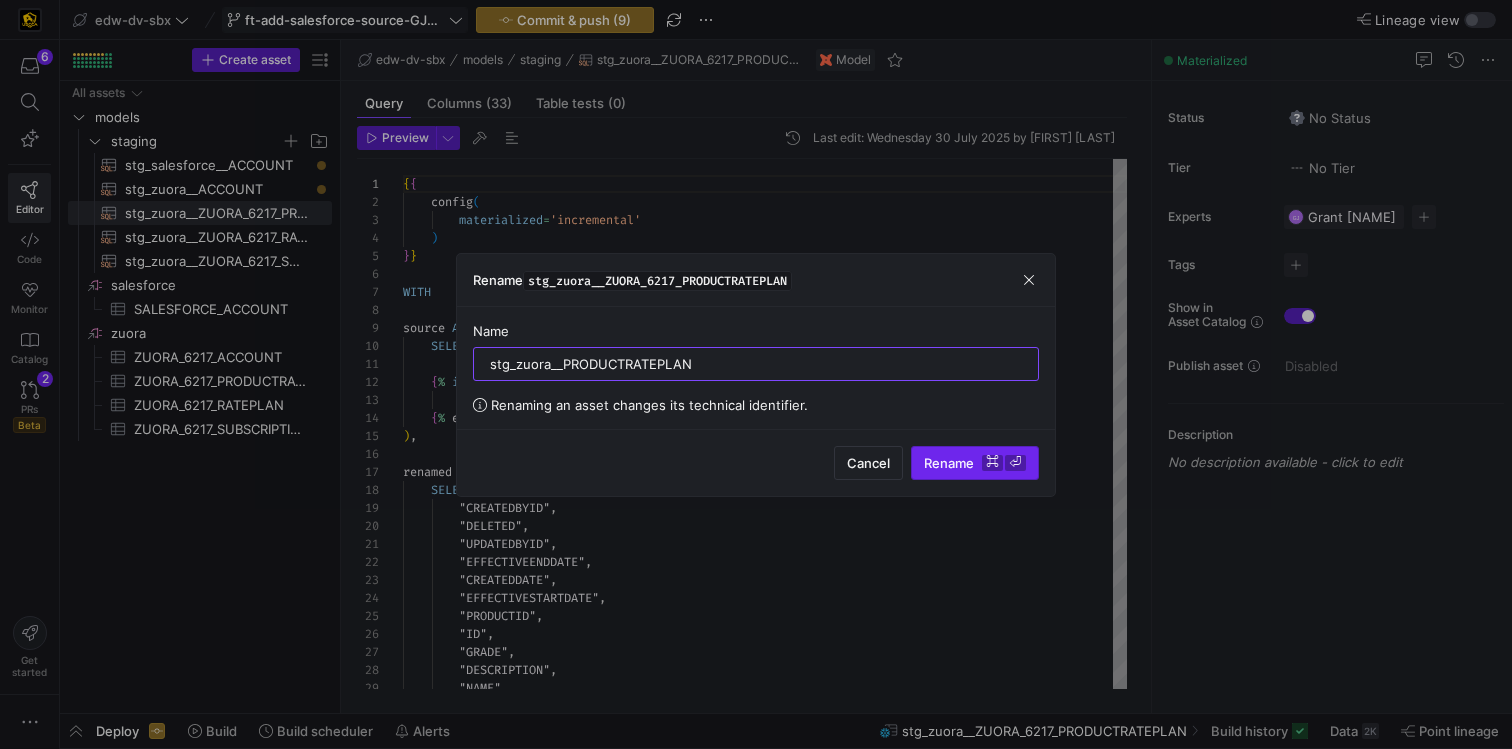type on "stg_zuora__PRODUCTRATEPLAN" 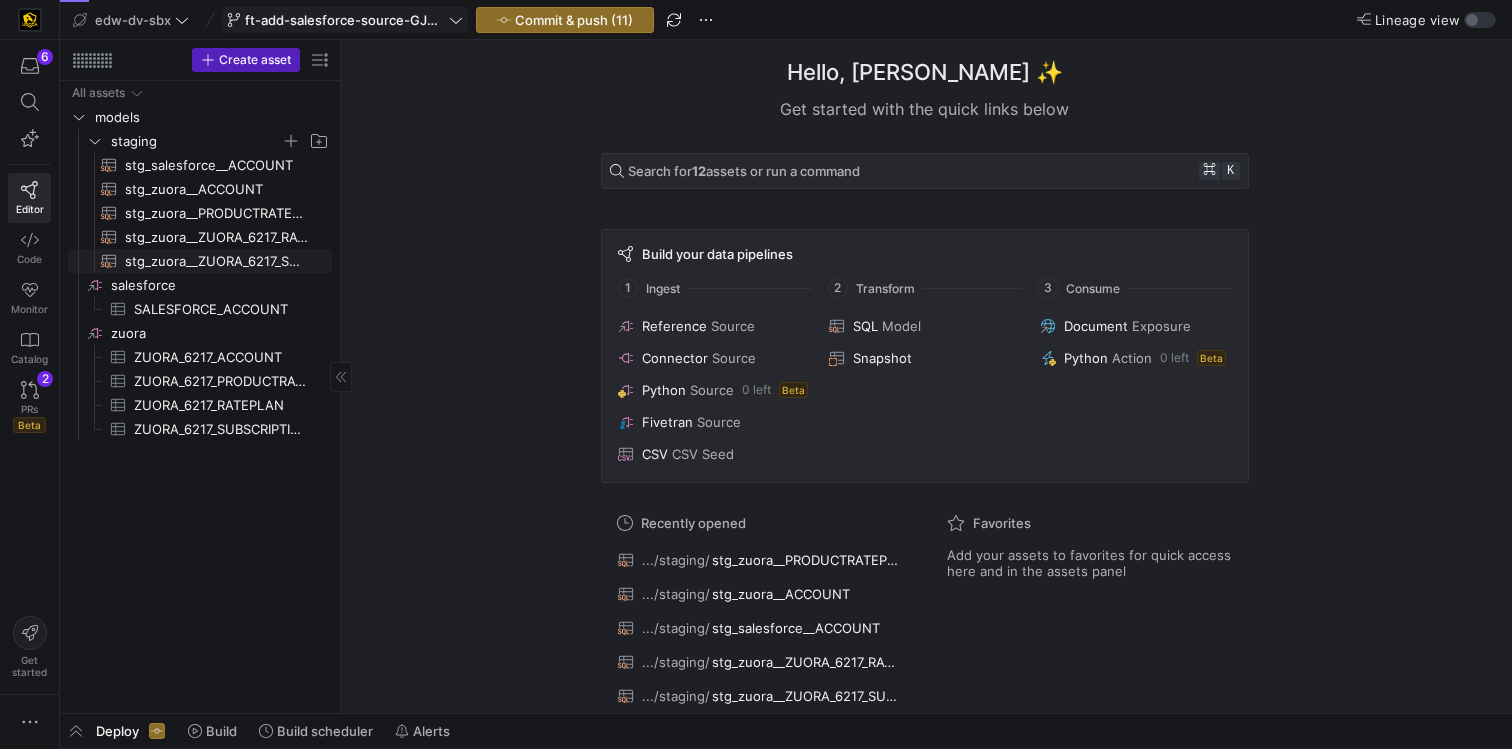 click on "stg_zuora__ZUORA_6217_RATEPLAN​​​​​​​​​​" 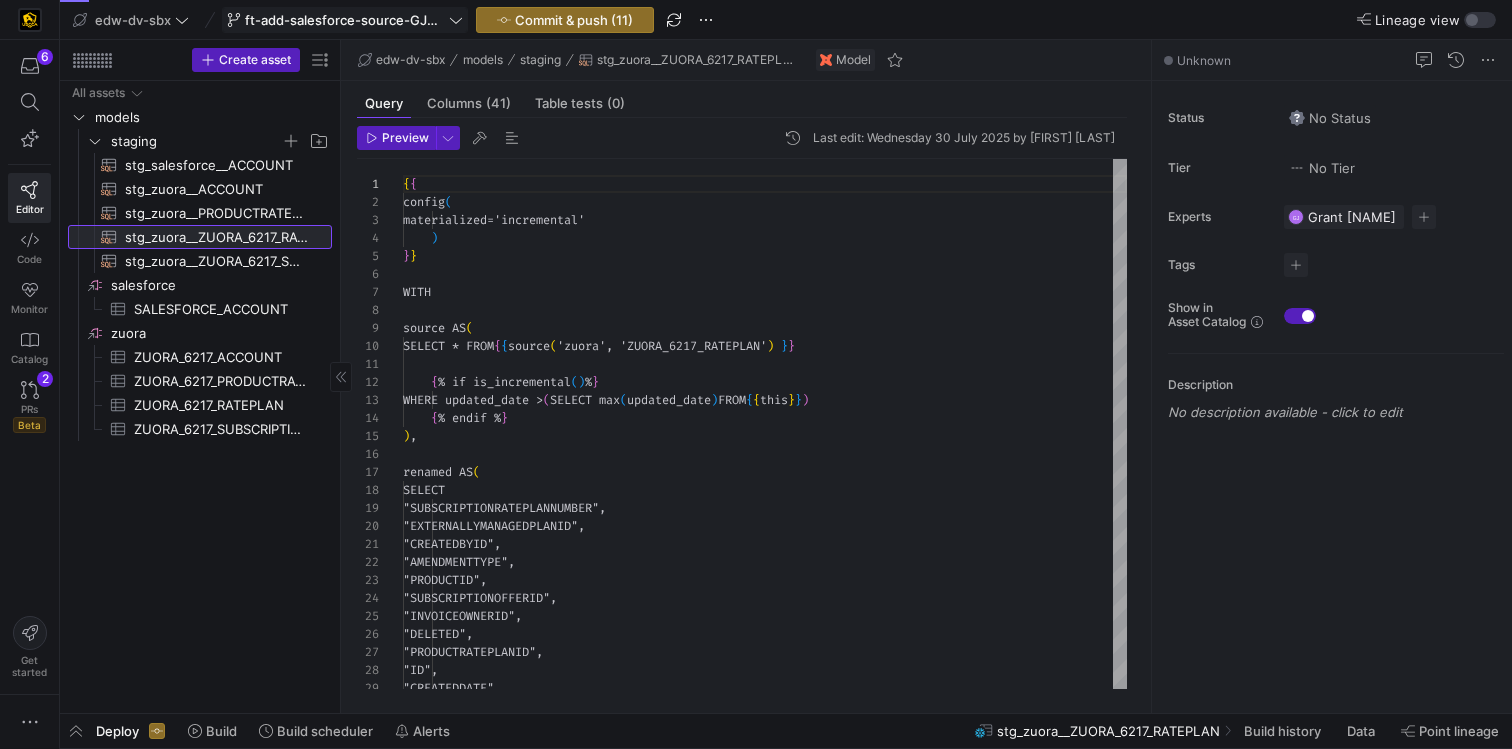 scroll, scrollTop: 180, scrollLeft: 0, axis: vertical 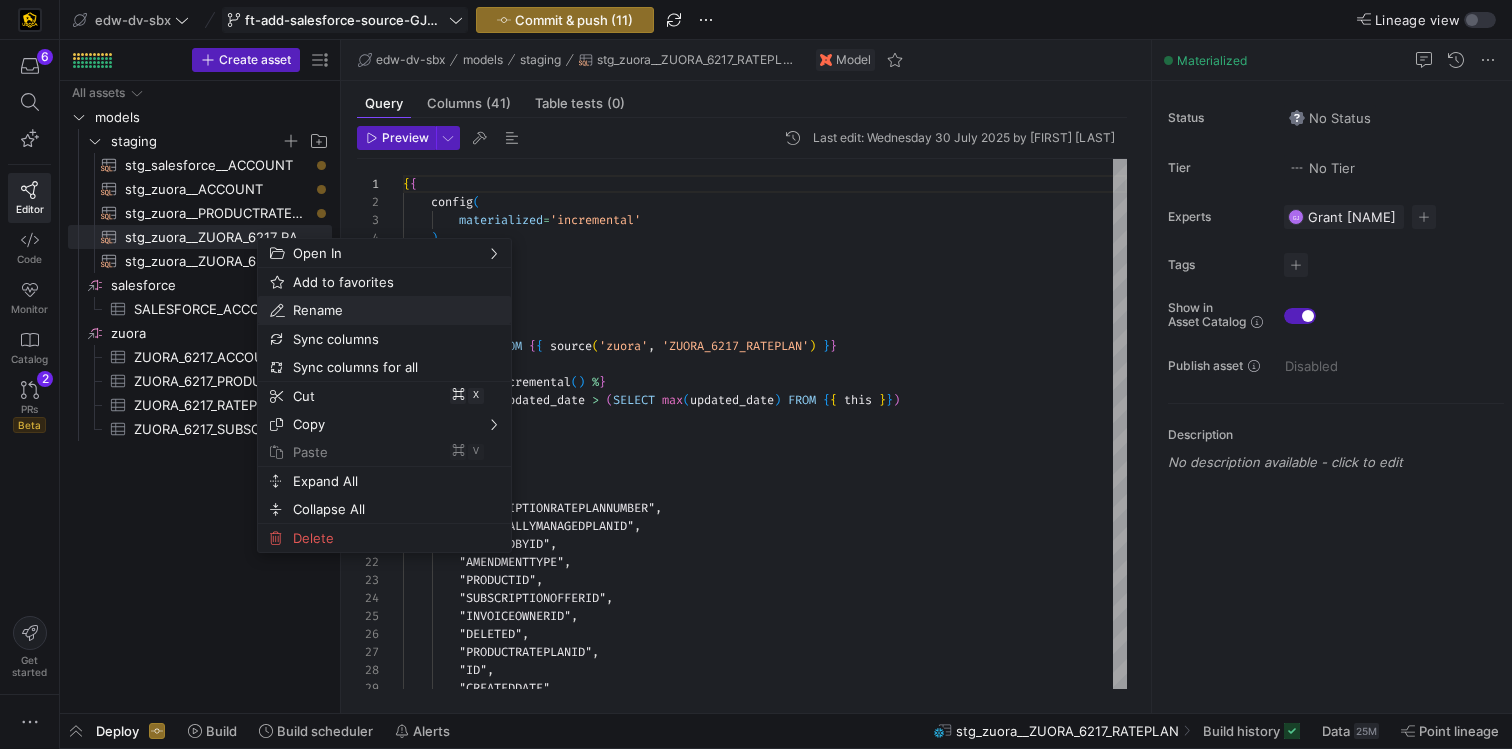 click on "Rename" at bounding box center [367, 310] 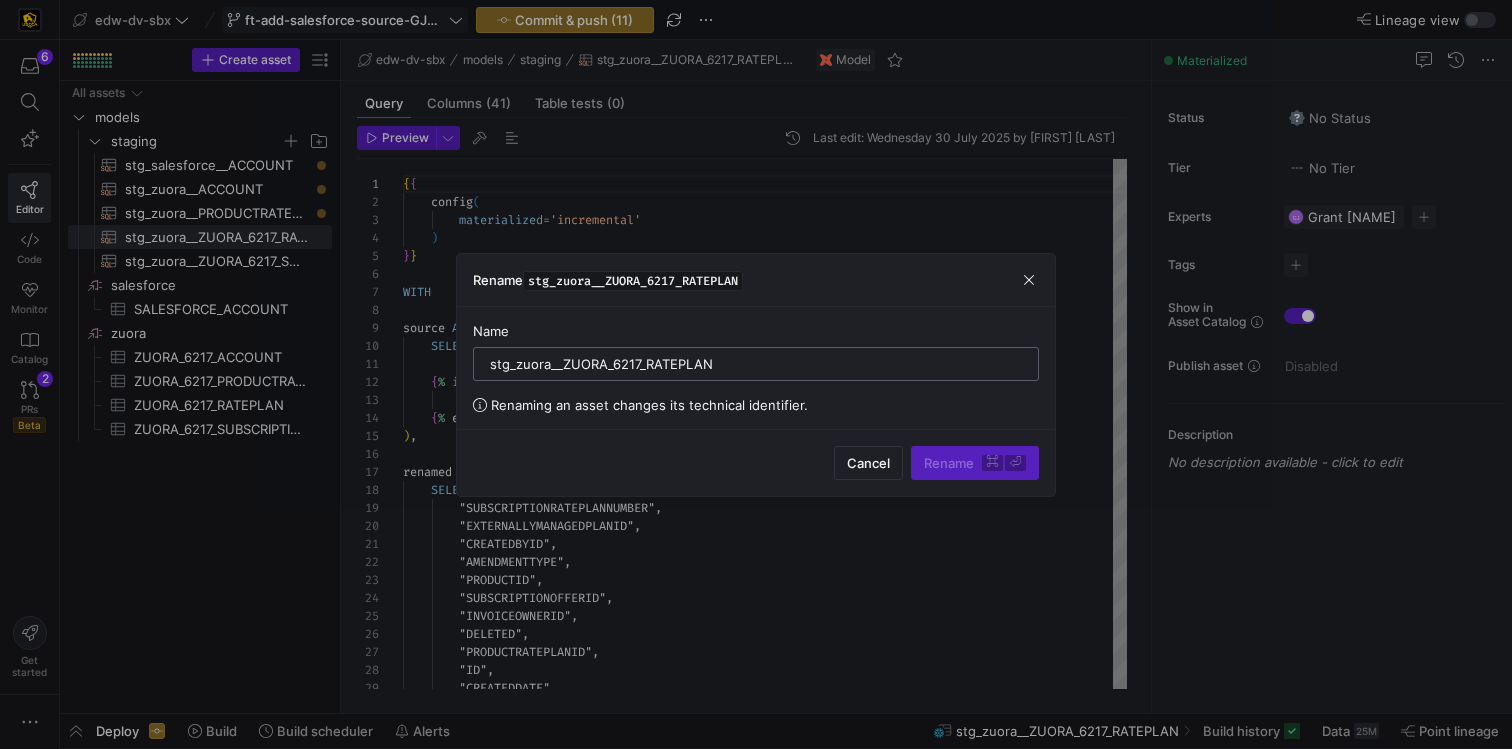 drag, startPoint x: 644, startPoint y: 364, endPoint x: 564, endPoint y: 370, distance: 80.224686 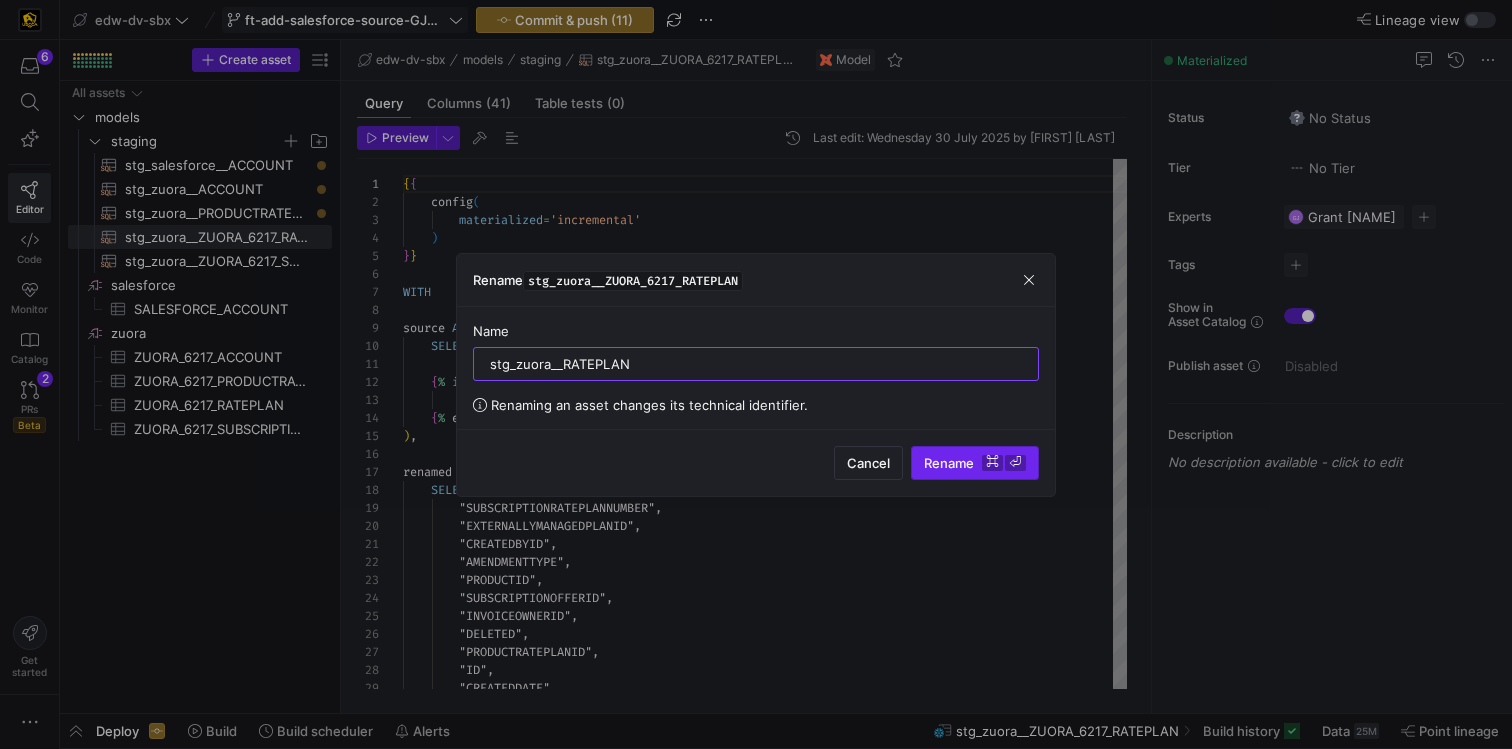 type on "stg_zuora__RATEPLAN" 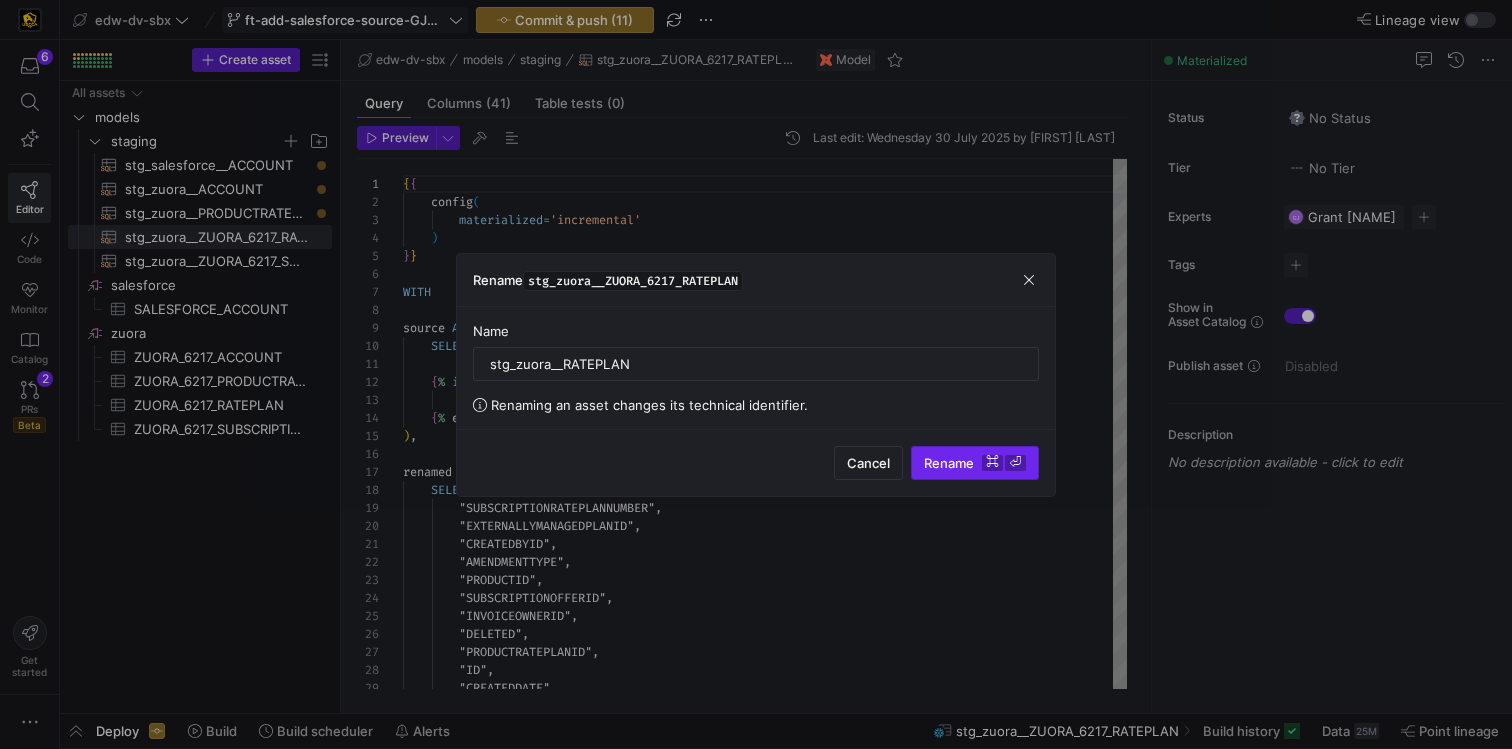 click on "⌘" at bounding box center [992, 463] 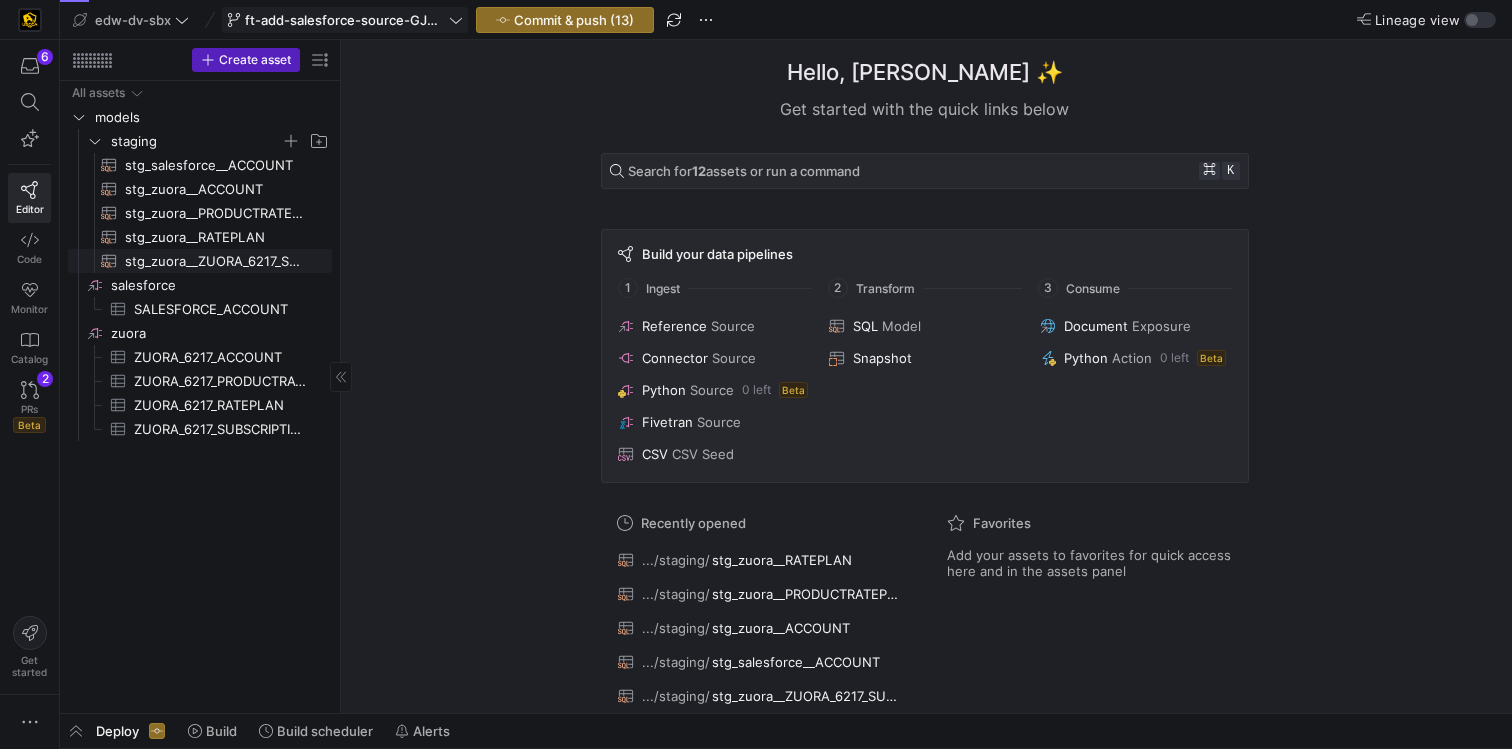 click on "stg_zuora__ZUORA_6217_SUBSCRIPTION​​​​​​​​​​" 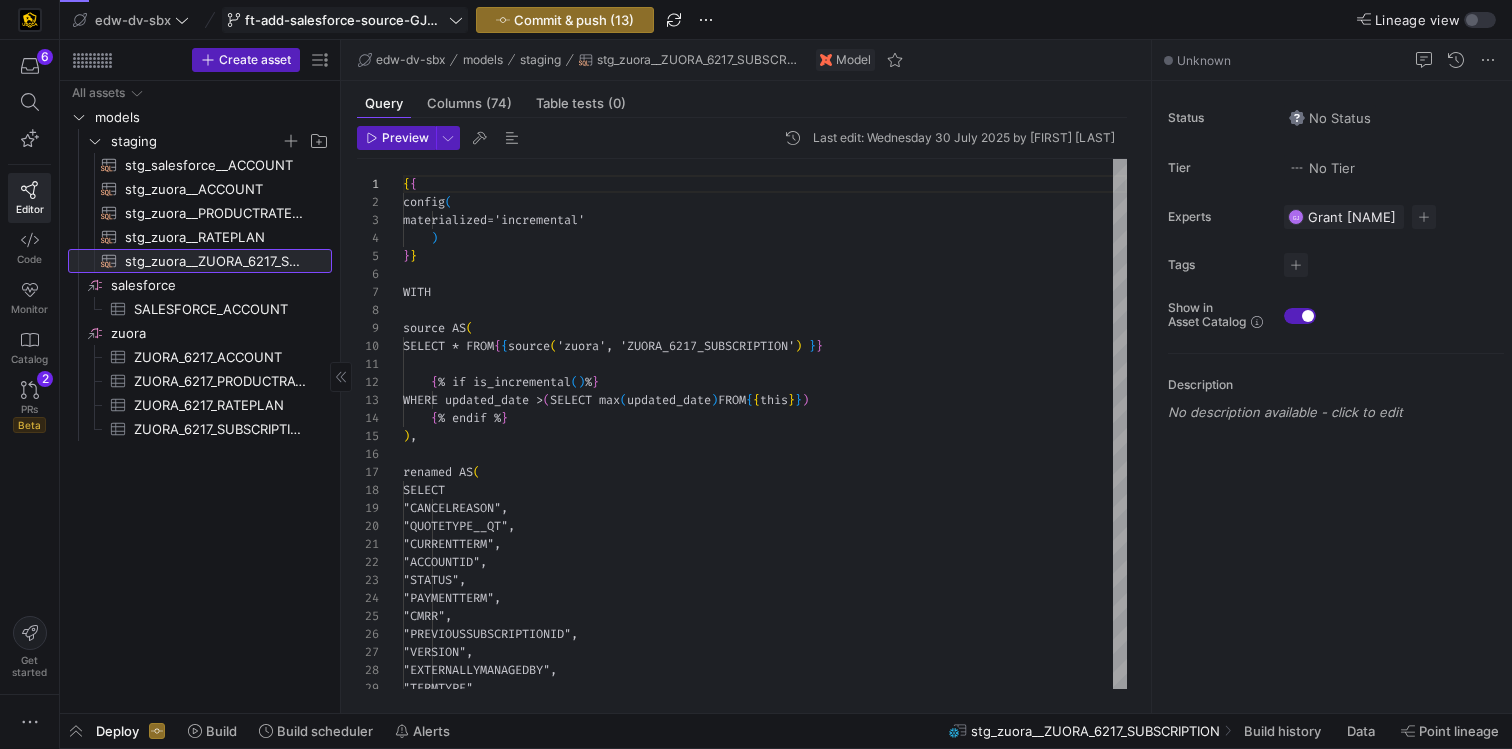 scroll, scrollTop: 180, scrollLeft: 0, axis: vertical 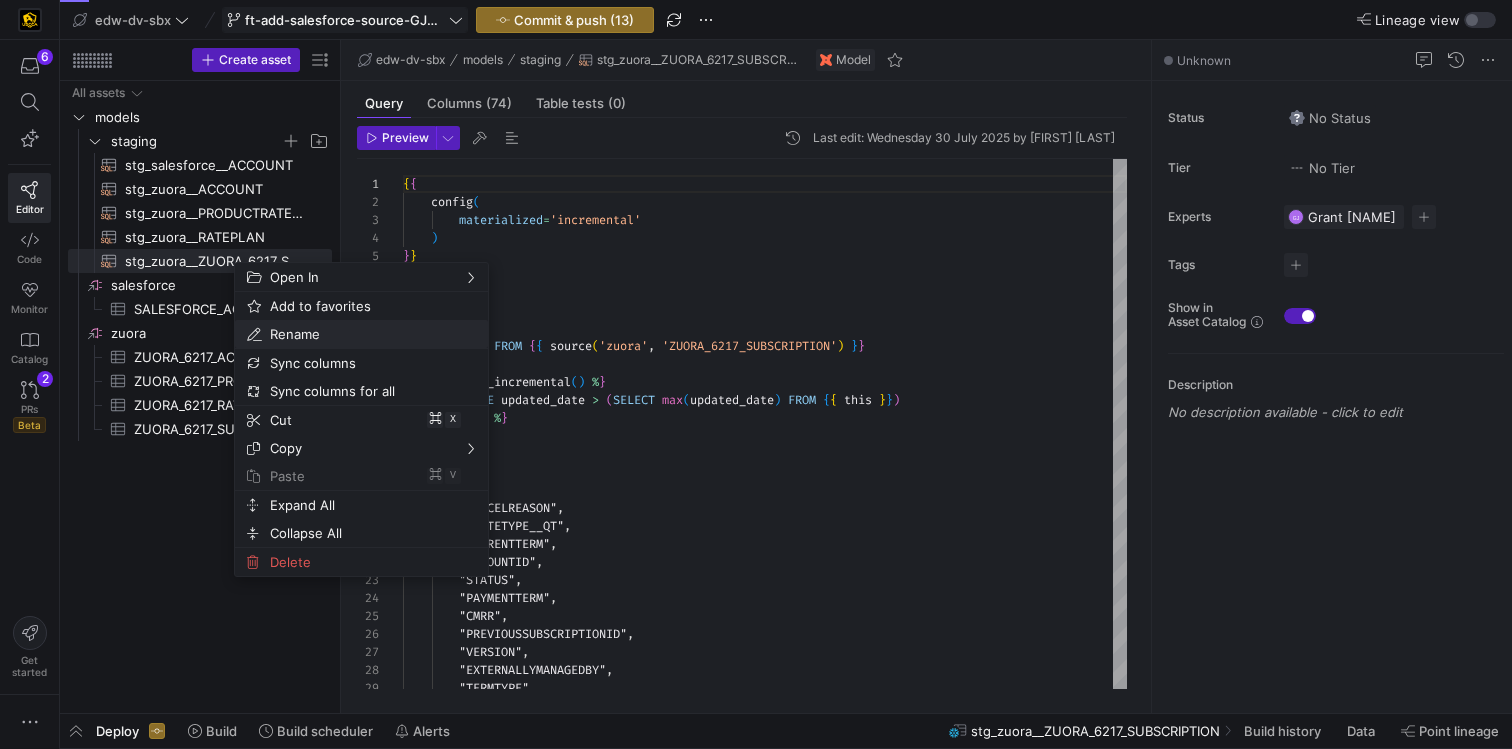 click on "Rename" at bounding box center (344, 334) 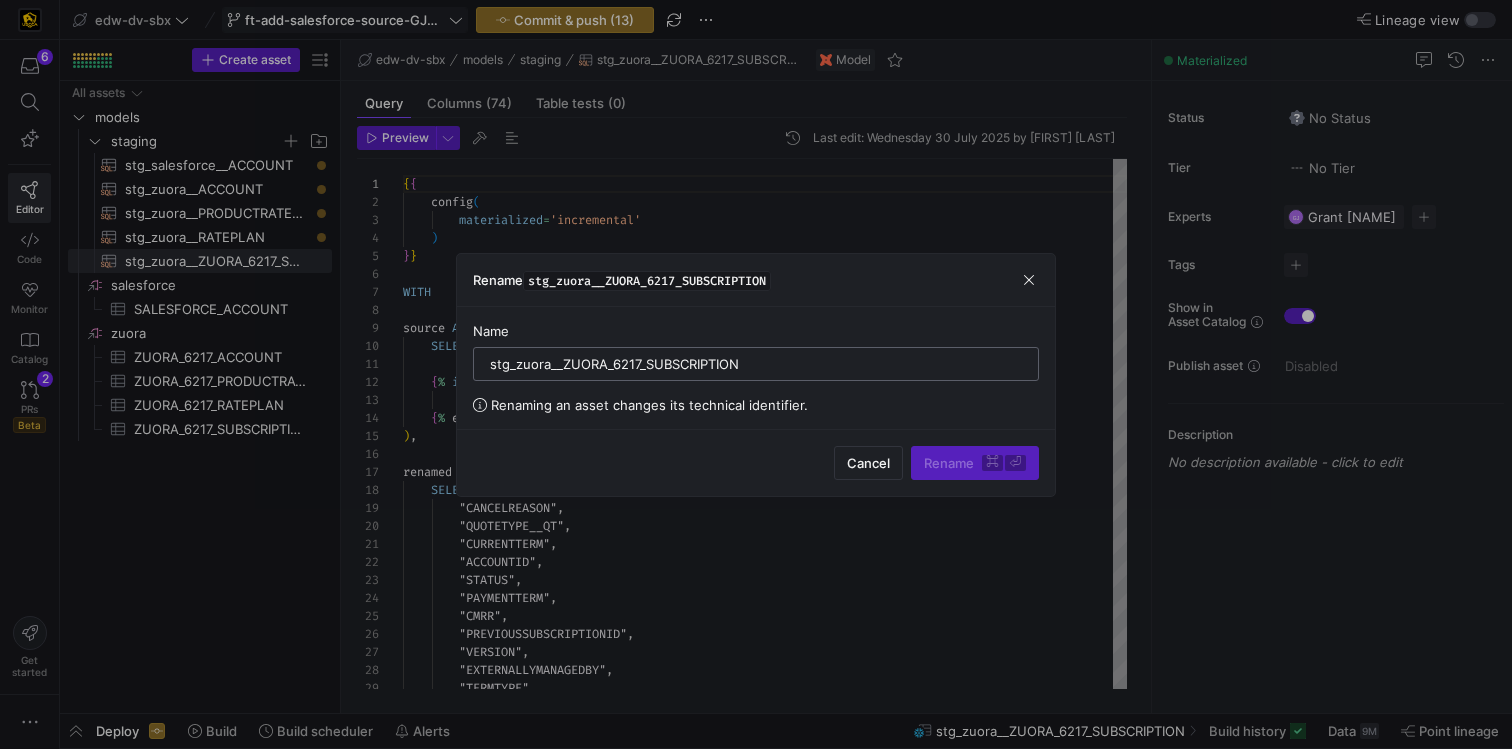 drag, startPoint x: 644, startPoint y: 366, endPoint x: 561, endPoint y: 371, distance: 83.15047 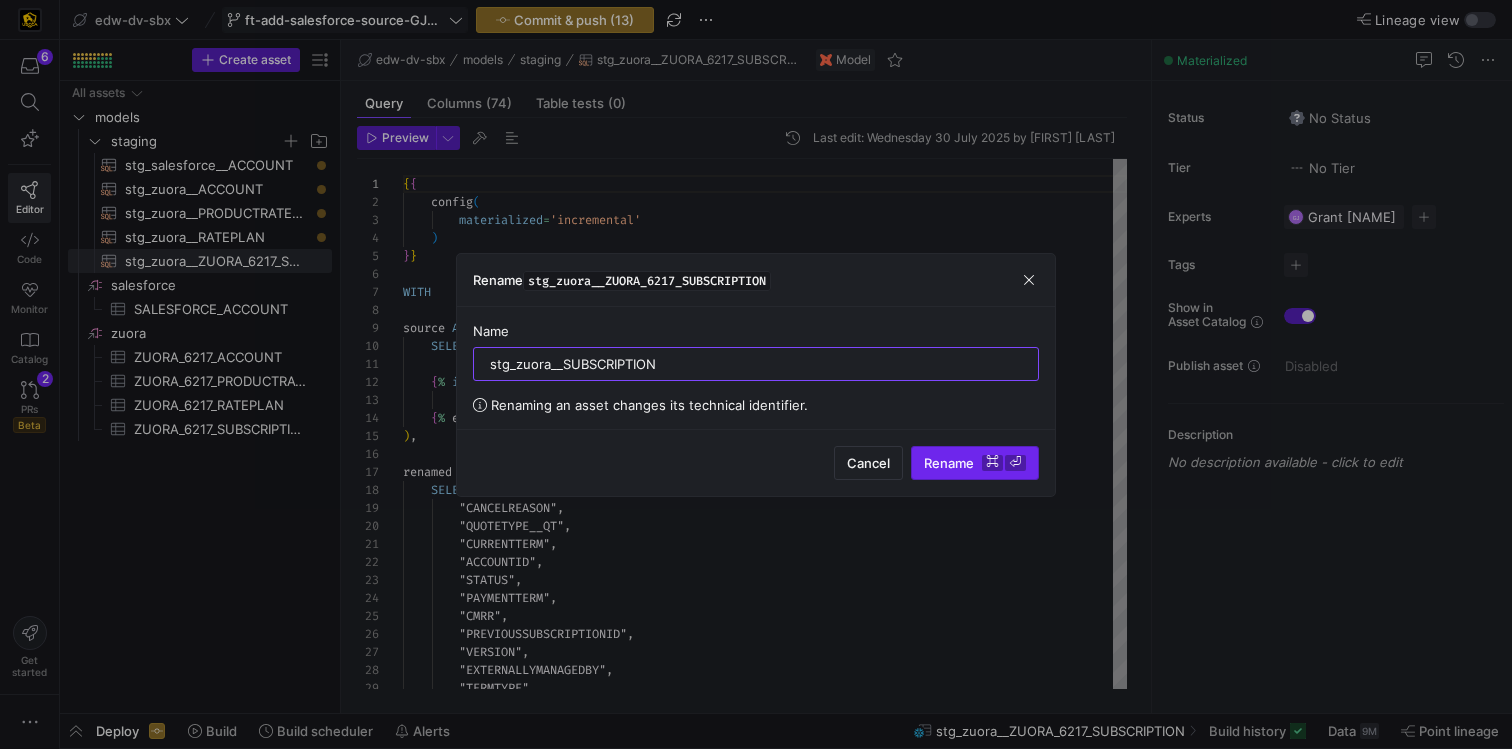type on "stg_zuora__SUBSCRIPTION" 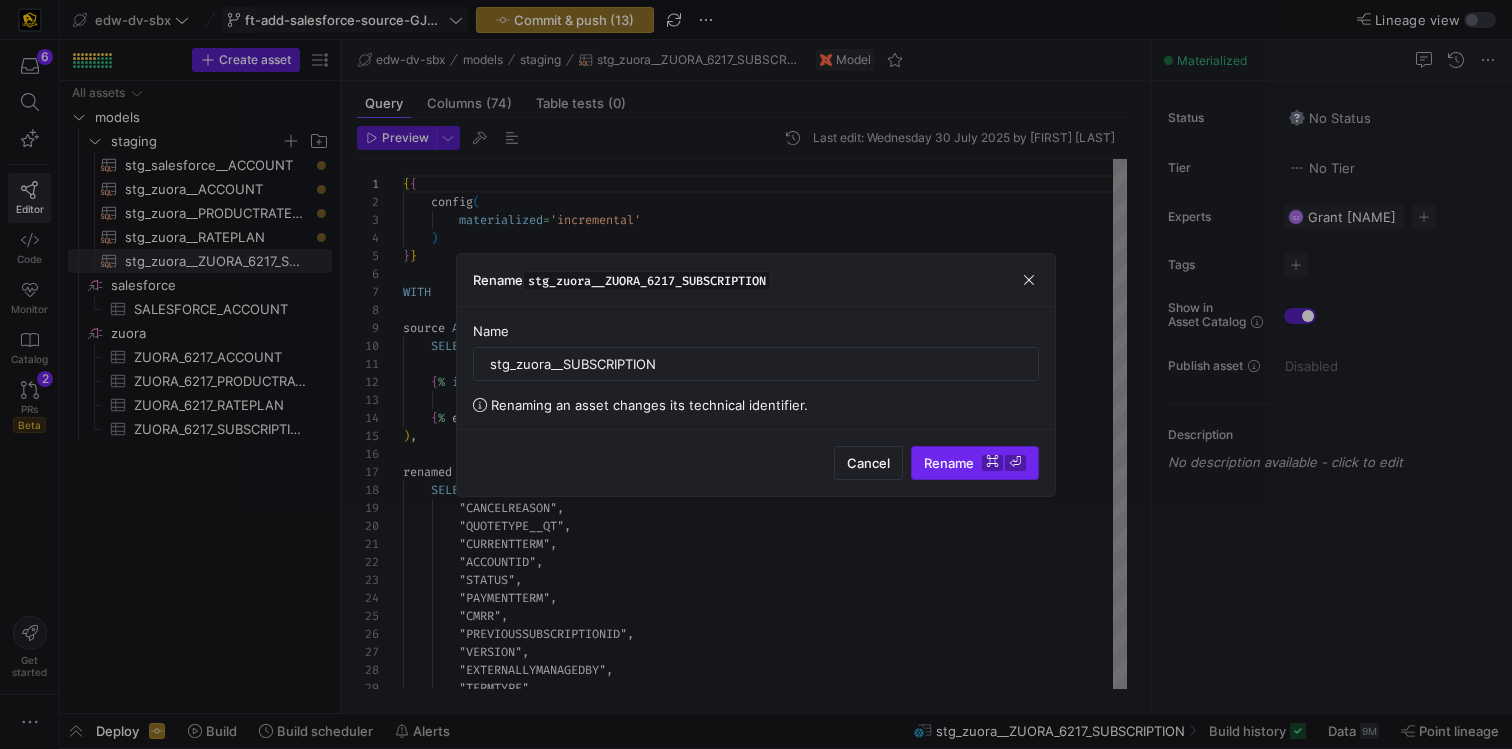 click on "Rename  ⌘ ⏎" at bounding box center [975, 463] 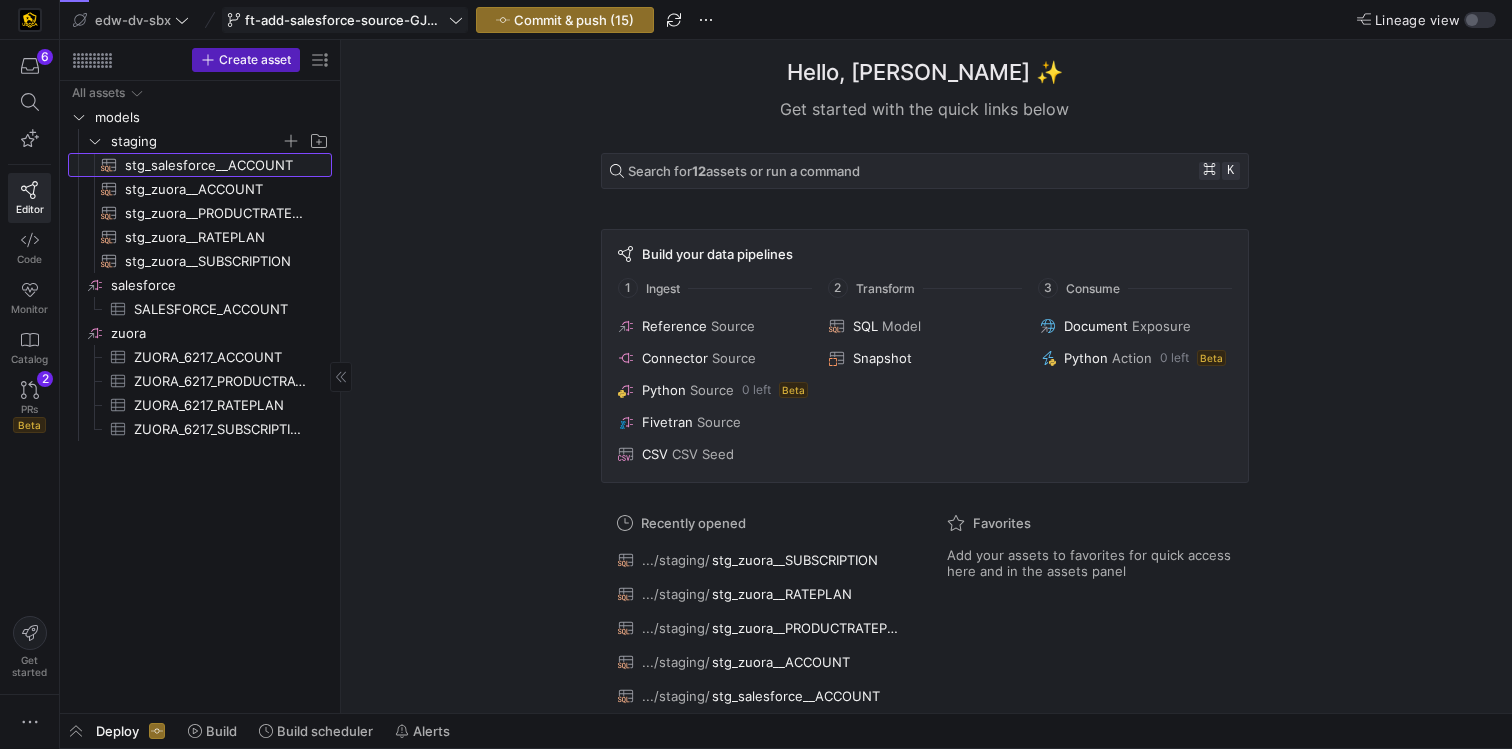 click on "stg_salesforce__ACCOUNT​​​​​​​​​​" 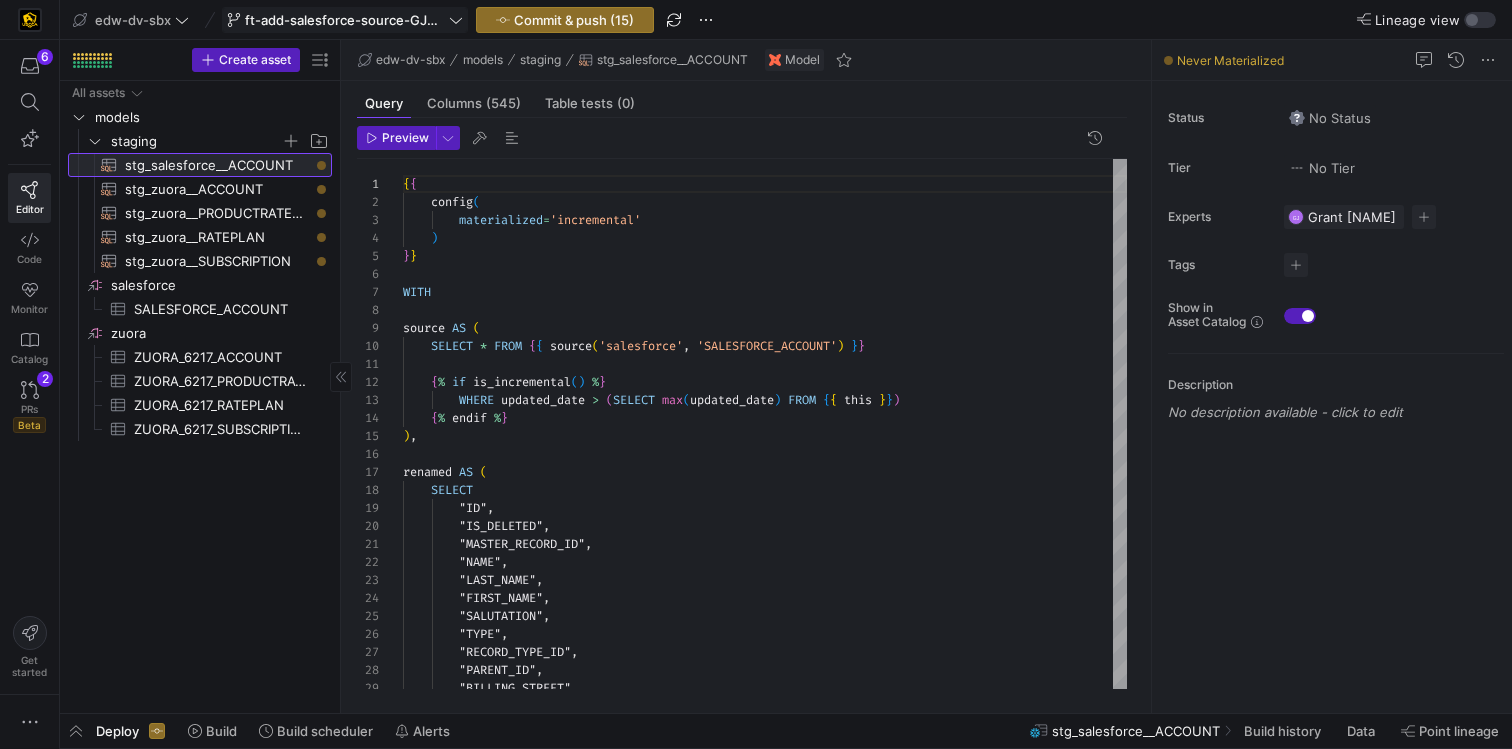 scroll, scrollTop: 180, scrollLeft: 0, axis: vertical 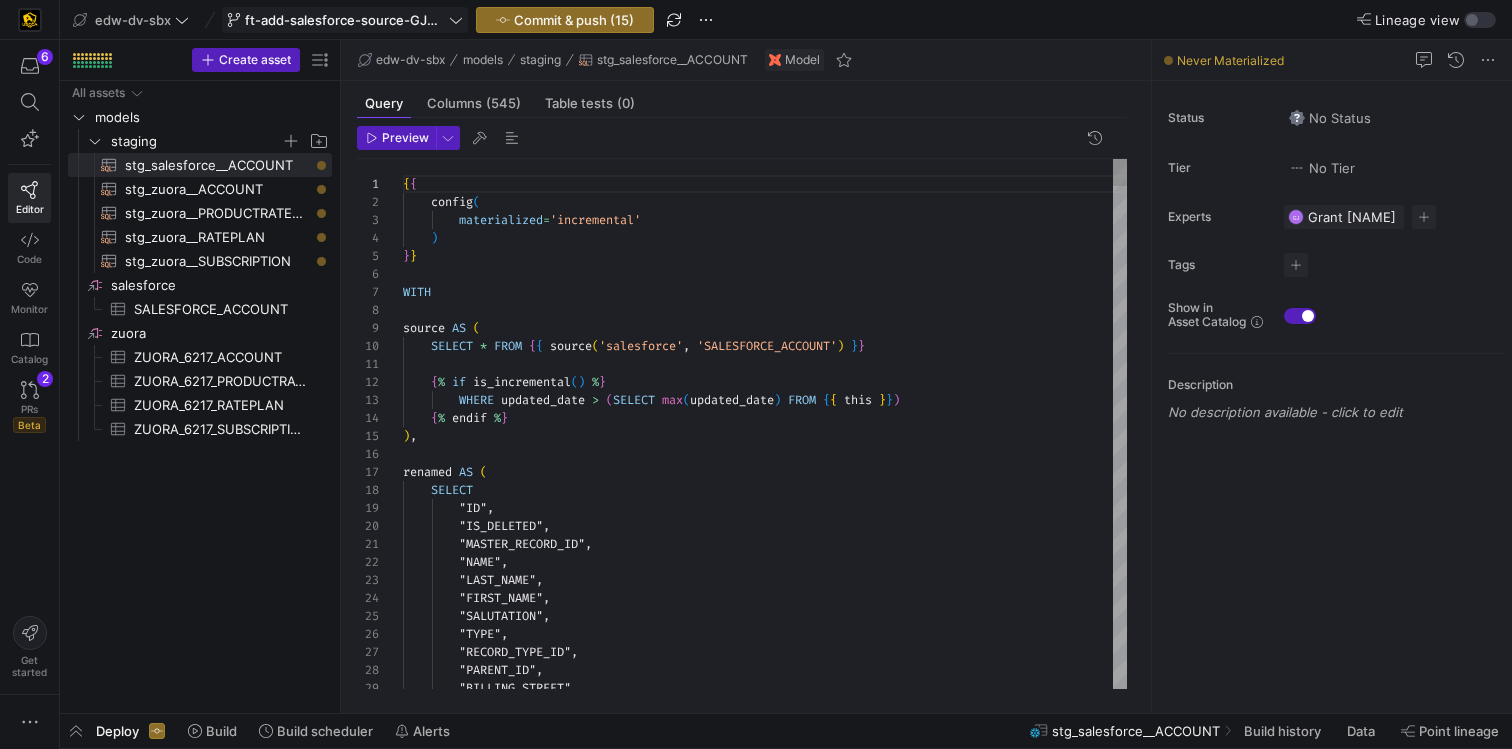 click on "{ {      config (          materialized = 'incremental'      ) } } WITH source   AS   (      SELECT   *   FROM   { {   source ( 'salesforce' ,   'SALESFORCE_ACCOUNT' )   } }      { %   if   is_incremental ( )   % }          WHERE   updated_date   >   ( SELECT   max ( updated_date )   FROM   { {   this   } } )      { %   endif   % } ) , renamed   AS   (      SELECT          "ID" ,          "IS_DELETED" ,          "MASTER_RECORD_ID" ,          "NAME" ,          "LAST_NAME" ,          "FIRST_NAME" ,          "SALUTATION" ,          "TYPE" ,          "RECORD_TYPE_ID" ,          "PARENT_ID" ,          "BILLING_STREET" ," at bounding box center (765, 5279) 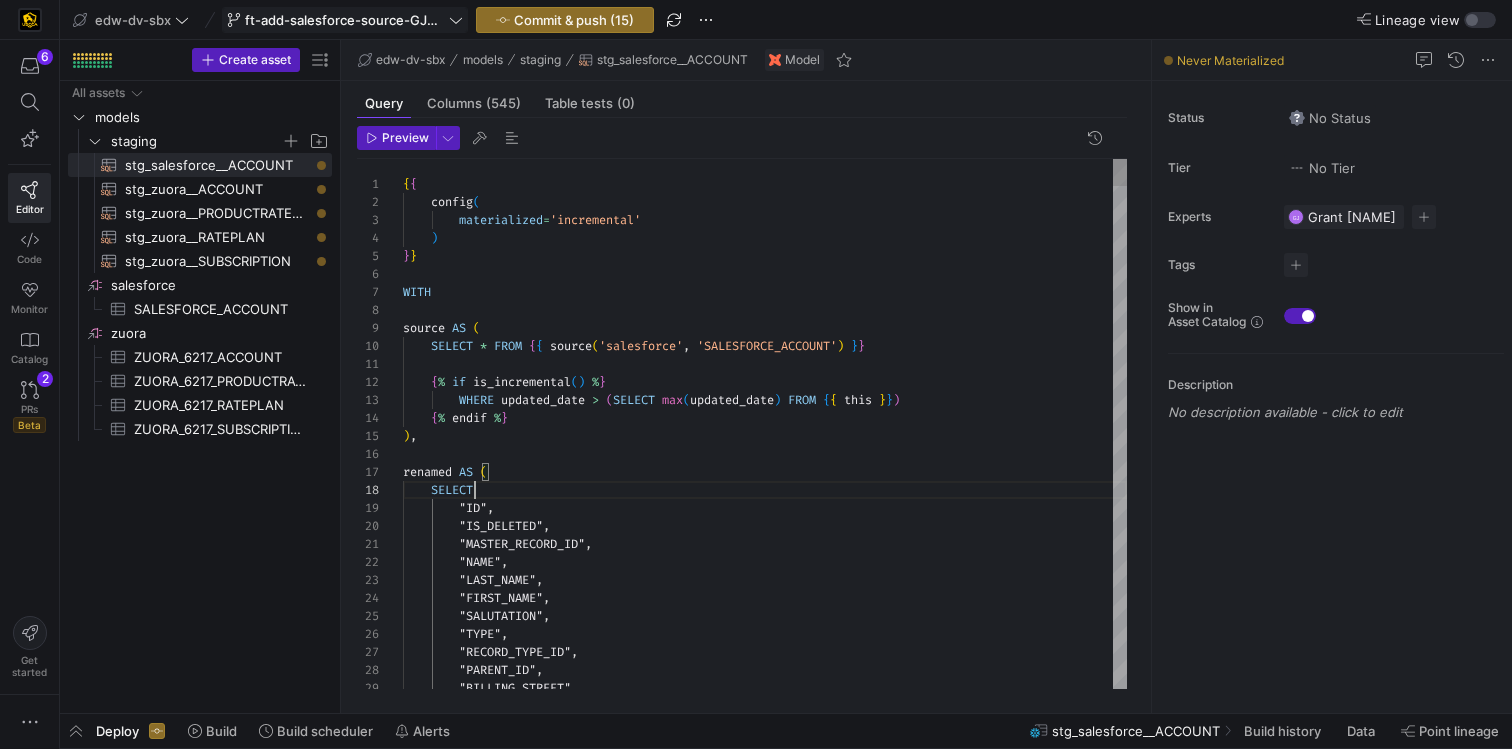 scroll, scrollTop: 126, scrollLeft: 72, axis: both 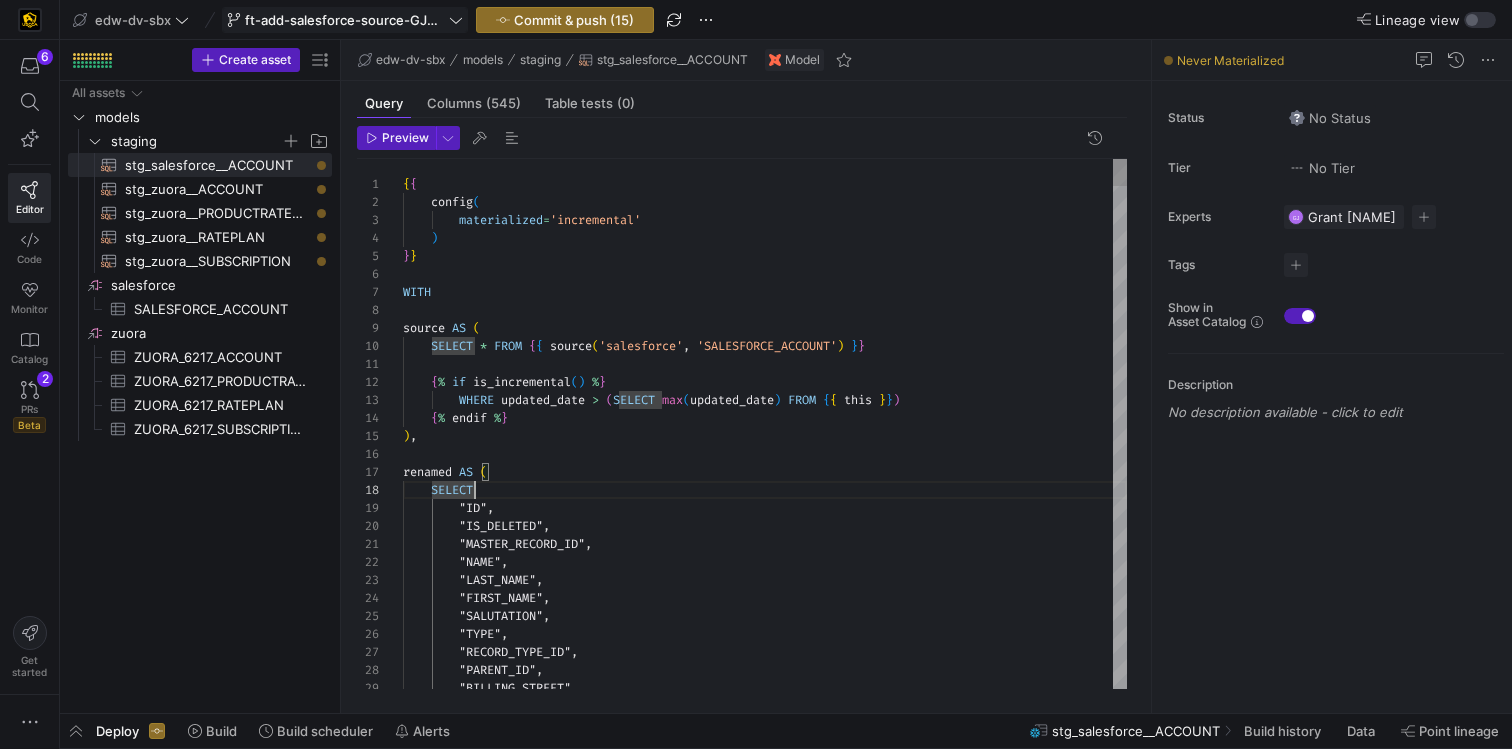 click on "{ {      config (          materialized = 'incremental'      ) } } WITH source   AS   (      SELECT   *   FROM   { {   source ( 'salesforce' ,   'SALESFORCE_ACCOUNT' )   } }      { %   if   is_incremental ( )   % }          WHERE   updated_date   >   ( SELECT   max ( updated_date )   FROM   { {   this   } } )      { %   endif   % } ) , renamed   AS   (      SELECT          "ID" ,          "IS_DELETED" ,          "MASTER_RECORD_ID" ,          "NAME" ,          "LAST_NAME" ,          "FIRST_NAME" ,          "SALUTATION" ,          "TYPE" ,          "RECORD_TYPE_ID" ,          "PARENT_ID" ,          "BILLING_STREET" ," at bounding box center (765, 5279) 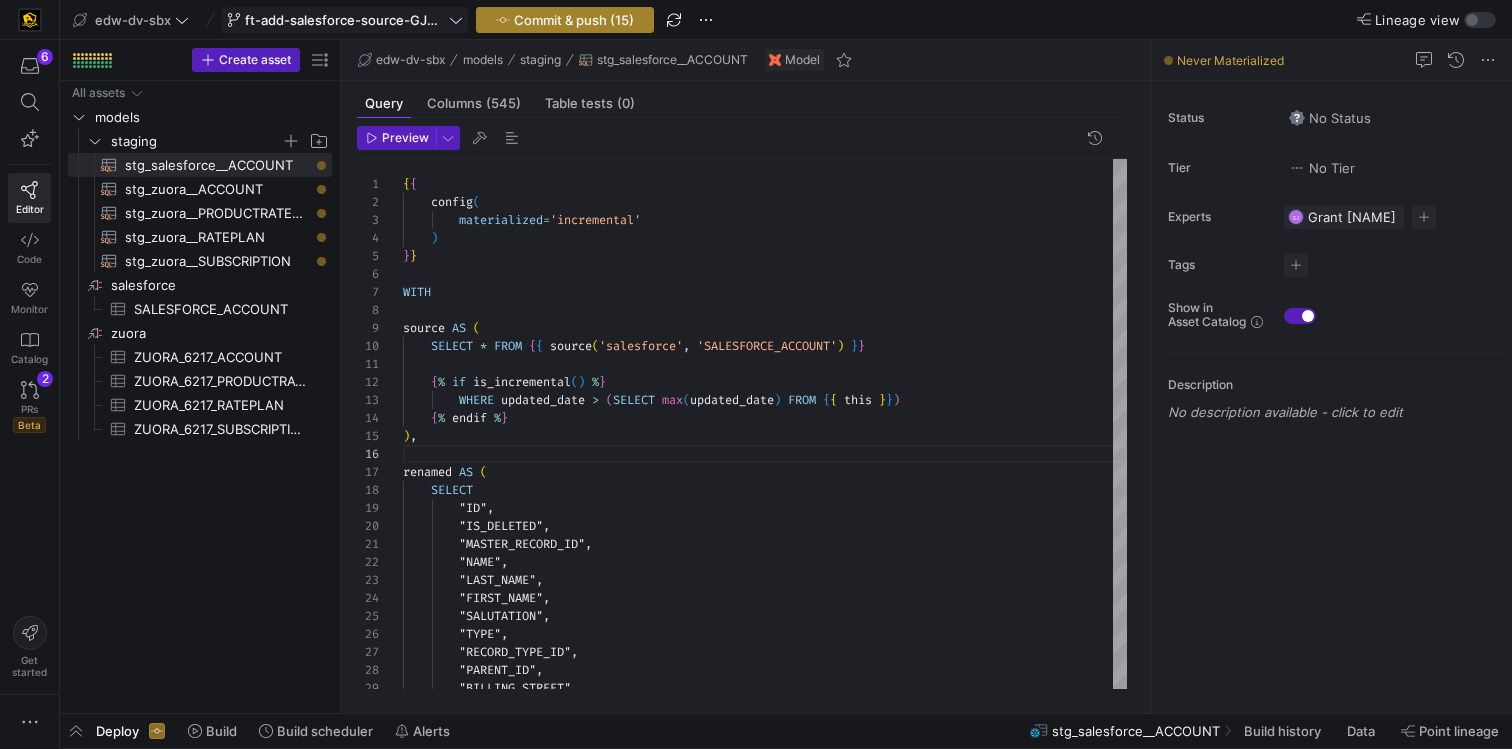click on "Commit & push (15)" at bounding box center [574, 20] 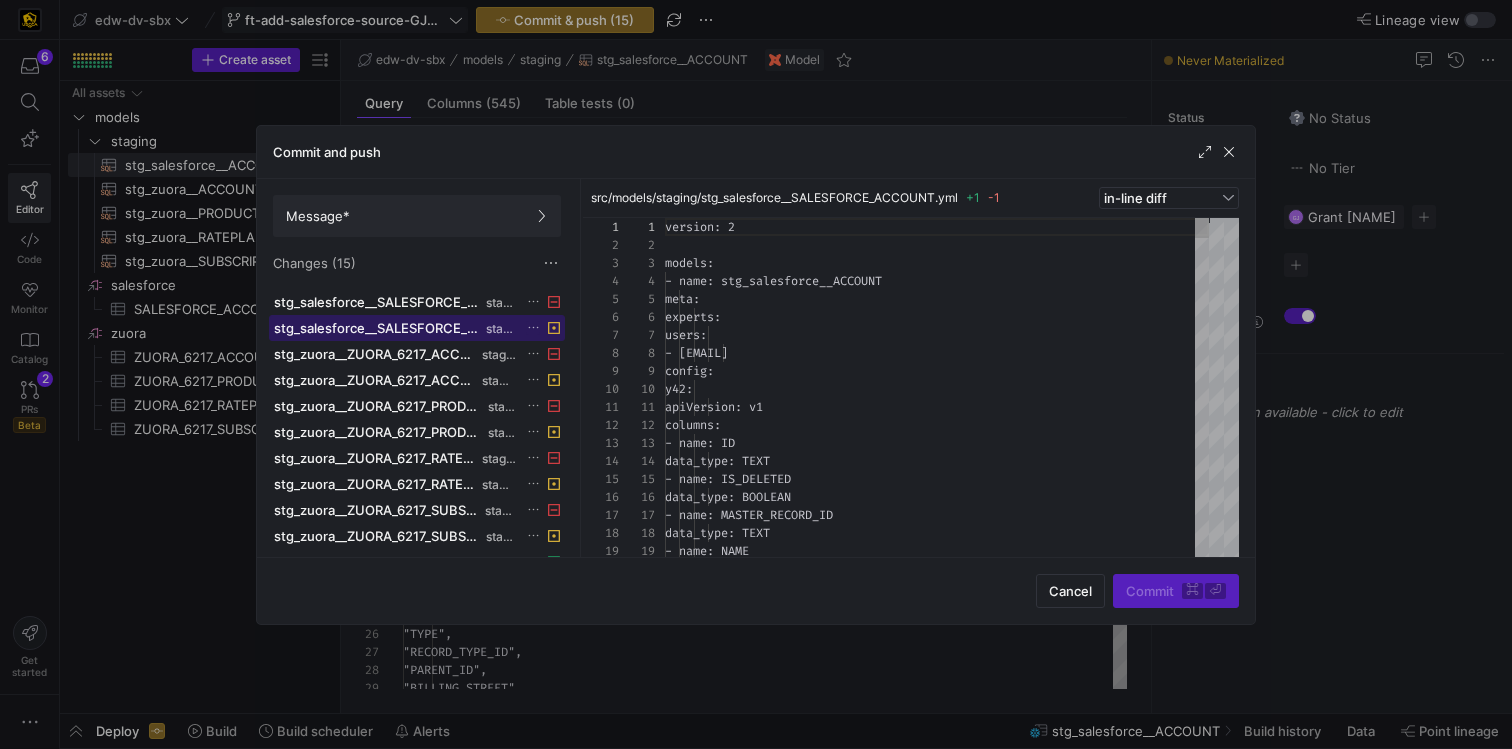 click at bounding box center [417, 328] 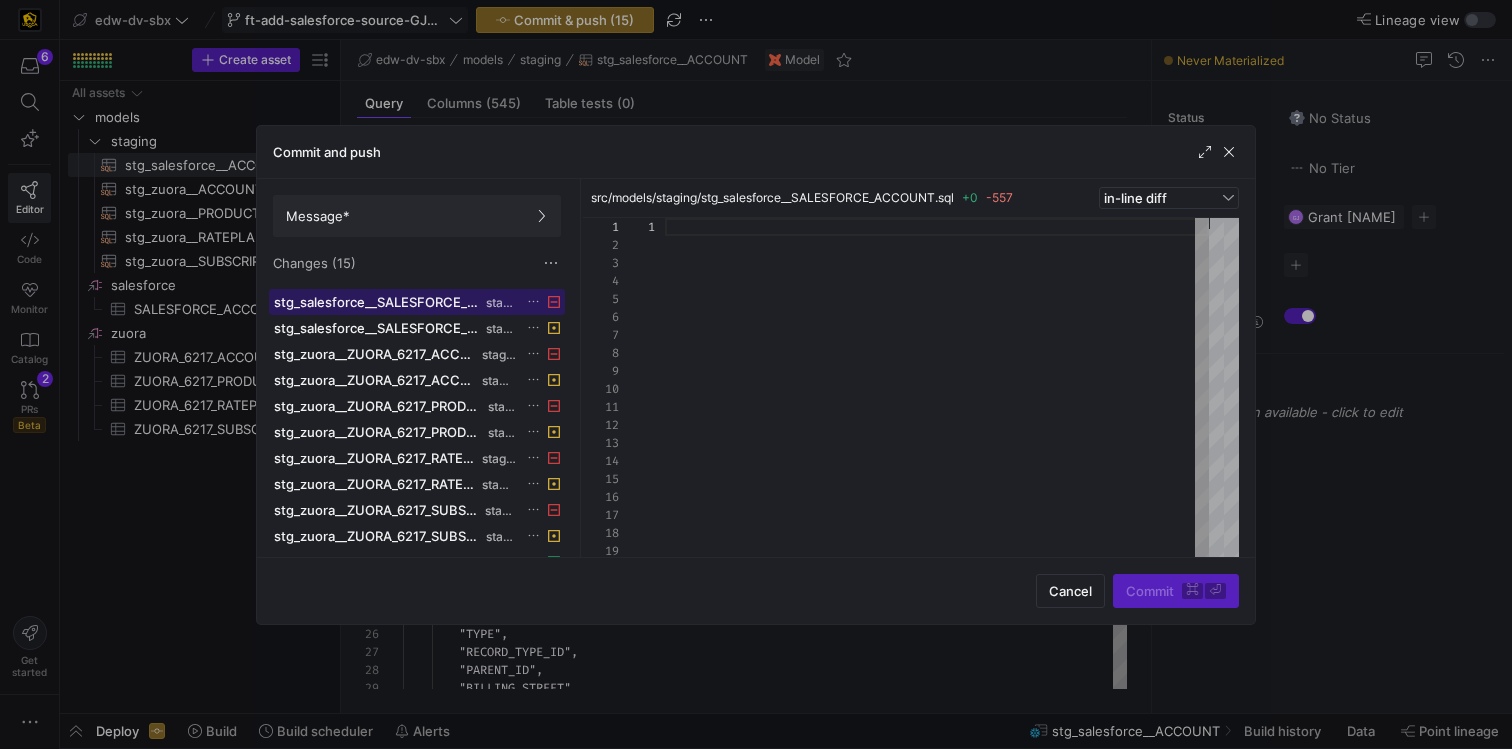click on "stg_salesforce__SALESFORCE_ACCOUNT.sql" at bounding box center (378, 302) 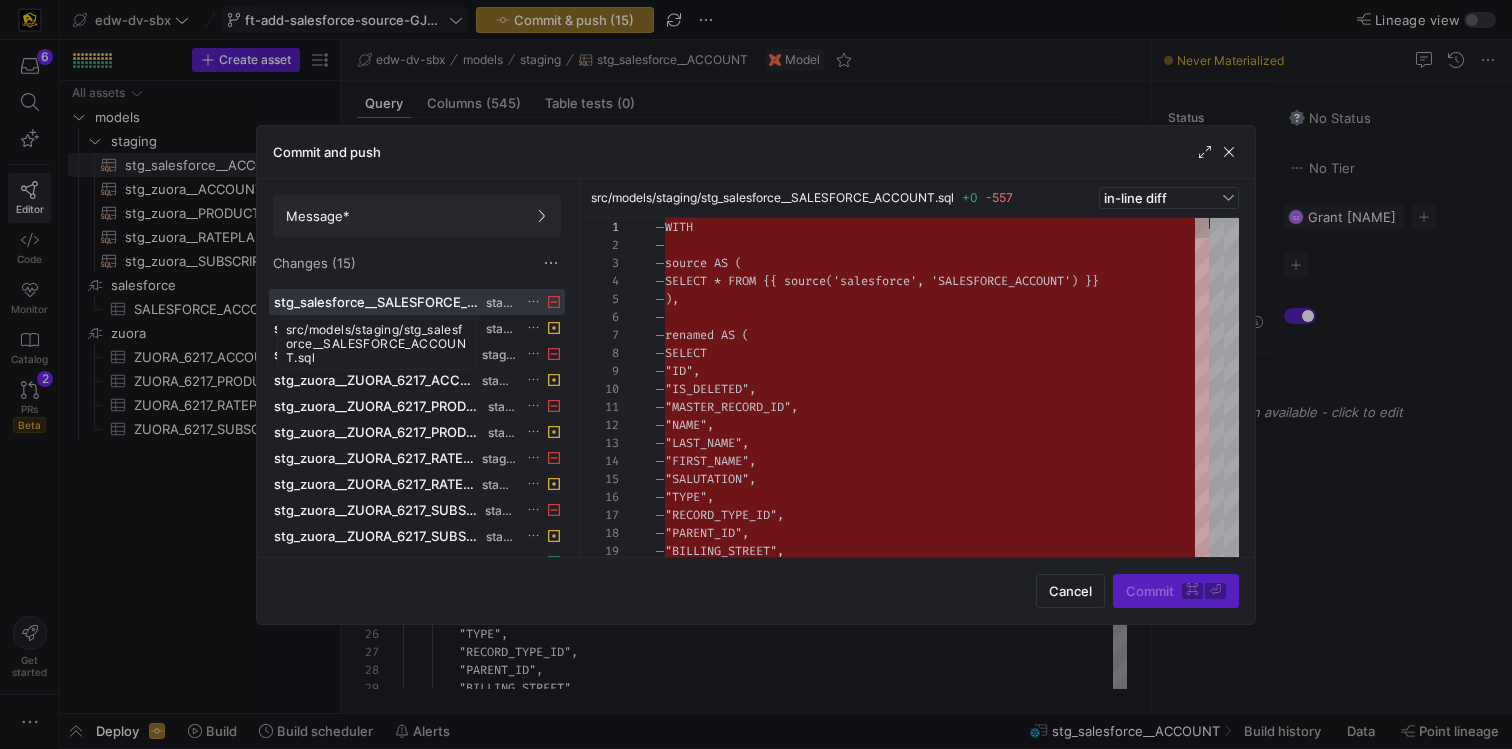 click on "src/models/staging/stg_salesforce__SALESFORCE_ACCOUNT.sql" at bounding box center (377, 344) 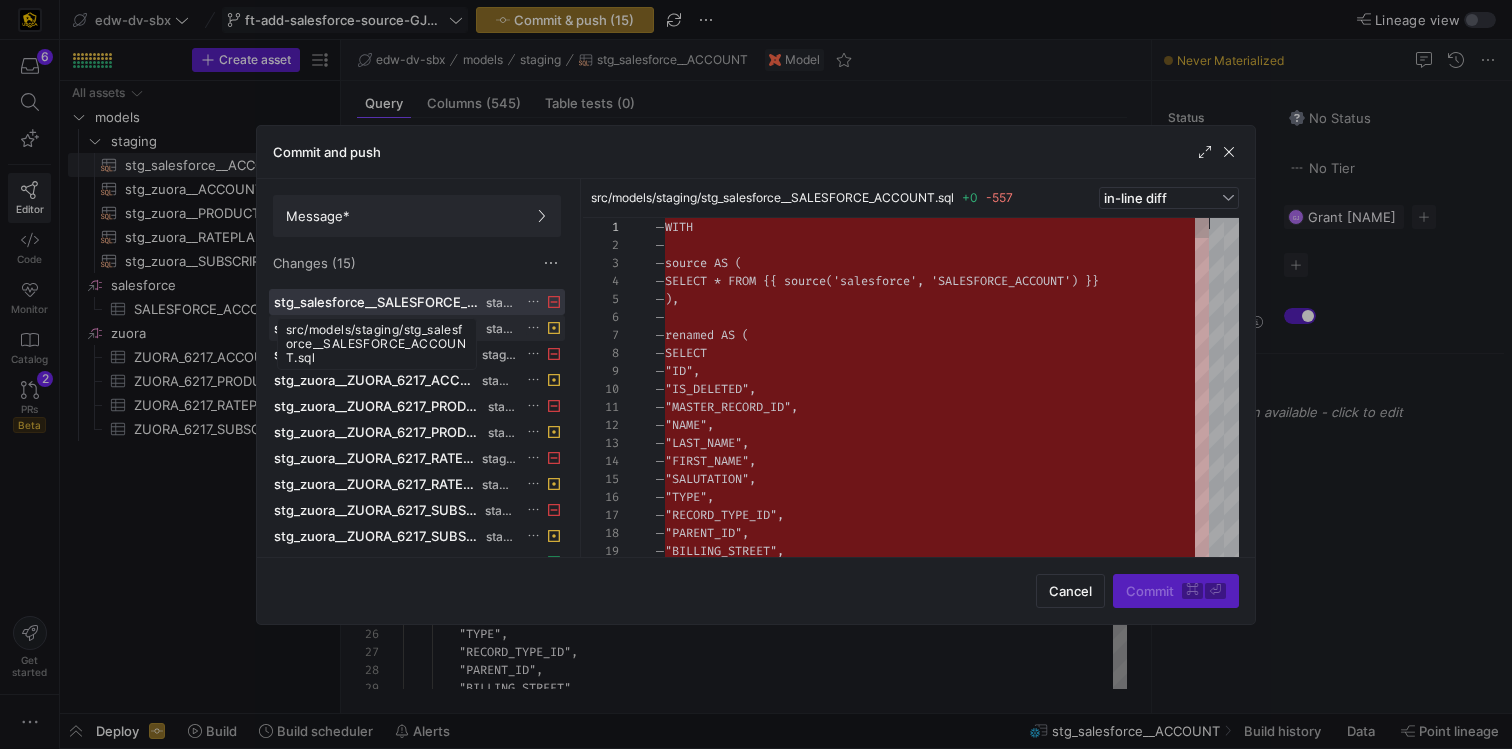 drag, startPoint x: 432, startPoint y: 318, endPoint x: 490, endPoint y: 333, distance: 59.908264 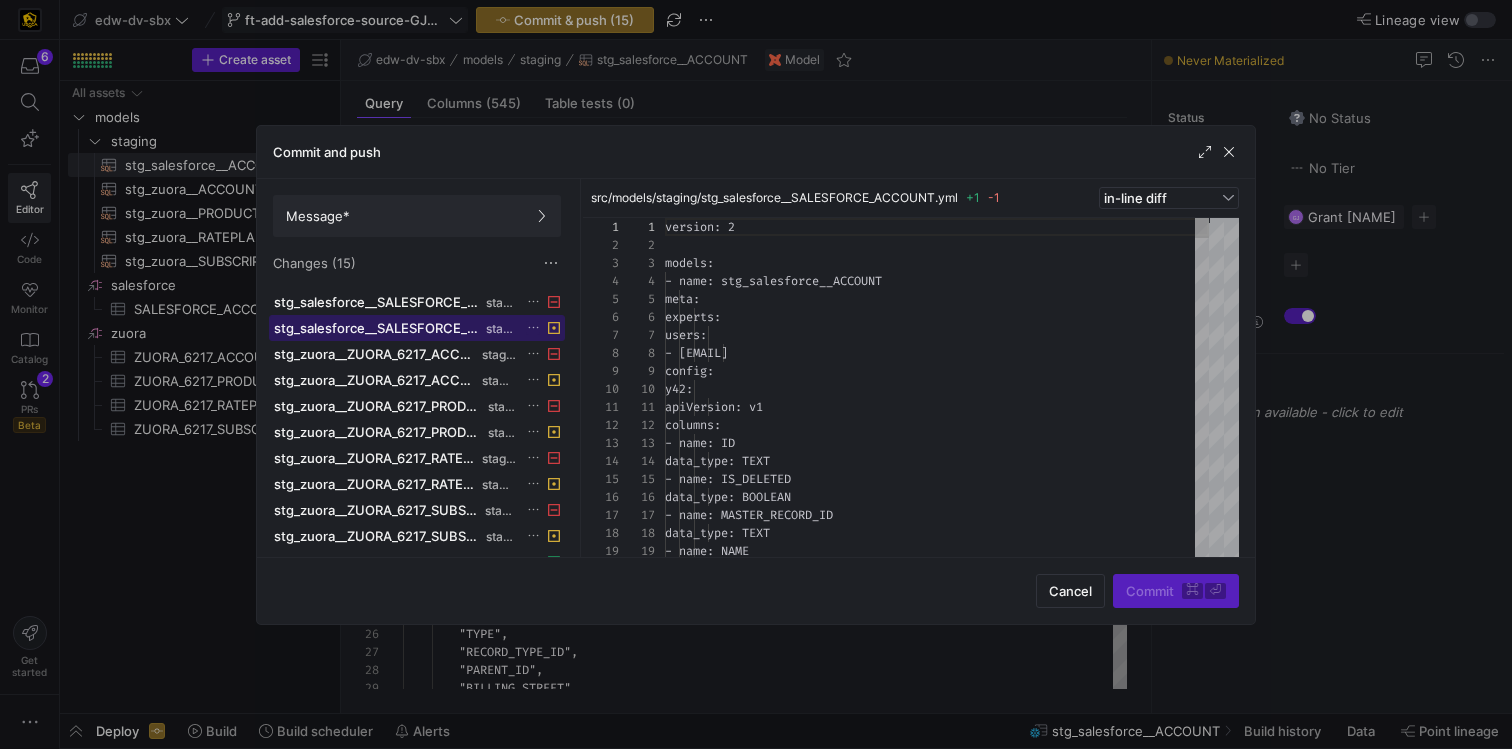 click at bounding box center [417, 328] 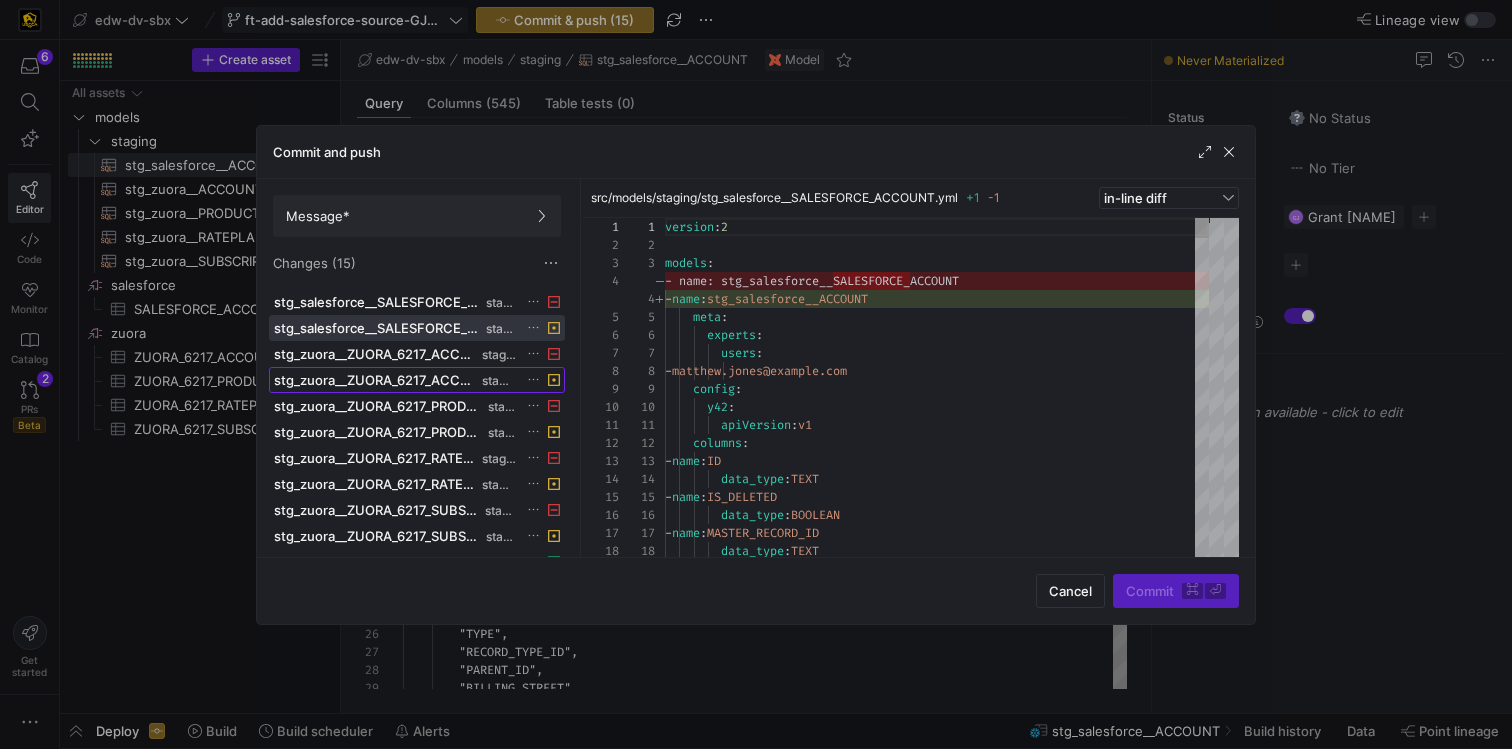 click at bounding box center [417, 380] 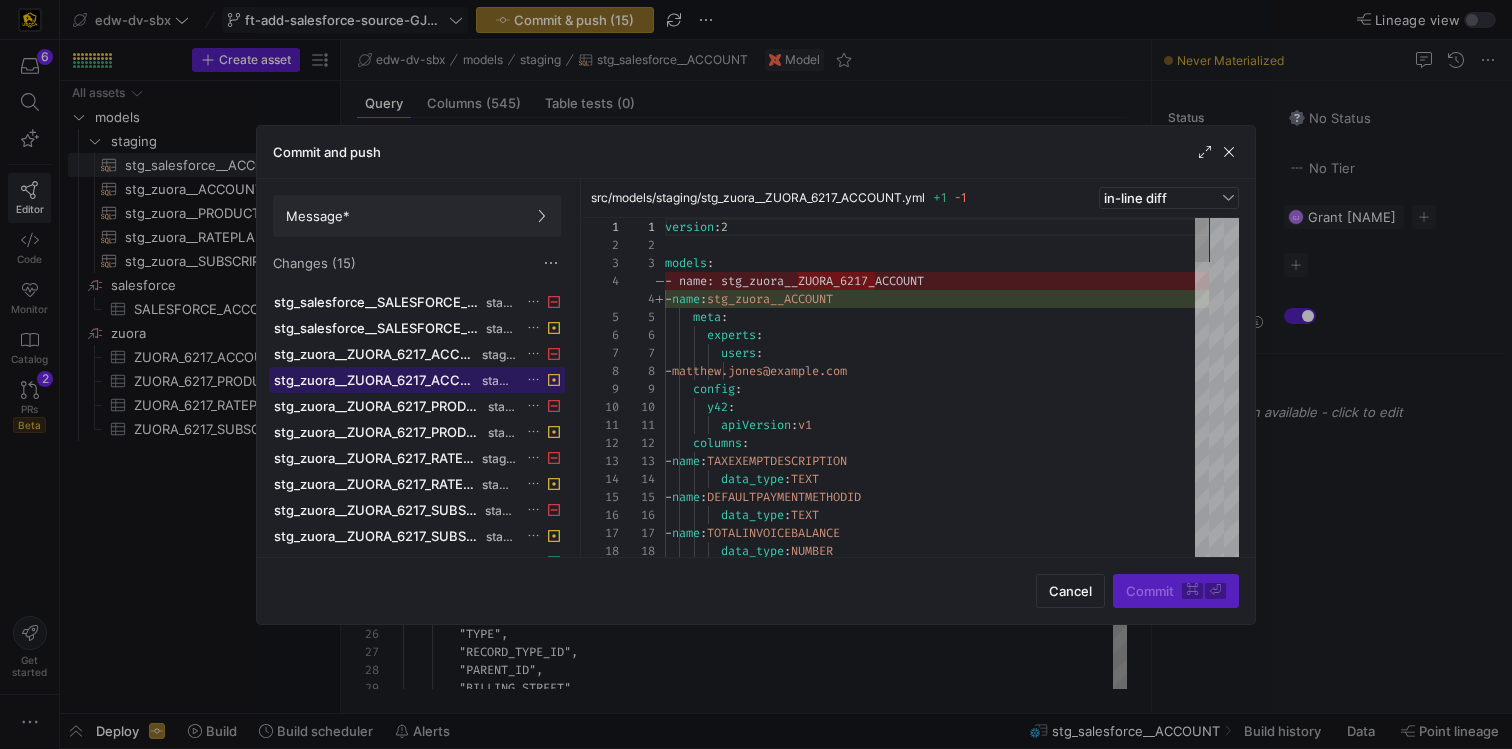 scroll, scrollTop: 180, scrollLeft: 0, axis: vertical 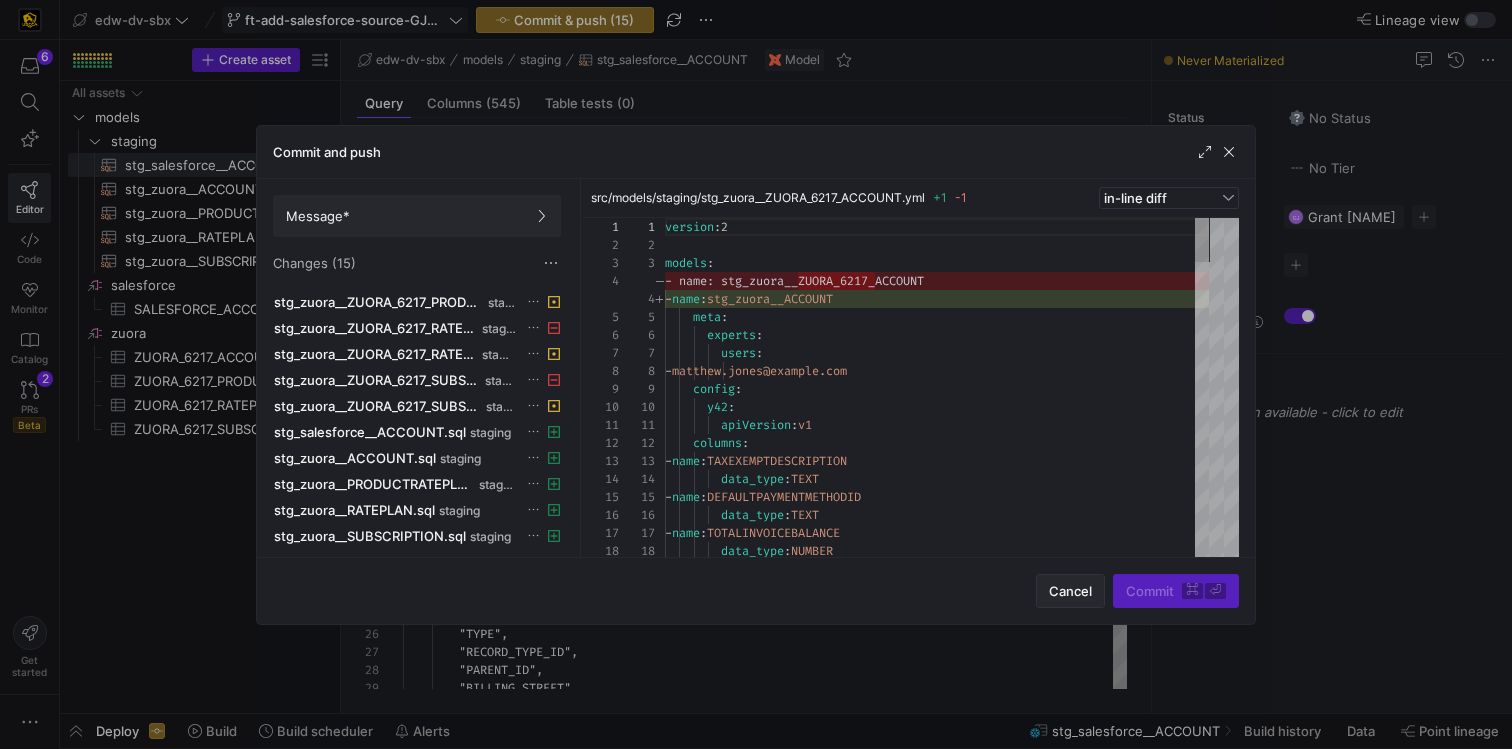 click at bounding box center (1070, 591) 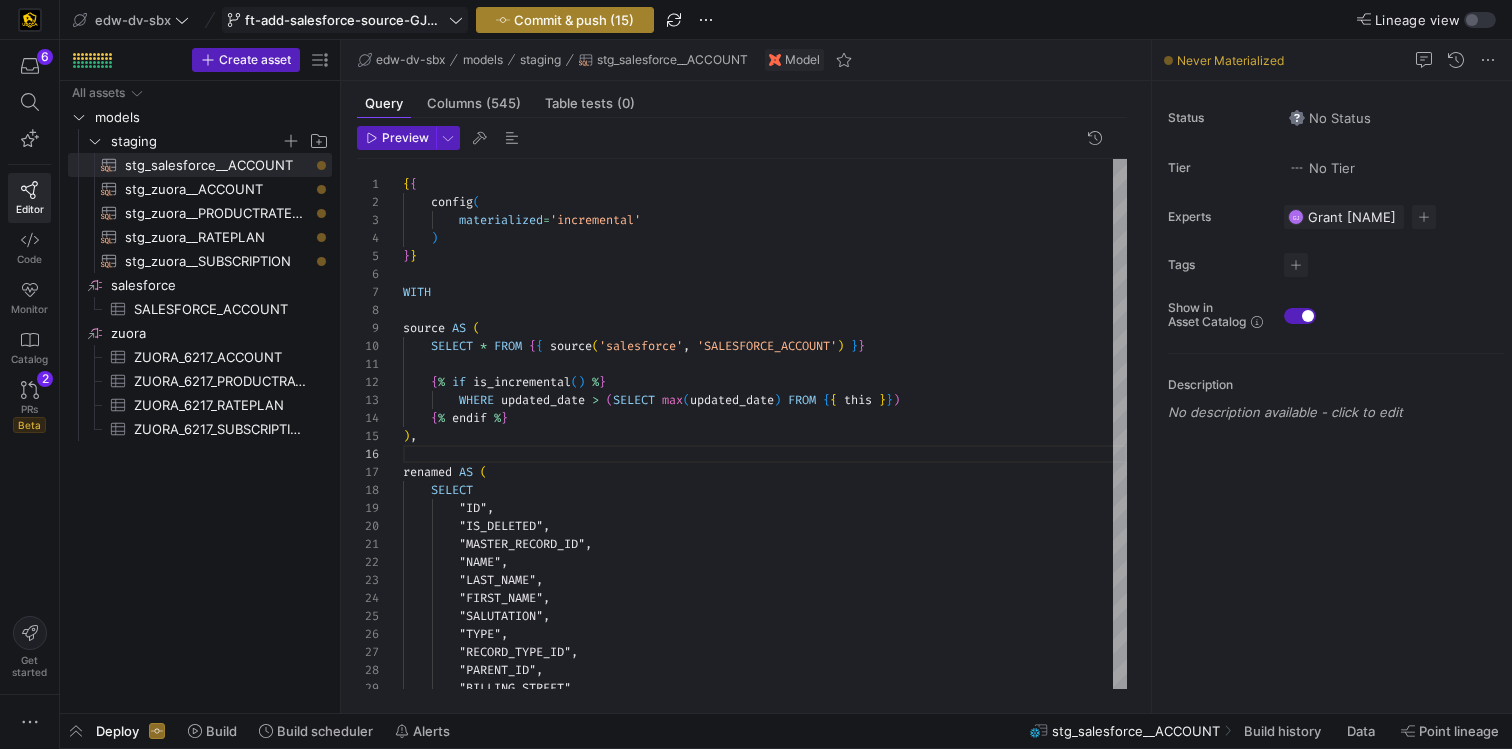 click at bounding box center (565, 20) 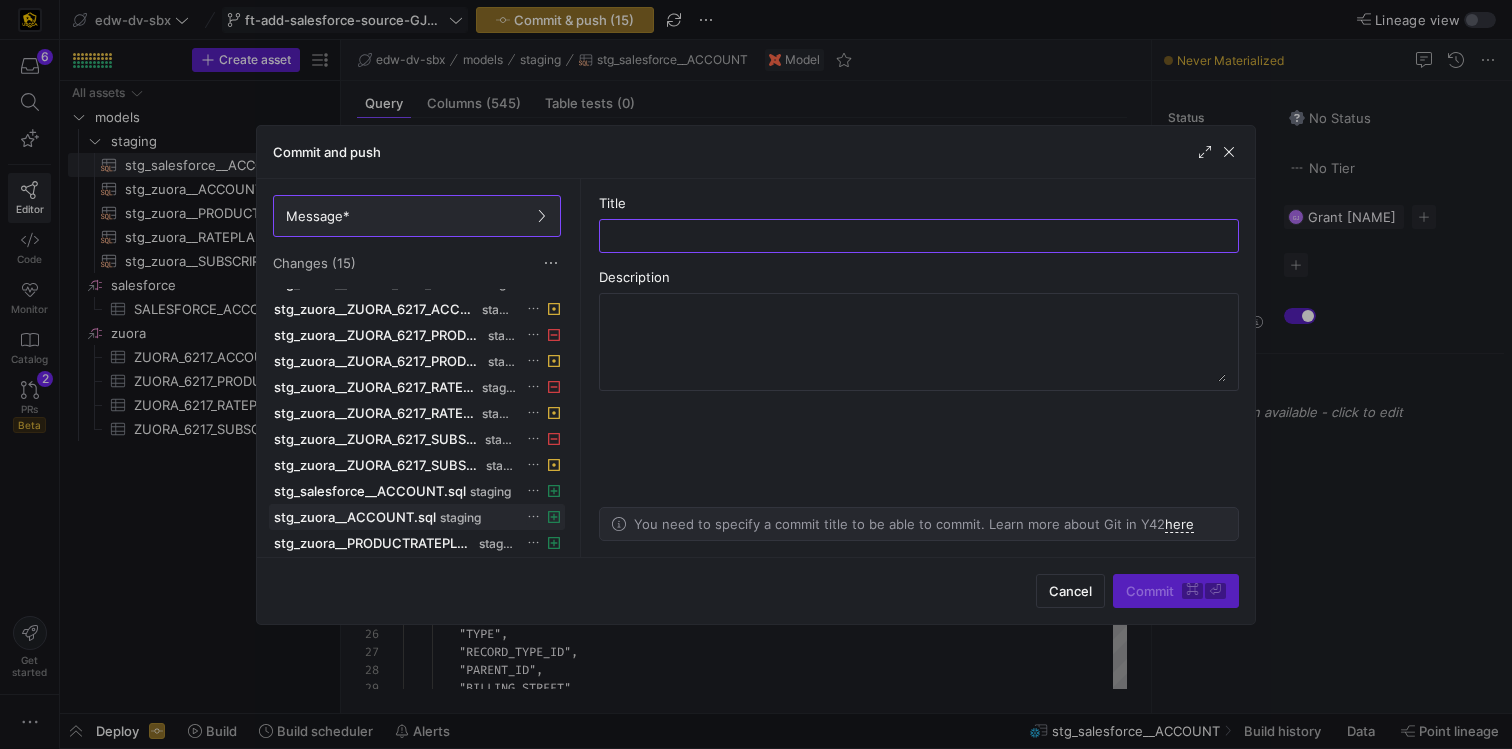 scroll, scrollTop: 130, scrollLeft: 0, axis: vertical 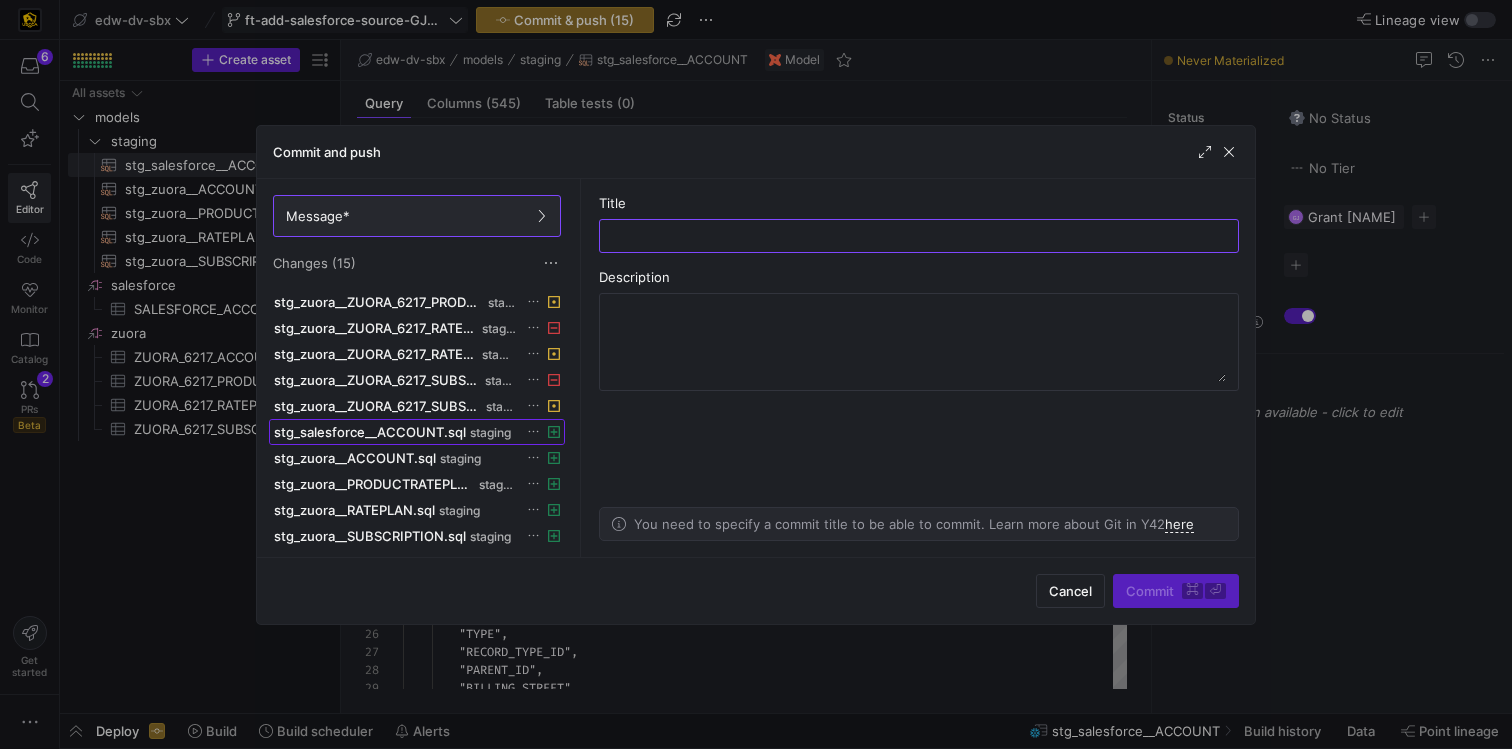 click at bounding box center (417, 432) 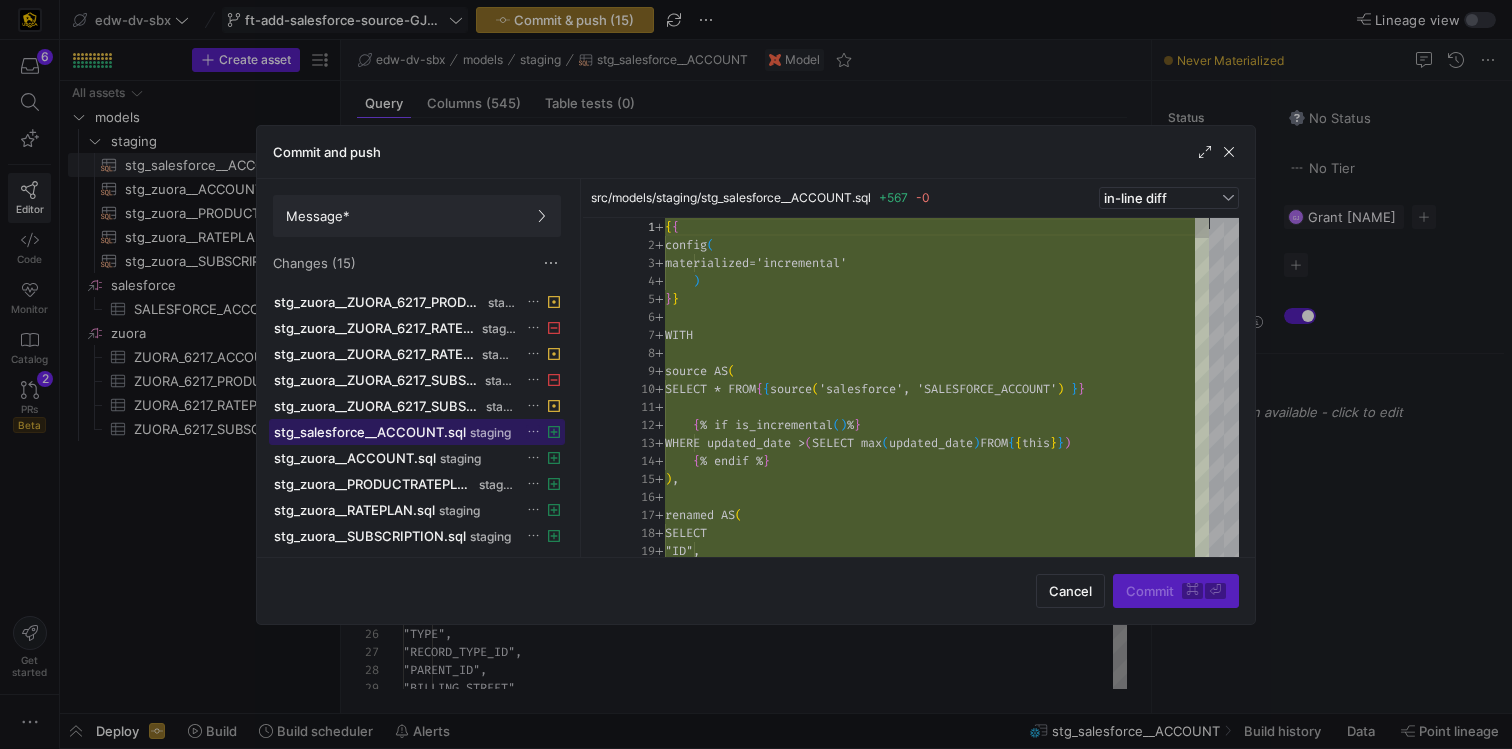 scroll, scrollTop: 180, scrollLeft: 0, axis: vertical 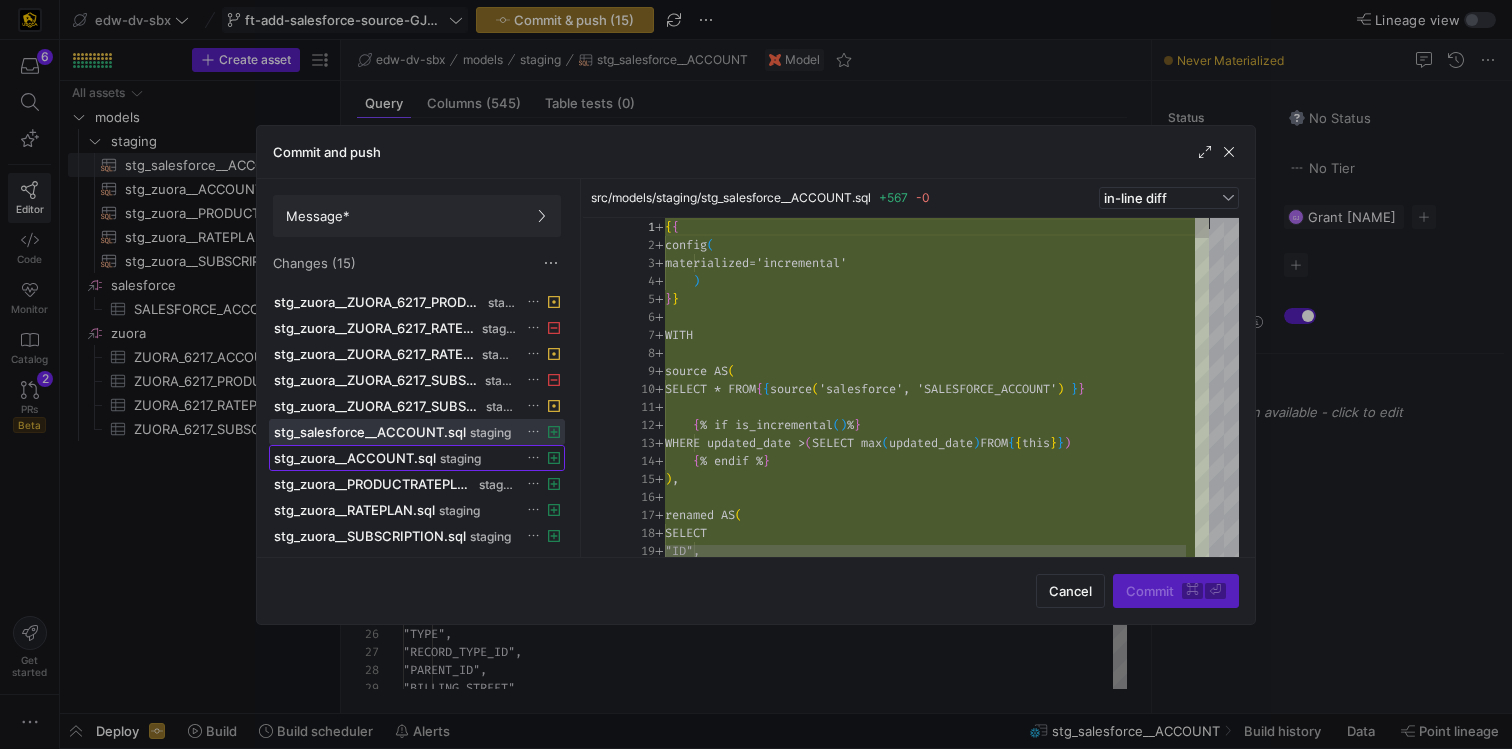 click on "stg_zuora__ACCOUNT.sql" at bounding box center [355, 458] 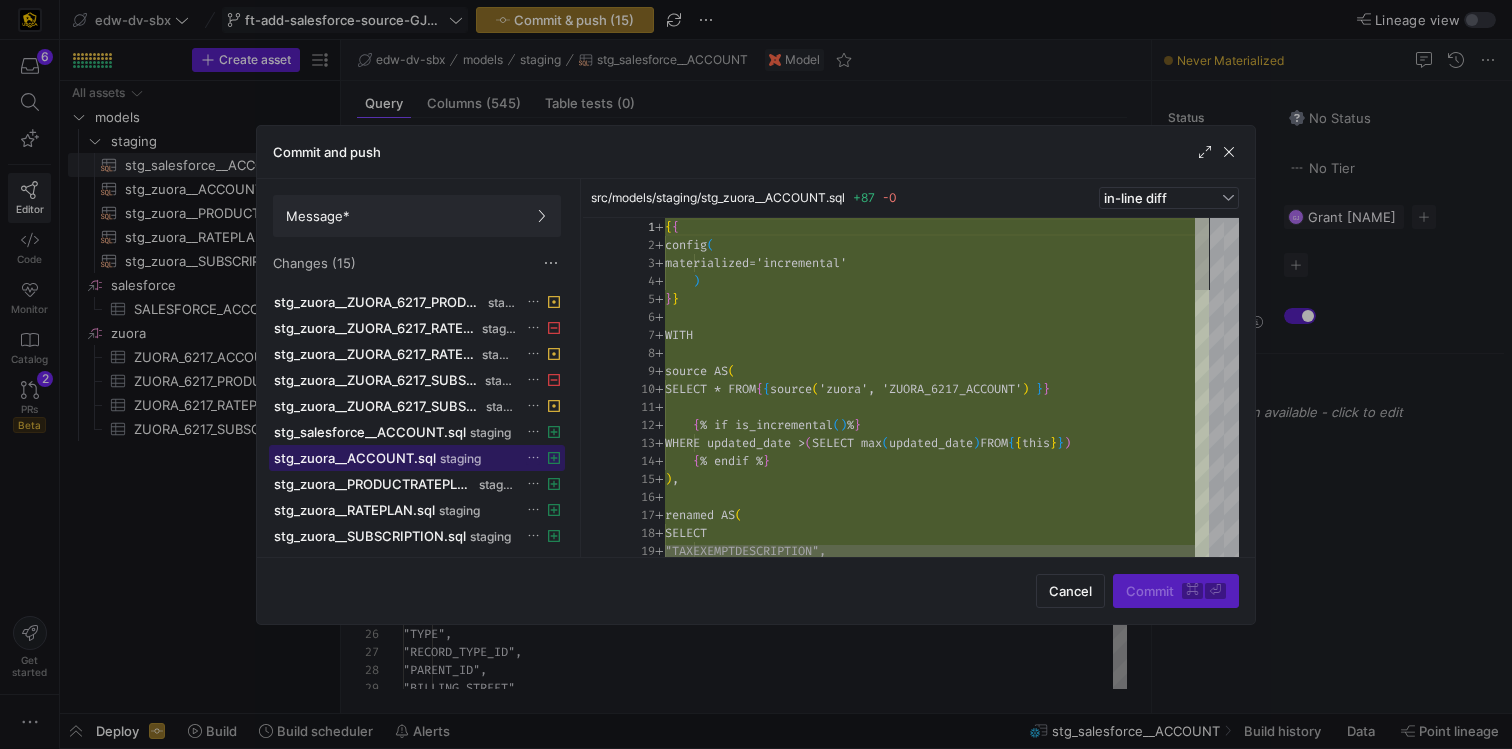 scroll, scrollTop: 180, scrollLeft: 0, axis: vertical 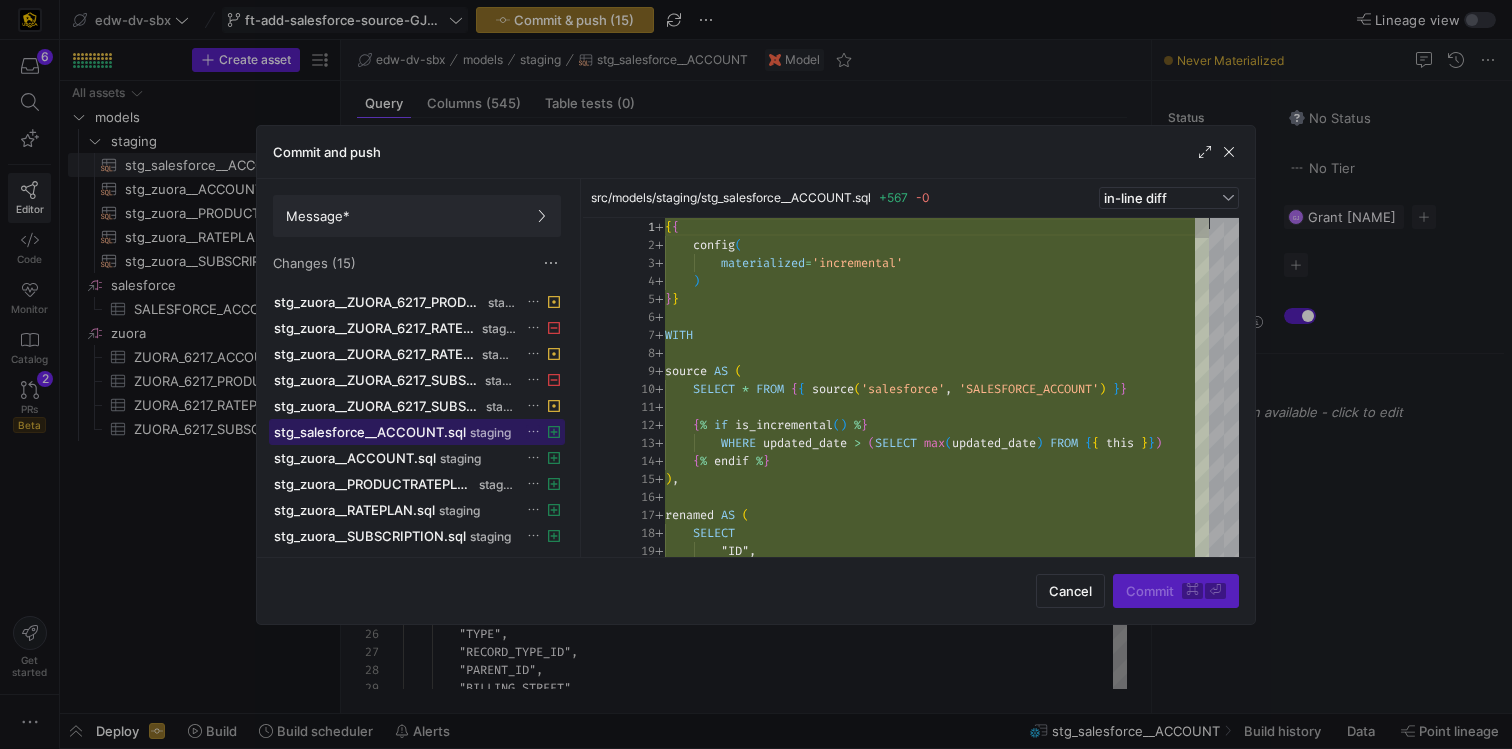 click at bounding box center (417, 432) 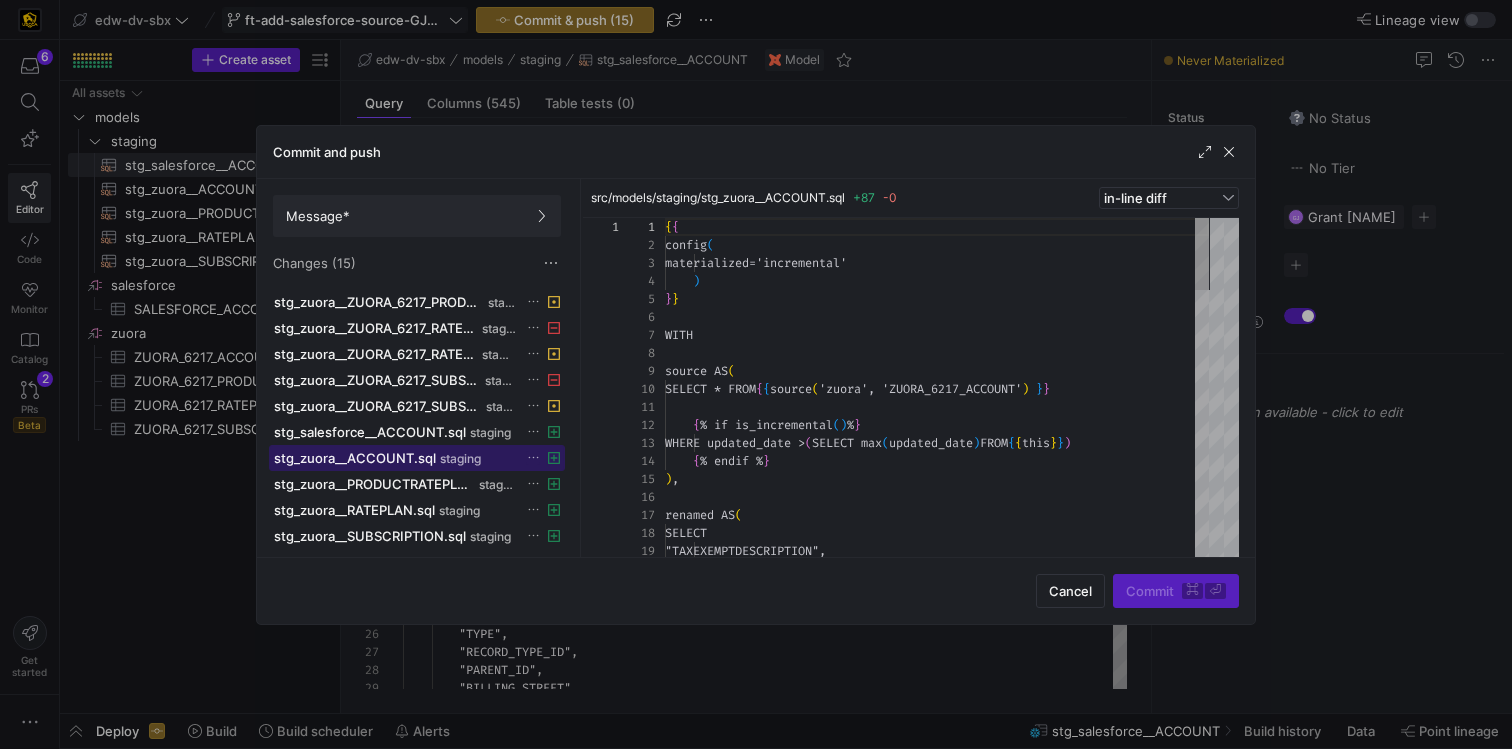 click on "stg_zuora__ACCOUNT.sql" at bounding box center [355, 458] 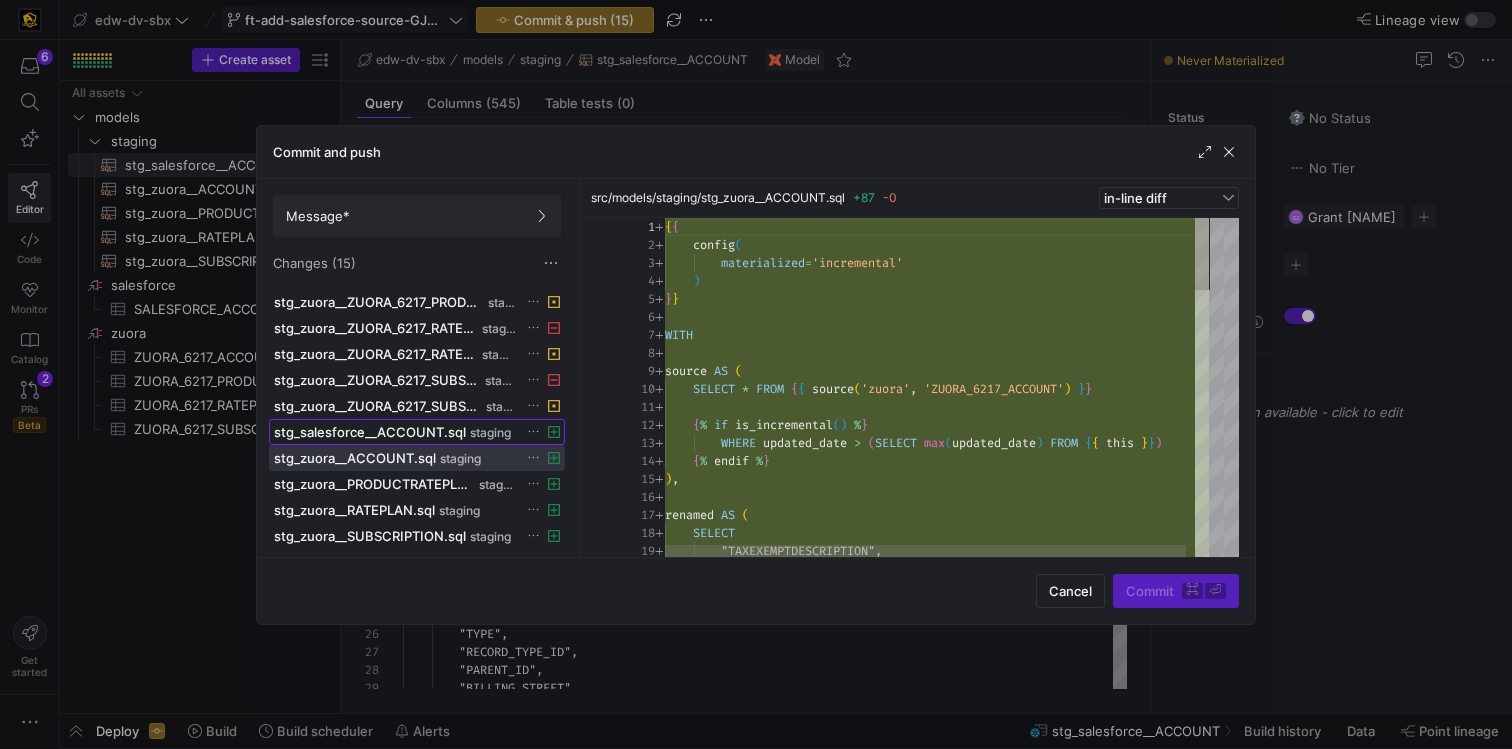click on "stg_salesforce__ACCOUNT.sql" at bounding box center [370, 432] 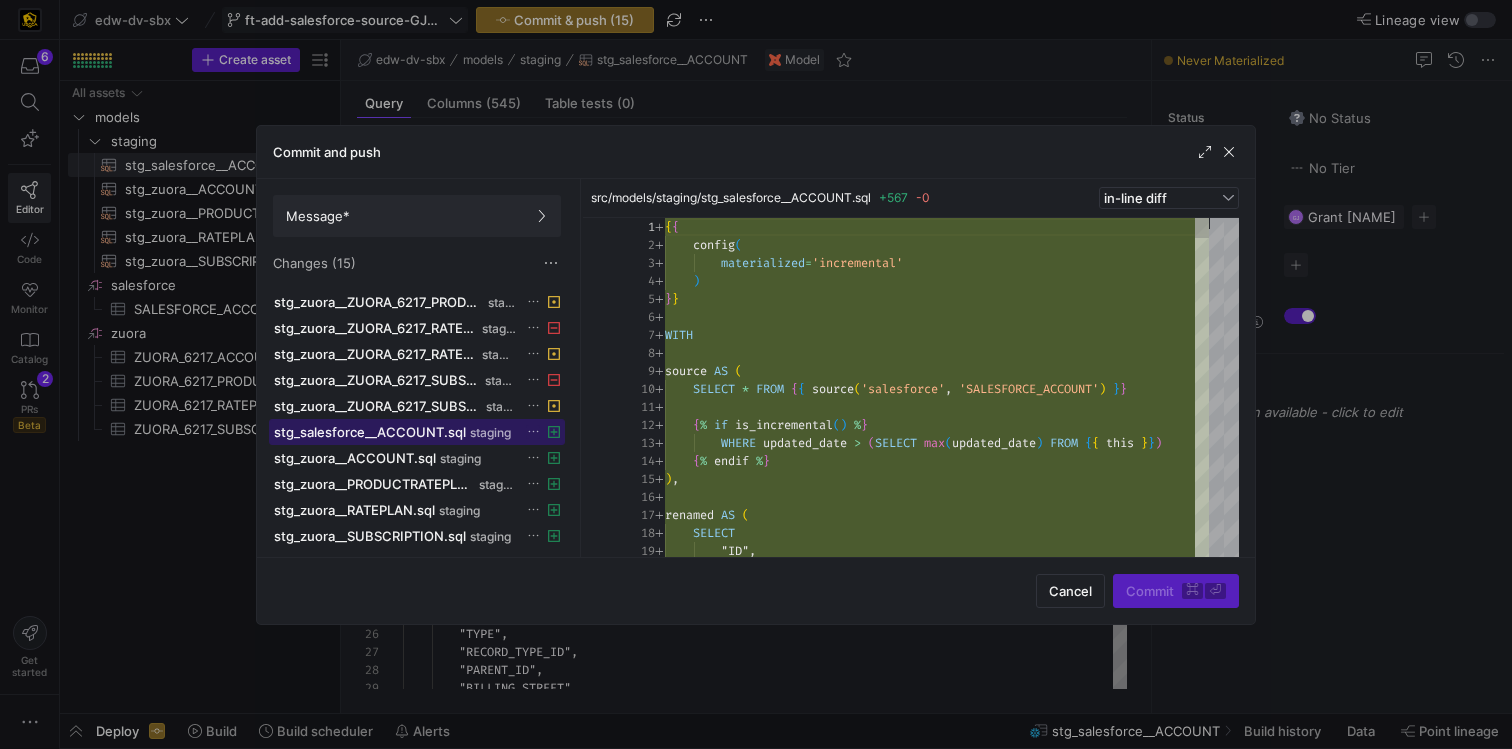 scroll, scrollTop: 180, scrollLeft: 0, axis: vertical 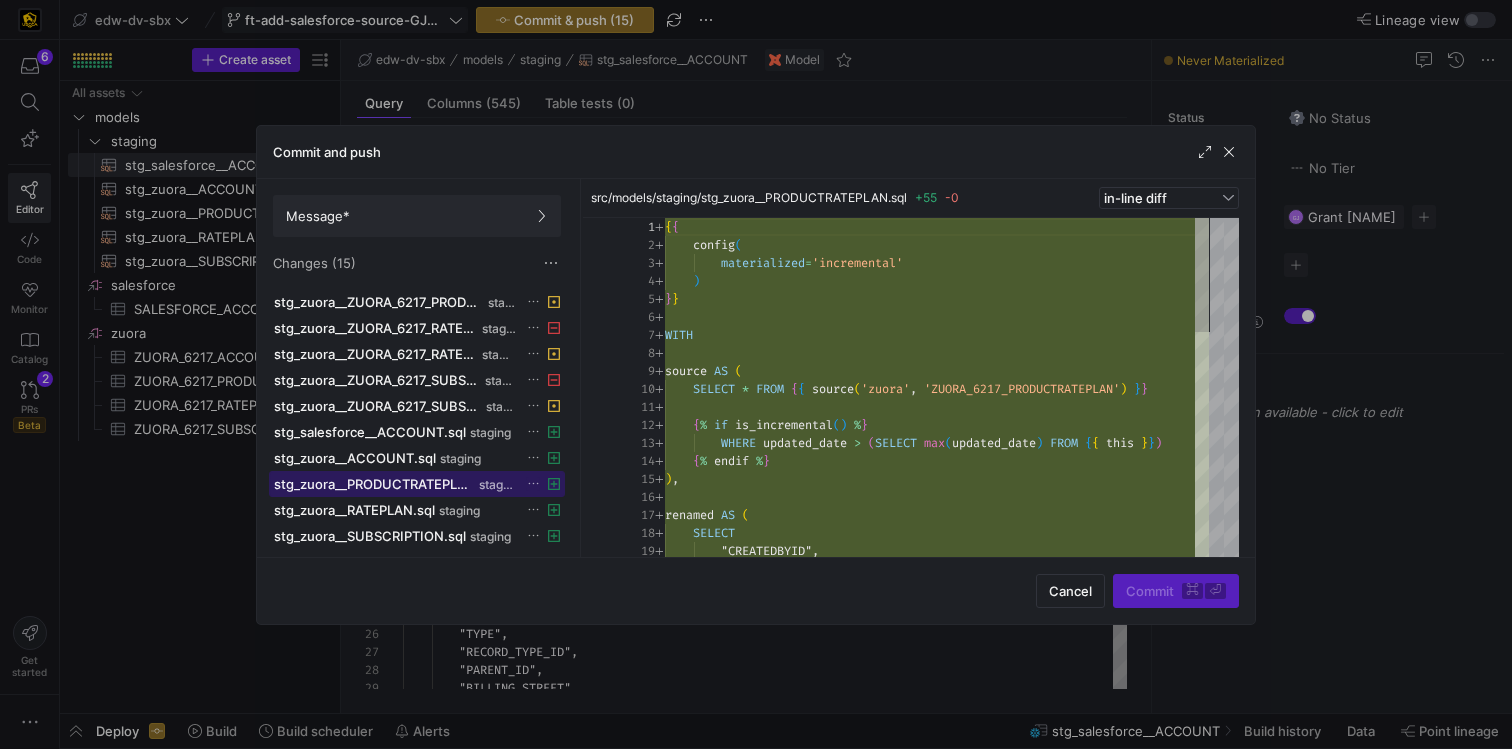 click on "stg_zuora__PRODUCTRATEPLAN.sql" at bounding box center [374, 484] 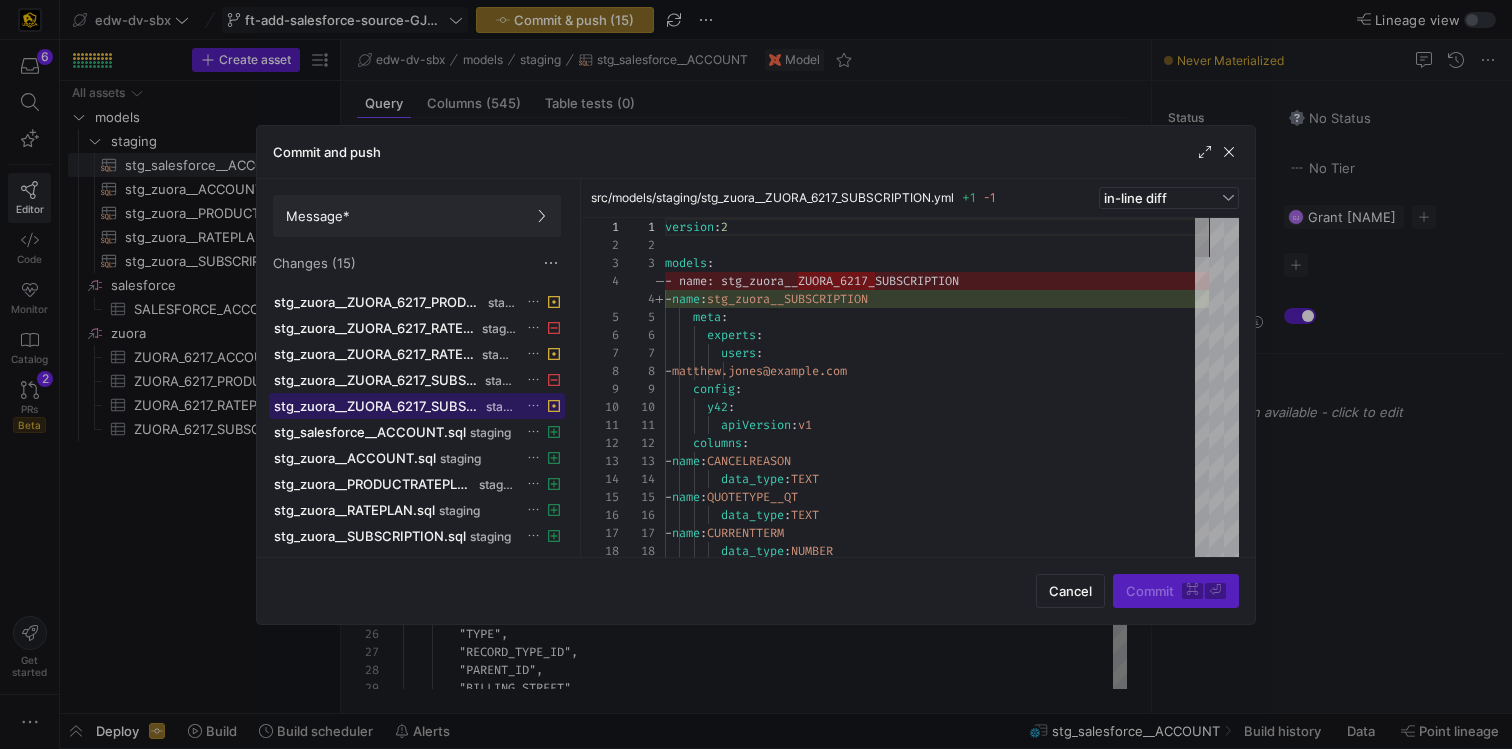 click on "stg_zuora__ZUORA_6217_SUBSCRIPTION.yml" at bounding box center (378, 406) 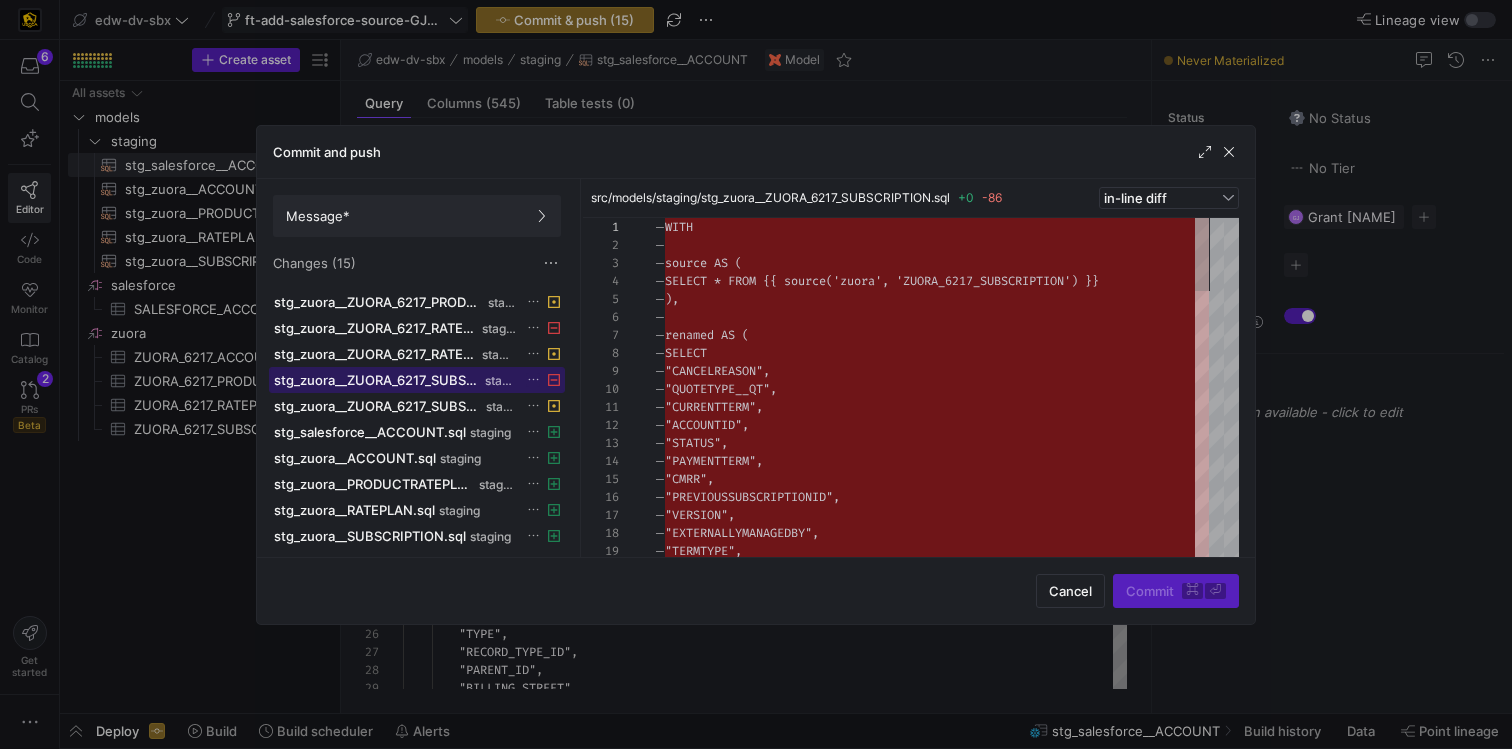 click on "stg_zuora__ZUORA_6217_SUBSCRIPTION.sql" at bounding box center [377, 380] 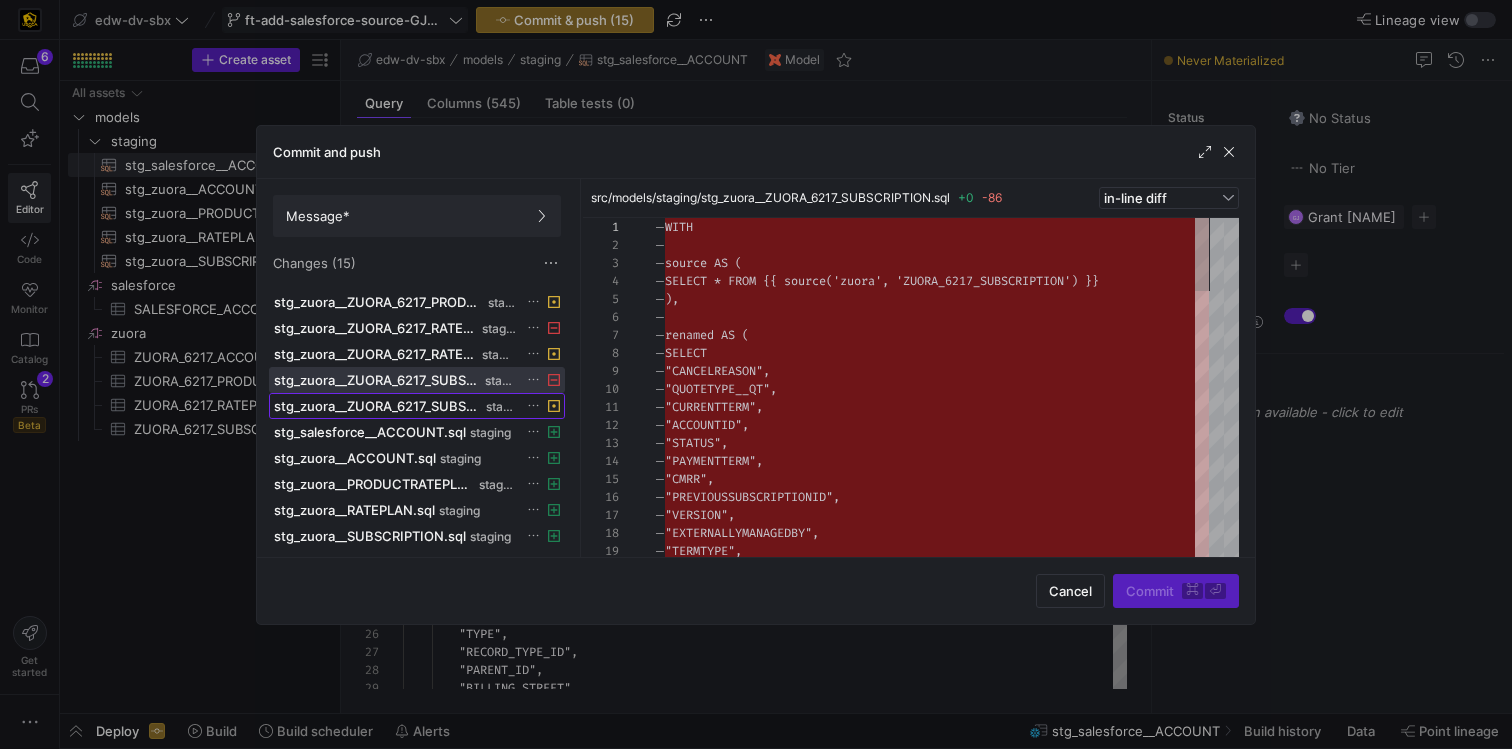 click at bounding box center [417, 406] 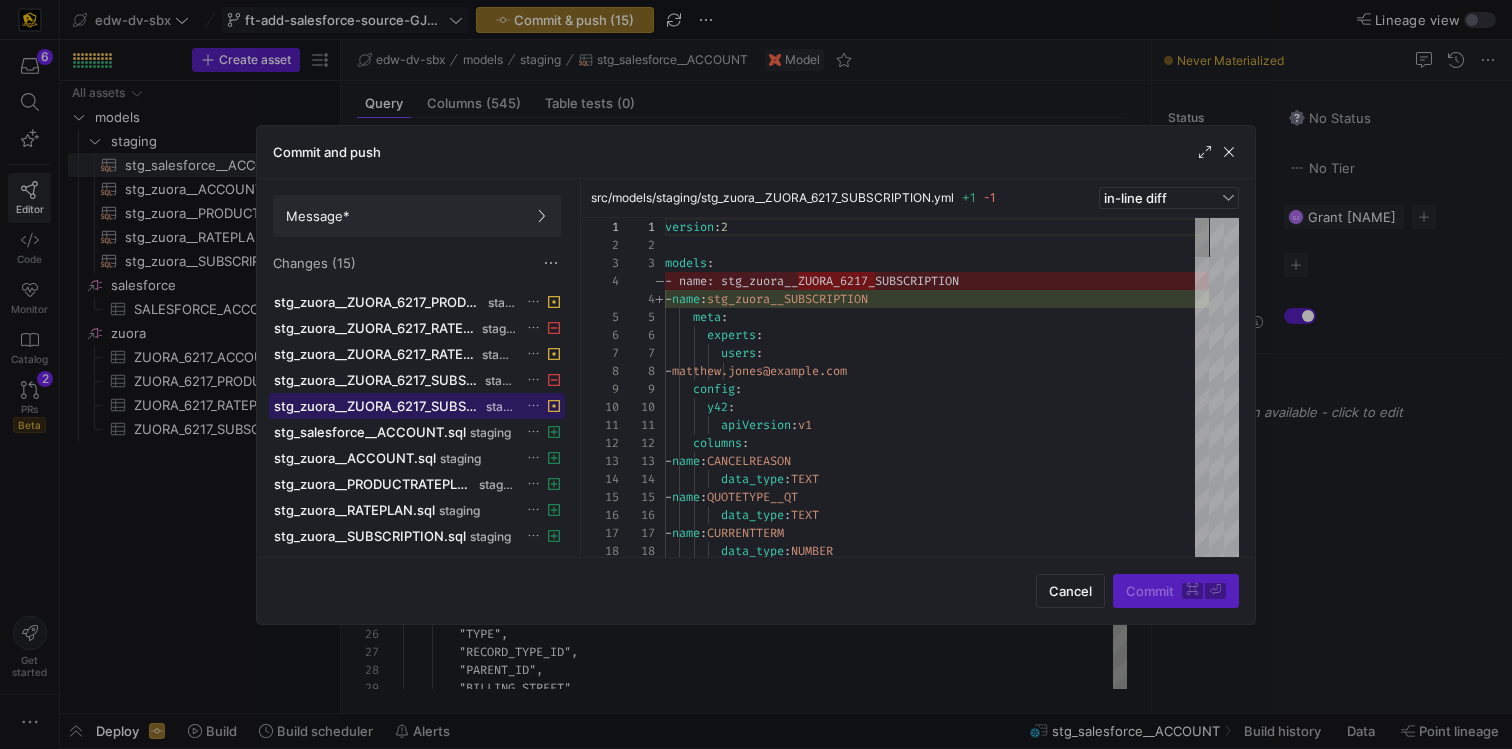 scroll, scrollTop: 180, scrollLeft: 0, axis: vertical 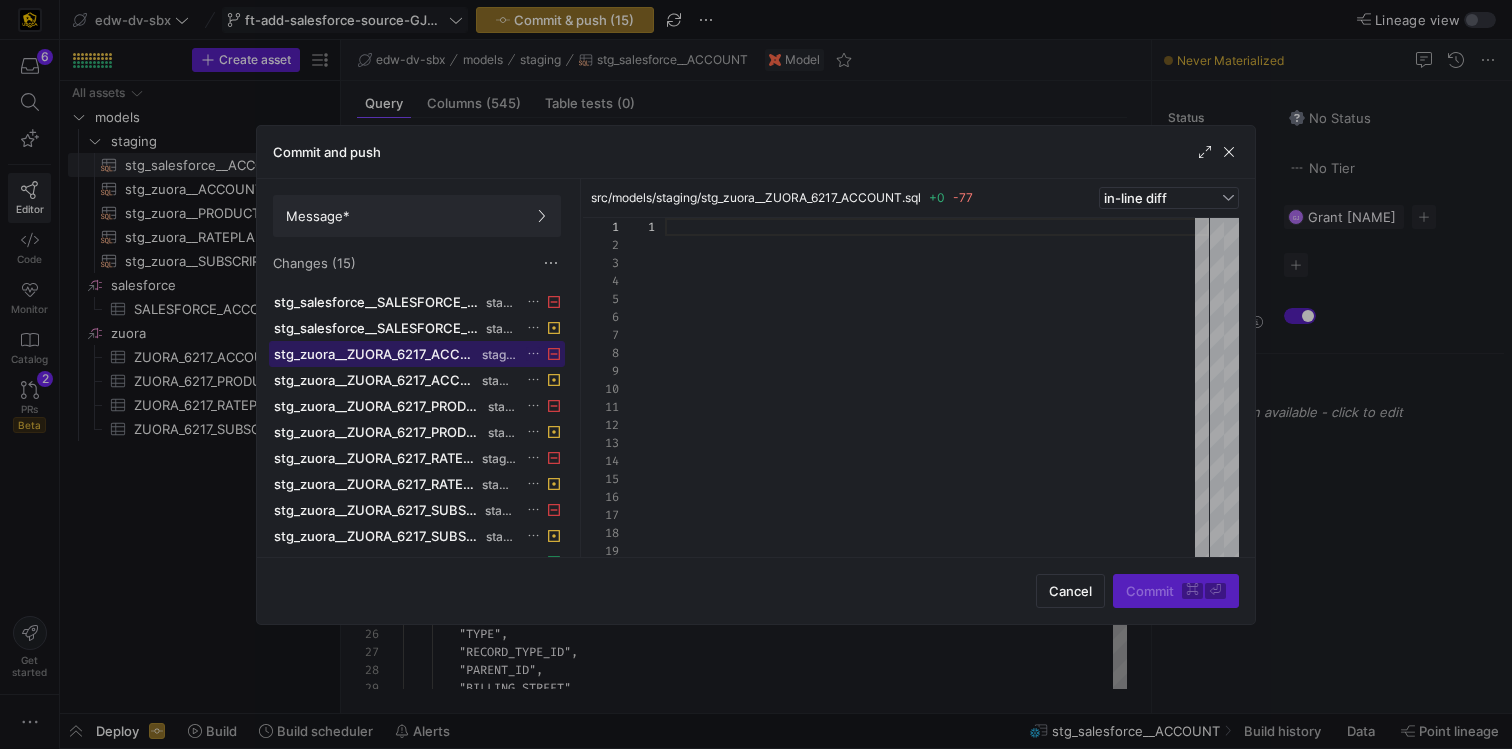 click on "stg_zuora__ZUORA_6217_ACCOUNT.sql" at bounding box center (376, 354) 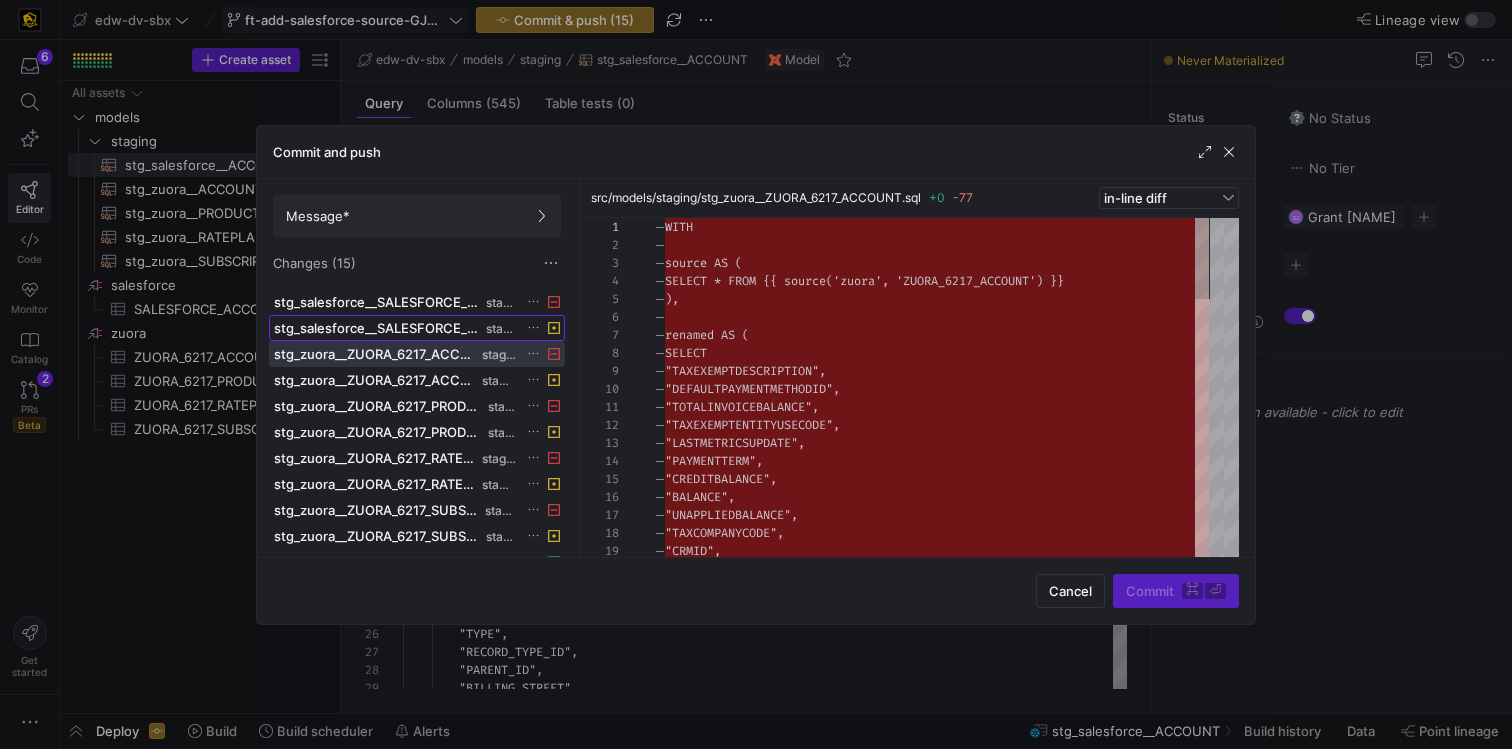 click on "stg_salesforce__SALESFORCE_ACCOUNT.yml" at bounding box center (378, 328) 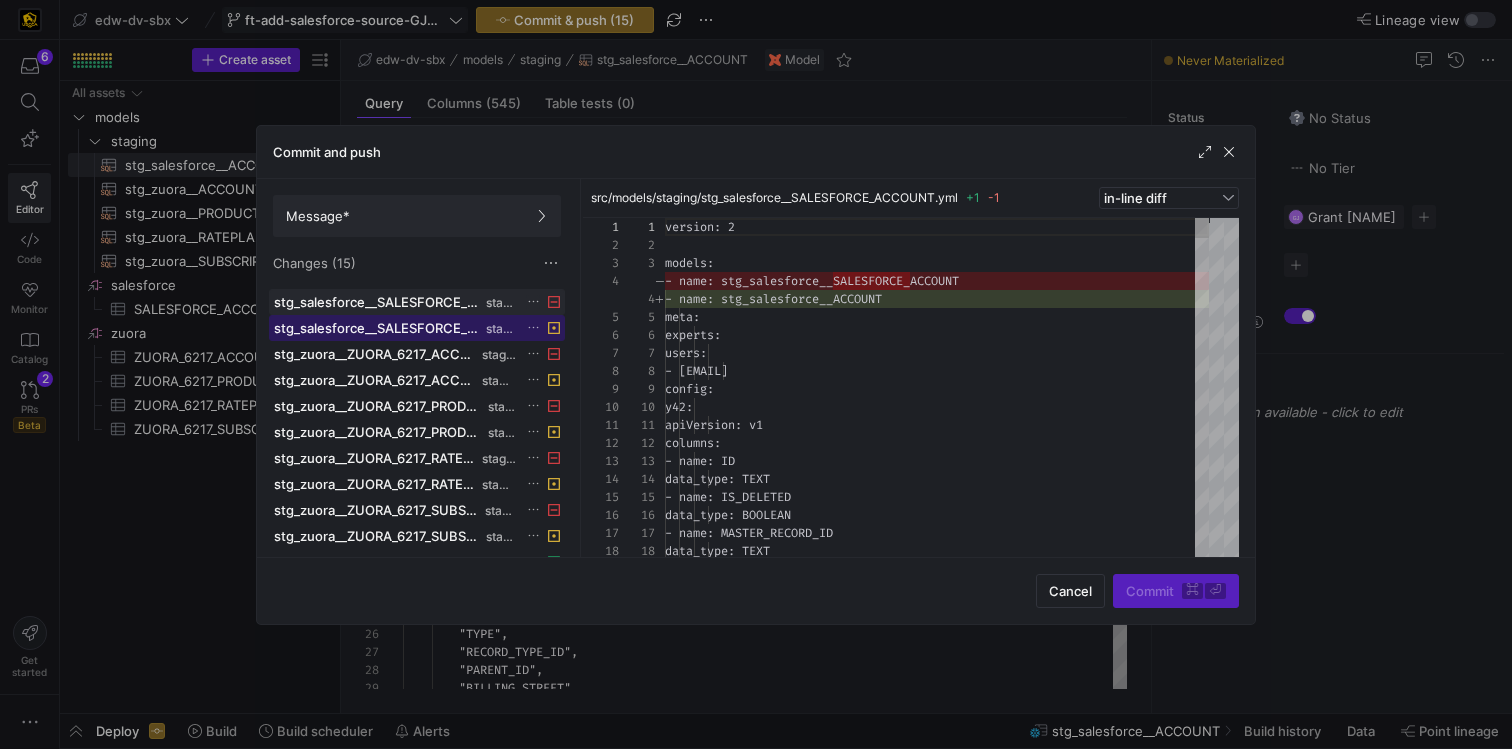 scroll, scrollTop: 180, scrollLeft: 0, axis: vertical 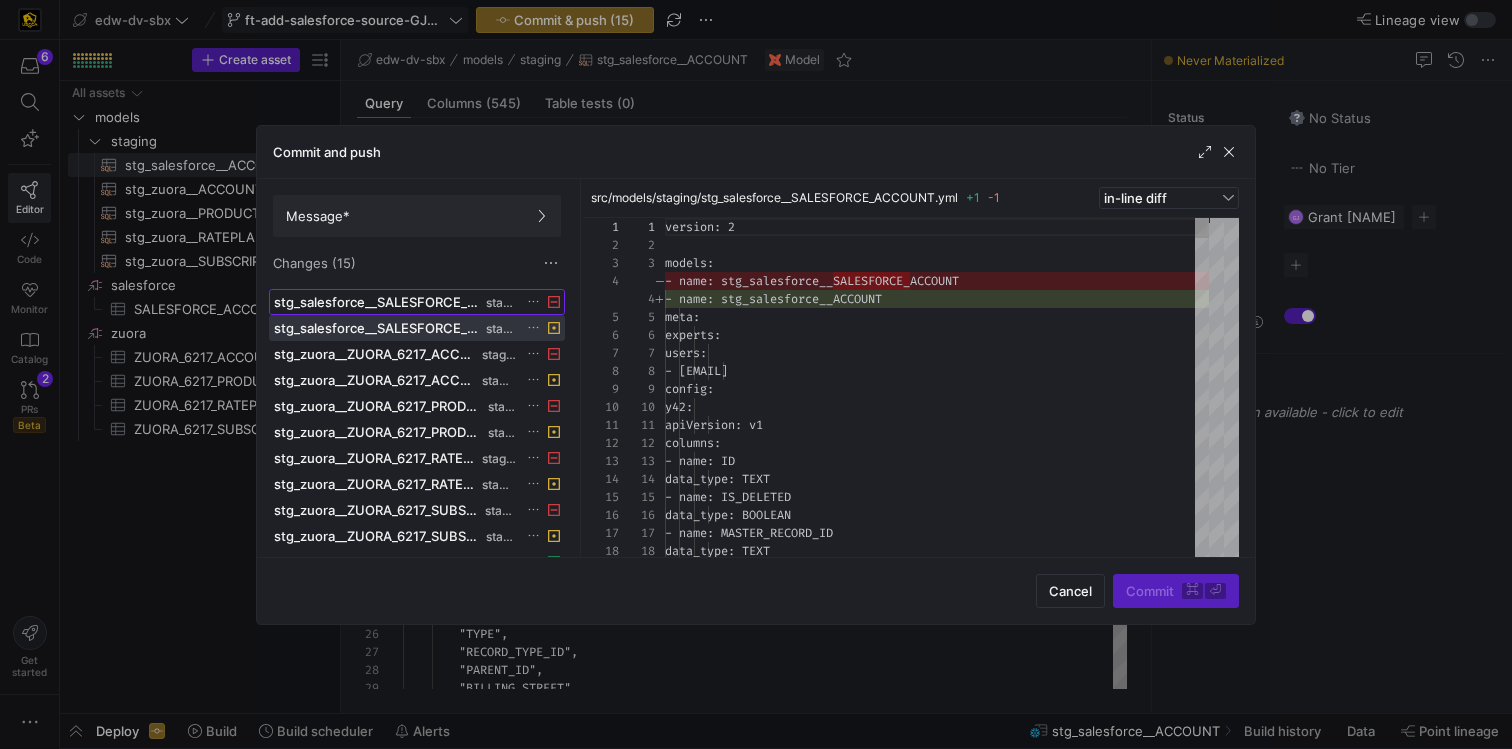 click on "stg_salesforce__SALESFORCE_ACCOUNT.sql" at bounding box center [378, 302] 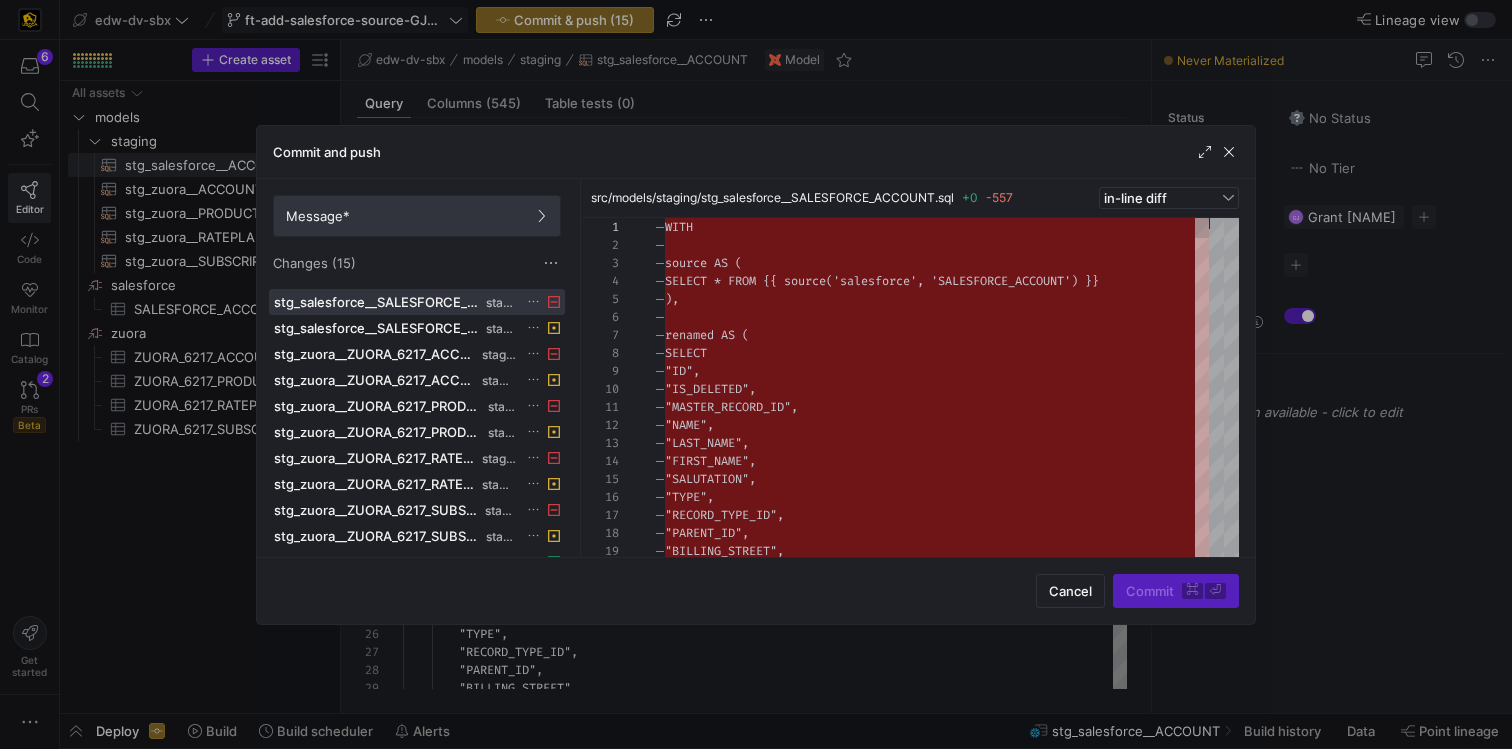 click on "Message*" at bounding box center (417, 216) 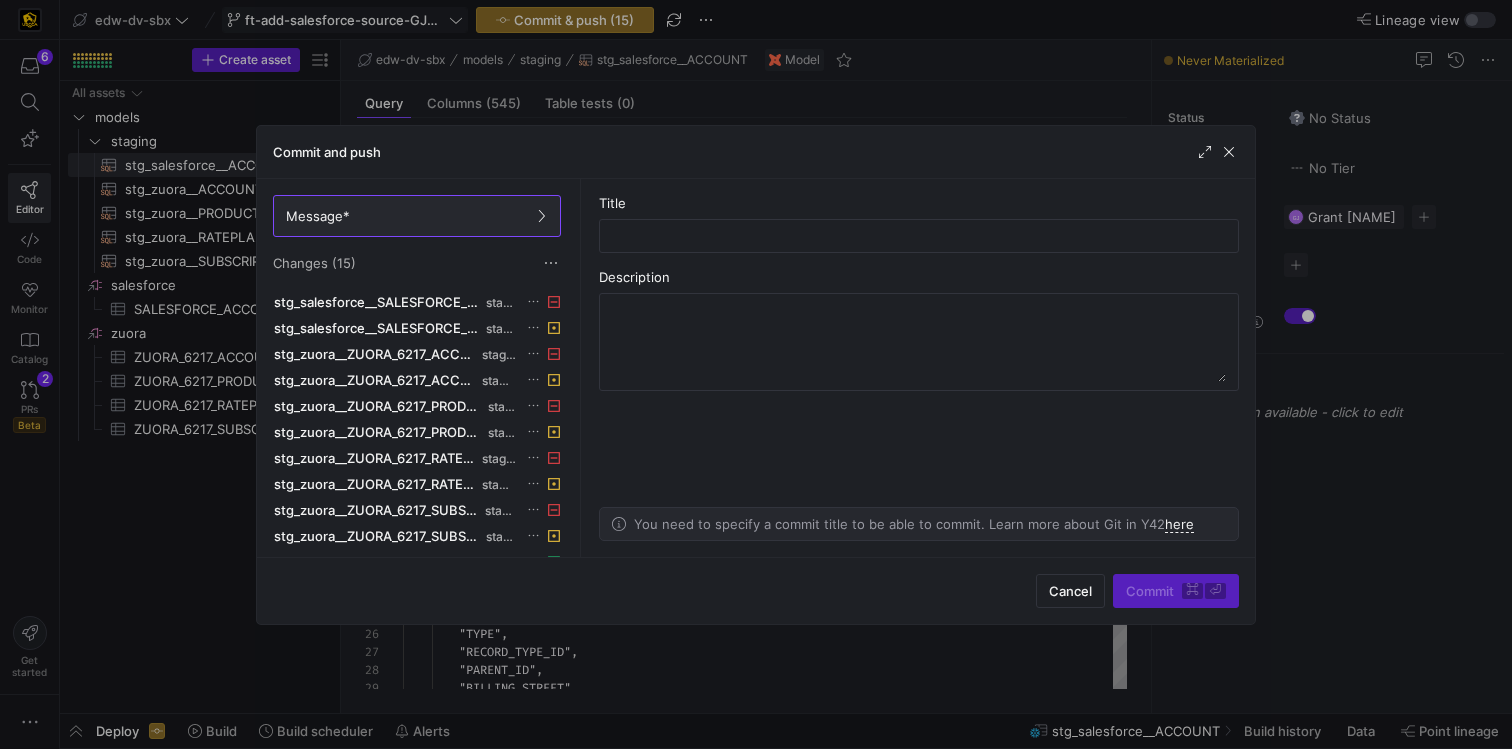 click on "Commit and push" at bounding box center (756, 152) 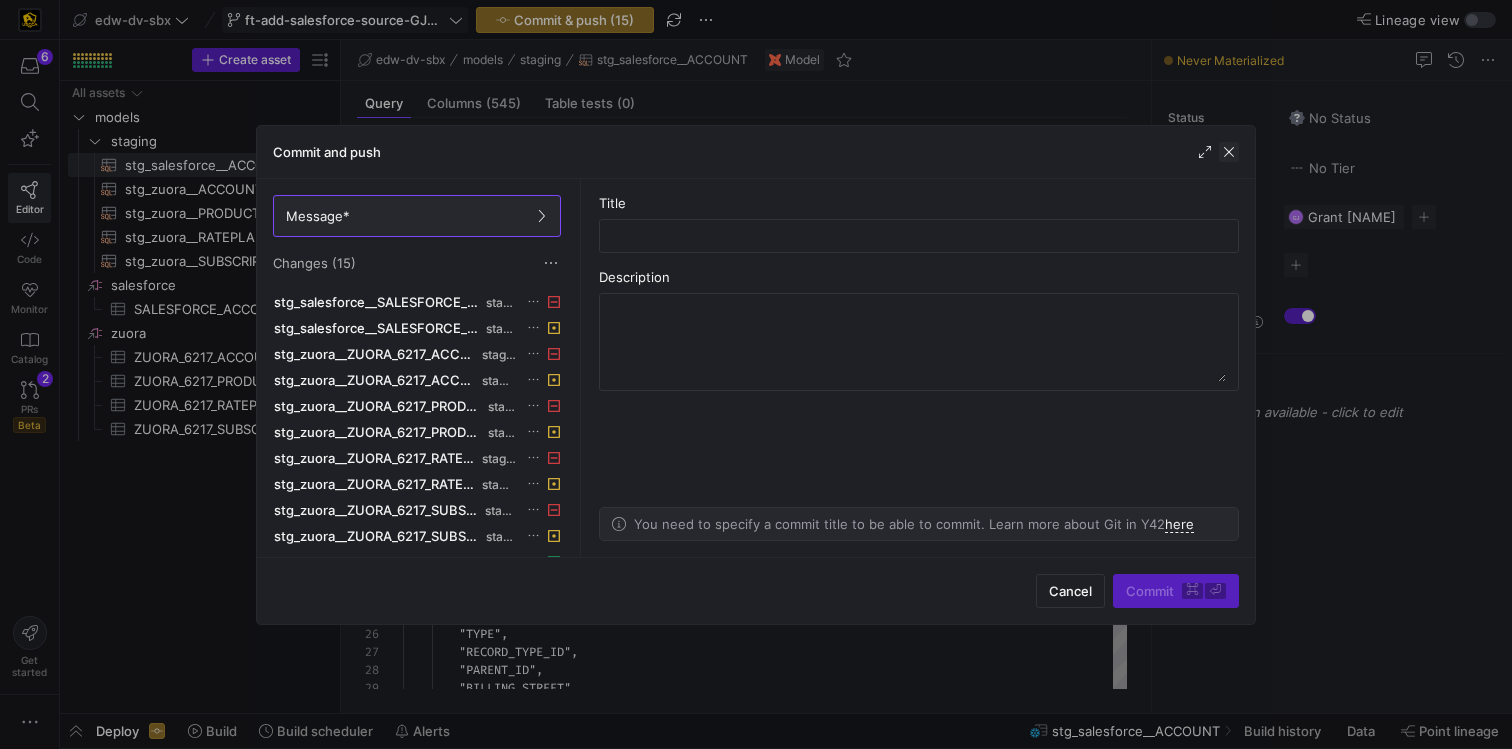 click 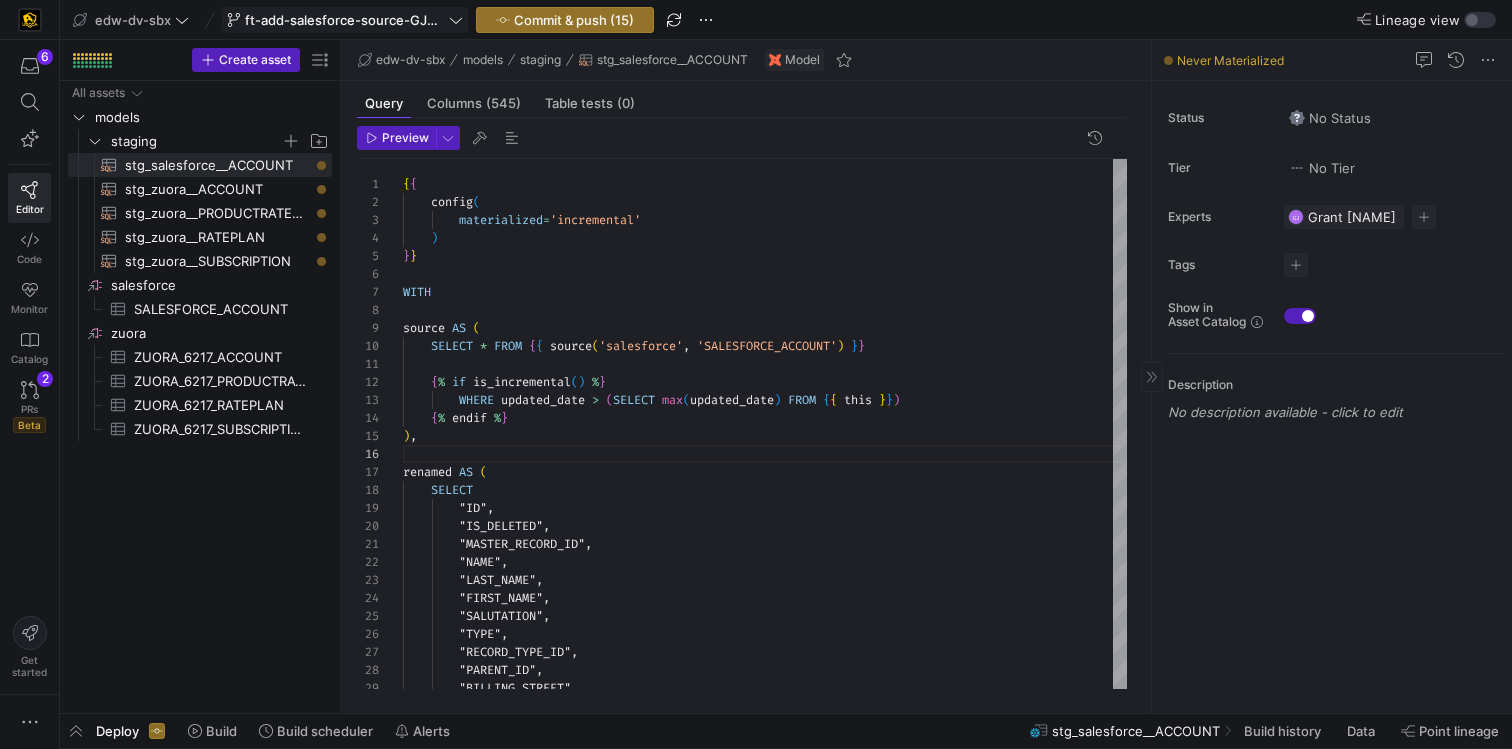 click on "Never Materialized" 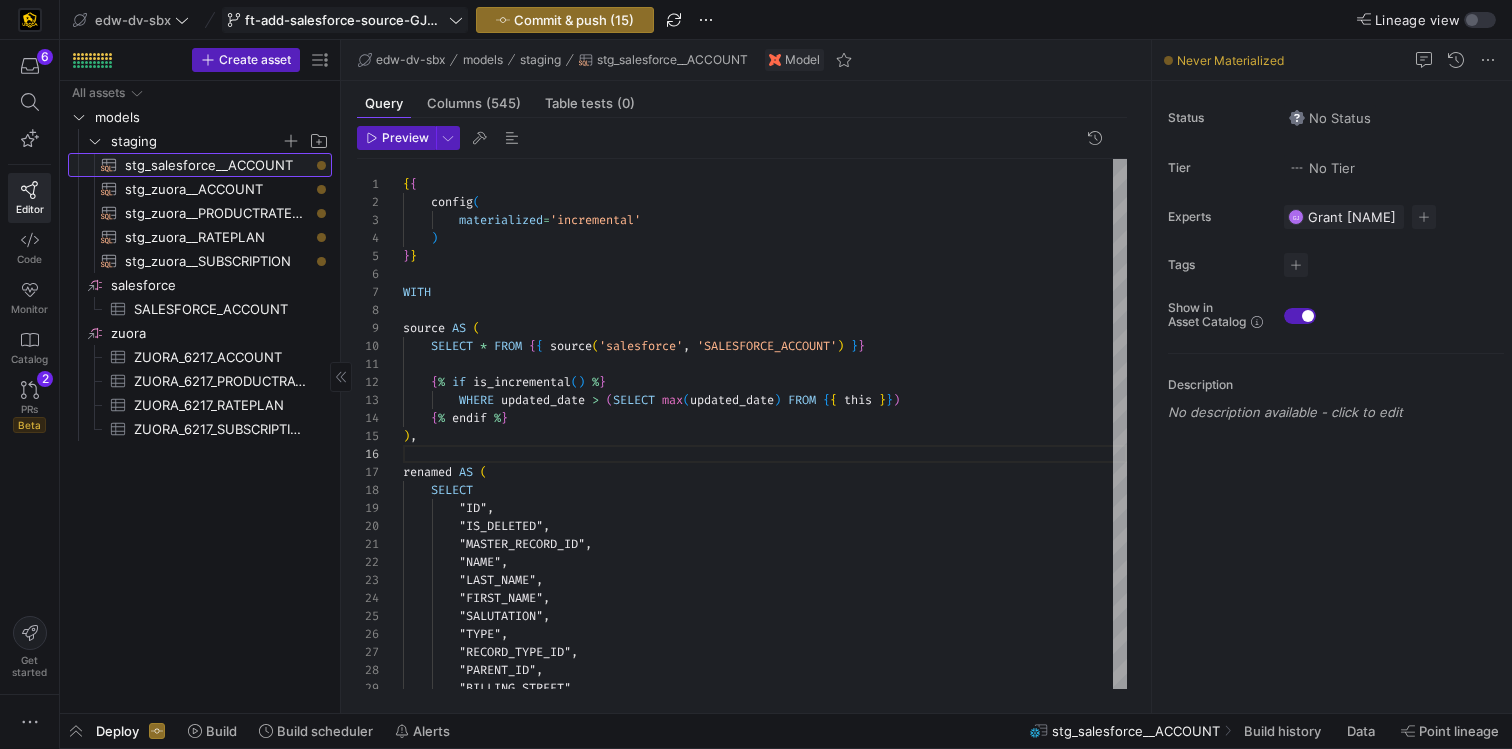 click on "stg_salesforce__ACCOUNT​​​​​​​​​​" 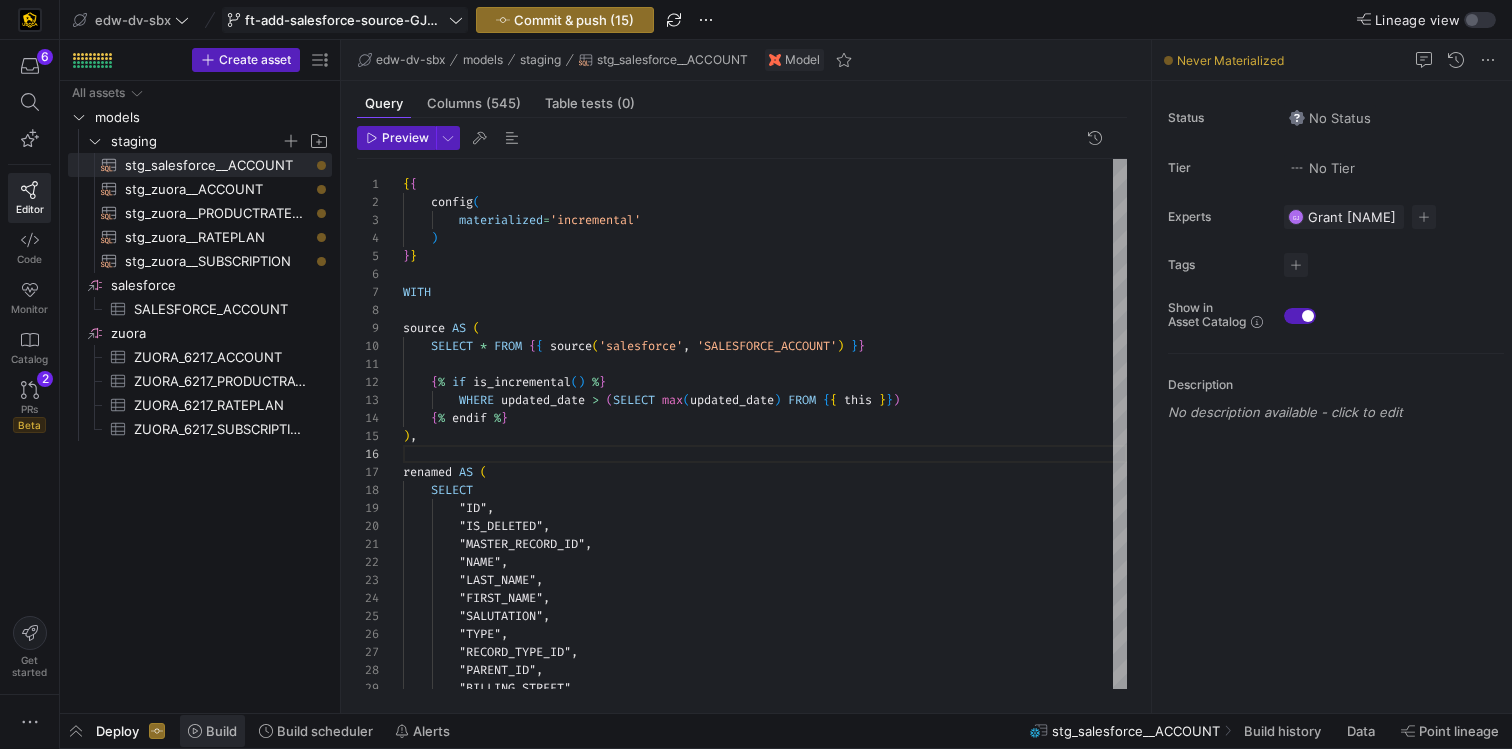click 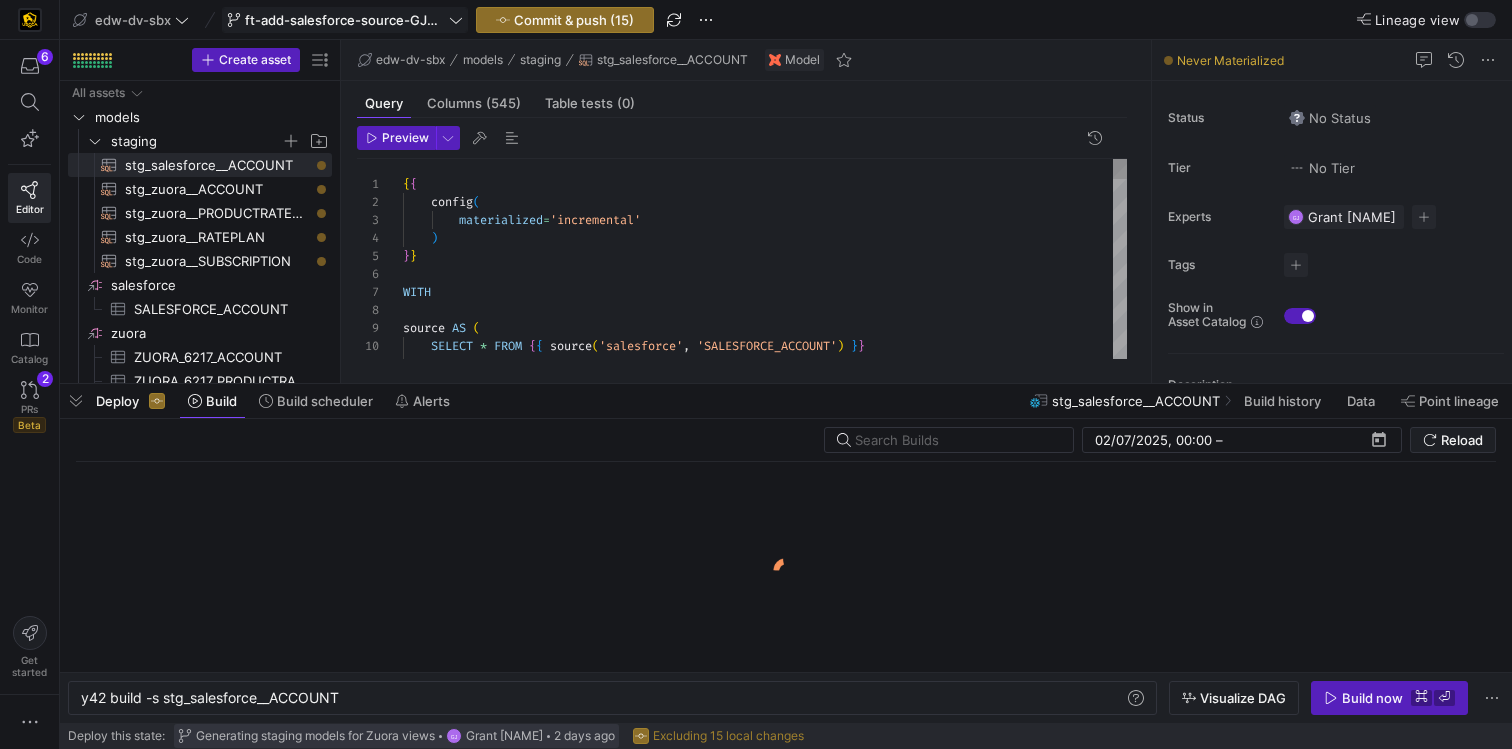 scroll, scrollTop: 0, scrollLeft: 260, axis: horizontal 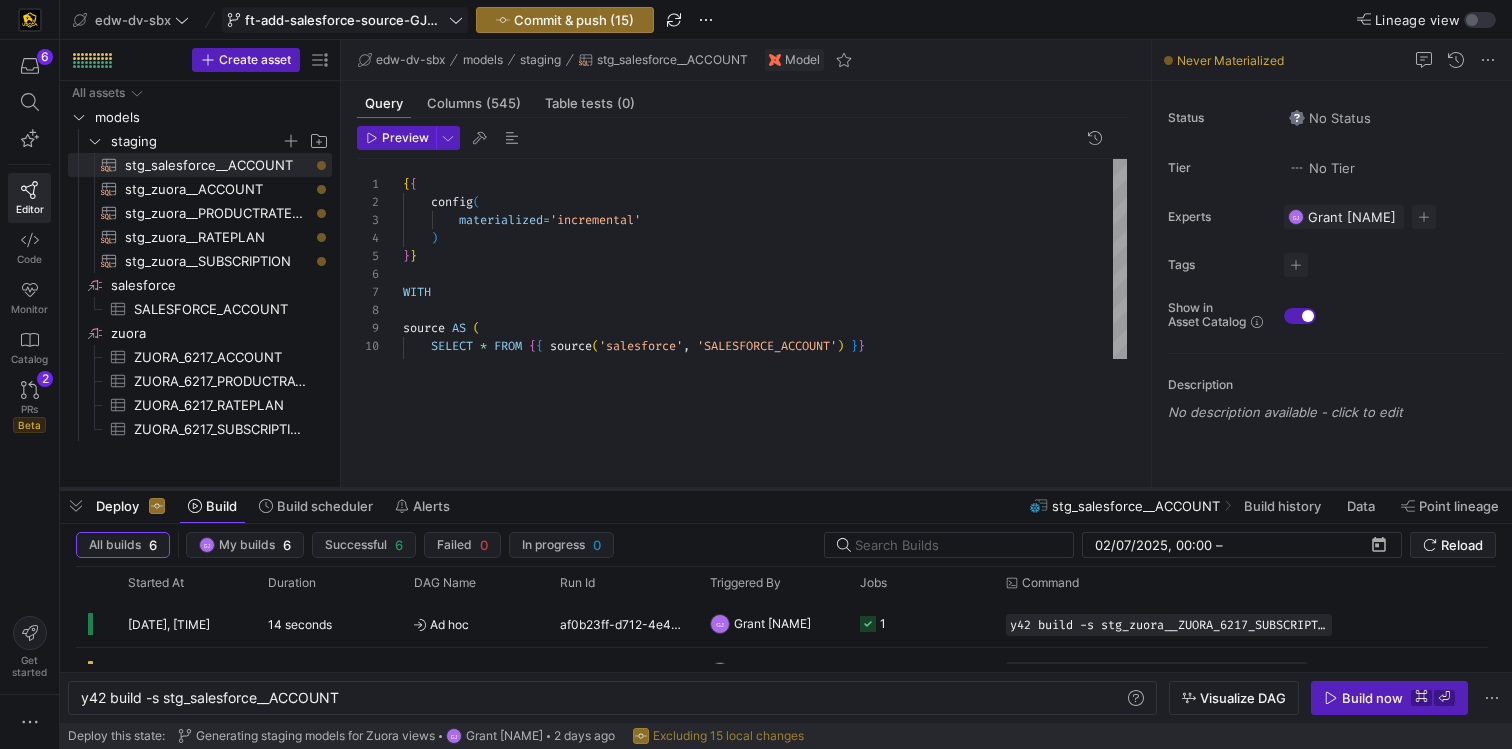 drag, startPoint x: 872, startPoint y: 382, endPoint x: 853, endPoint y: 491, distance: 110.64357 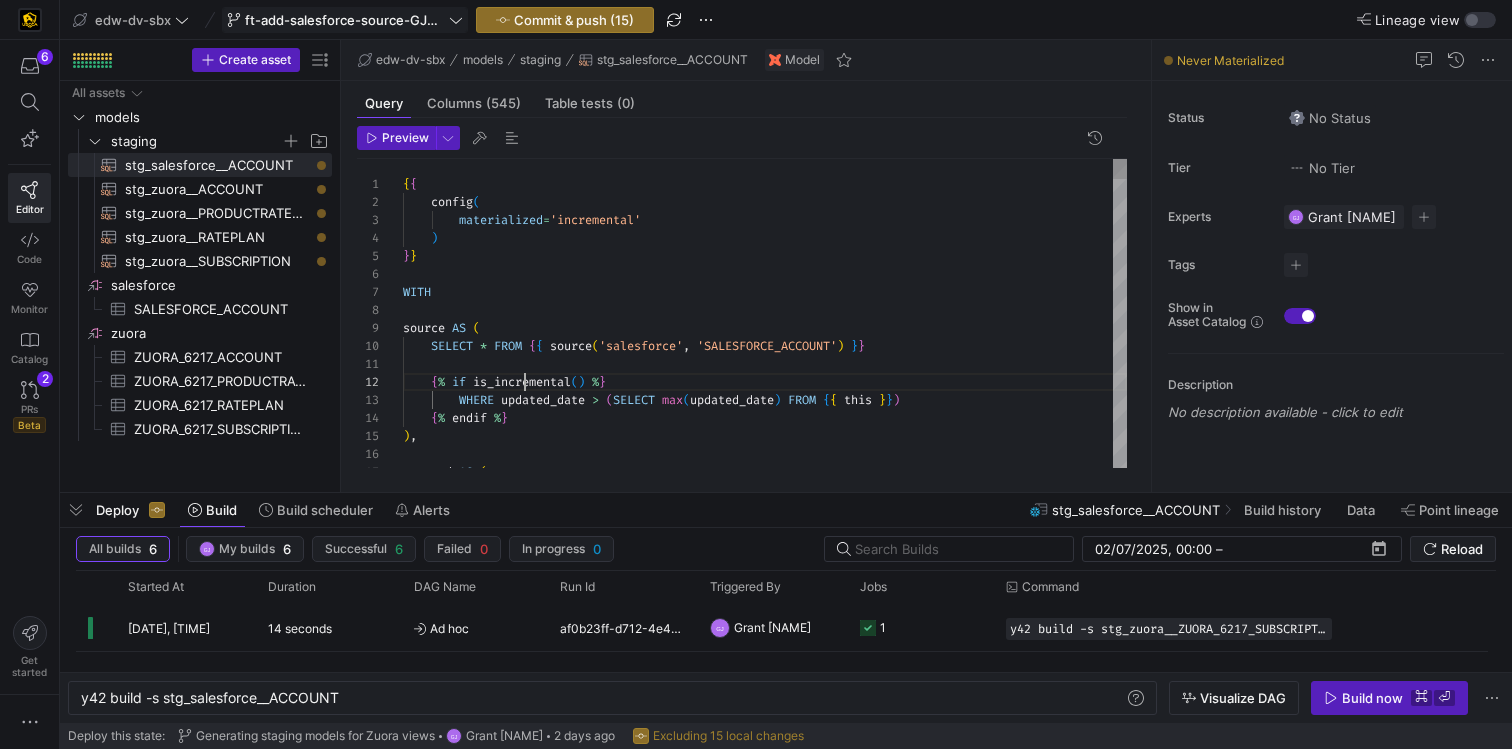 click on "{ {      config (          materialized = 'incremental'      ) } } WITH source   AS   (      SELECT   *   FROM   { {   source ( 'salesforce' ,   'SALESFORCE_ACCOUNT' )   } }      { %   if   is_incremental ( )   % }          WHERE   updated_date   >   ( SELECT   max ( updated_date )   FROM   { {   this   } } )      { %   endif   % } ) , renamed   AS   (" at bounding box center [765, 5279] 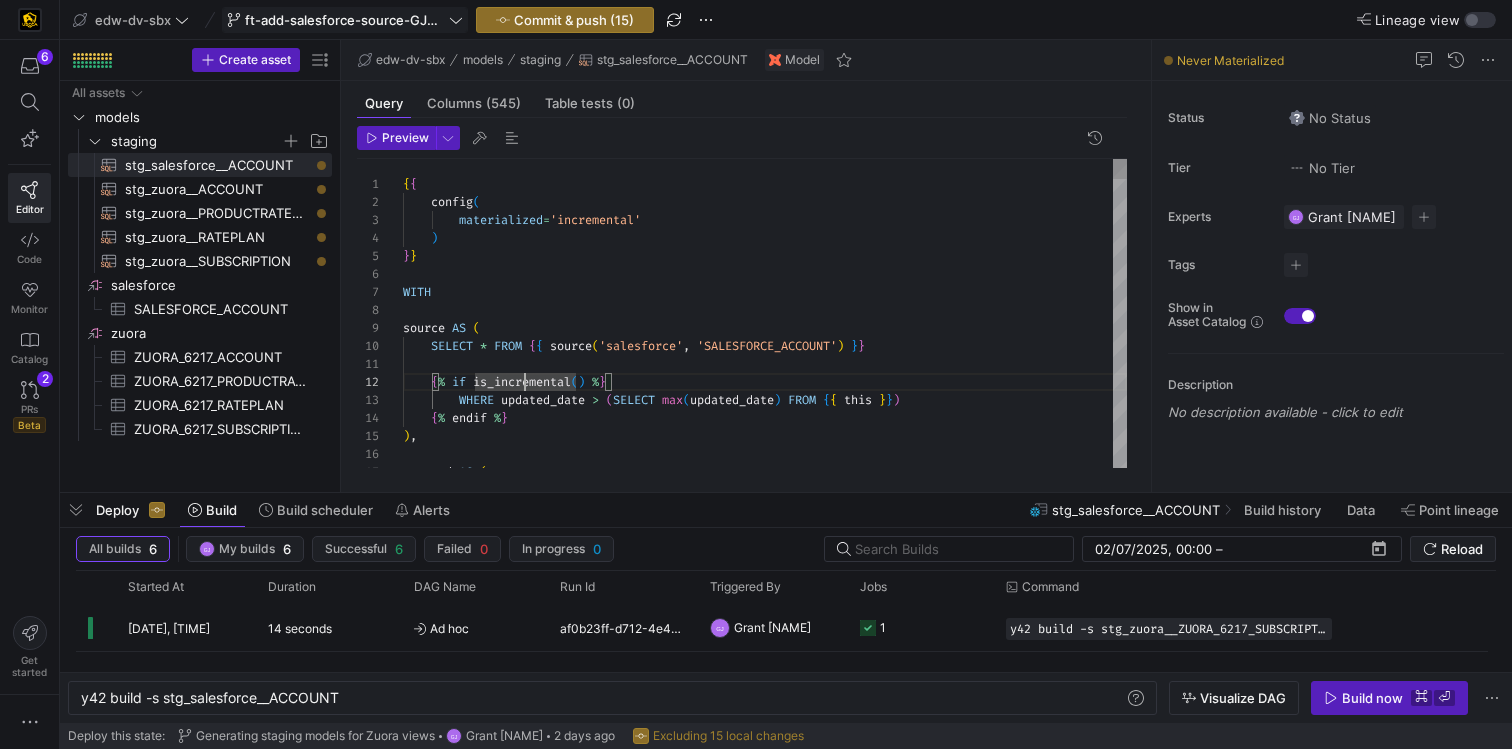 click on "{ {      config (          materialized = 'incremental'      ) } } WITH source   AS   (      SELECT   *   FROM   { {   source ( 'salesforce' ,   'SALESFORCE_ACCOUNT' )   } }      { %   if   is_incremental ( )   % }          WHERE   updated_date   >   ( SELECT   max ( updated_date )   FROM   { {   this   } } )      { %   endif   % } ) , renamed   AS   (" at bounding box center (765, 5279) 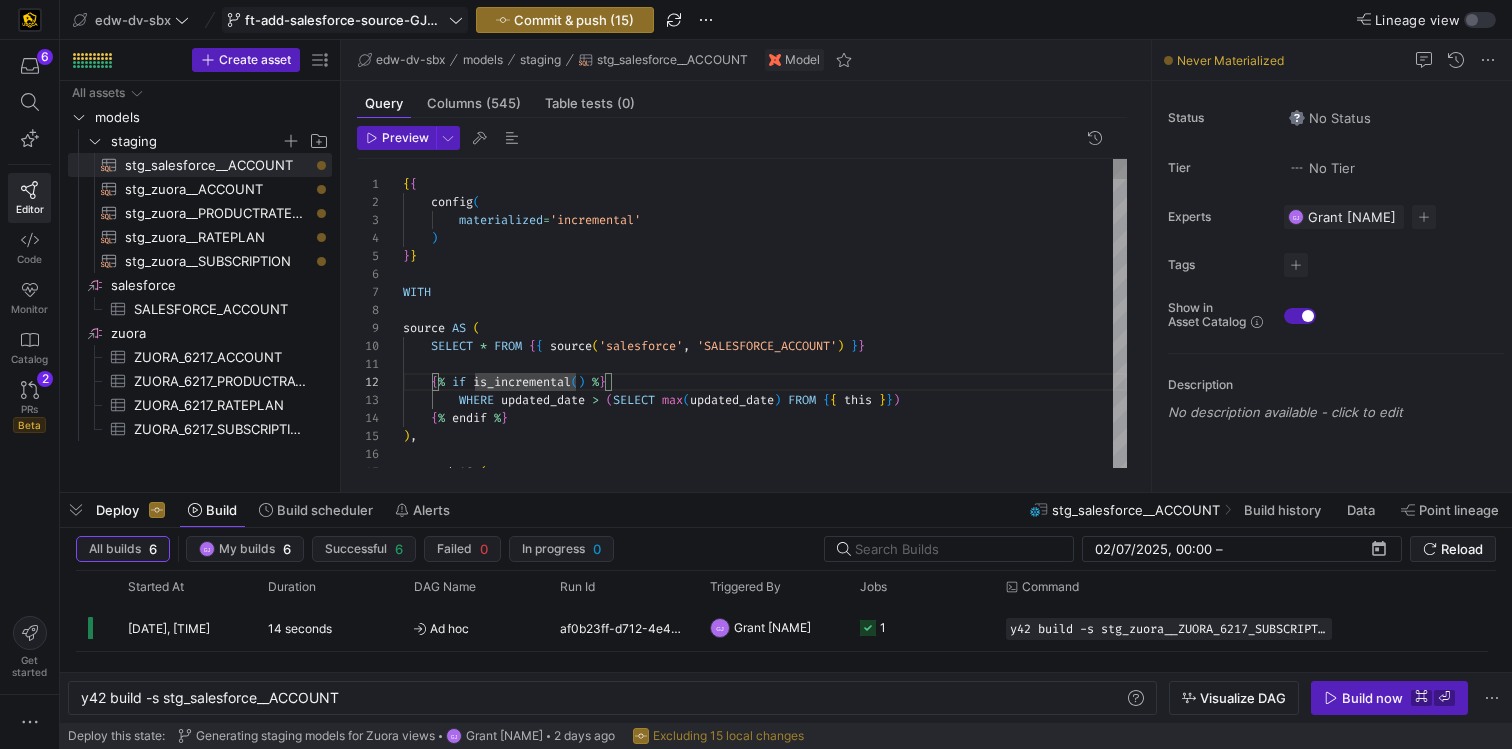 click on "{ {      config (          materialized = 'incremental'      ) } } WITH source   AS   (      SELECT   *   FROM   { {   source ( 'salesforce' ,   'SALESFORCE_ACCOUNT' )   } }      { %   if   is_incremental ( )   % }          WHERE   updated_date   >   ( SELECT   max ( updated_date )   FROM   { {   this   } } )      { %   endif   % } ) , renamed   AS   (" at bounding box center (765, 5279) 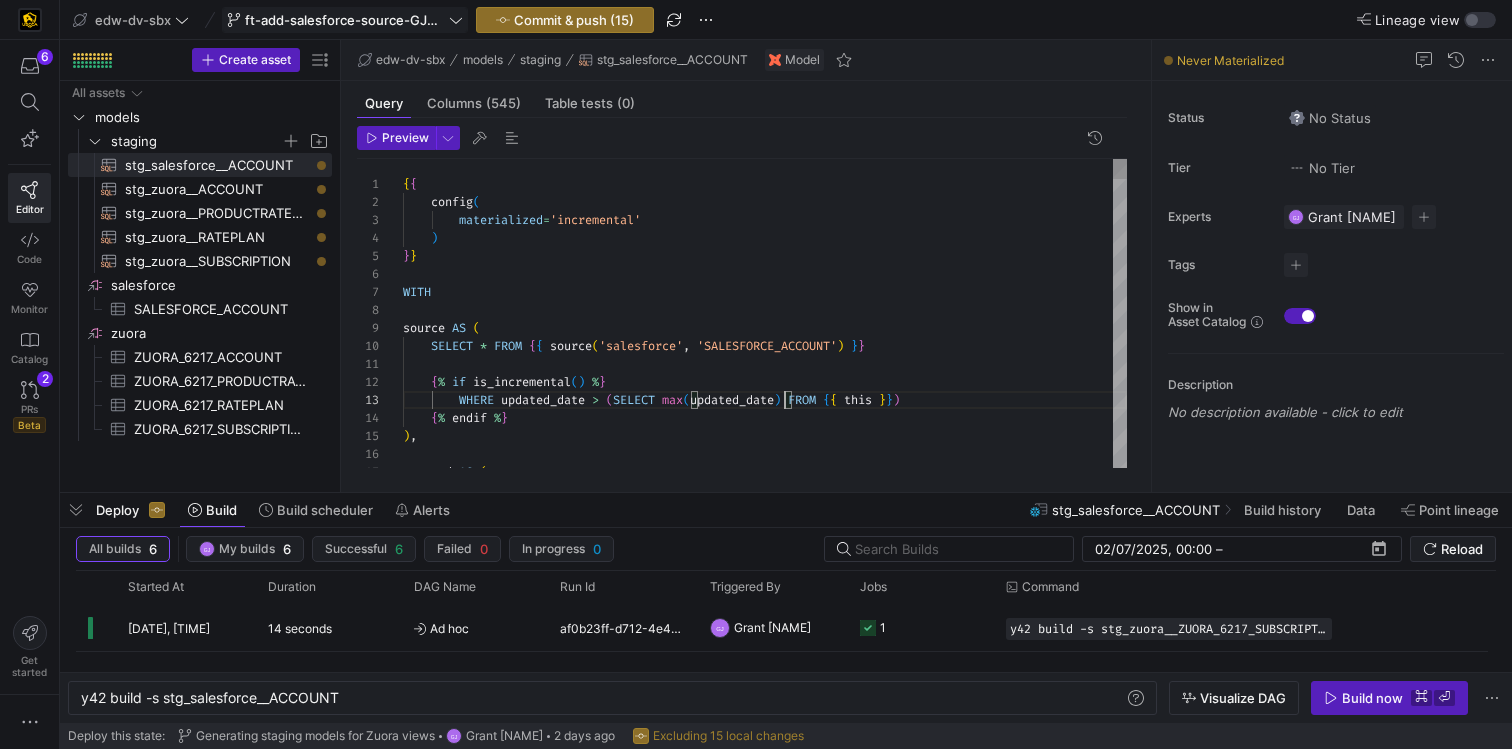 scroll, scrollTop: 36, scrollLeft: 382, axis: both 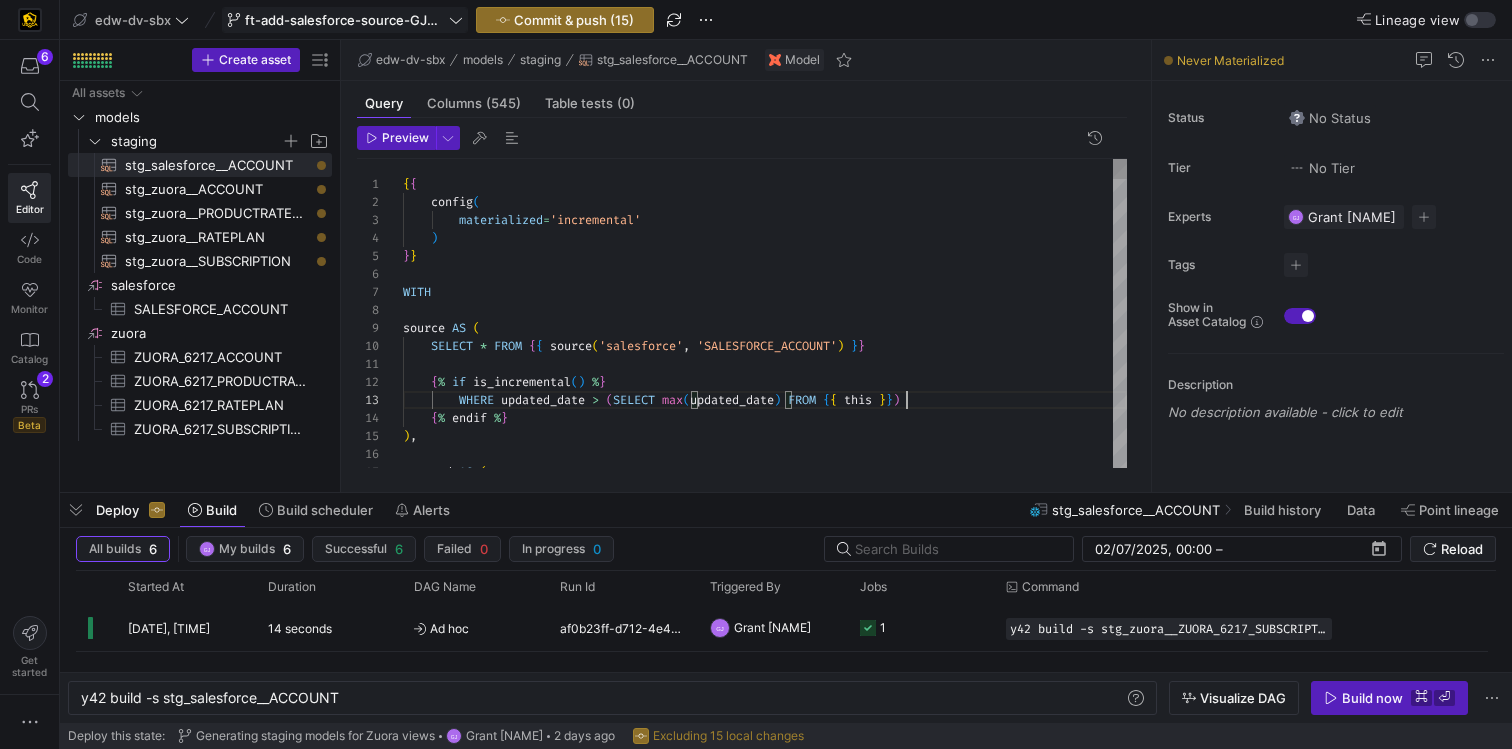 click on "{ {      config (          materialized = 'incremental'      ) } } WITH source   AS   (      SELECT   *   FROM   { {   source ( 'salesforce' ,   'SALESFORCE_ACCOUNT' )   } }      { %   if   is_incremental ( )   % }          WHERE   updated_date   >   ( SELECT   max ( updated_date )   FROM   { {   this   } } )      { %   endif   % } ) , renamed   AS   (" at bounding box center [765, 5279] 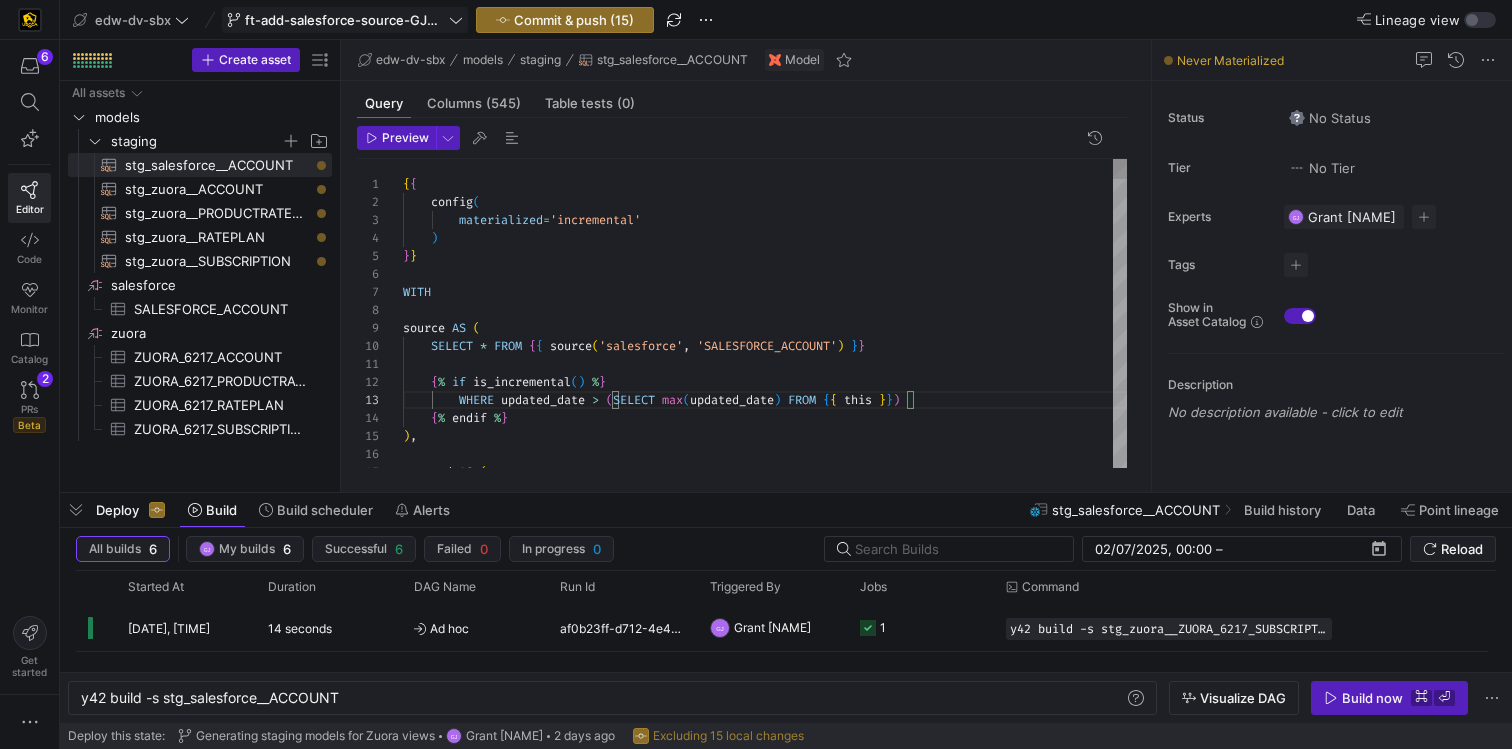 click on "{ {      config (          materialized = 'incremental'      ) } } WITH source   AS   (      SELECT   *   FROM   { {   source ( 'salesforce' ,   'SALESFORCE_ACCOUNT' )   } }      { %   if   is_incremental ( )   % }          WHERE   updated_date   >   ( SELECT   max ( updated_date )   FROM   { {   this   } } )      { %   endif   % } ) , renamed   AS   (" at bounding box center (765, 5279) 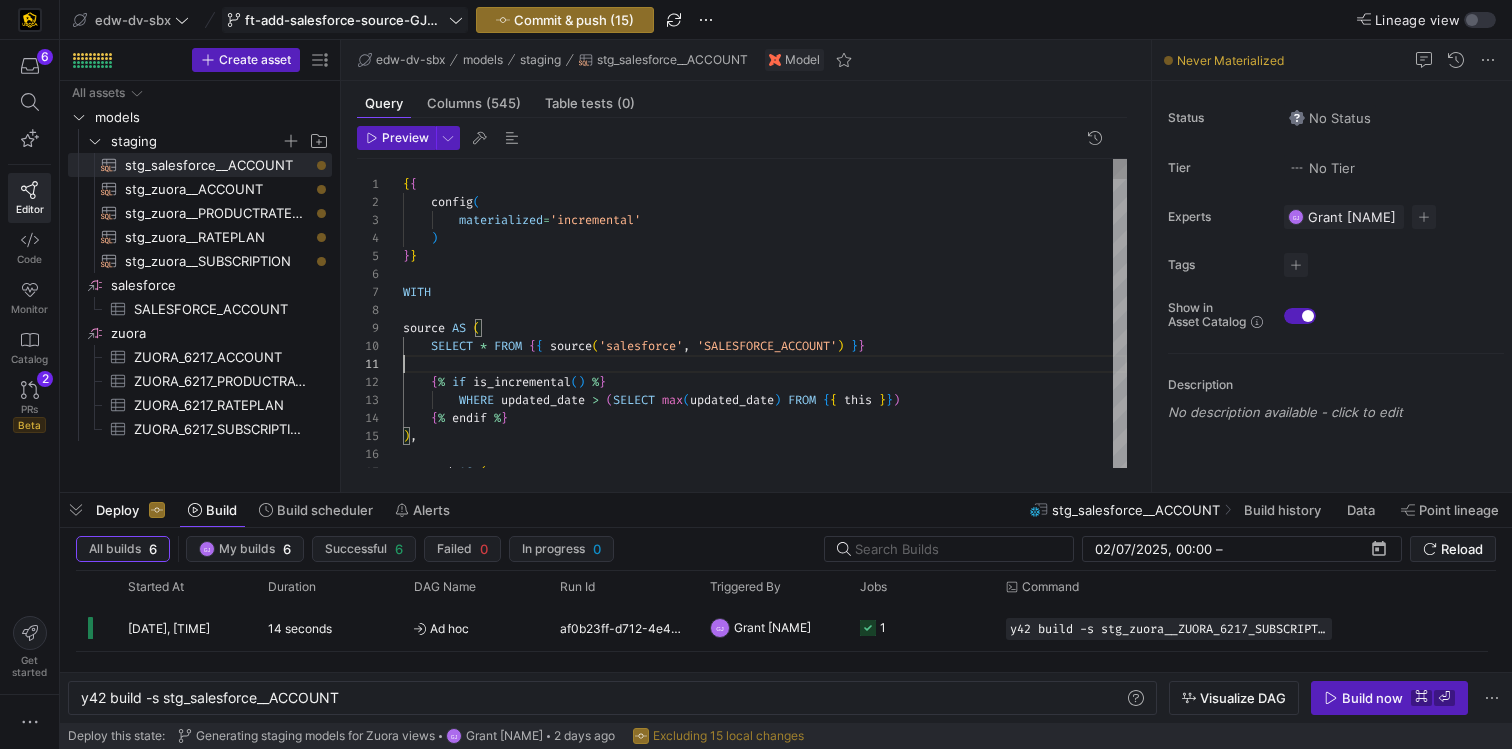 scroll, scrollTop: 0, scrollLeft: 0, axis: both 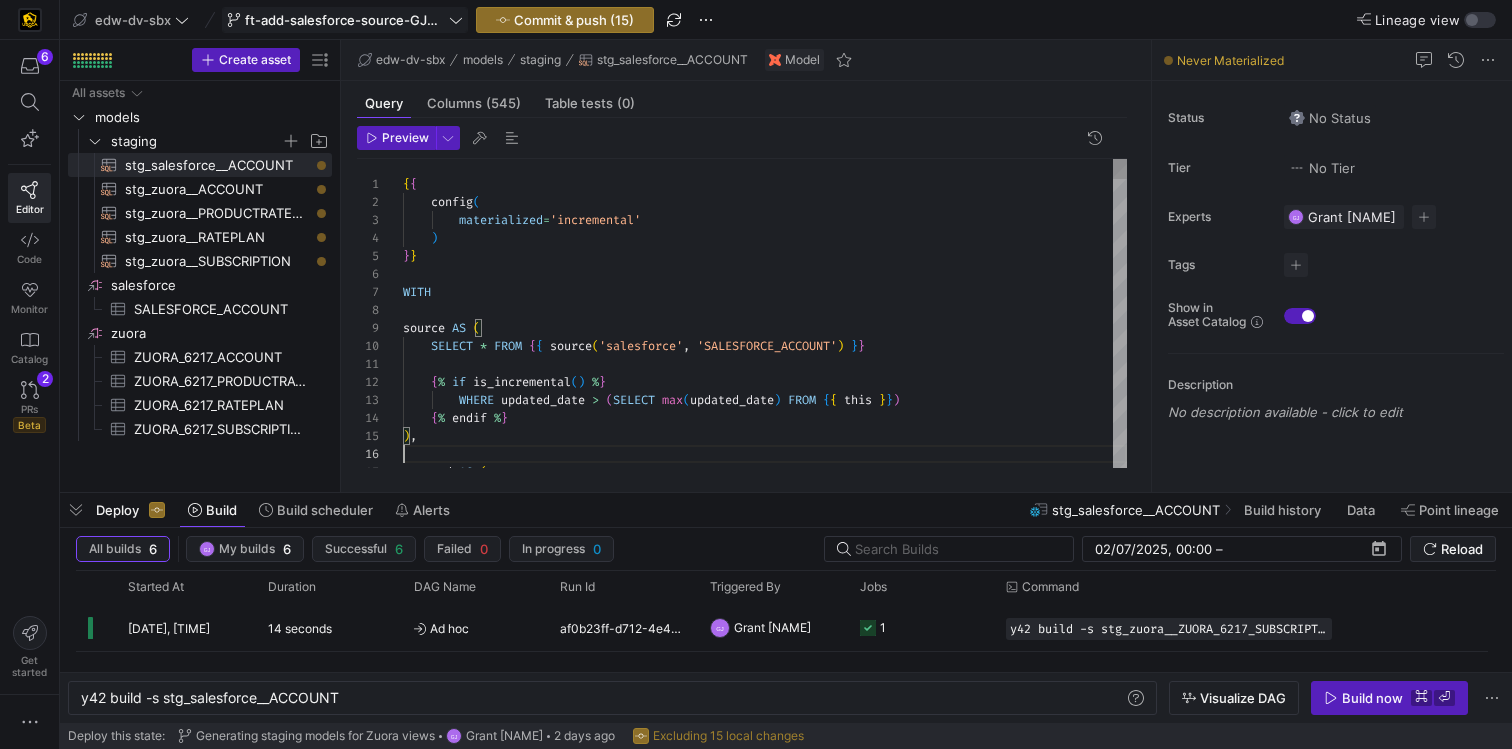click on "{ {      config (          materialized = 'incremental'      ) } } WITH source   AS   (      SELECT   *   FROM   { {   source ( 'salesforce' ,   'SALESFORCE_ACCOUNT' )   } }      { %   if   is_incremental ( )   % }          WHERE   updated_date   >   ( SELECT   max ( updated_date )   FROM   { {   this   } } )      { %   endif   % } ) , renamed   AS   (" at bounding box center (765, 5279) 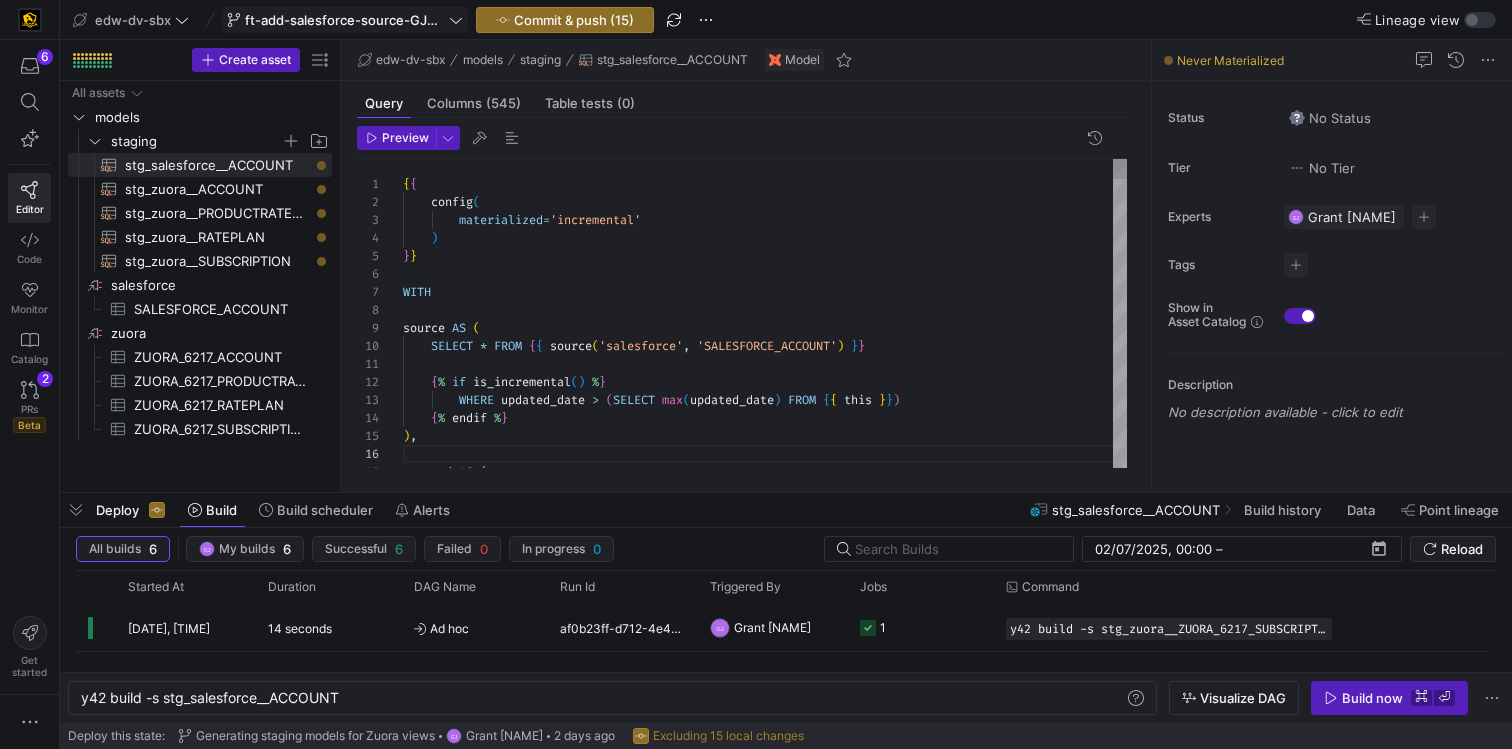 click on "{ {      config (          materialized = 'incremental'      ) } } WITH source   AS   (      SELECT   *   FROM   { {   source ( 'salesforce' ,   'SALESFORCE_ACCOUNT' )   } }      { %   if   is_incremental ( )   % }          WHERE   updated_date   >   ( SELECT   max ( updated_date )   FROM   { {   this   } } )      { %   endif   % } ) , renamed   AS   (" at bounding box center [765, 5279] 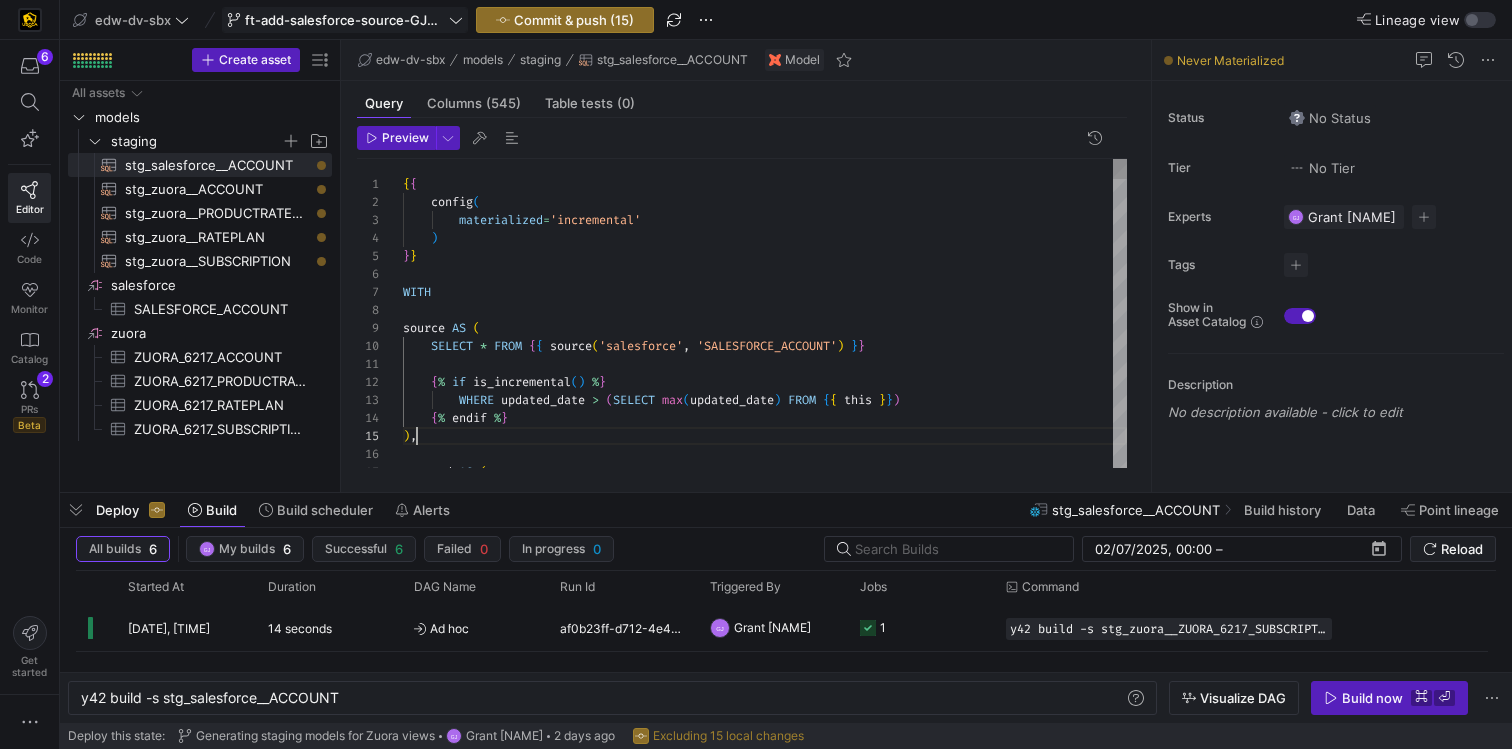 click on "{ %   endif   % } ) , renamed   AS   (          WHERE   updated_date   >   ( SELECT   max ( updated_date )   FROM   { {   this   } } )      { %   if   is_incremental ( )   % }      SELECT   *   FROM   { {   source ( 'salesforce' ,   'SALESFORCE_ACCOUNT' )   } } source   AS   ( WITH } }      )          materialized = 'incremental' { {      config (" at bounding box center [765, 5279] 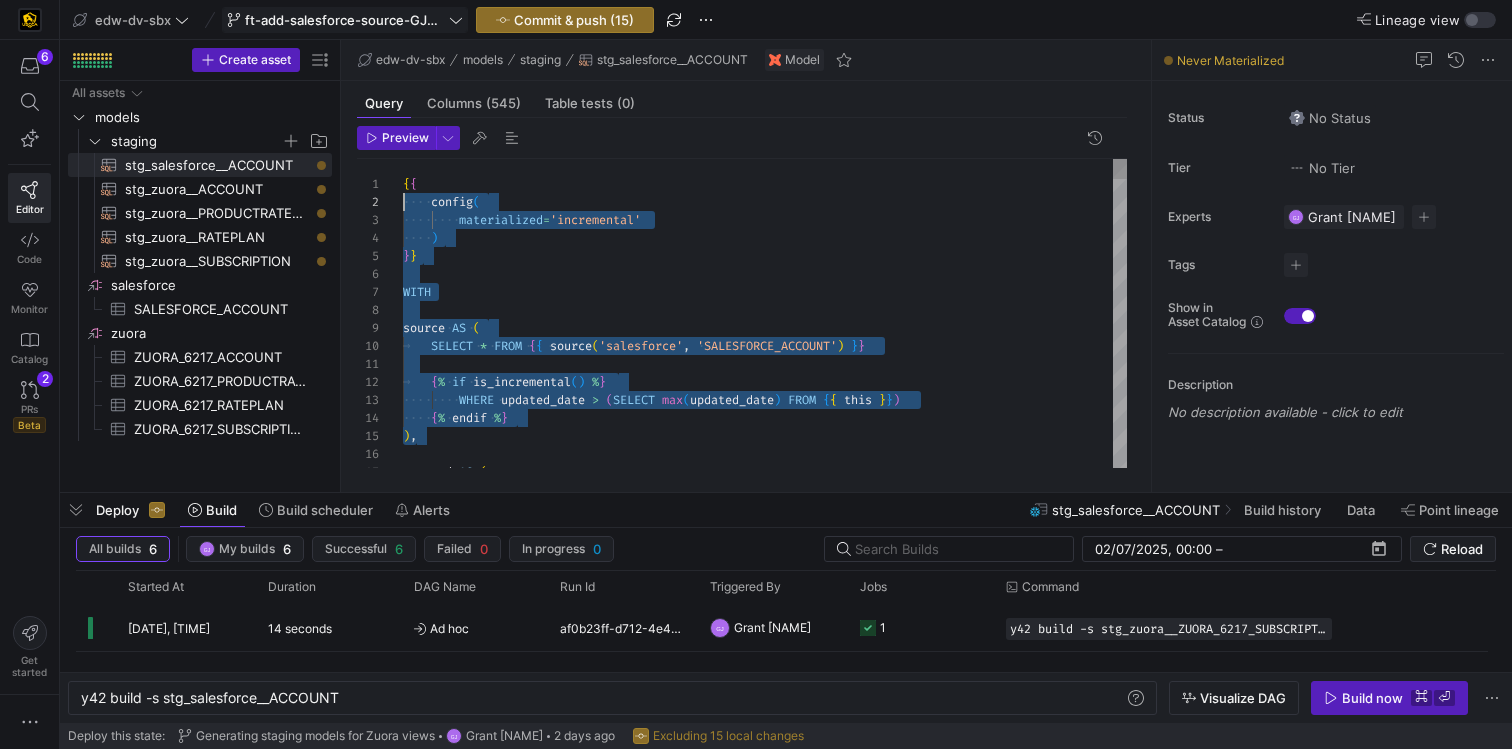 scroll, scrollTop: 0, scrollLeft: 0, axis: both 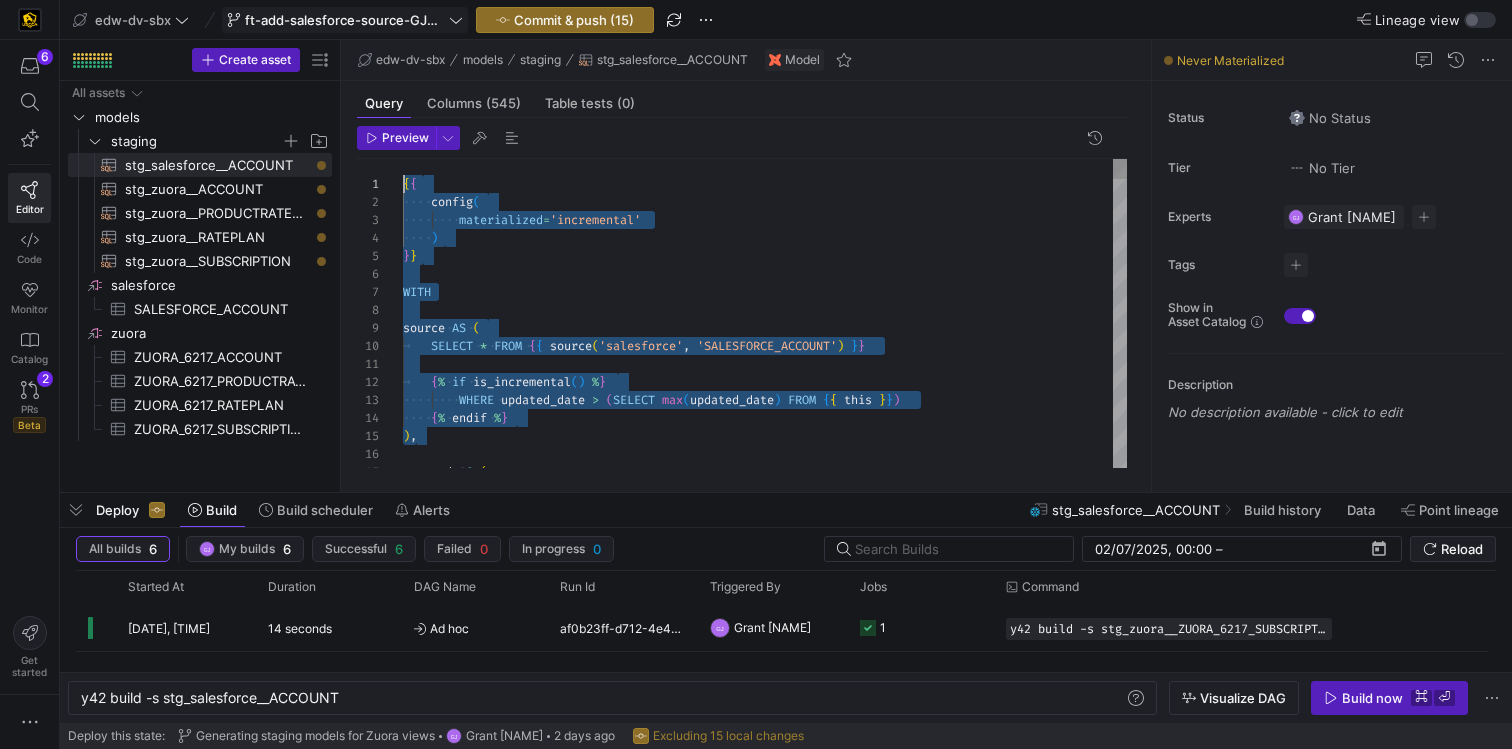 drag, startPoint x: 486, startPoint y: 431, endPoint x: 399, endPoint y: 188, distance: 258.10464 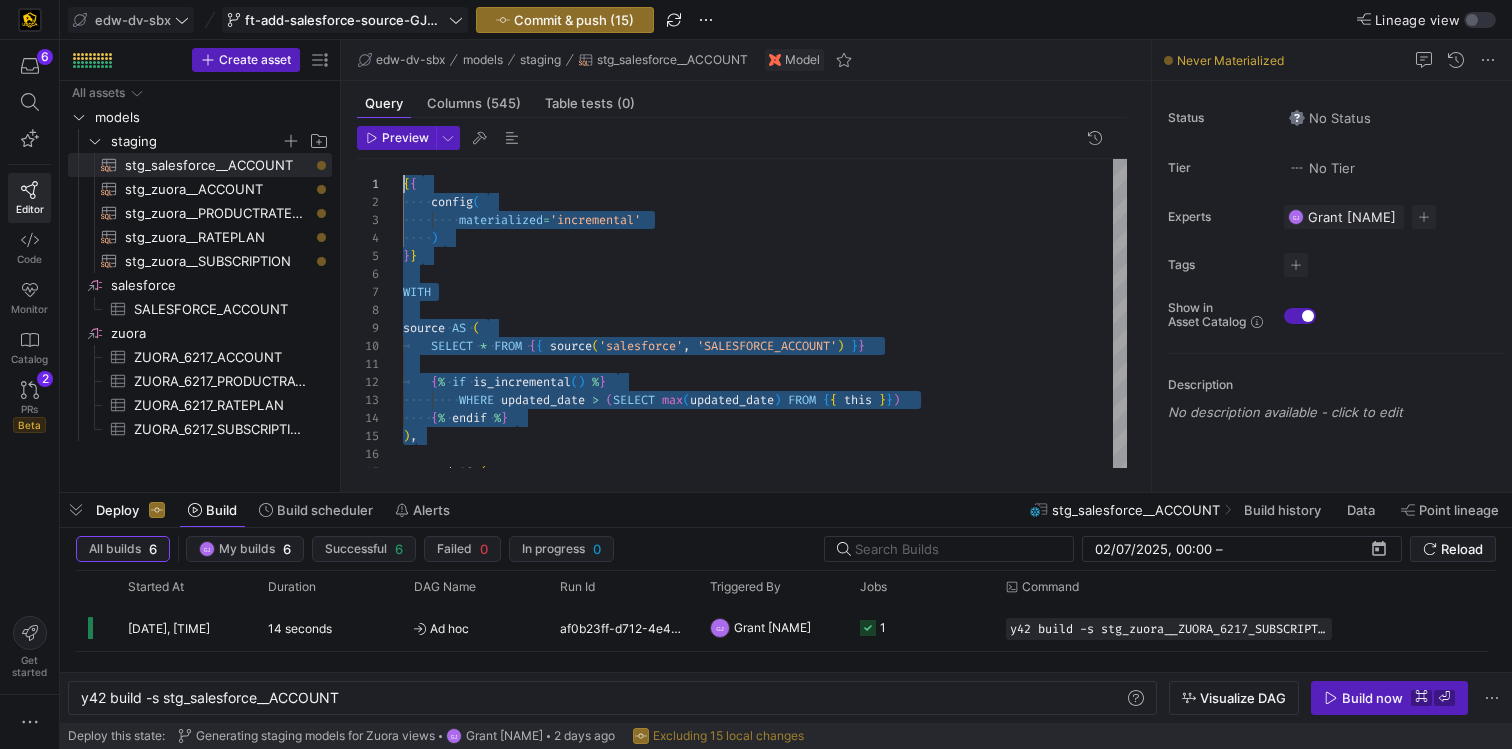 click 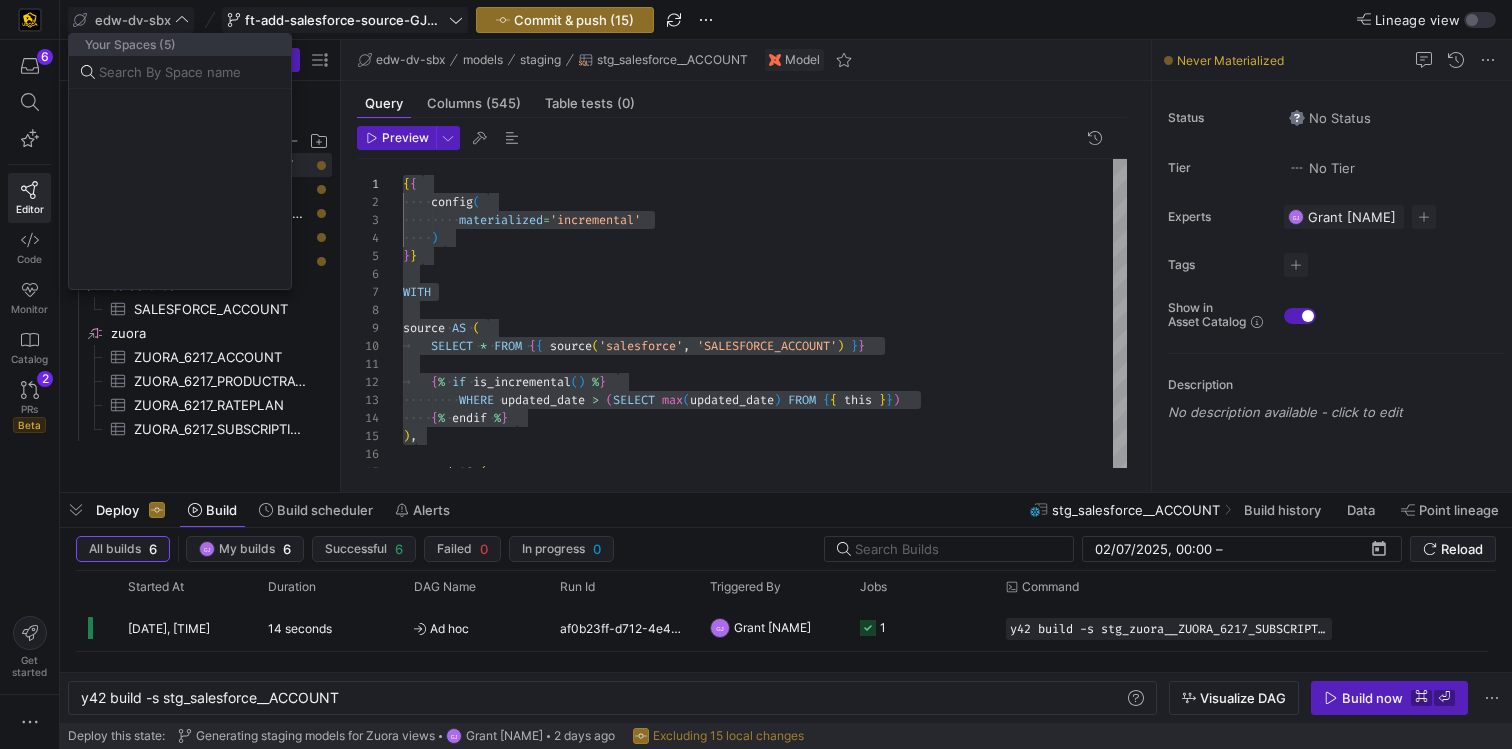 click on "6   Editor   Code   Monitor   Catalog   PRs   Beta
2      Get   started  edw-dv-sbx  ft-add-salesforce-source-GJ07232025  Commit & push (15) Lineage view Create asset
Drag here to set row groups Drag here to set column labels
Group
1
All assets" at bounding box center [756, 374] 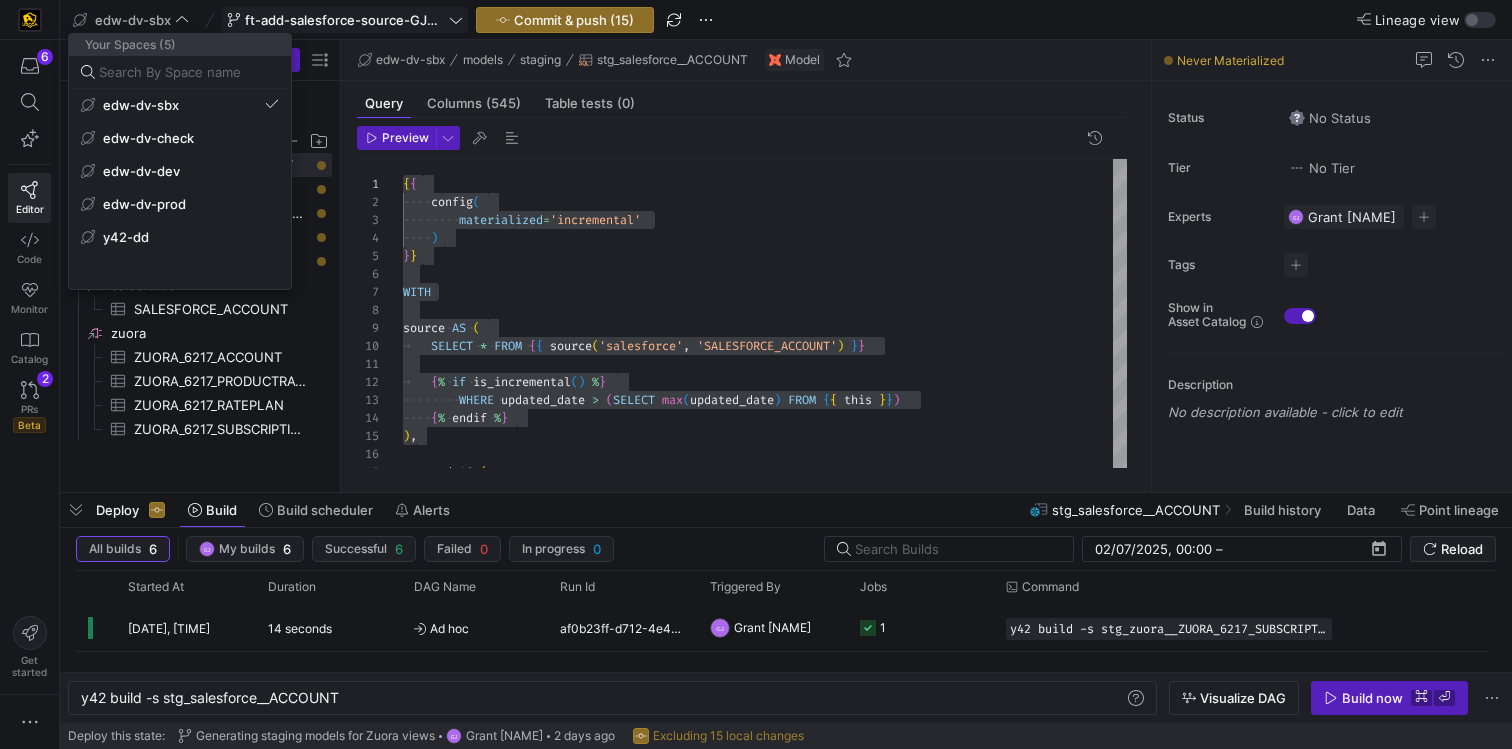 click at bounding box center (756, 374) 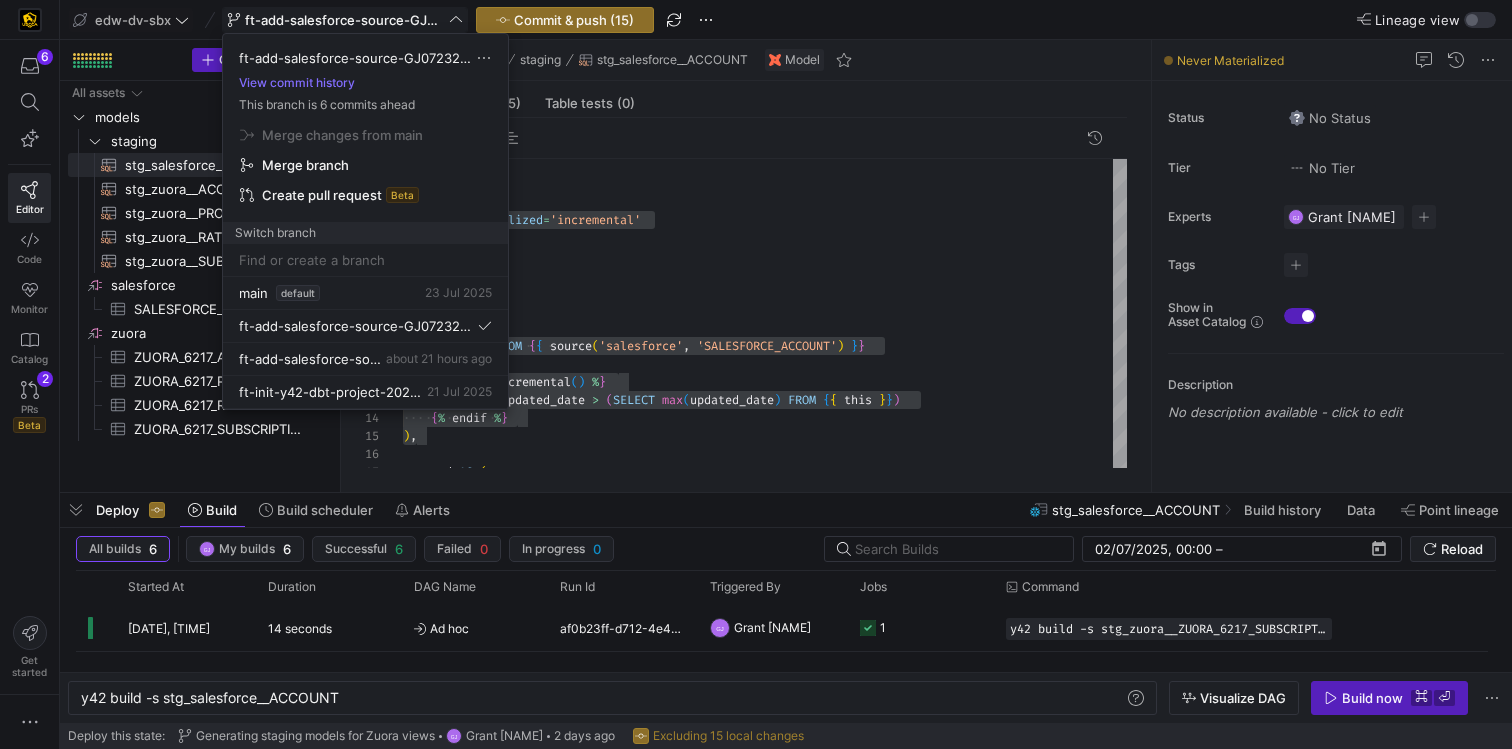 click at bounding box center [756, 374] 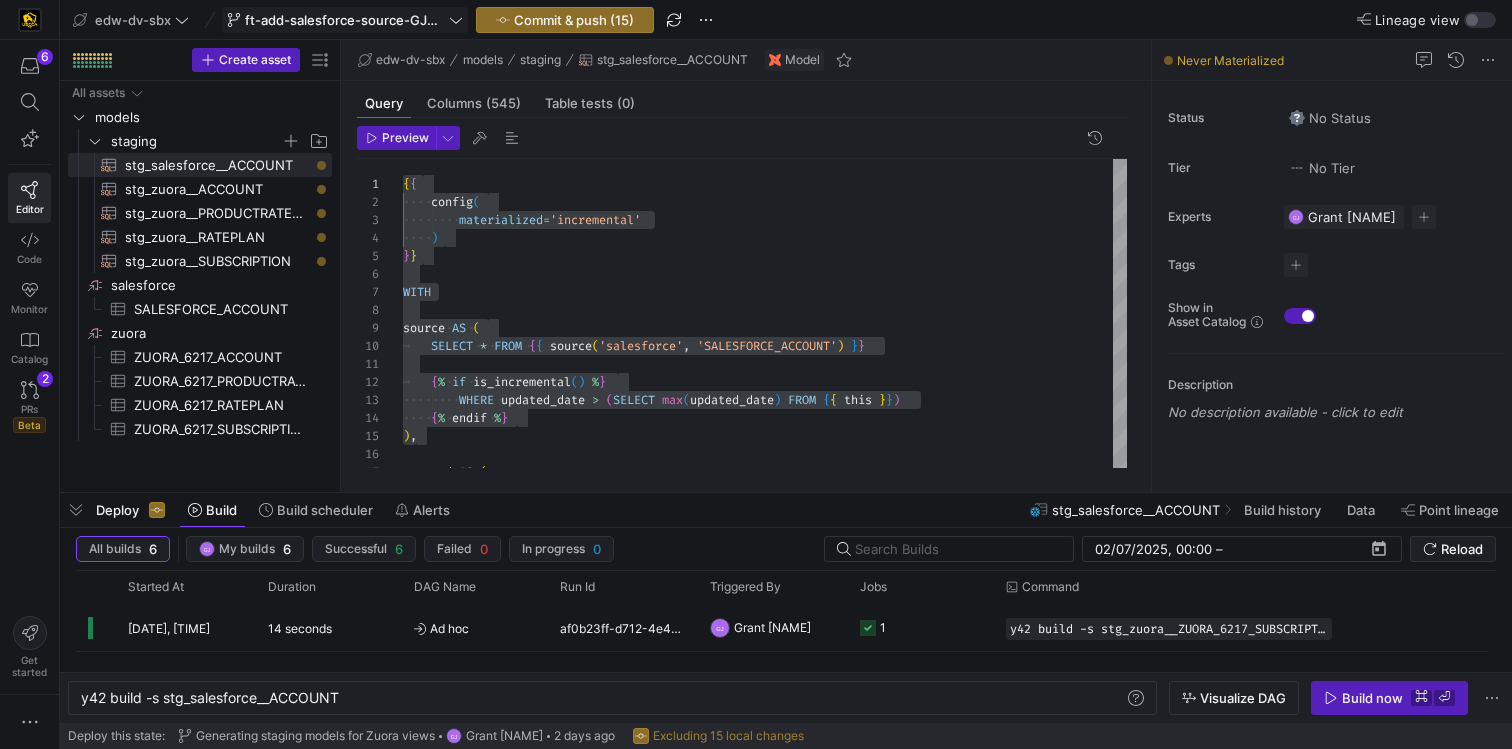click on "ft-add-salesforce-source-GJ07232025" 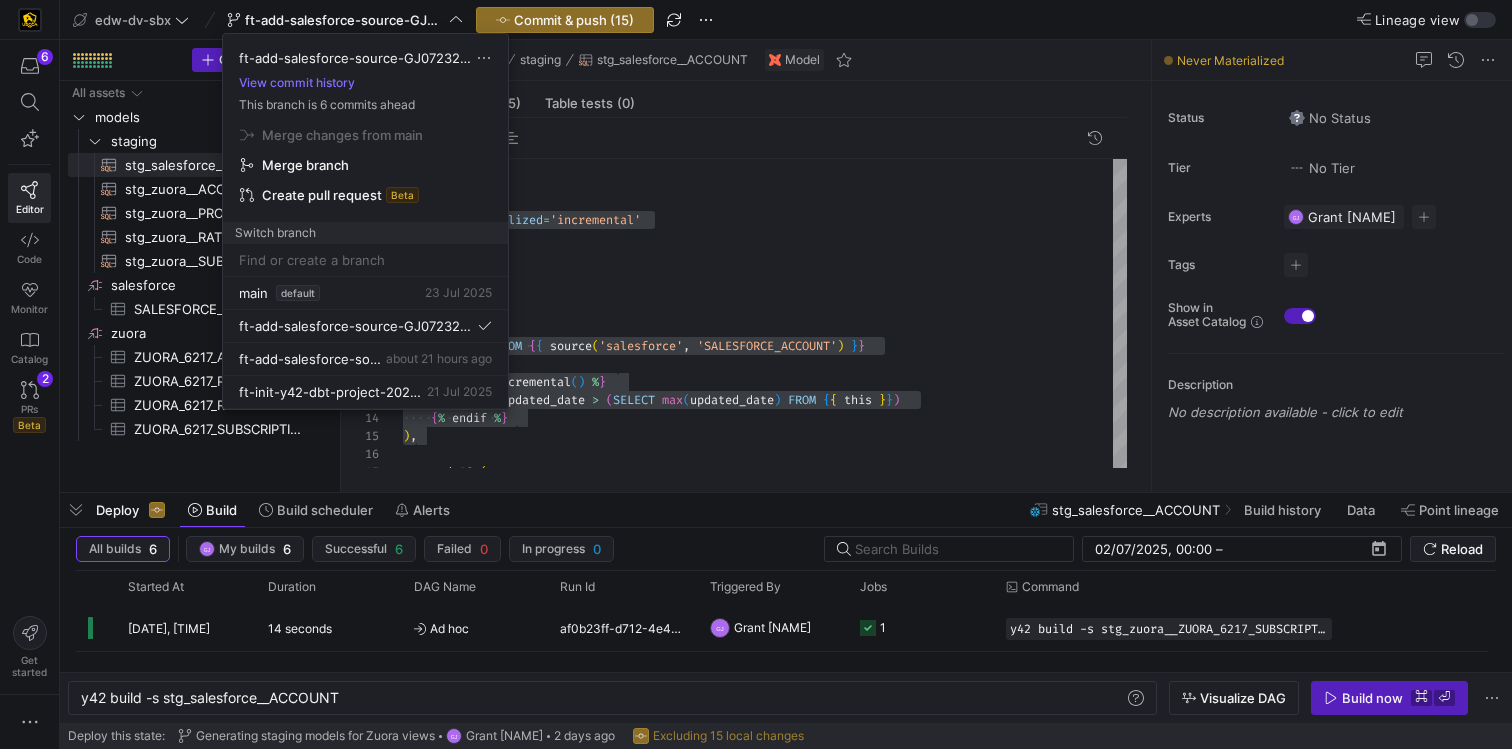 click at bounding box center [756, 374] 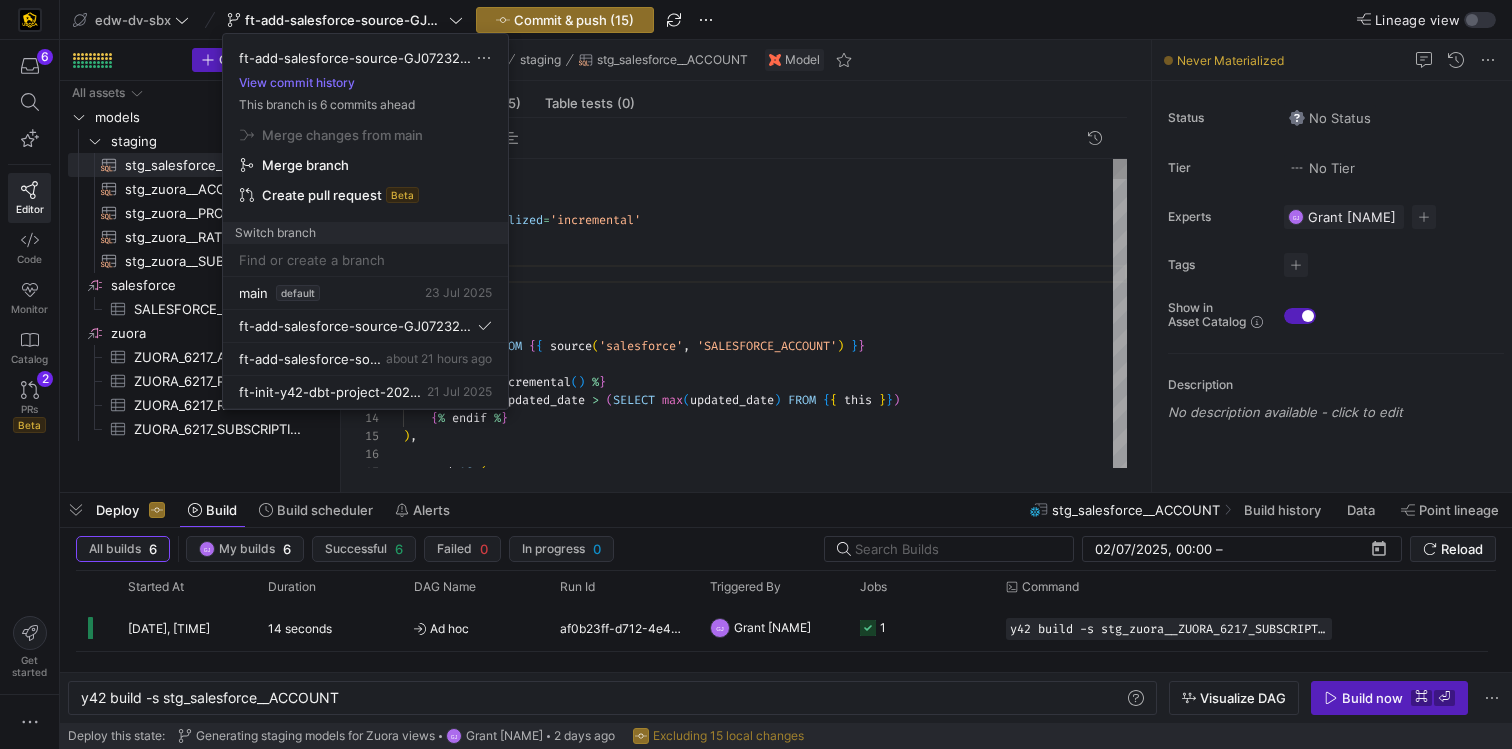 scroll, scrollTop: 90, scrollLeft: 0, axis: vertical 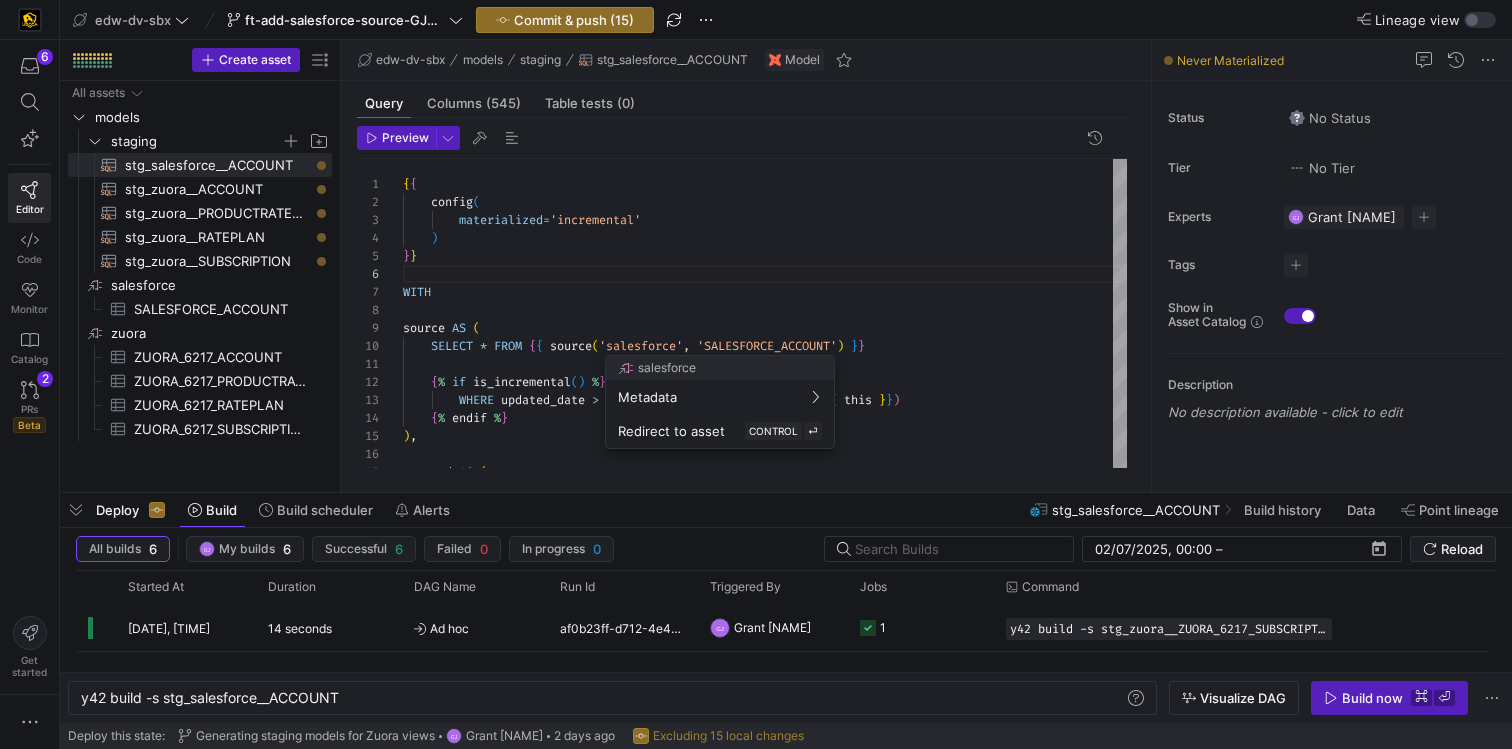 click at bounding box center (756, 374) 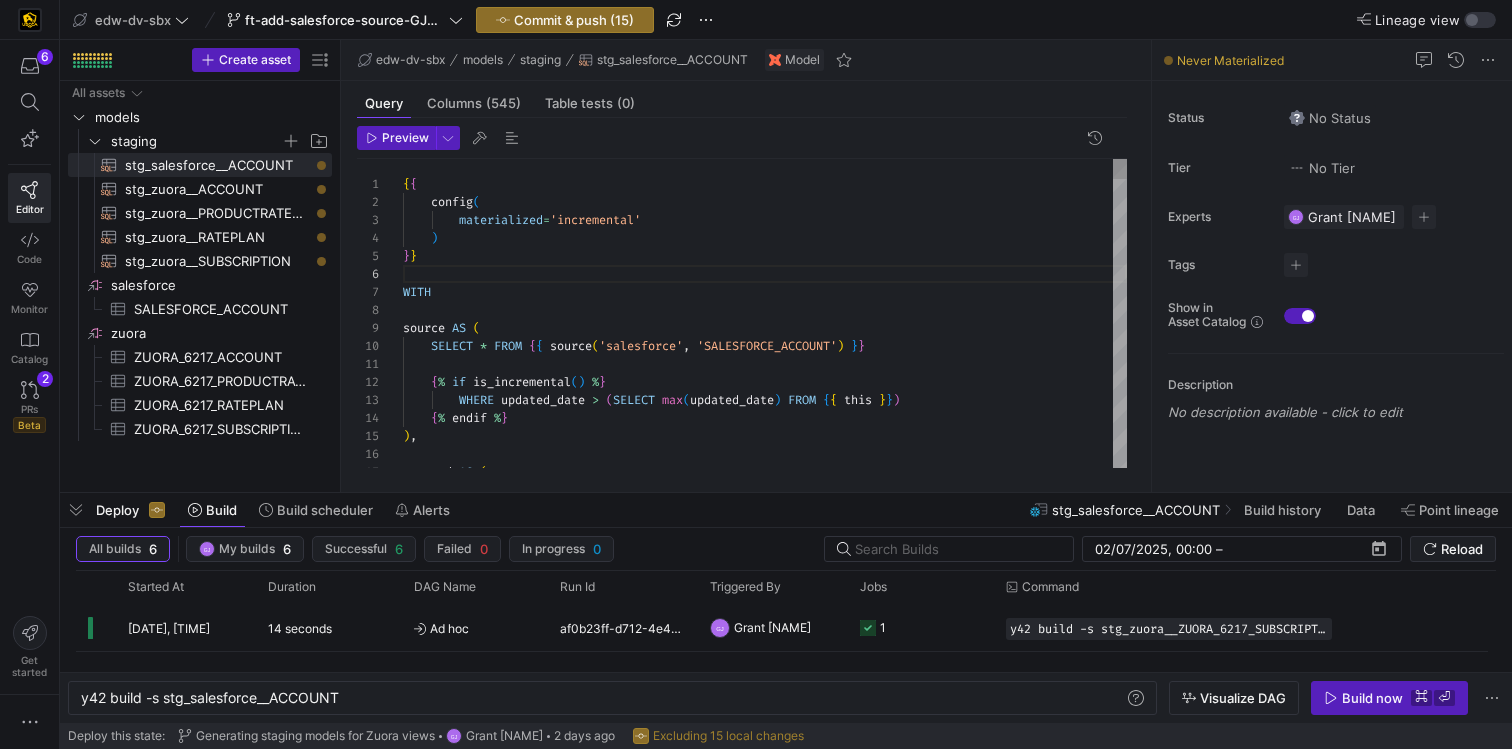 click on "{ %   endif   % } ) , renamed   AS   (          WHERE   updated_date   >   ( SELECT   max ( updated_date )   FROM   { {   this   } } )      { %   if   is_incremental ( )   % }      SELECT   *   FROM   { {   source ( 'salesforce' ,   'SALESFORCE_ACCOUNT' )   } } source   AS   ( WITH } }      )          materialized = 'incremental' { {      config (" at bounding box center [765, 5279] 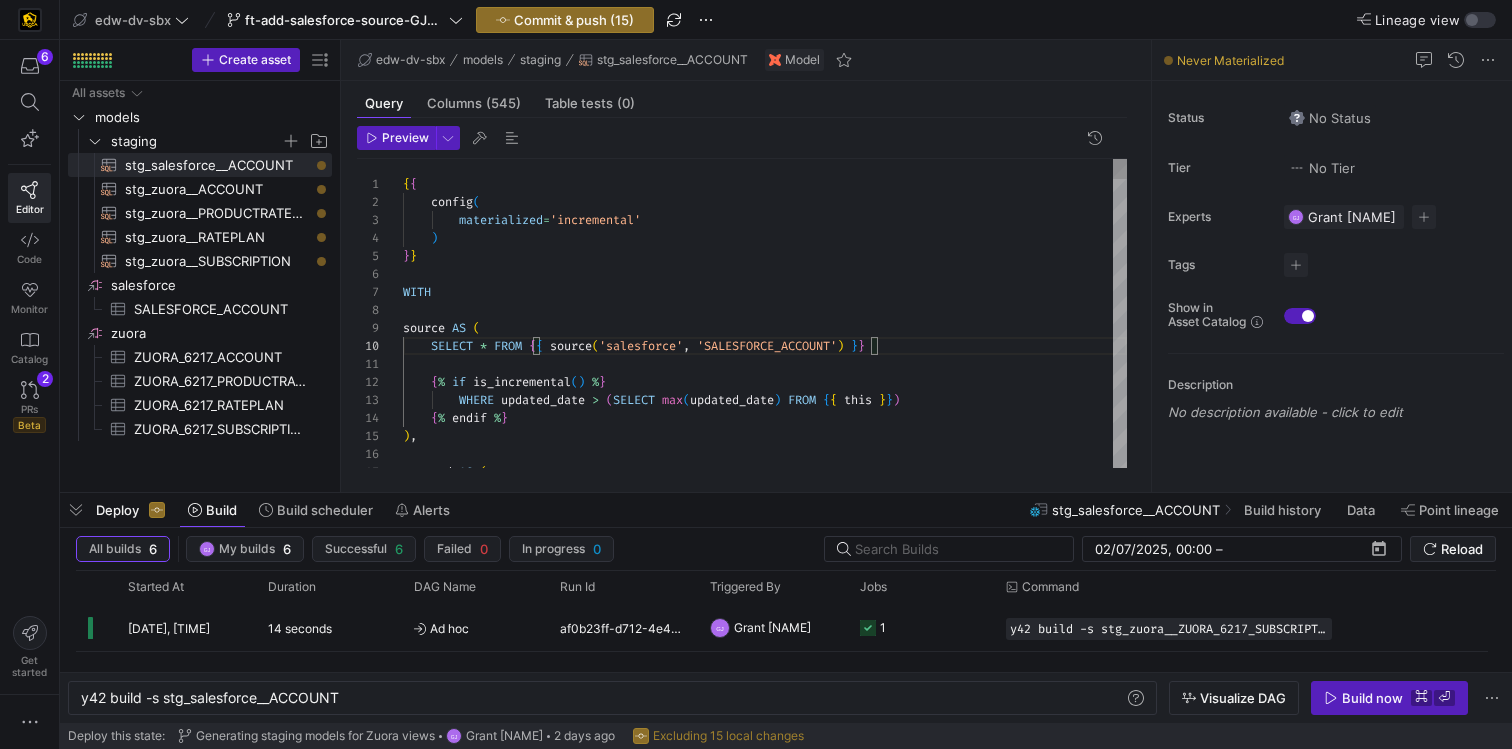 type on "{% if is_incremental() %}
WHERE updated_date > (SELECT max(updated_date) FROM {{ this }})
{% endif %}
),
renamed AS (
SELECT
"ID",
"IS_DELETED"," 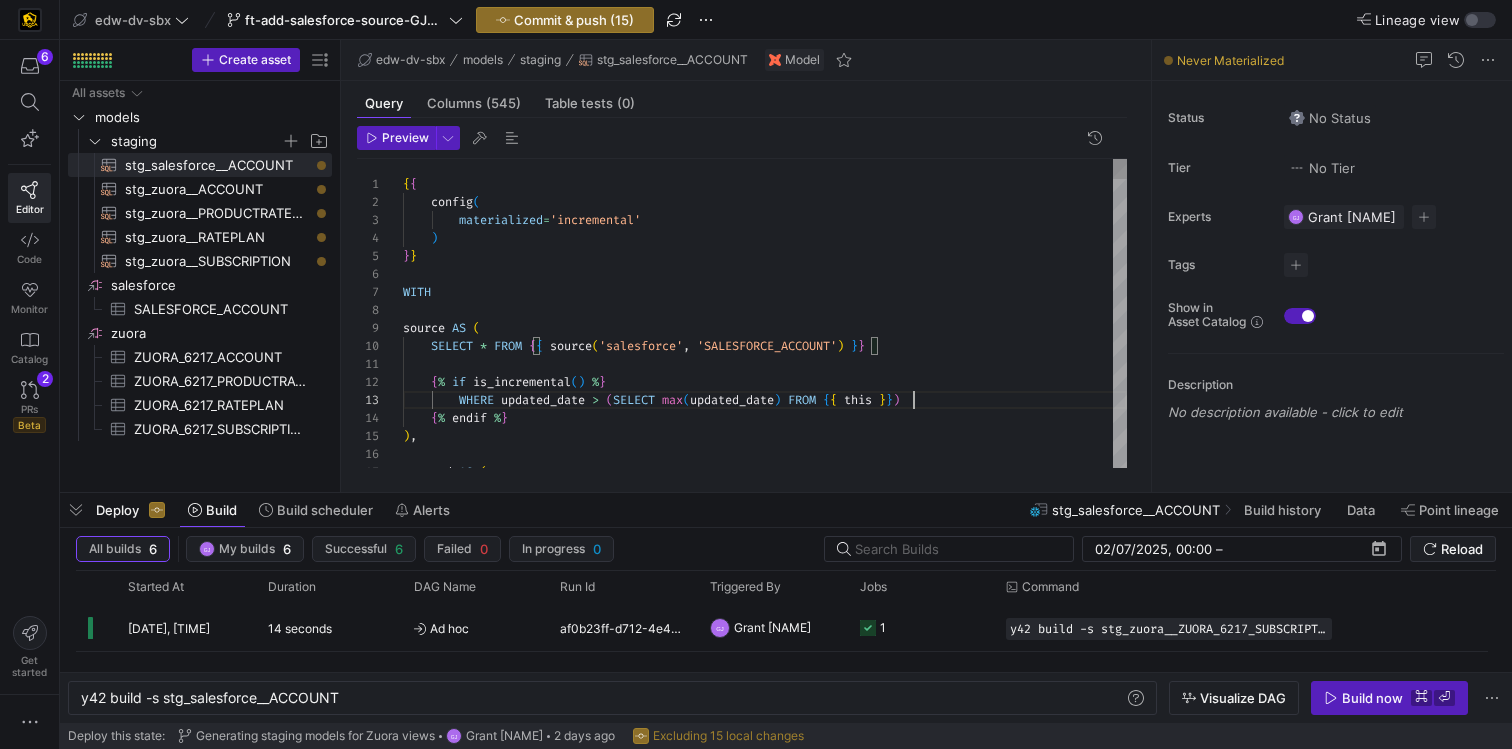click on "{ %   endif   % } ) , renamed   AS   (          WHERE   updated_date   >   ( SELECT   max ( updated_date )   FROM   { {   this   } } )      { %   if   is_incremental ( )   % }      SELECT   *   FROM   { {   source ( 'salesforce' ,   'SALESFORCE_ACCOUNT' )   } } source   AS   ( WITH } }      )          materialized = 'incremental' { {      config (" at bounding box center (765, 5279) 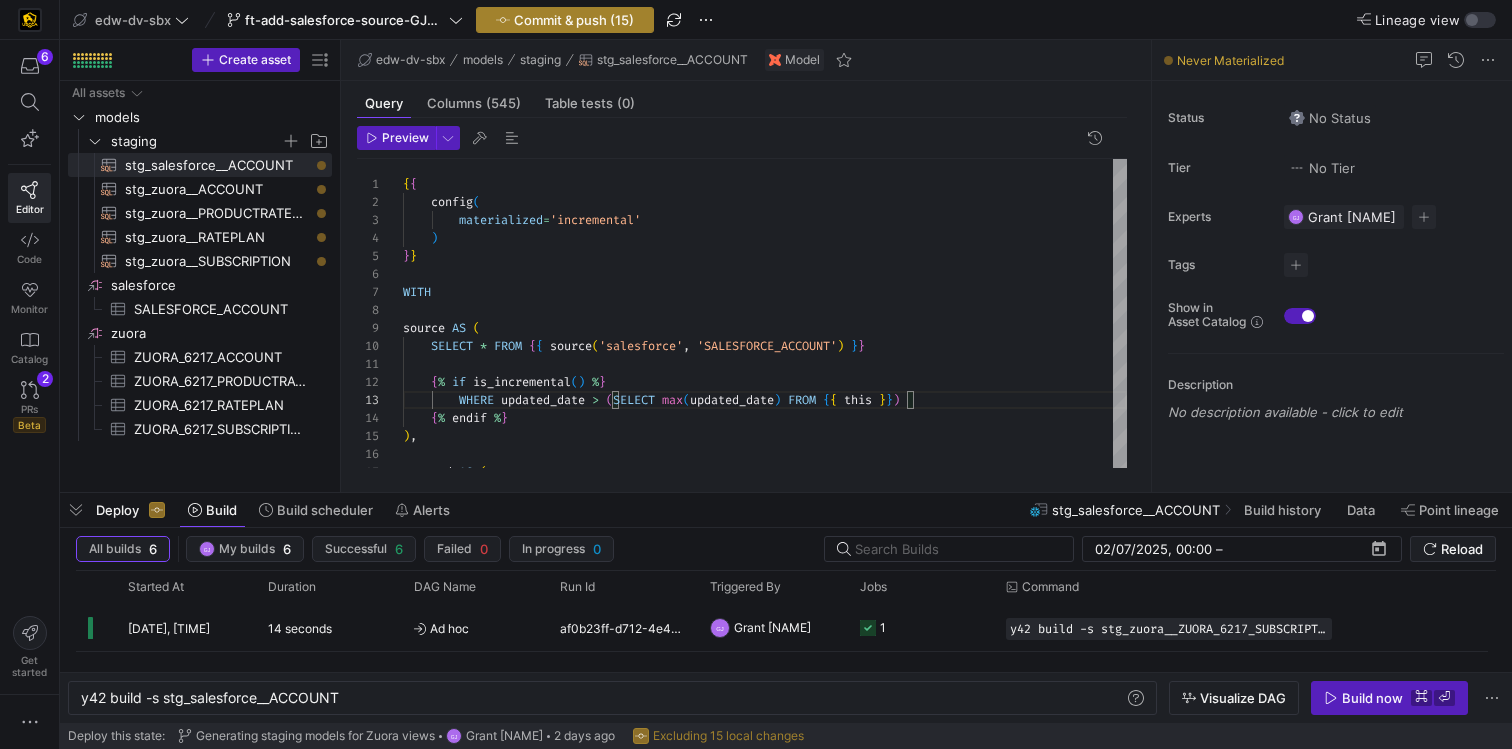 click on "Commit & push (15)" at bounding box center (574, 20) 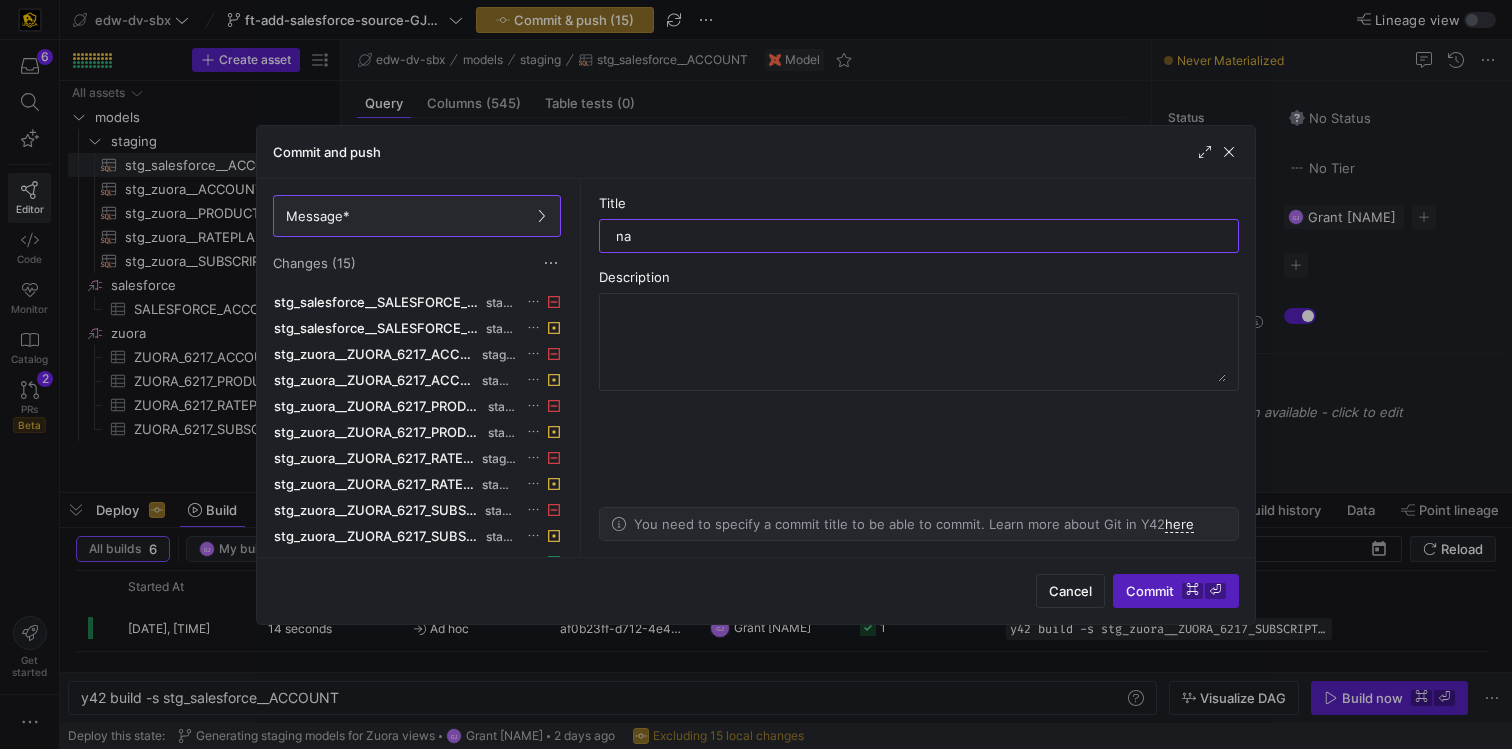 type on "n" 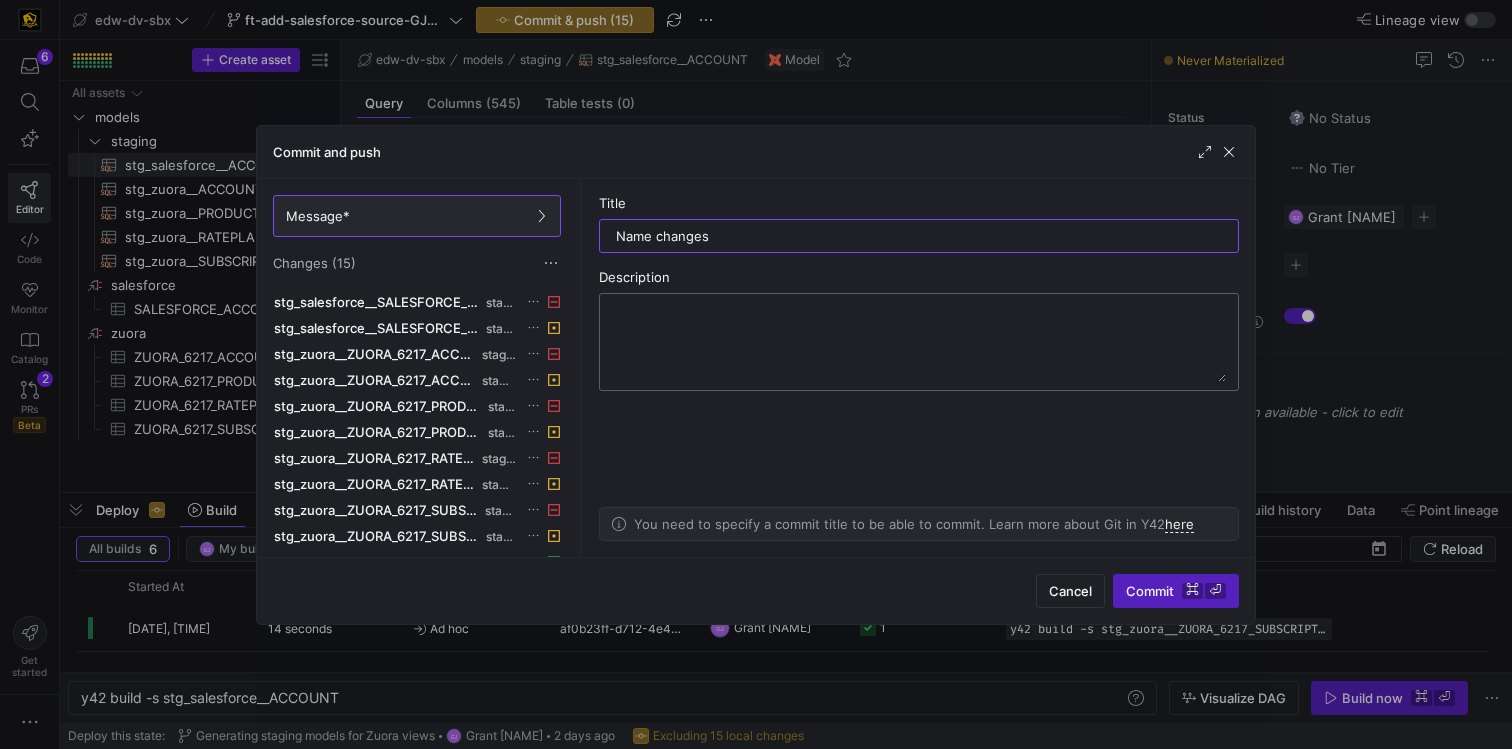 type on "Name changes" 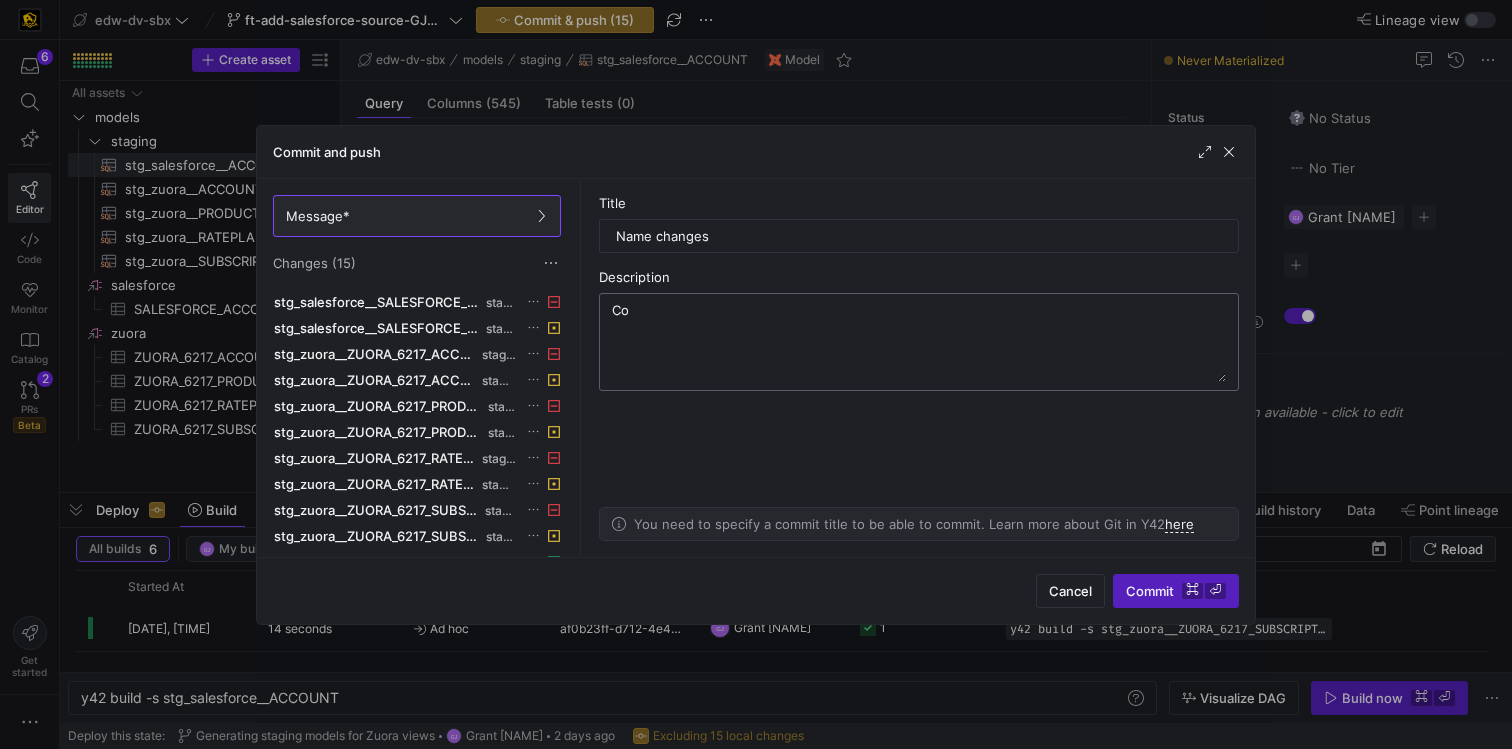 type on "C" 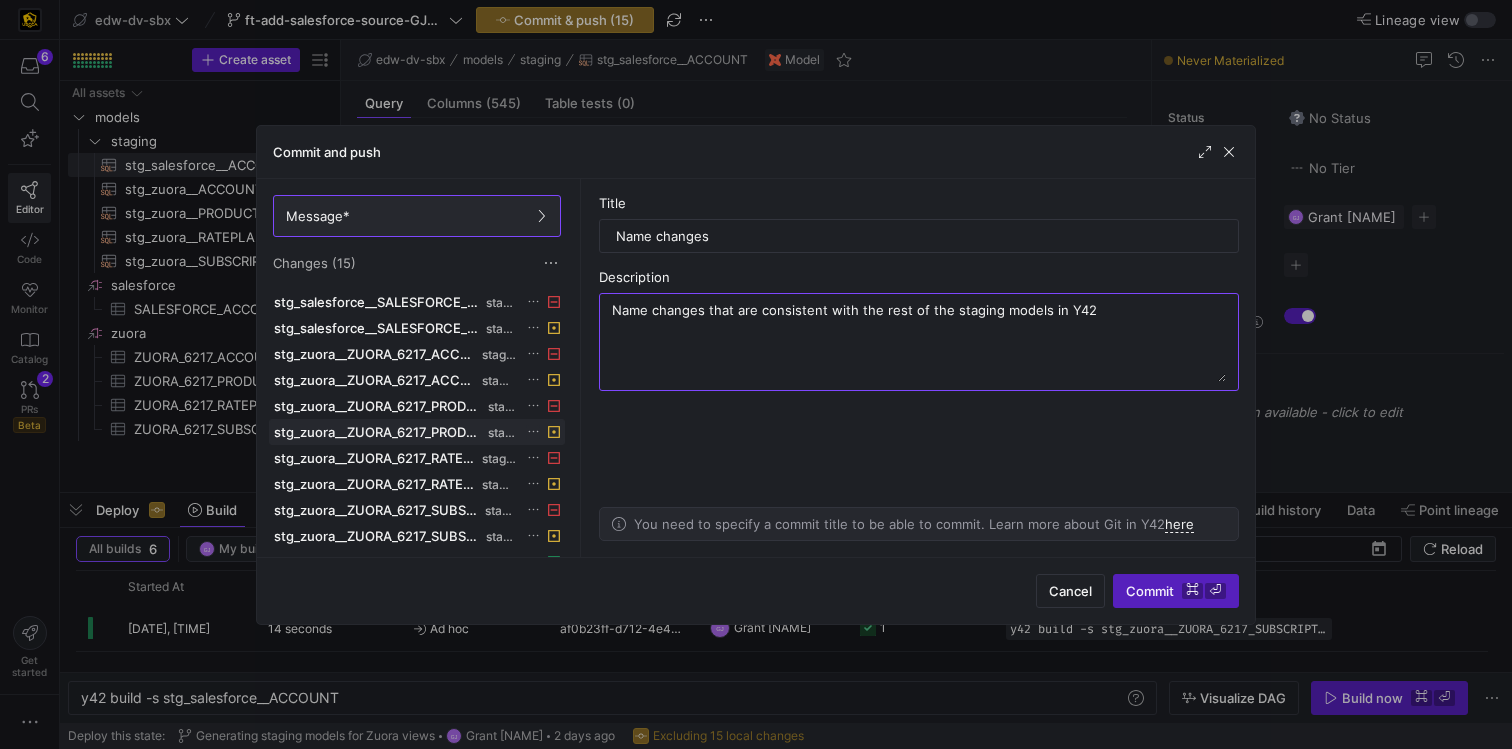 scroll, scrollTop: 130, scrollLeft: 0, axis: vertical 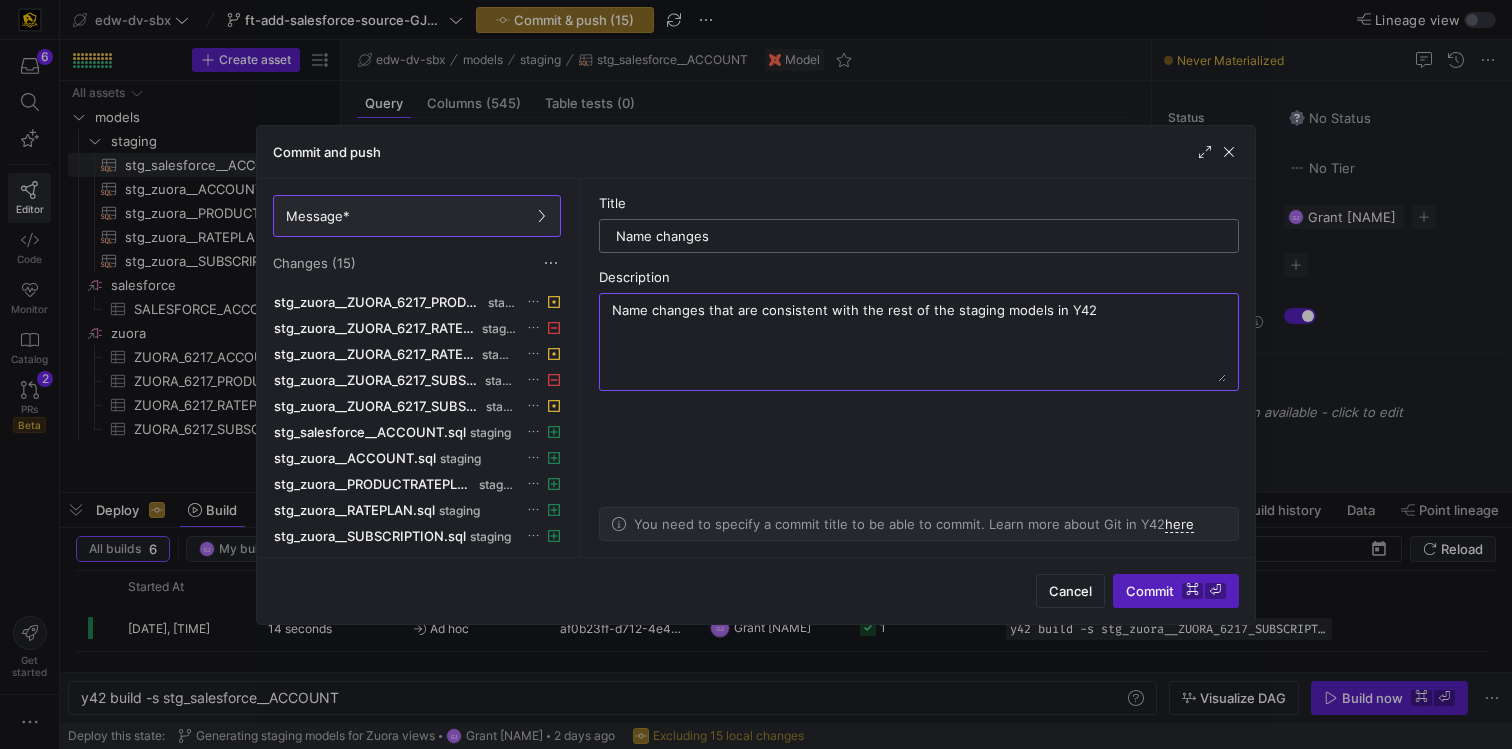 type on "Name changes that are consistent with the rest of the staging models in Y42" 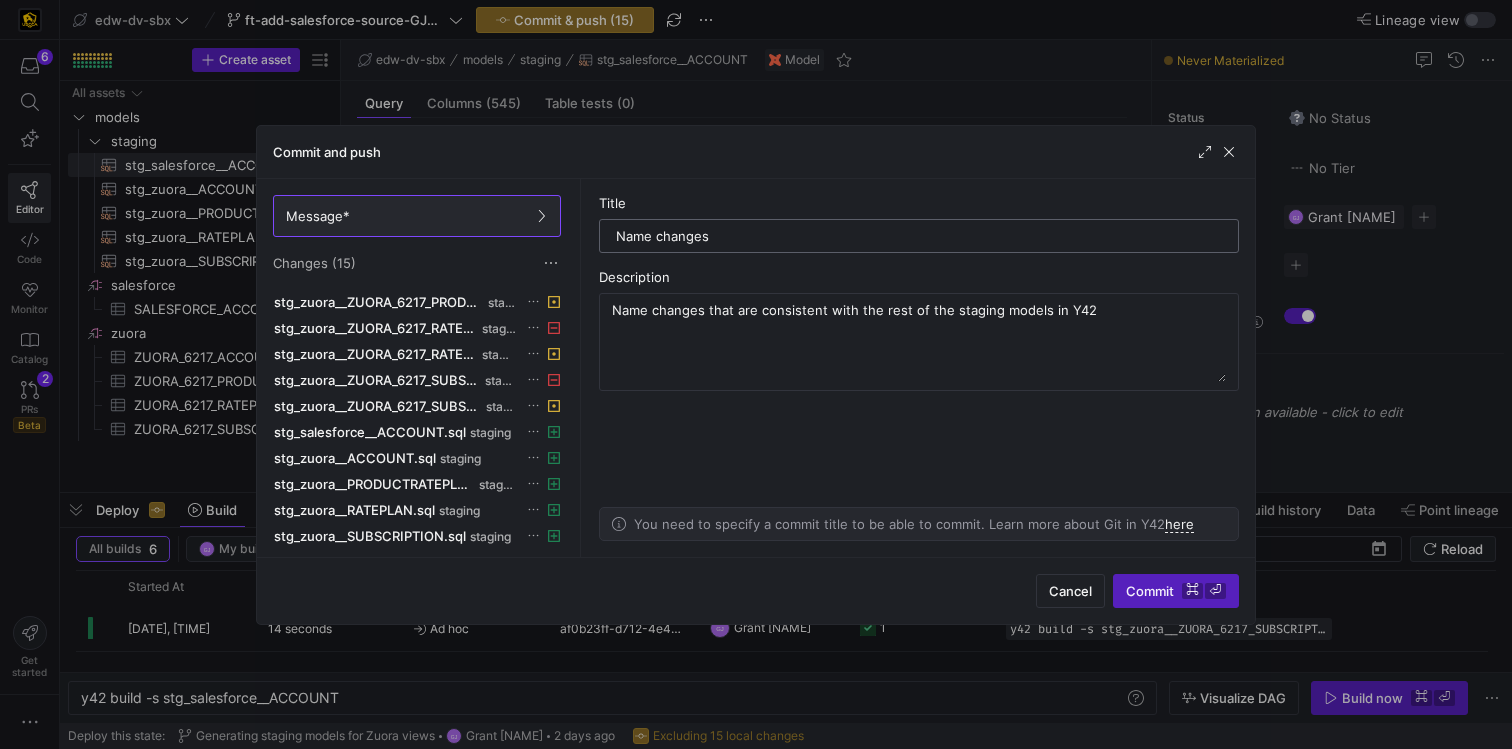 click on "Name changes" at bounding box center (919, 236) 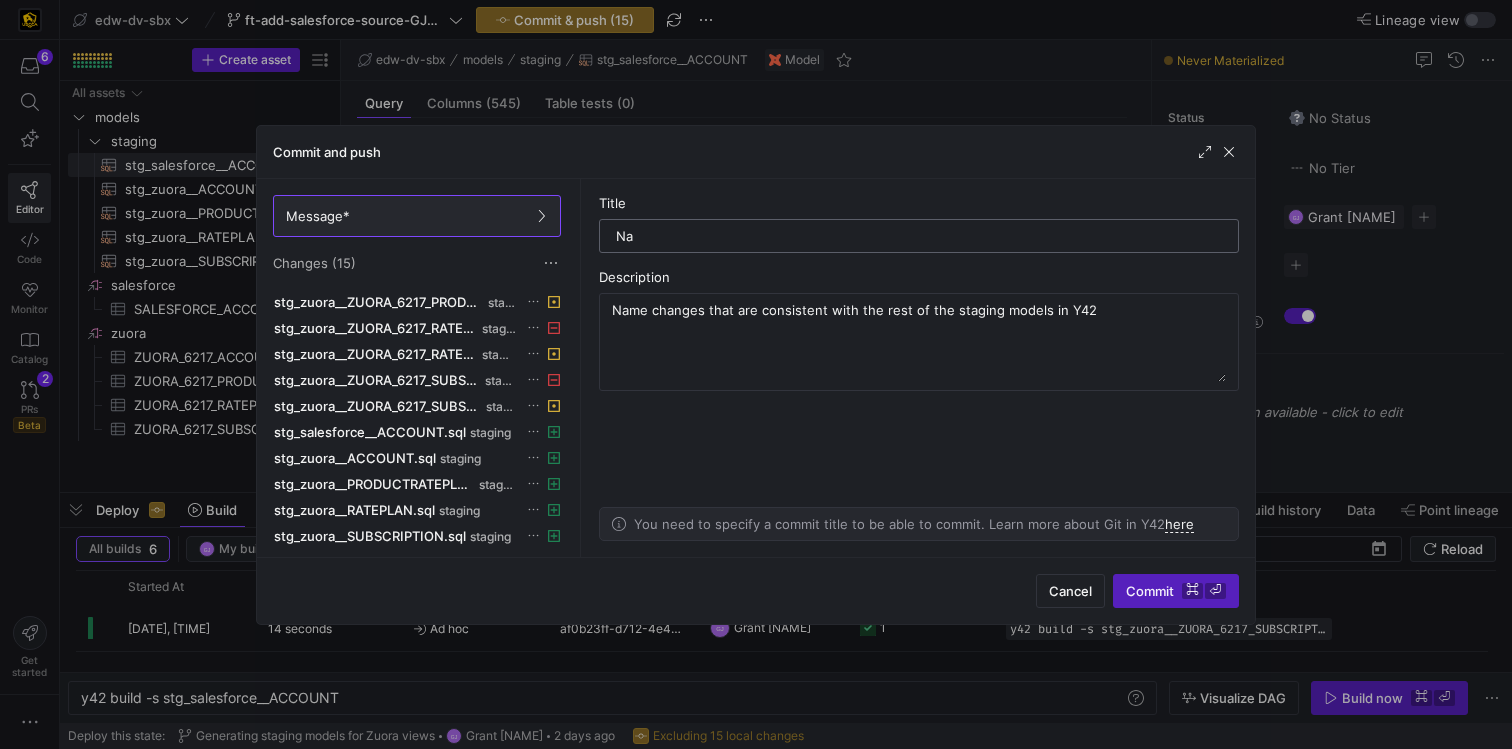 type on "N" 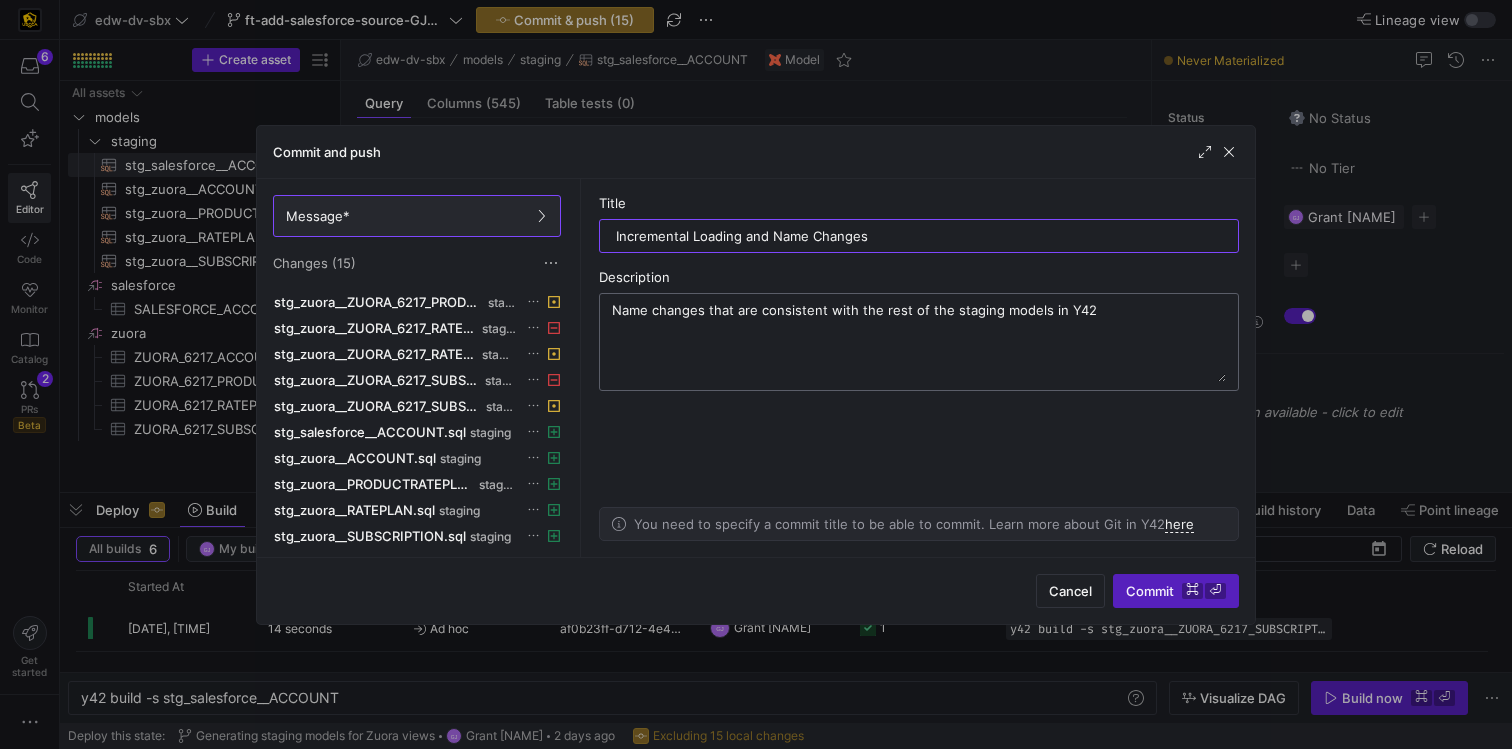 type on "Incremental Loading and Name Changes" 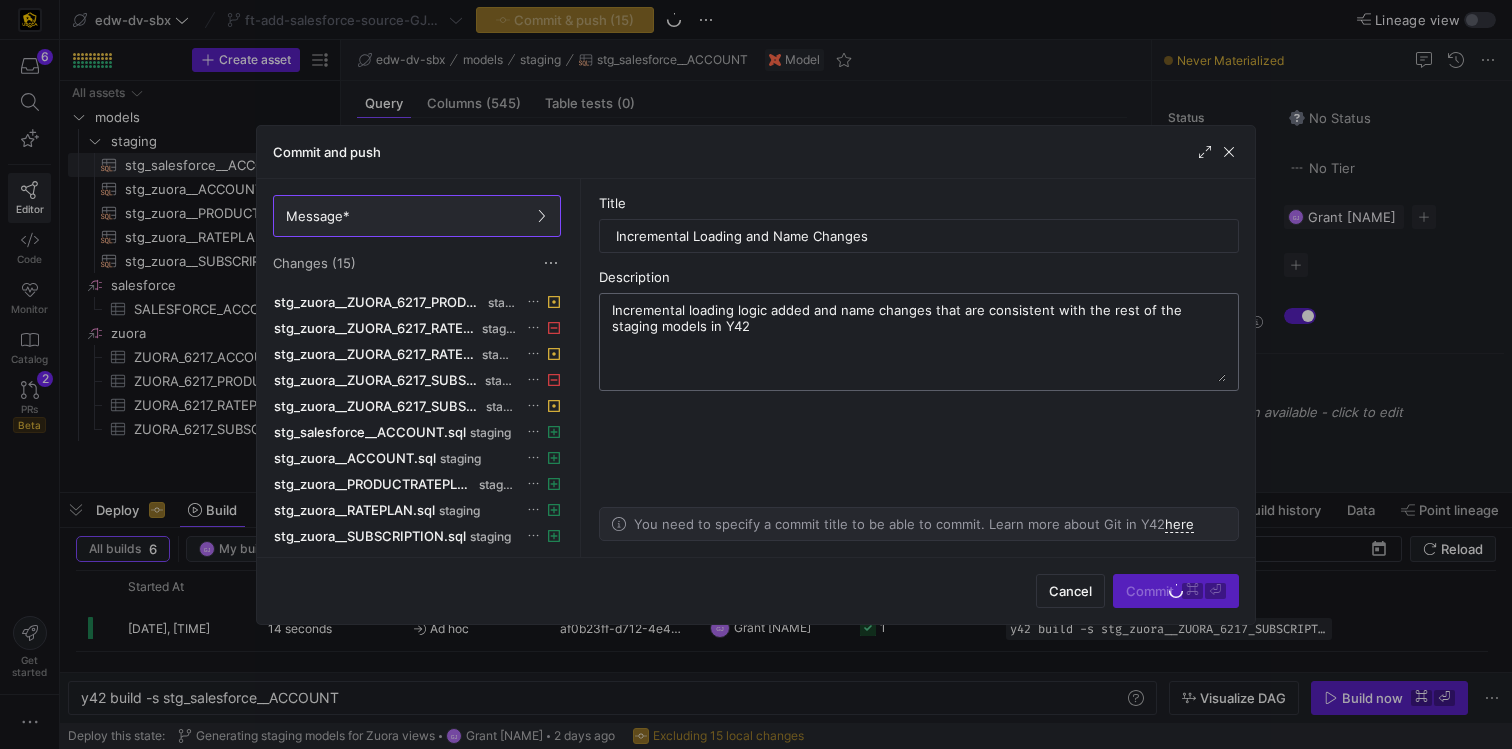 click on "Incremental loading logic added and name changes that are consistent with the rest of the staging models in Y42" at bounding box center (919, 342) 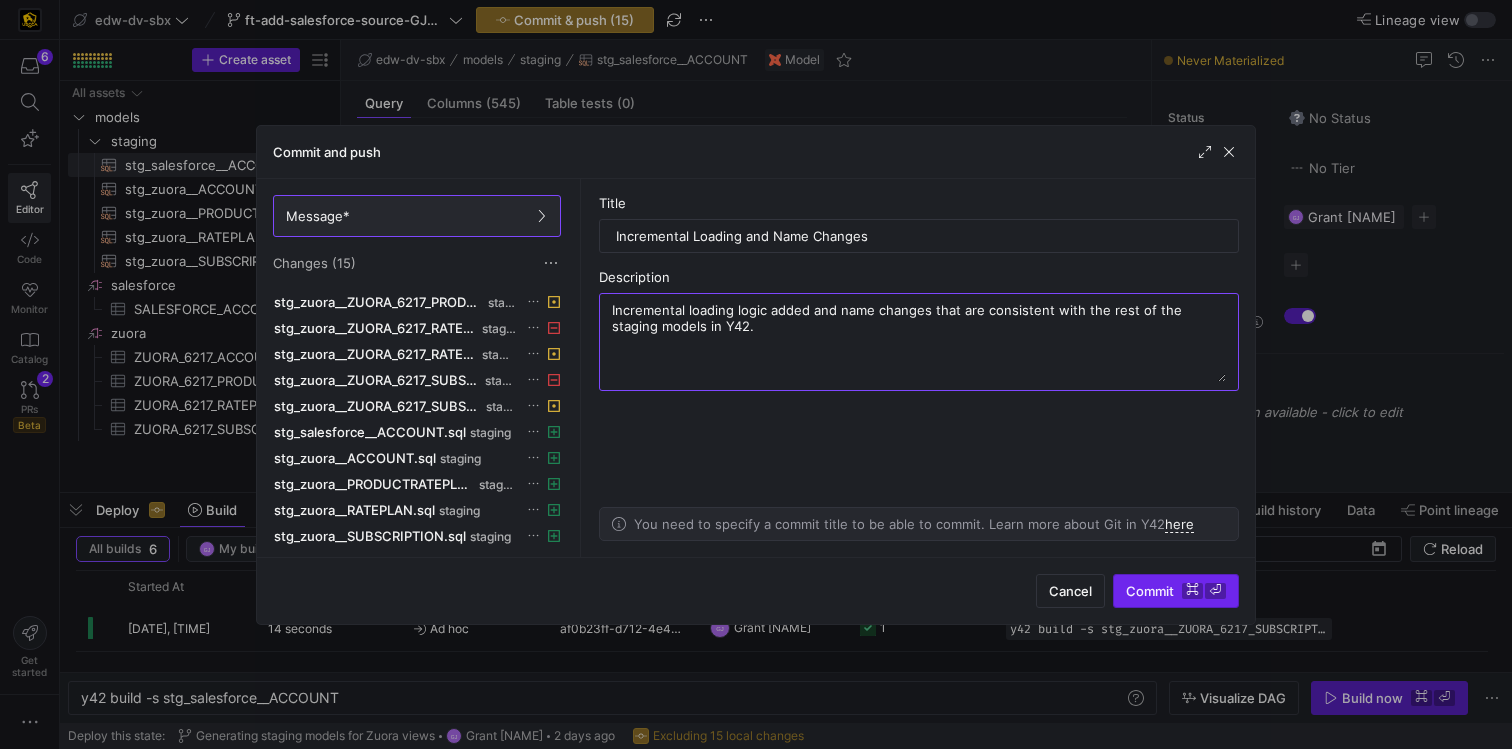 type on "Incremental loading logic added and name changes that are consistent with the rest of the staging models in Y42." 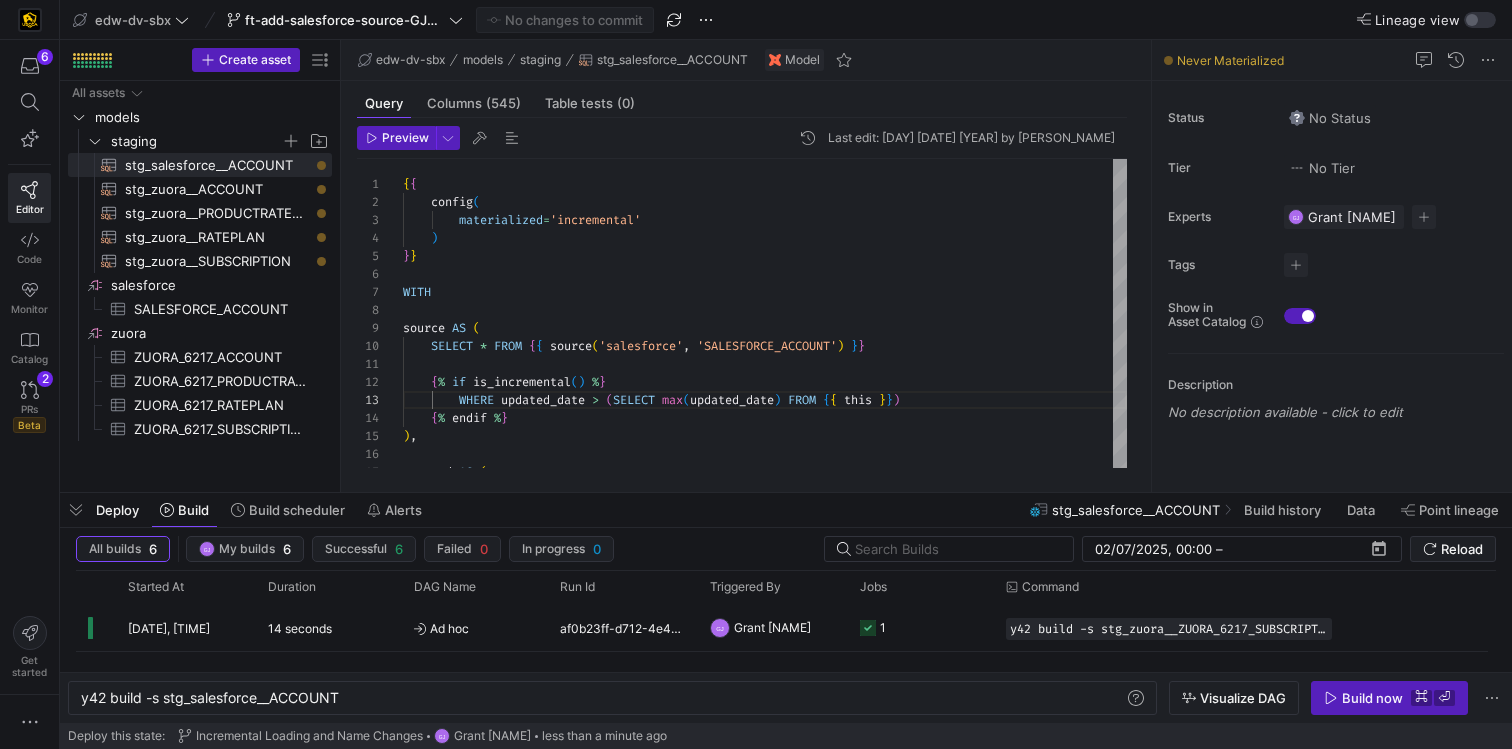 click on "Deploy" 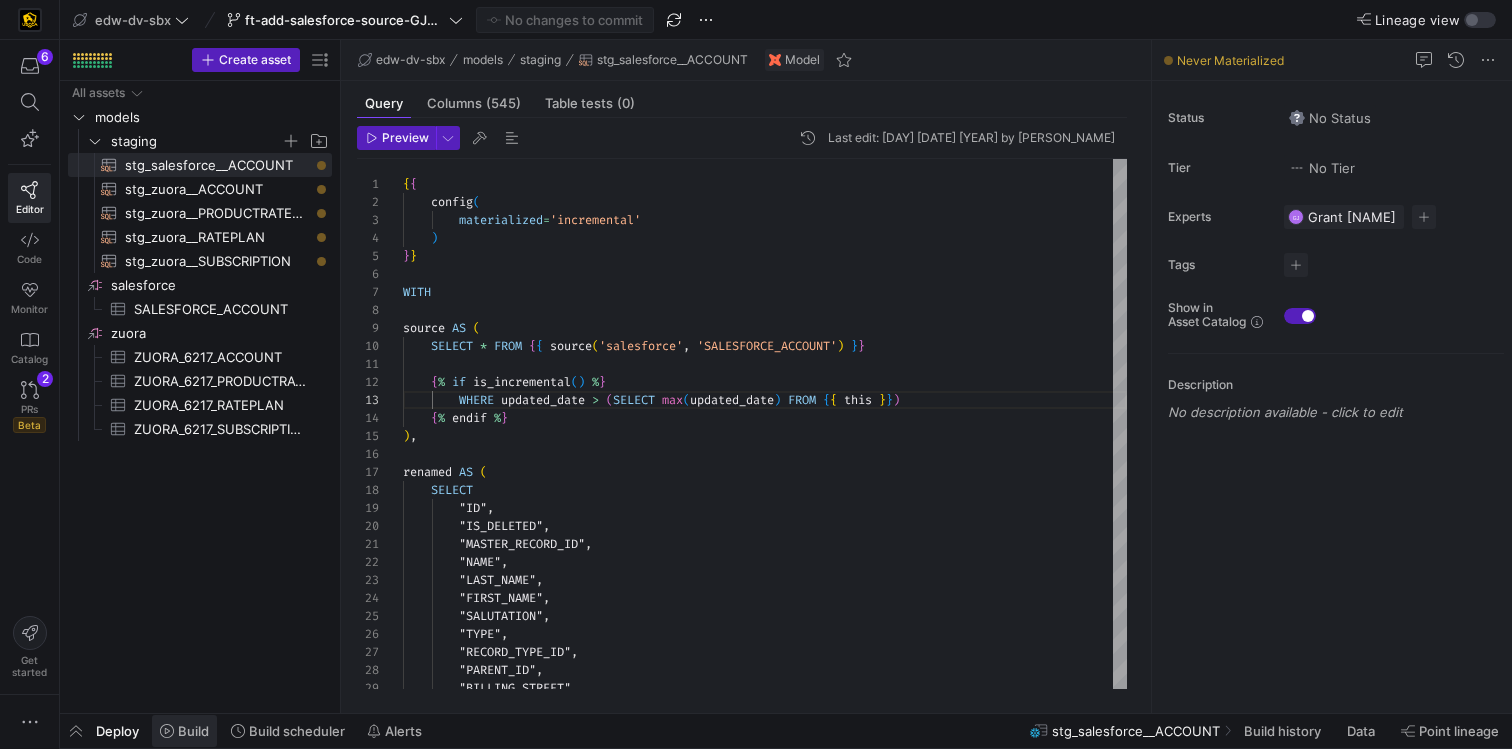click on "Build" 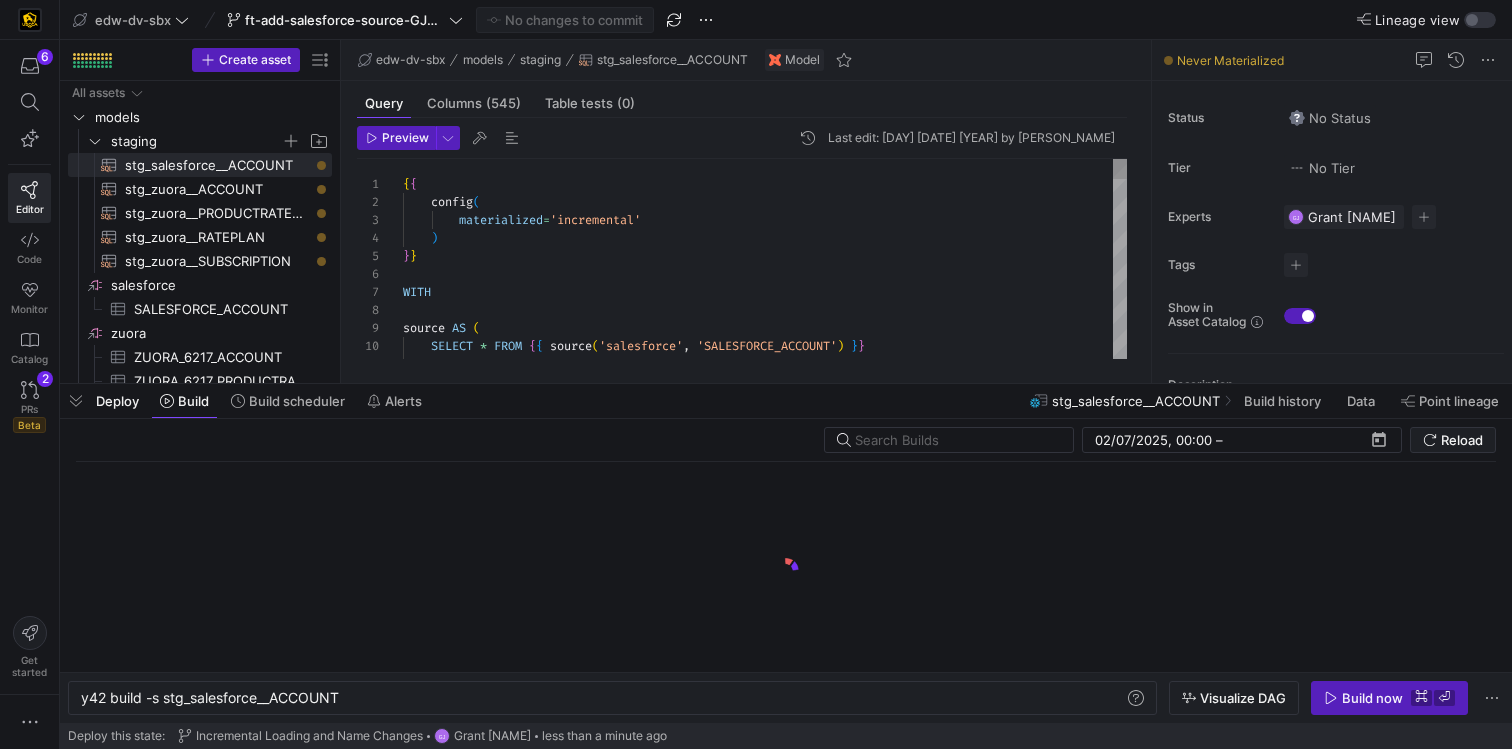 scroll, scrollTop: 0, scrollLeft: 260, axis: horizontal 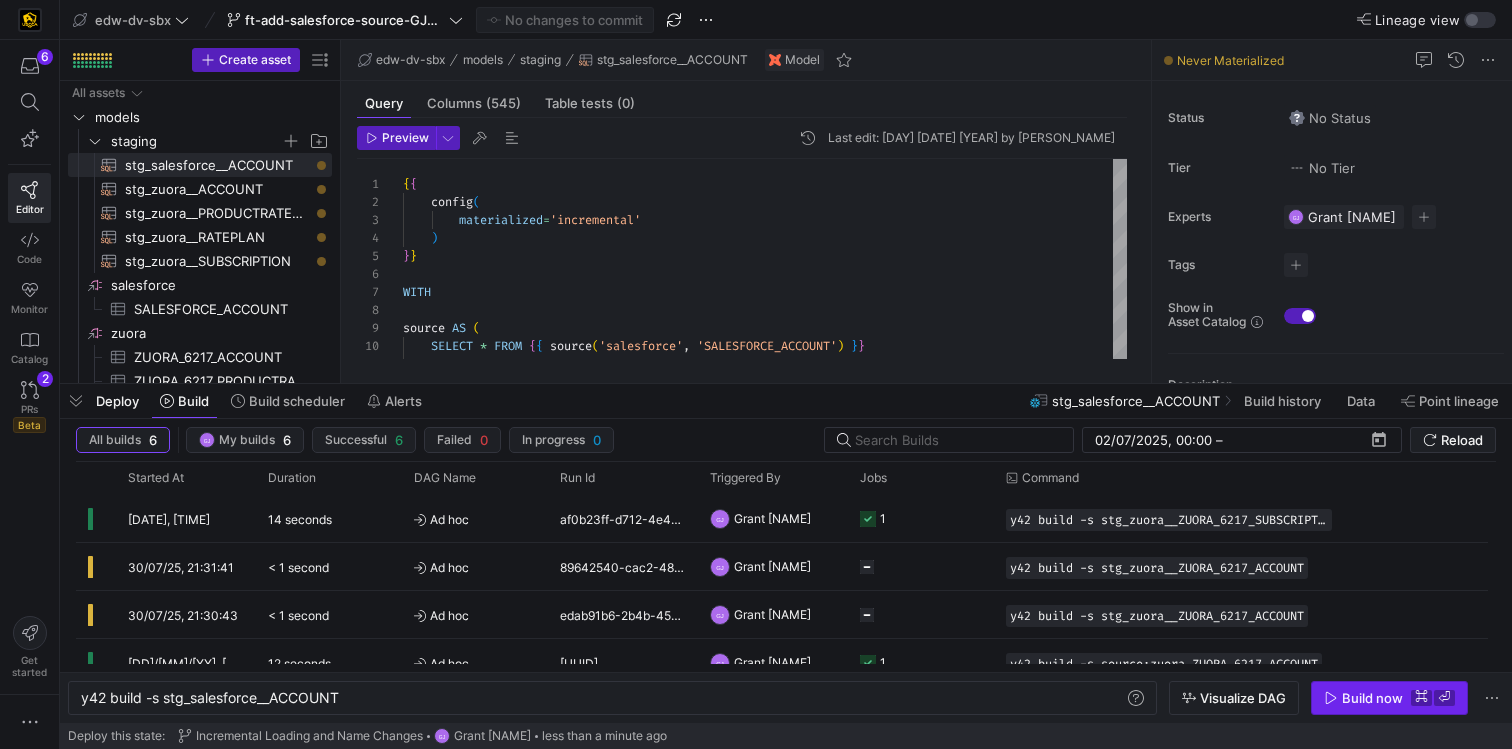 click on "Build now" at bounding box center [1372, 698] 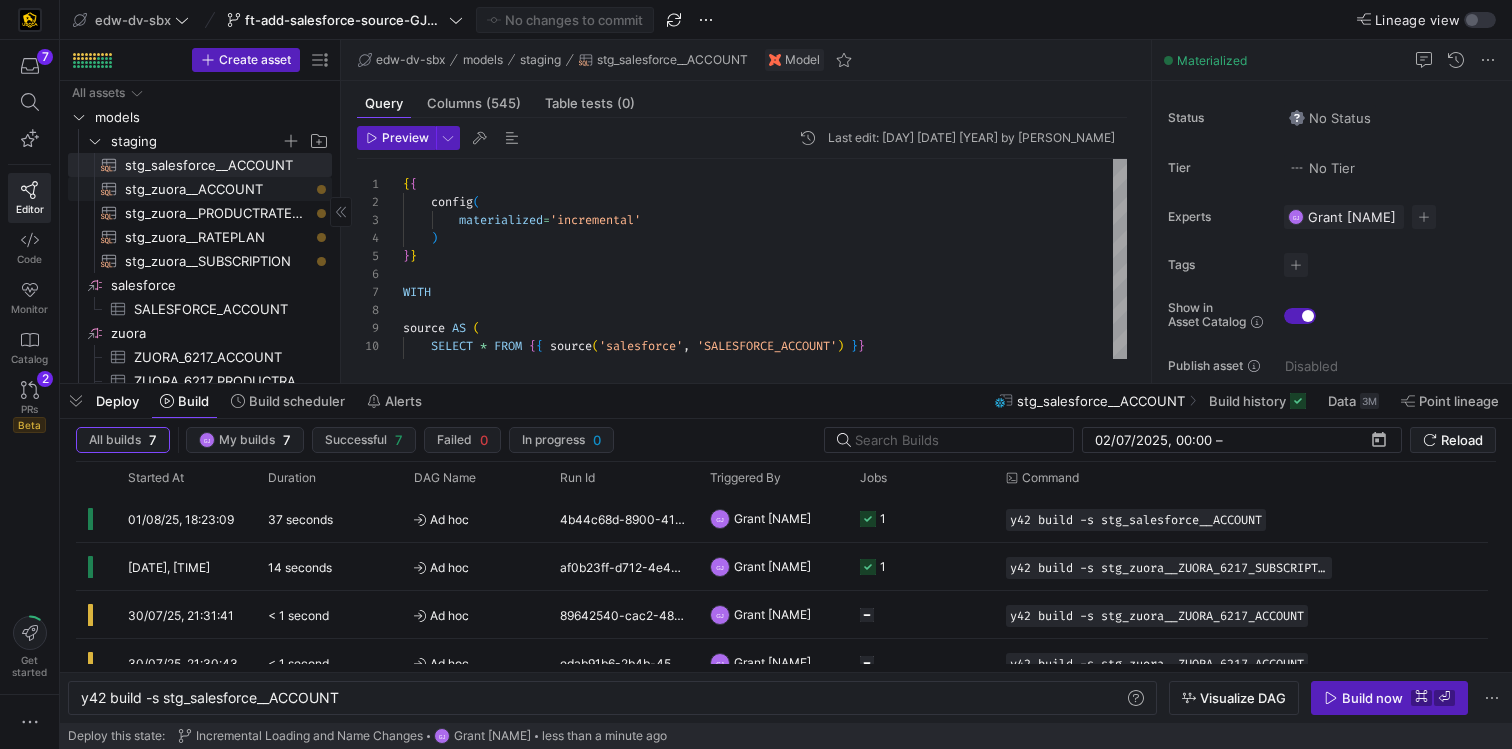 click on "stg_zuora__ACCOUNT​​​​​​​​​​" 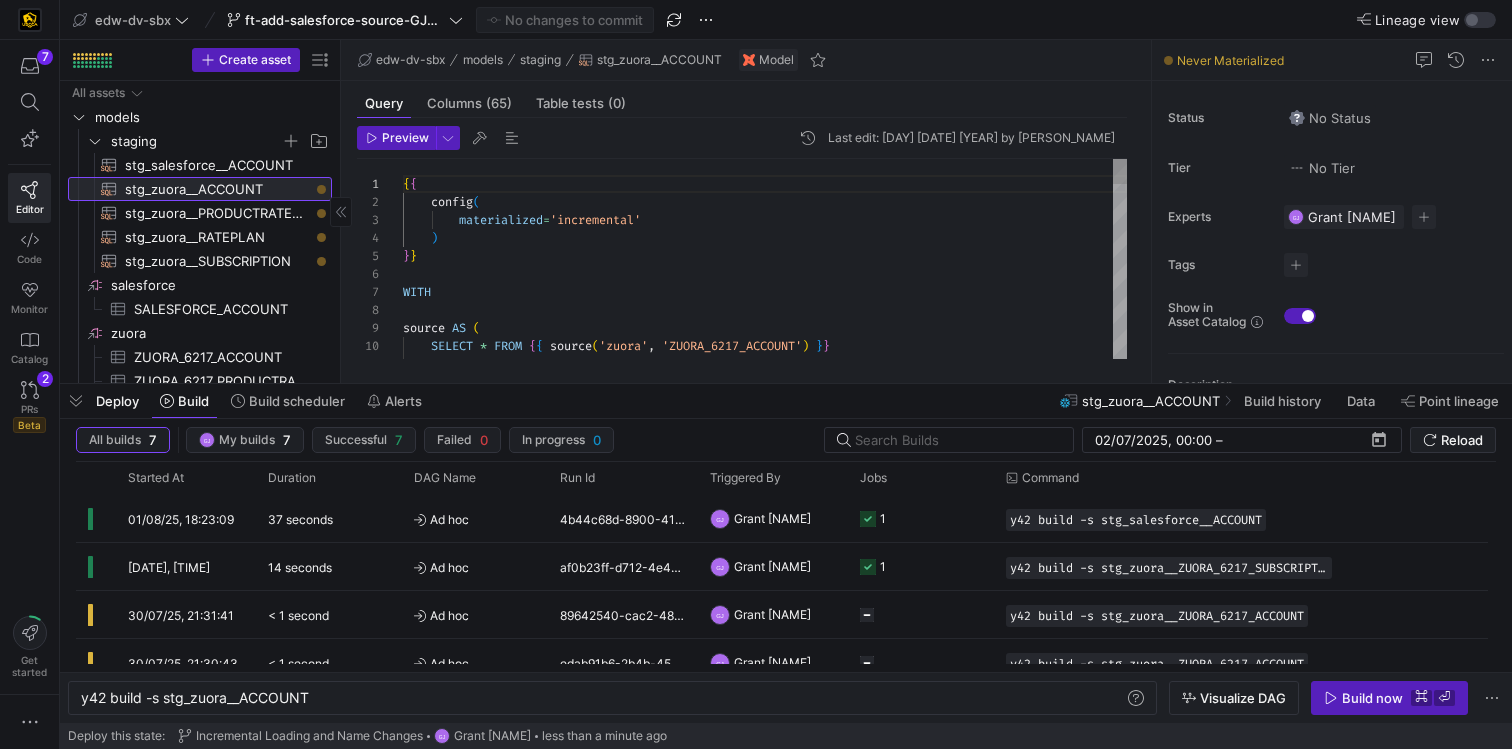 scroll, scrollTop: 180, scrollLeft: 0, axis: vertical 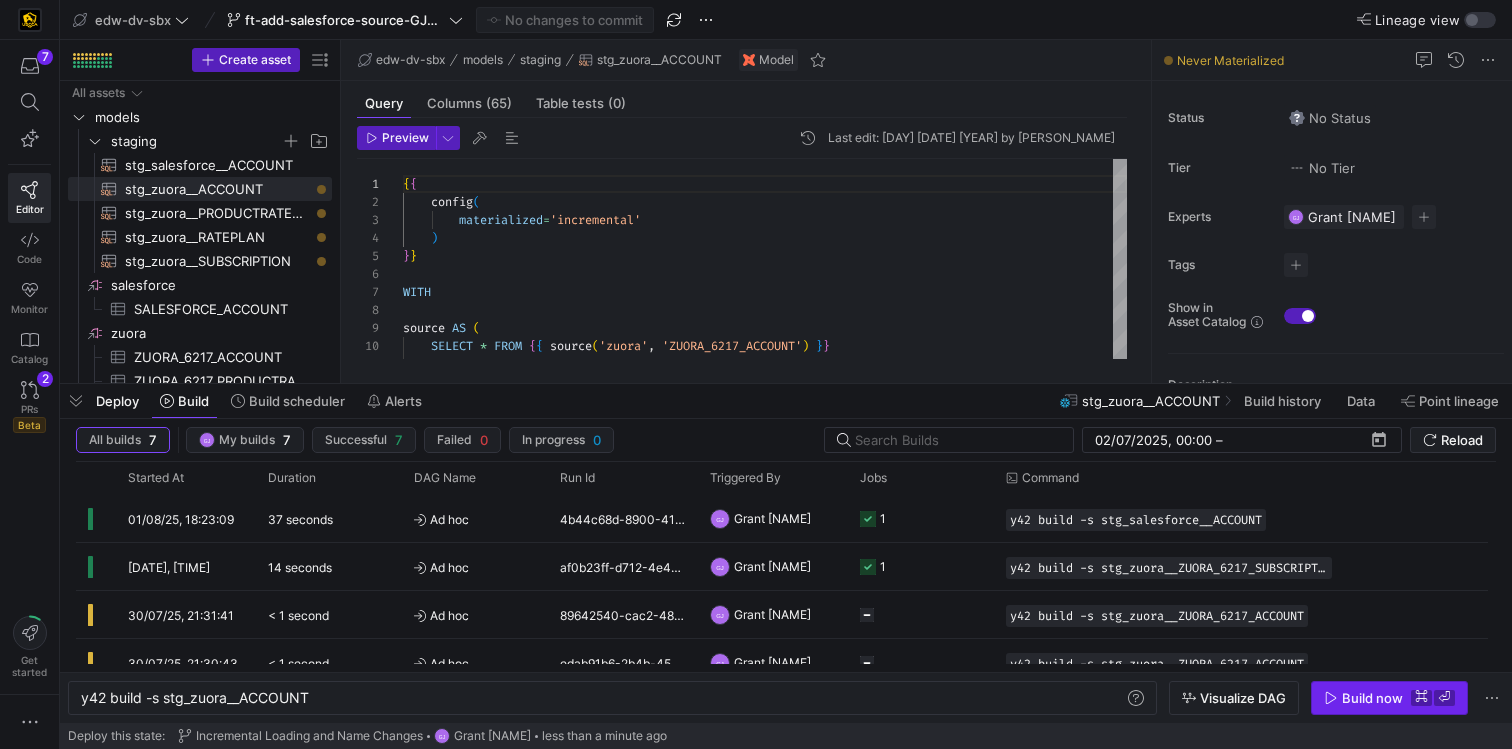 click 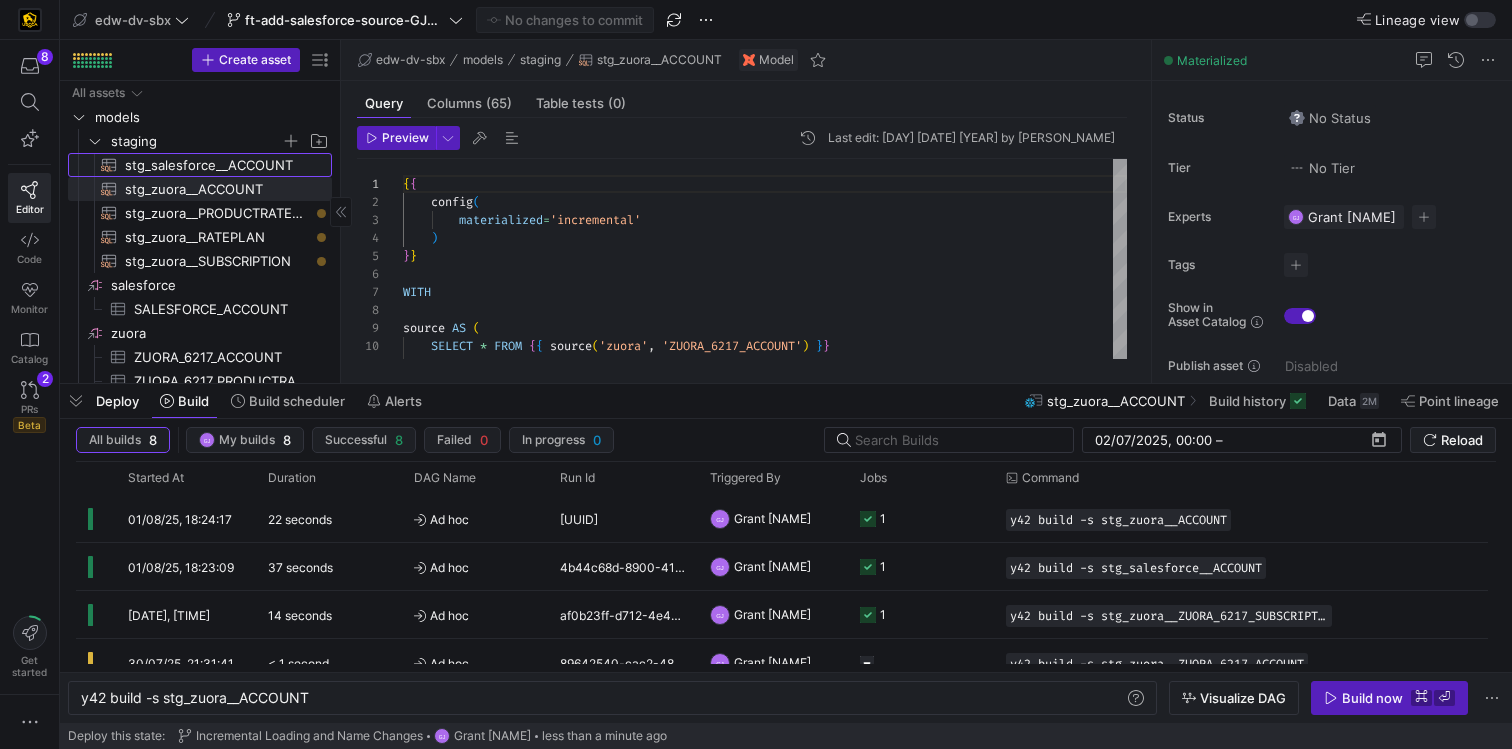 click on "stg_salesforce__ACCOUNT​​​​​​​​​​" 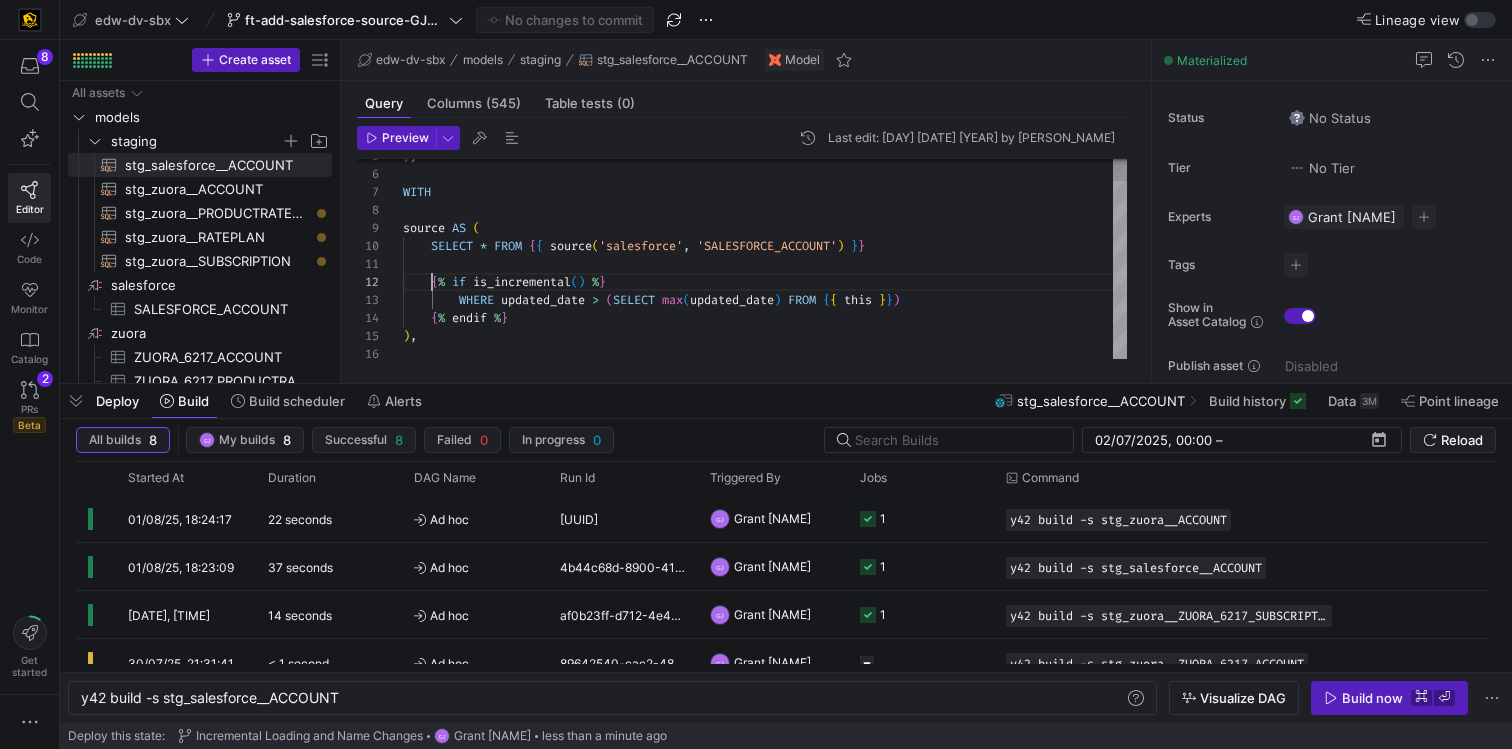 scroll, scrollTop: 18, scrollLeft: 29, axis: both 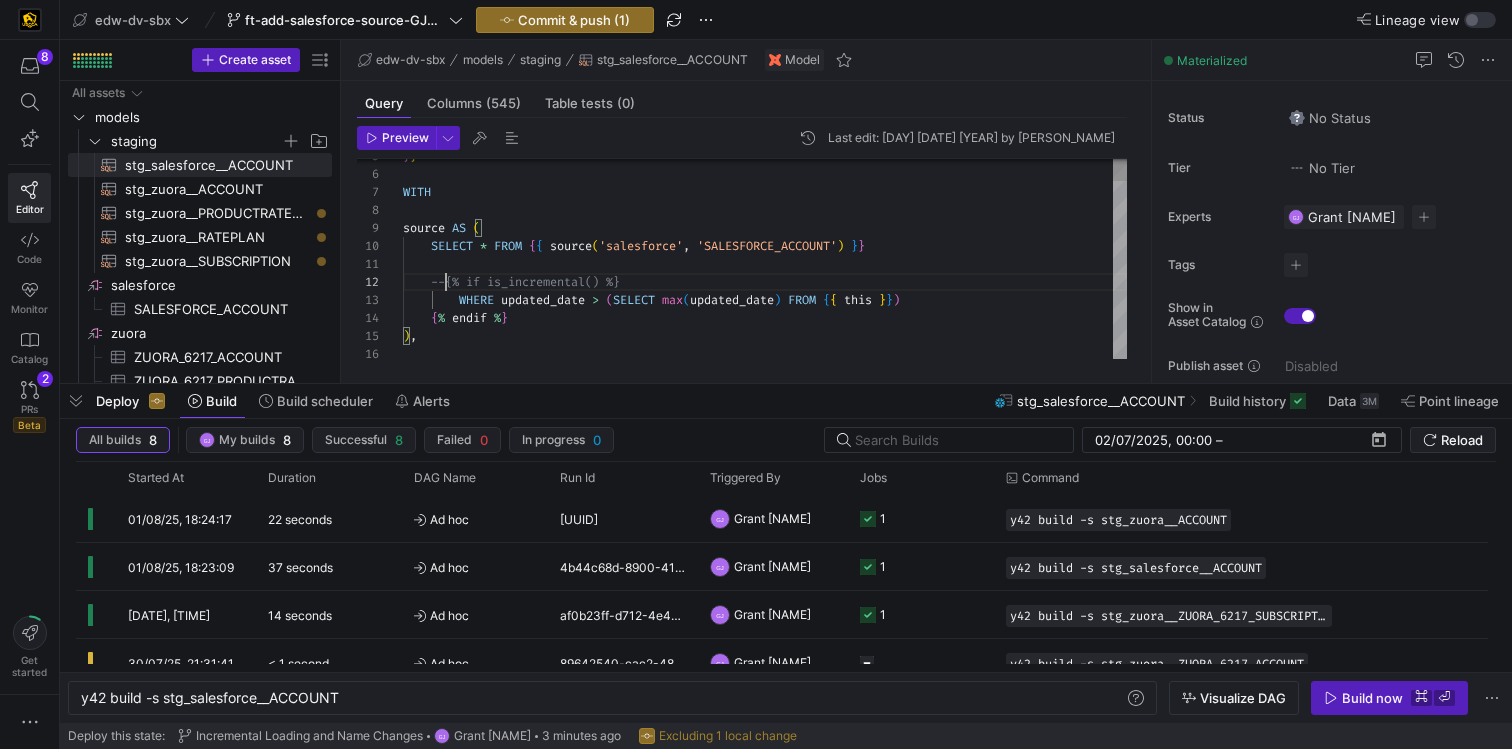 click on "--{% if is_incremental() %}          WHERE   updated_date   >   ( SELECT   max ( updated_date )   FROM   { {   this   } } )      { %   endif   % } ) , source   AS   (      SELECT   *   FROM   { {   source ( 'salesforce' ,   'SALESFORCE_ACCOUNT' )   } } } } WITH" at bounding box center (765, 5179) 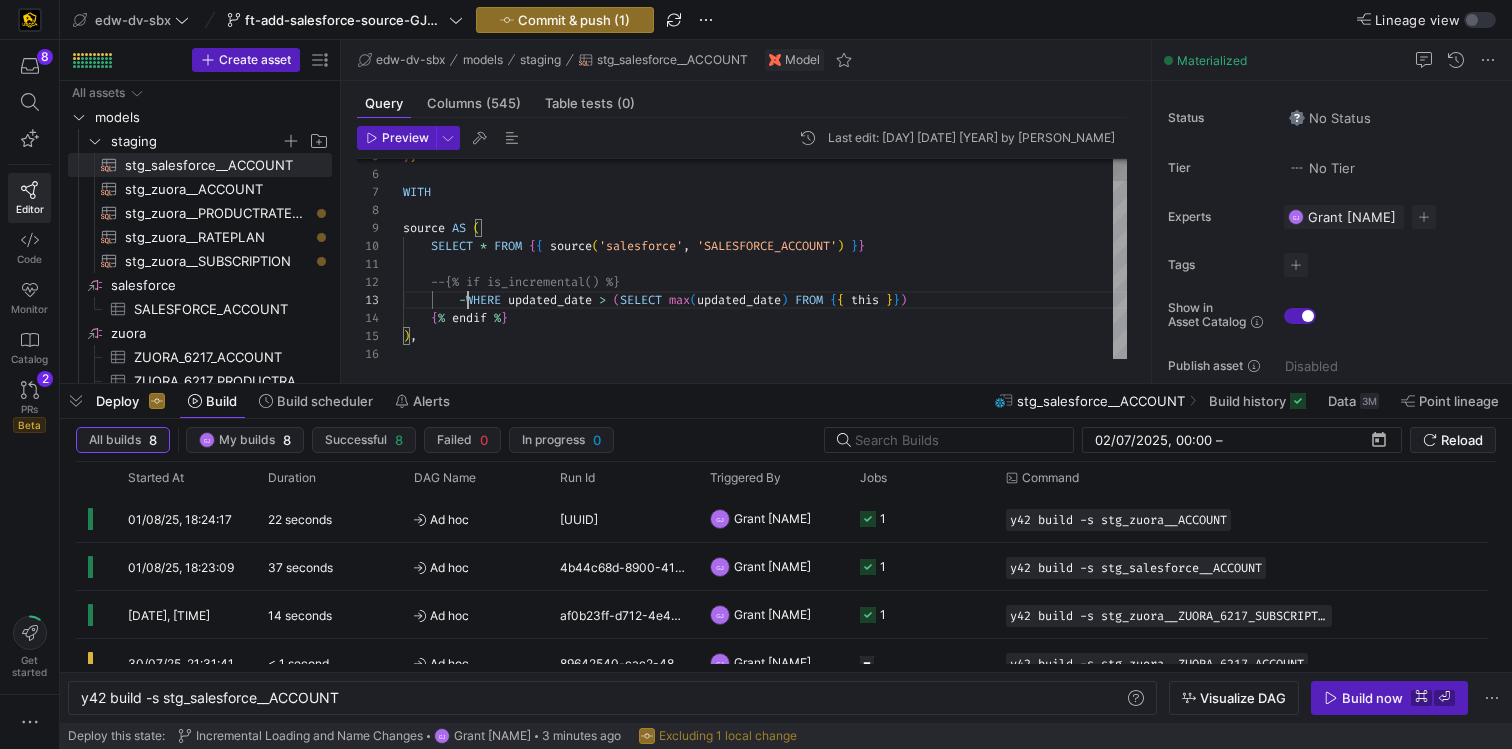 scroll, scrollTop: 36, scrollLeft: 72, axis: both 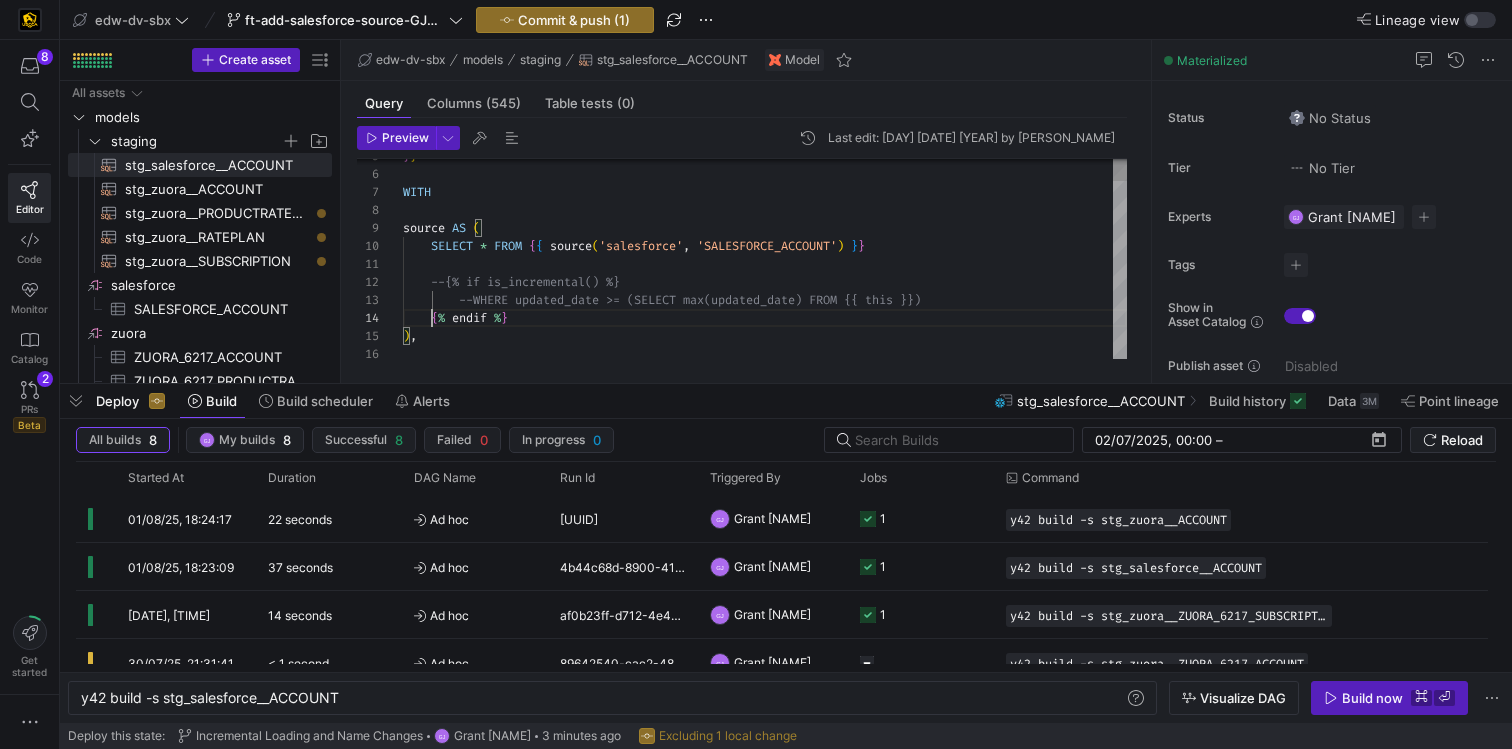 click on "--{% if is_incremental() %}          --WHERE updated_date > (SELECT max(updated_date) F ROM {{ this }})      { %   endif   % } ) , source   AS   (      SELECT   *   FROM   { {   source ( 'salesforce' ,   'SALESFORCE_ACCOUNT' )   } } } } WITH" at bounding box center [765, 5179] 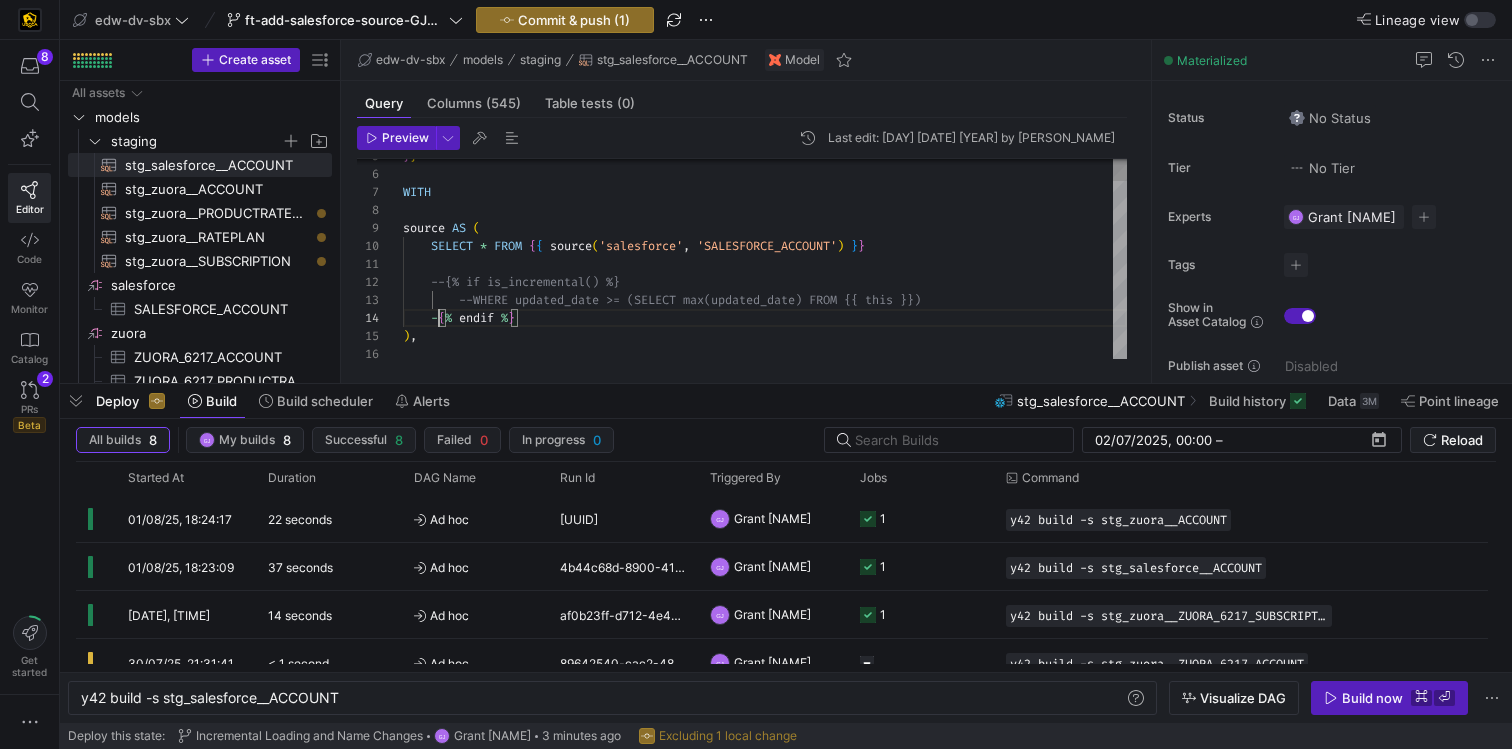 scroll, scrollTop: 54, scrollLeft: 43, axis: both 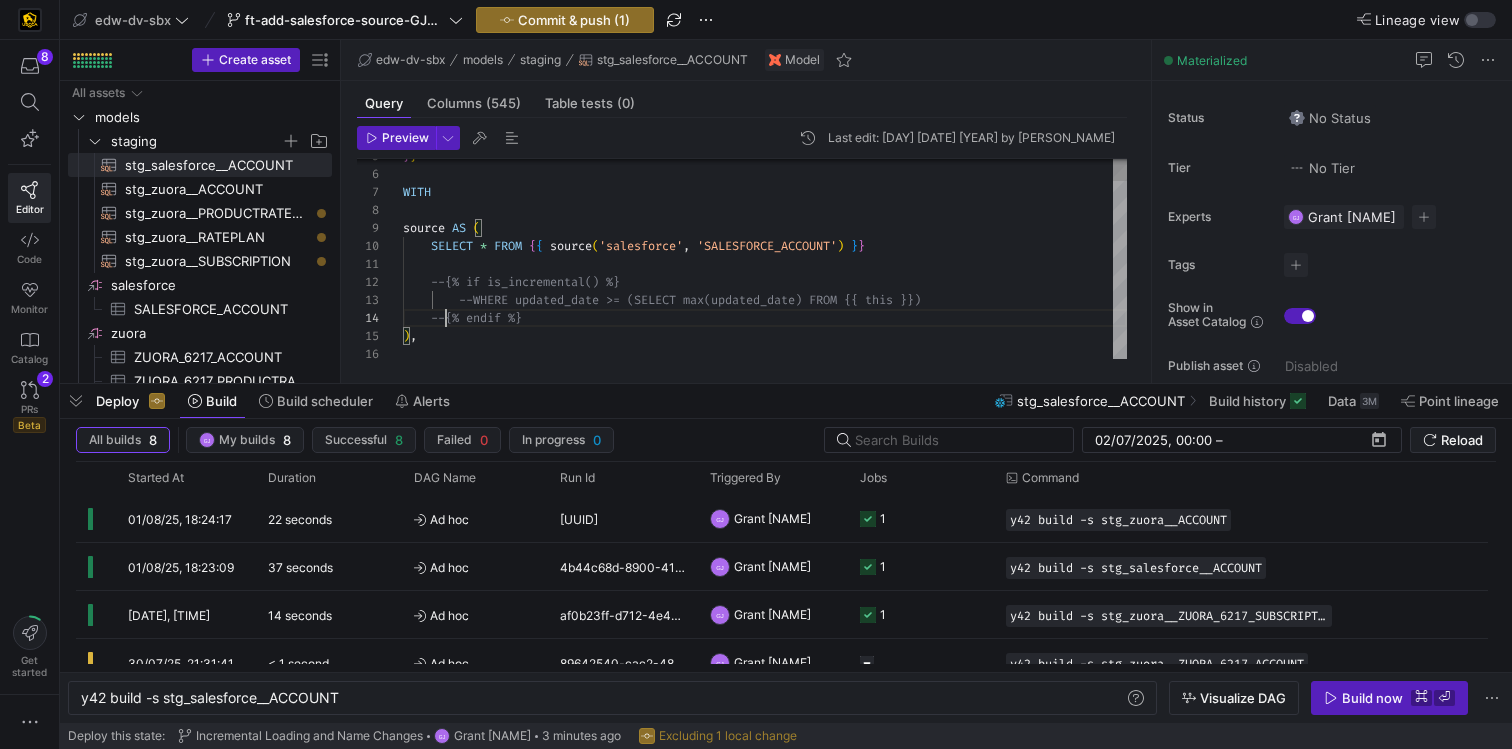 click on "--{% if is_incremental() %}          --WHERE updated_date > (SELECT max(updated_date) F ROM {{ this }})      --{% endif %} ) , source   AS   (      SELECT   *   FROM   { {   source ( 'salesforce' ,   'SALESFORCE_ACCOUNT' )   } } } } WITH" at bounding box center [765, 5179] 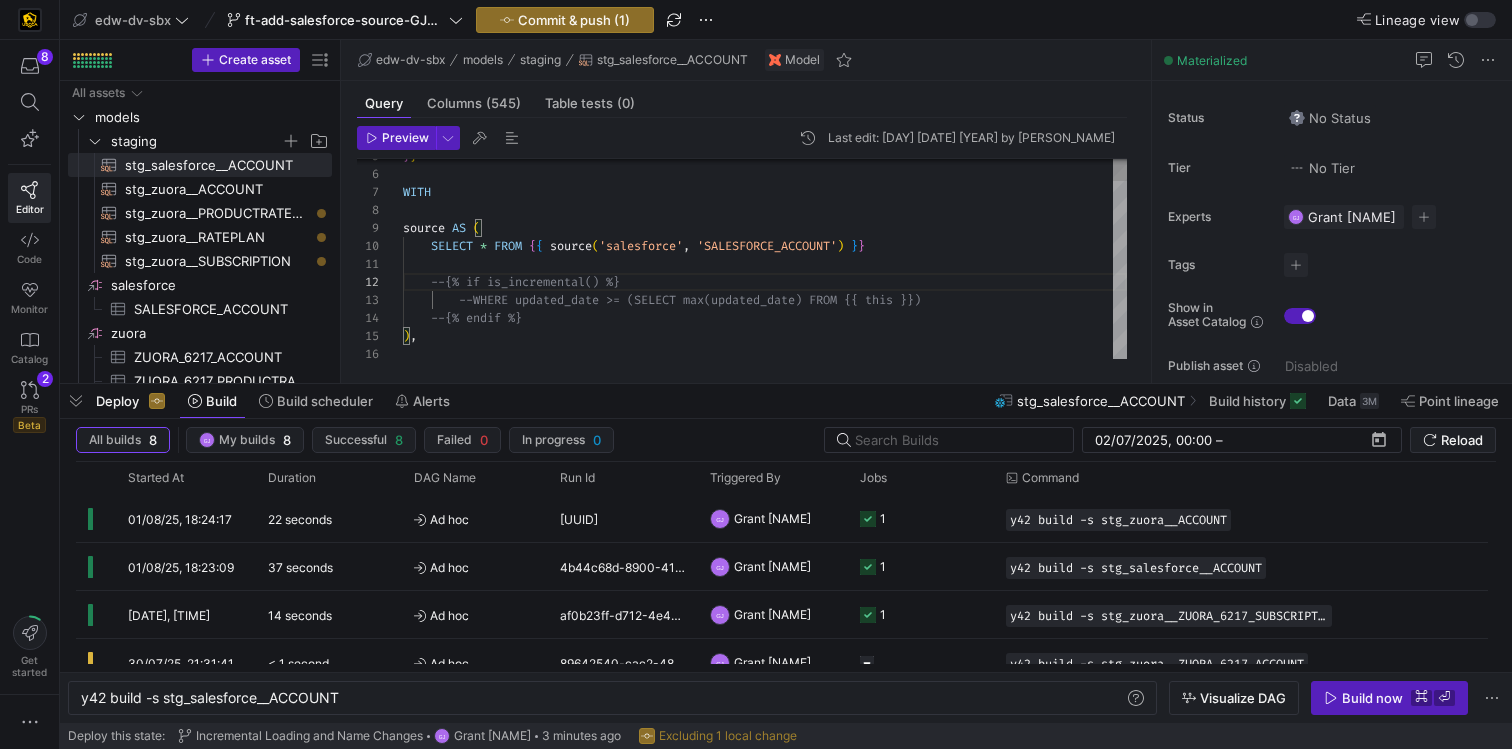scroll, scrollTop: 18, scrollLeft: 29, axis: both 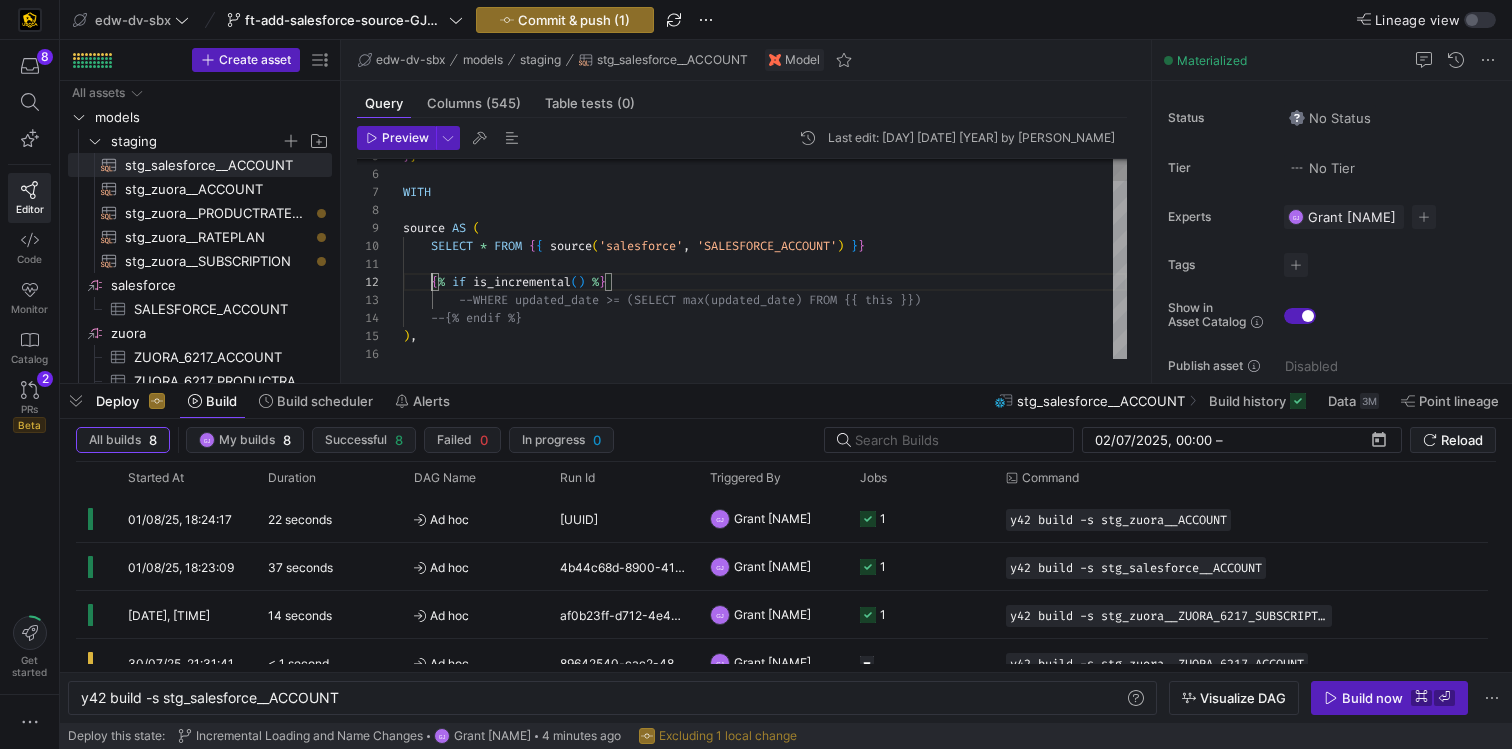 click on "{ %   if   is_incremental ( )   % }          --WHERE updated_date > (SELECT max(updated_date) F ROM {{ this }})      --{% endif %} ) , source   AS   (      SELECT   *   FROM   { {   source ( 'salesforce' ,   'SALESFORCE_ACCOUNT' )   } } } } WITH" at bounding box center (765, 5179) 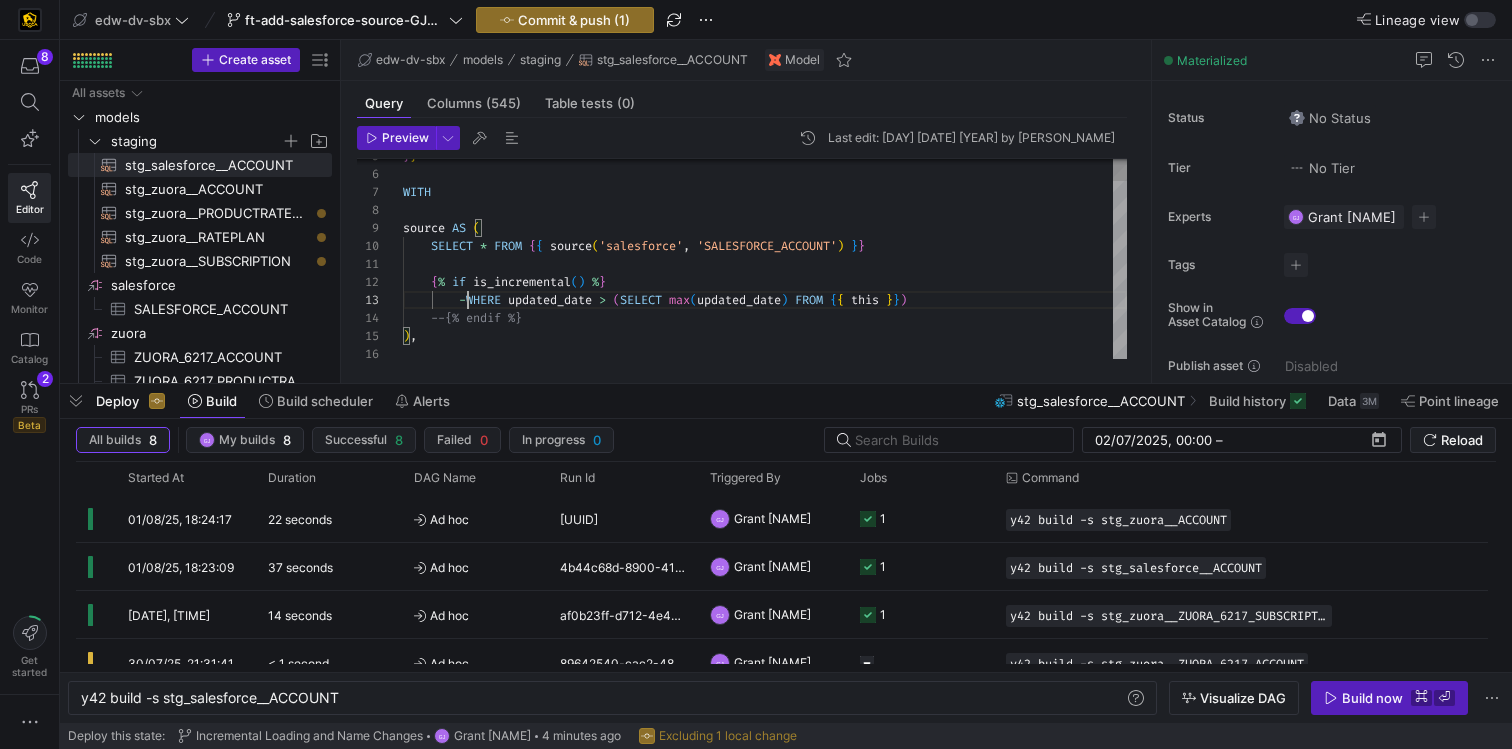 scroll, scrollTop: 36, scrollLeft: 58, axis: both 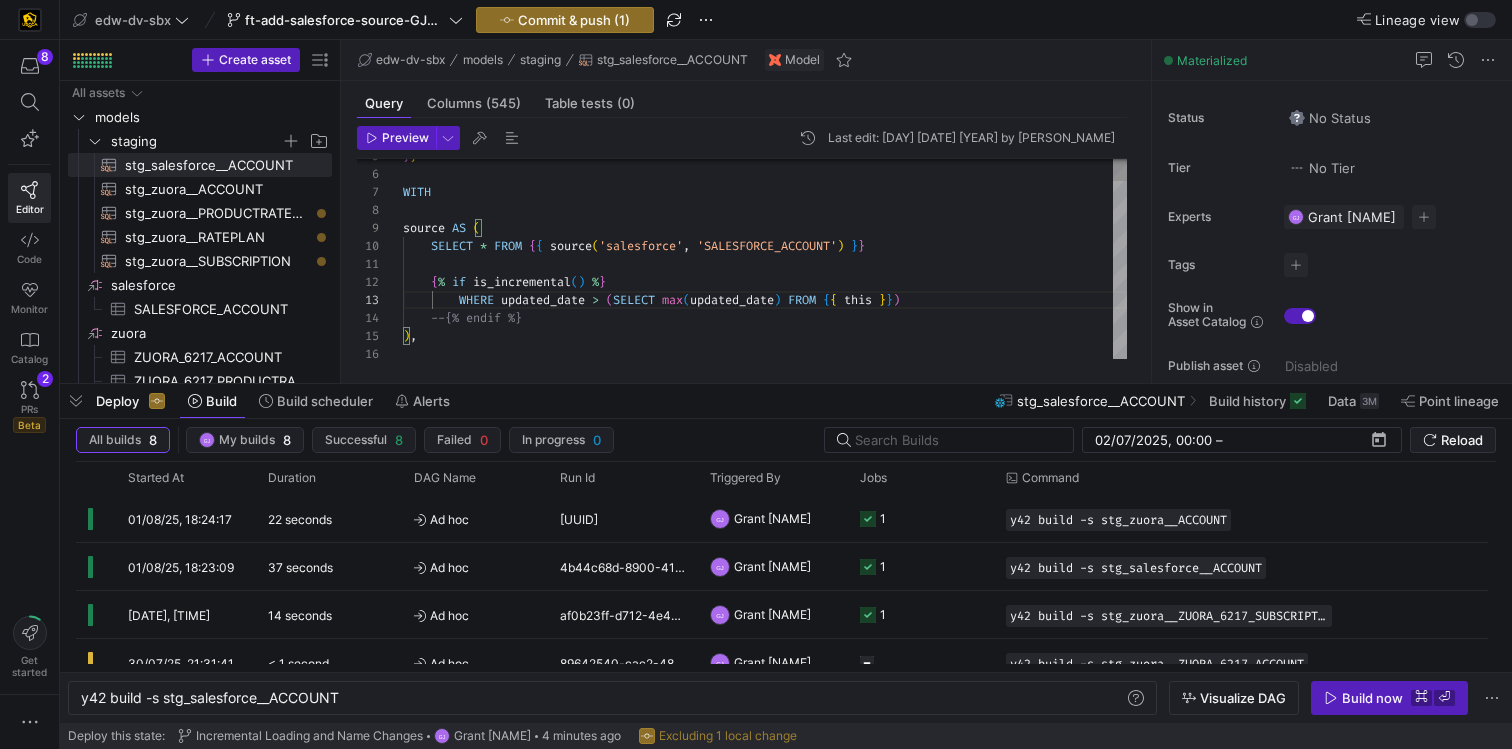 click on "{ %   if   is_incremental ( )   % }          WHERE   updated_date   >   ( SELECT   max ( updated_date )   FROM   { {   this   } } )      --{% endif %} ) , source   AS   (      SELECT   *   FROM   { {   source ( 'salesforce' ,   'SALESFORCE_ACCOUNT' )   } } } } WITH" at bounding box center (765, 5179) 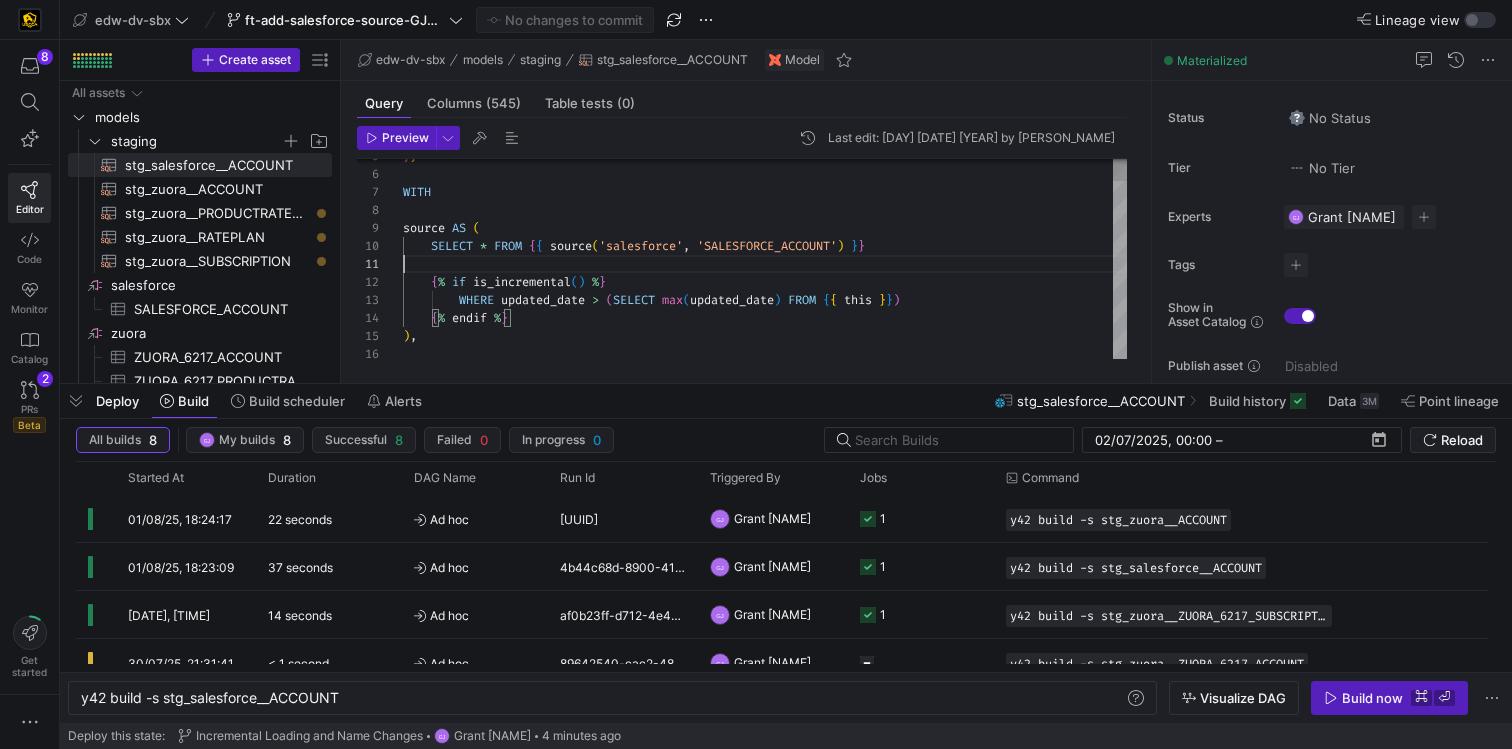 scroll, scrollTop: 0, scrollLeft: 0, axis: both 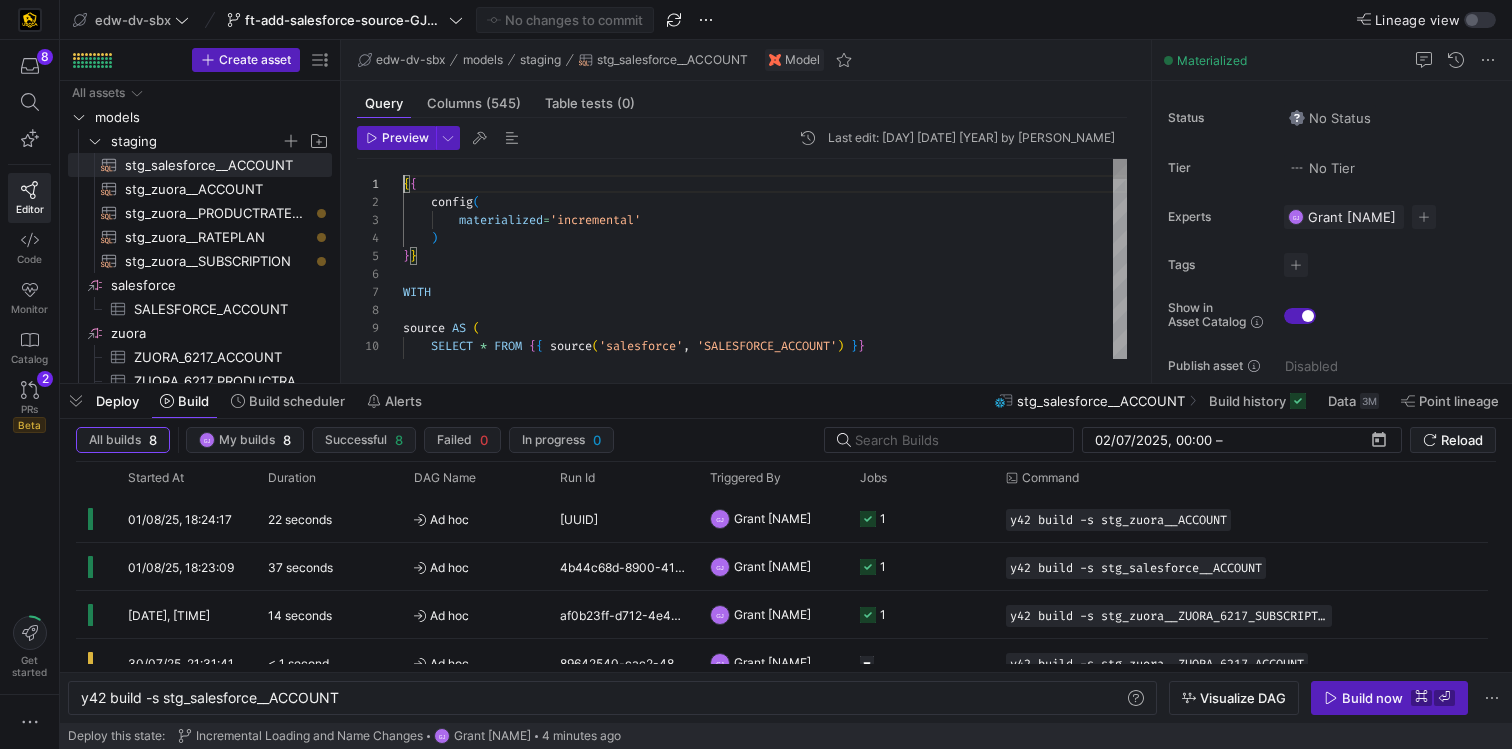 click on "source   AS   (      SELECT   *   FROM   { {   source ( 'salesforce' ,   'SALESFORCE_ACCOUNT' )   } } } } WITH          materialized = 'incremental'      )      config ( { {" at bounding box center [765, 5279] 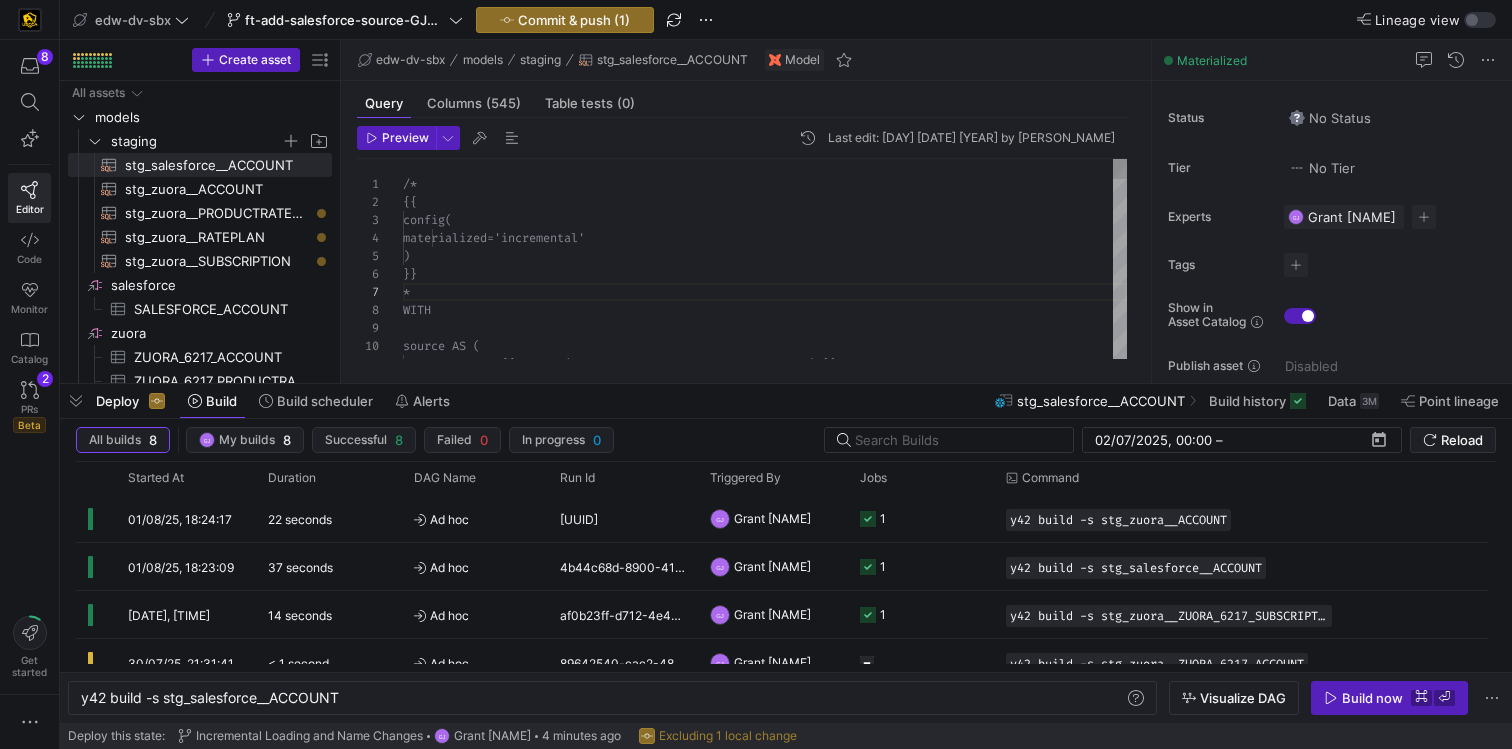 scroll, scrollTop: 108, scrollLeft: 14, axis: both 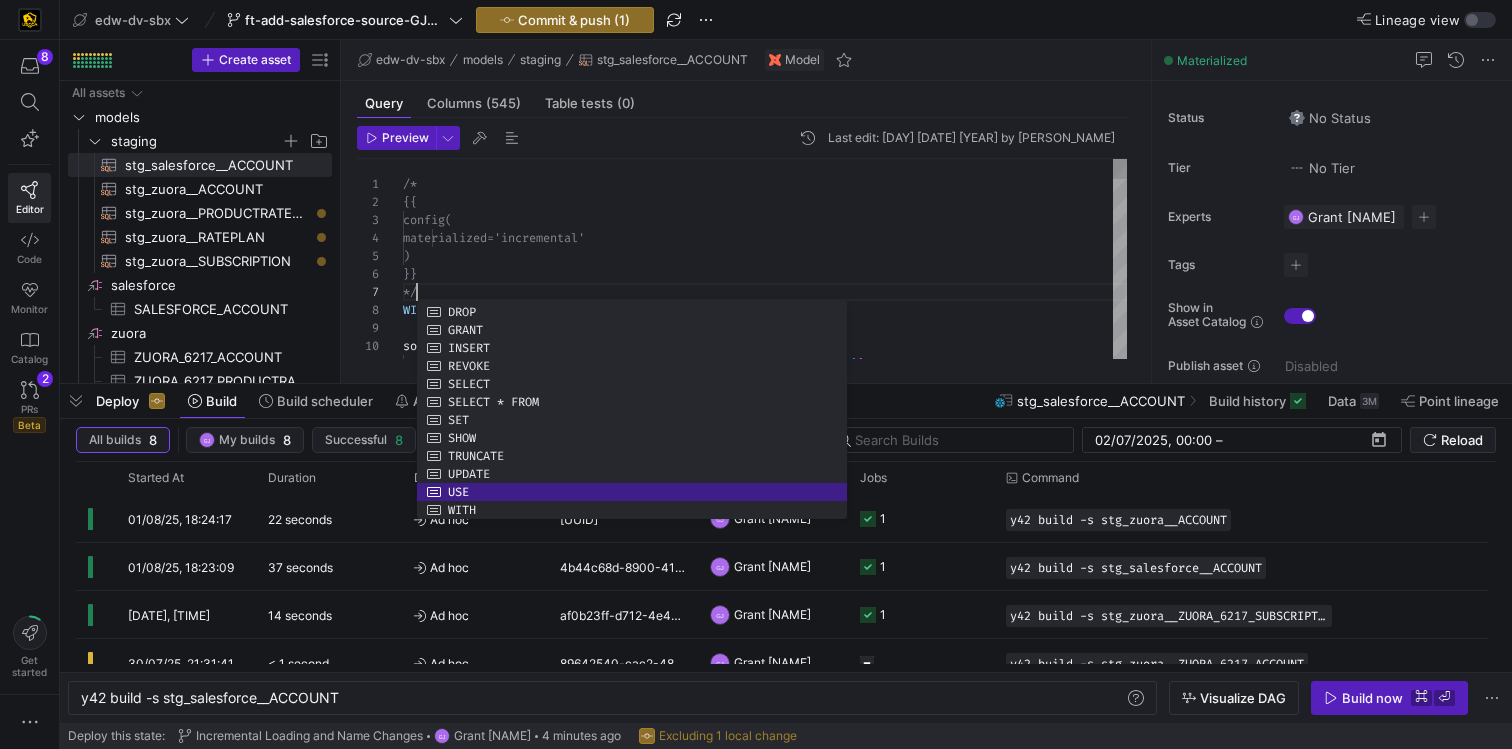 click on "source   AS   (      SELECT   *   FROM   { {   source ( 'salesforce' ,   'SALESFORCE_ACCOUNT' )   } } }} */ WITH         materialized='incremental'     )     config( /* {{" at bounding box center (765, 5288) 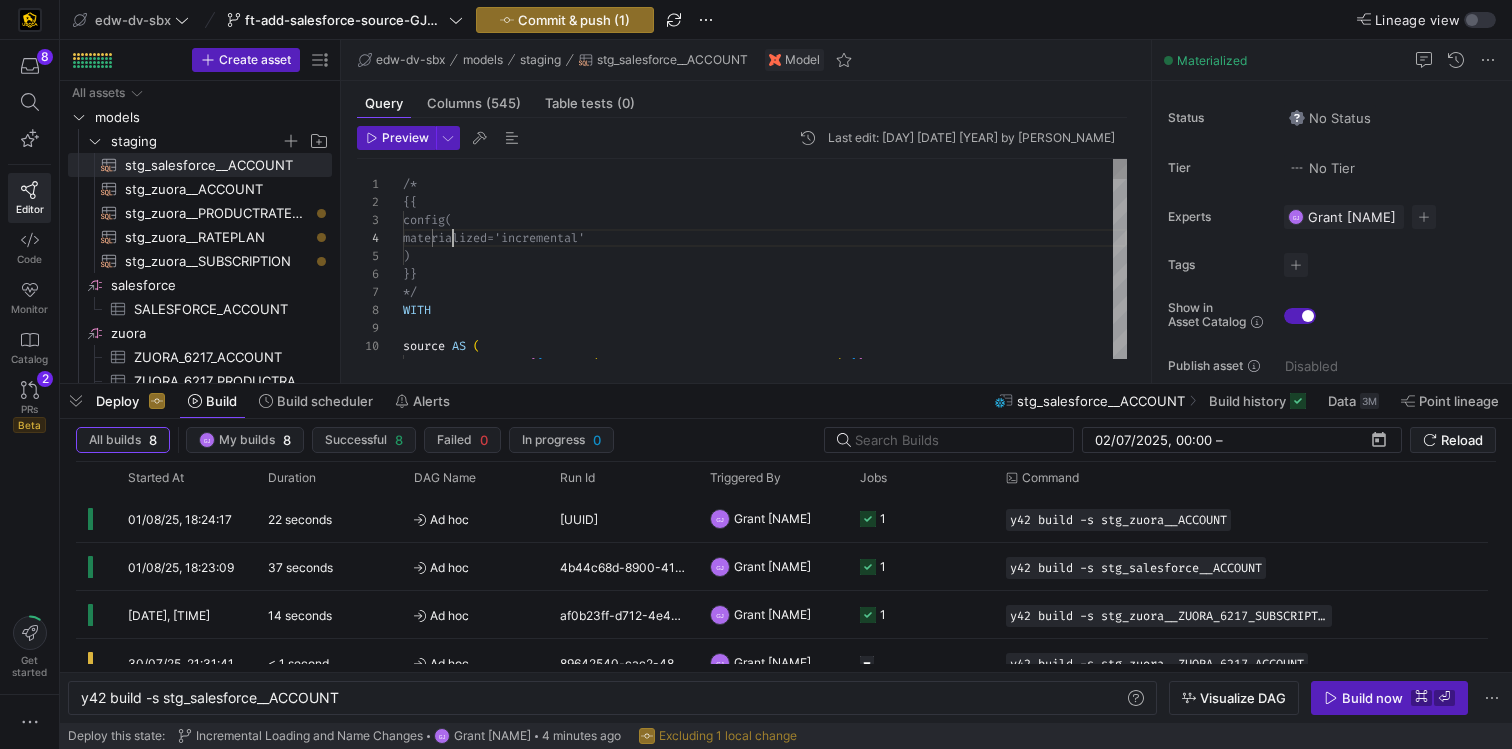 scroll, scrollTop: 54, scrollLeft: 50, axis: both 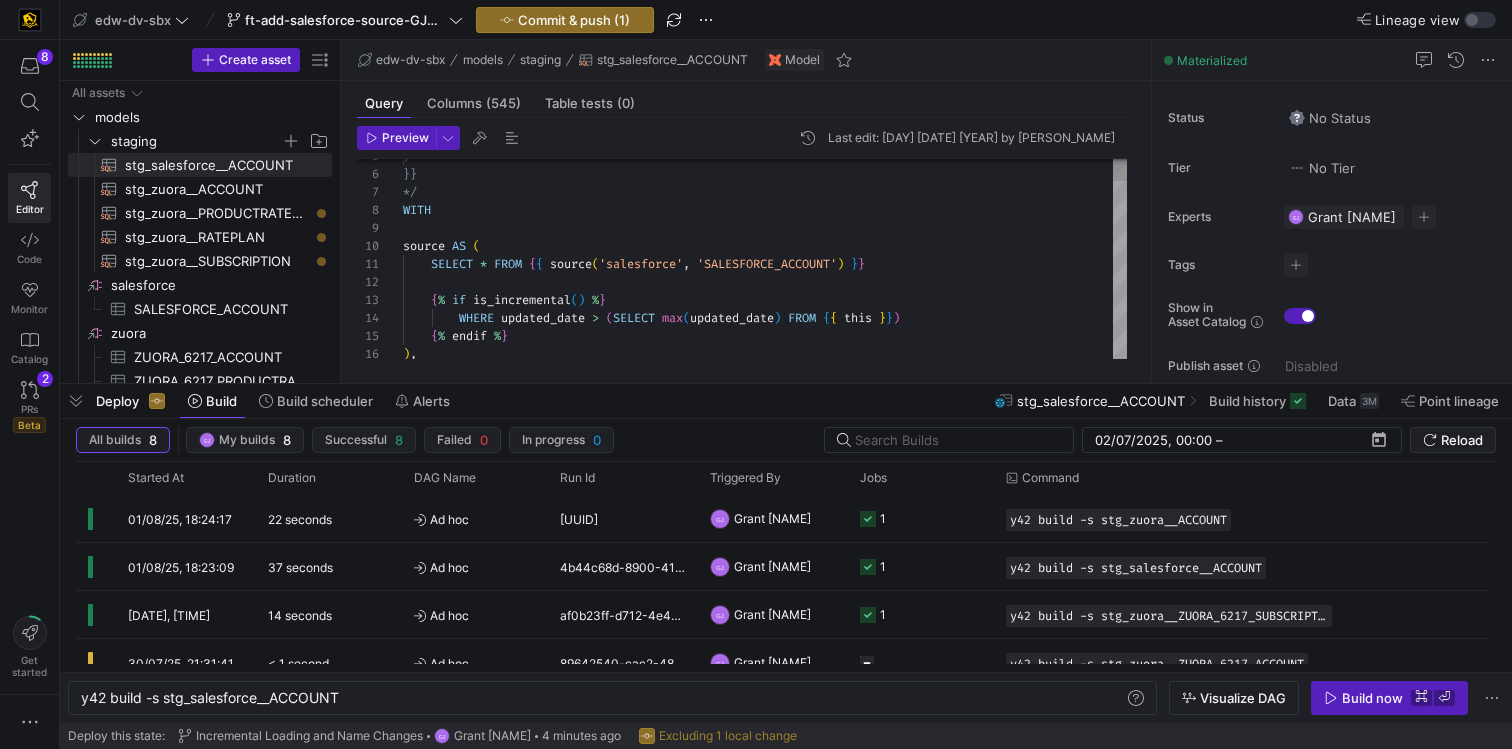 click on "WHERE   updated_date   >   ( SELECT   max ( updated_date )   FROM   { {   this   } } )      { %   endif   % } ) ,      SELECT   *   FROM   { {   source ( 'salesforce' ,   'SALESFORCE_ACCOUNT' )   } }      { %   if   is_incremental ( )   % } WITH source   AS   (     ) }} */" at bounding box center (765, 5188) 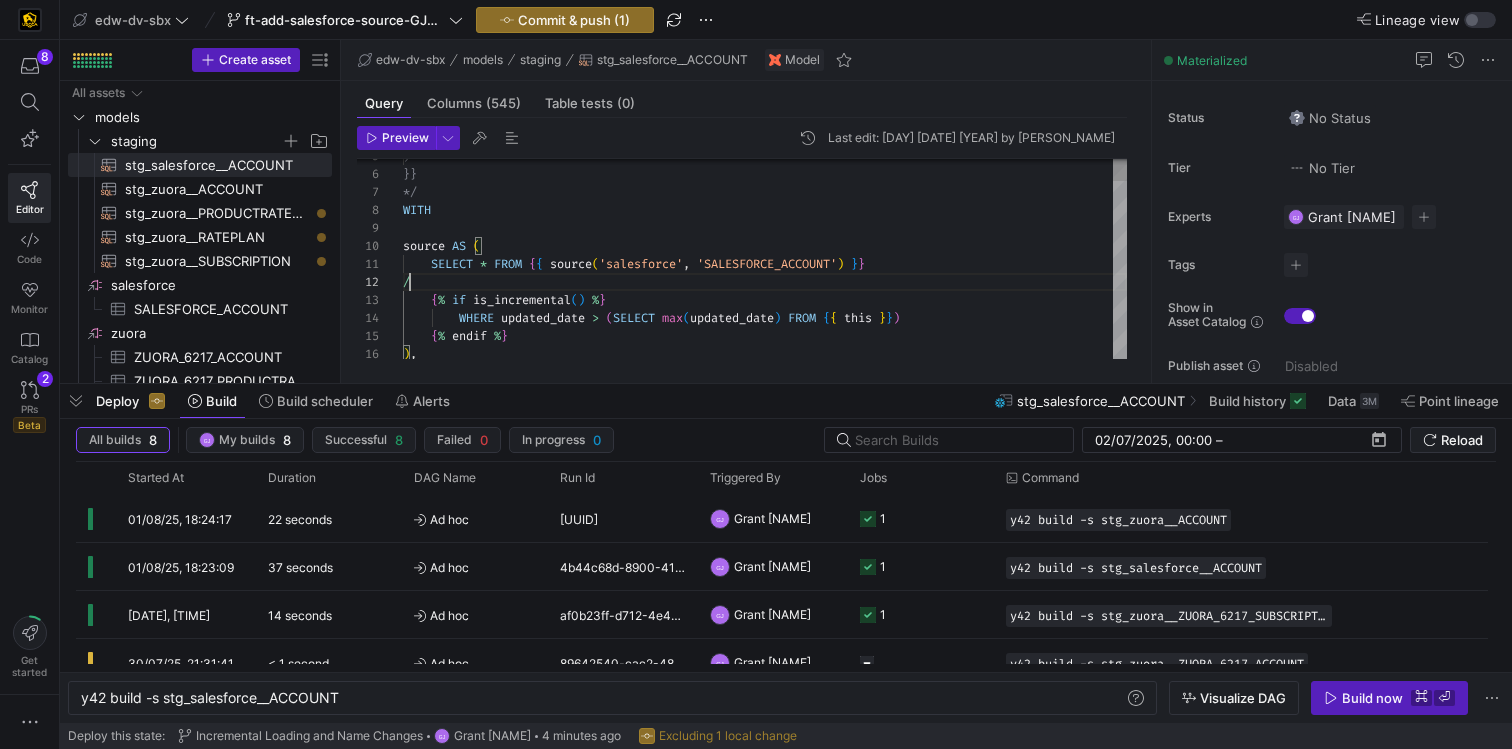 scroll, scrollTop: 18, scrollLeft: 14, axis: both 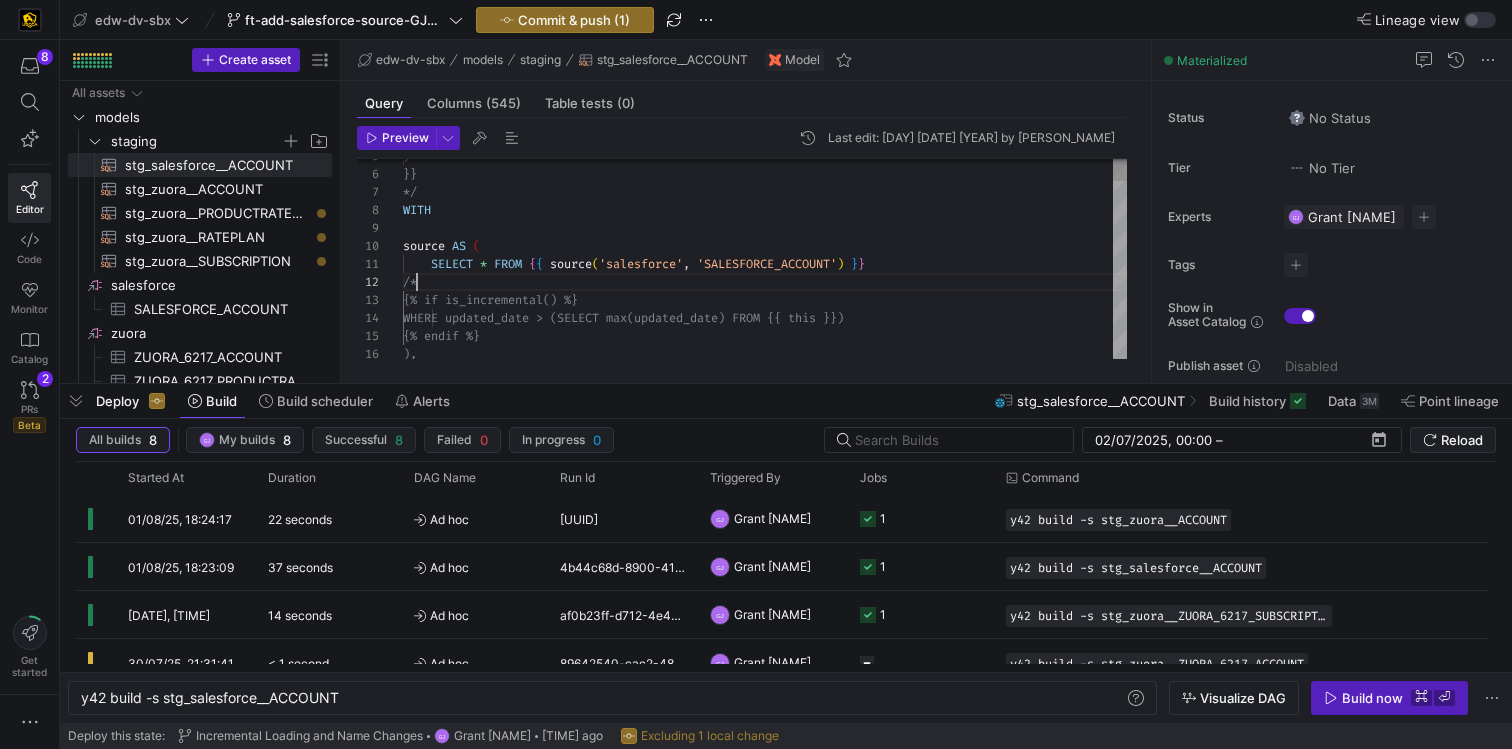 click on "WHERE updated_date > (SELECT max(updated_d ate) FROM {{ this }})     {% endif %} ),      SELECT   *   FROM   { {   source ( 'salesforce' ,   'SALESFORCE_ACCOUNT' )   } } /*     {% if is_incremental() %} WITH source   AS   (     ) }} */" at bounding box center (765, 5188) 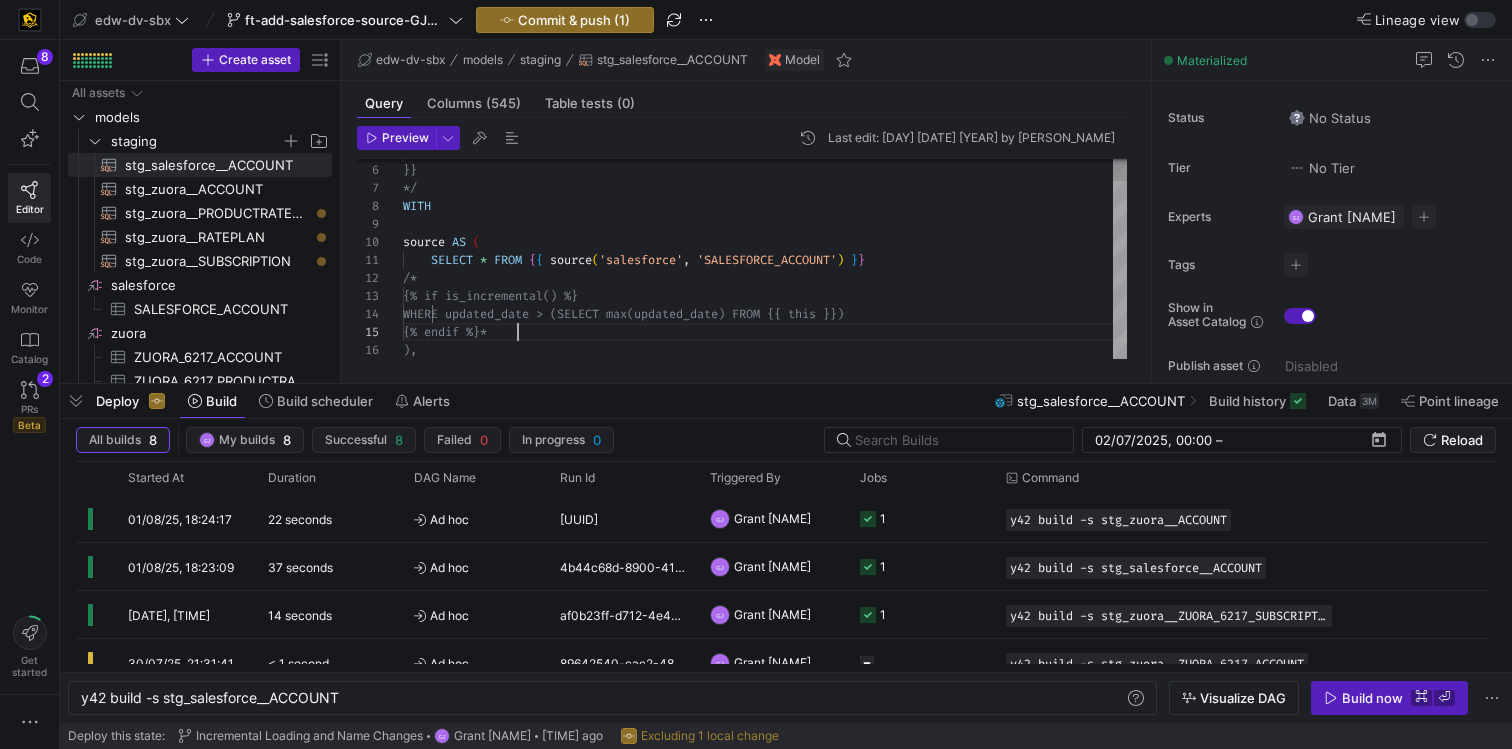 scroll, scrollTop: 72, scrollLeft: 122, axis: both 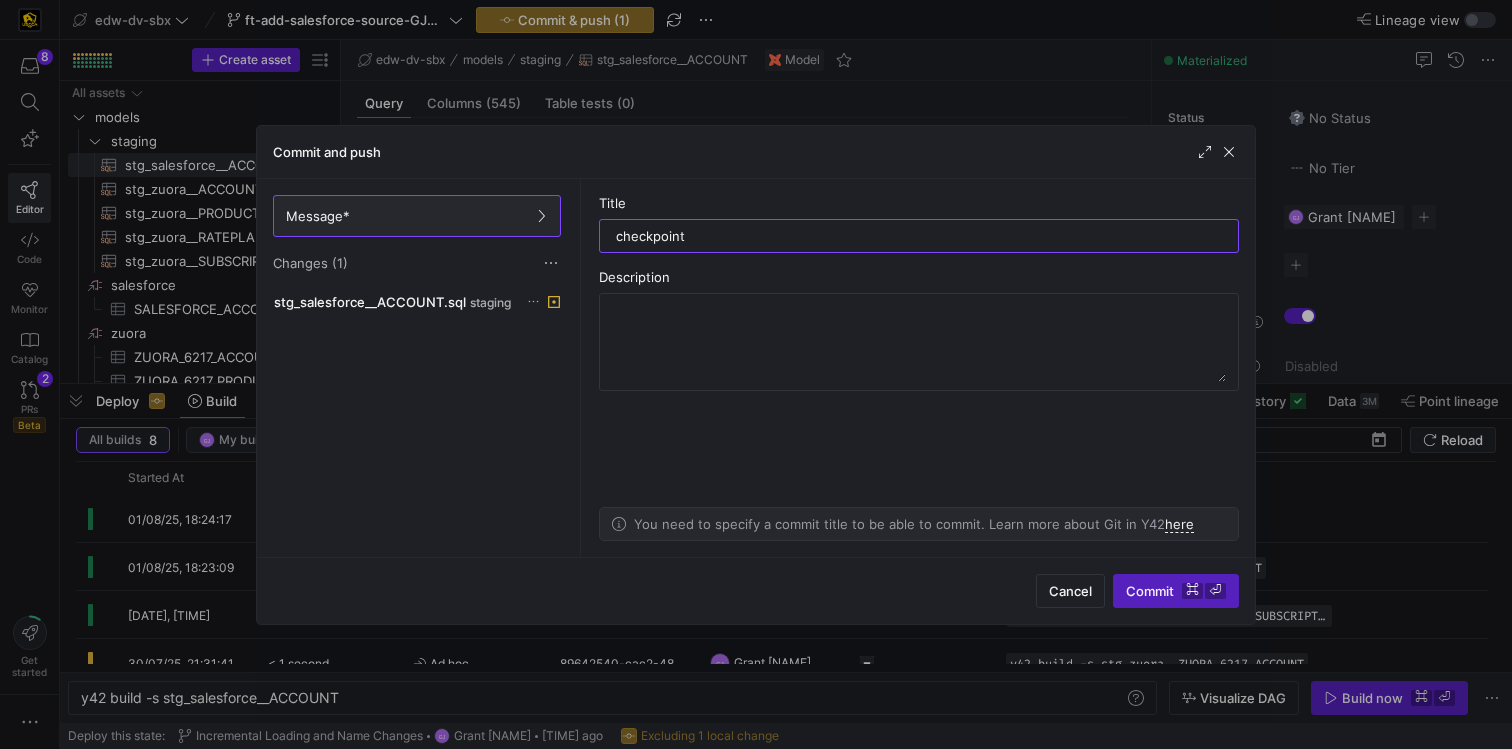 click on "Commit and push" at bounding box center (756, 152) 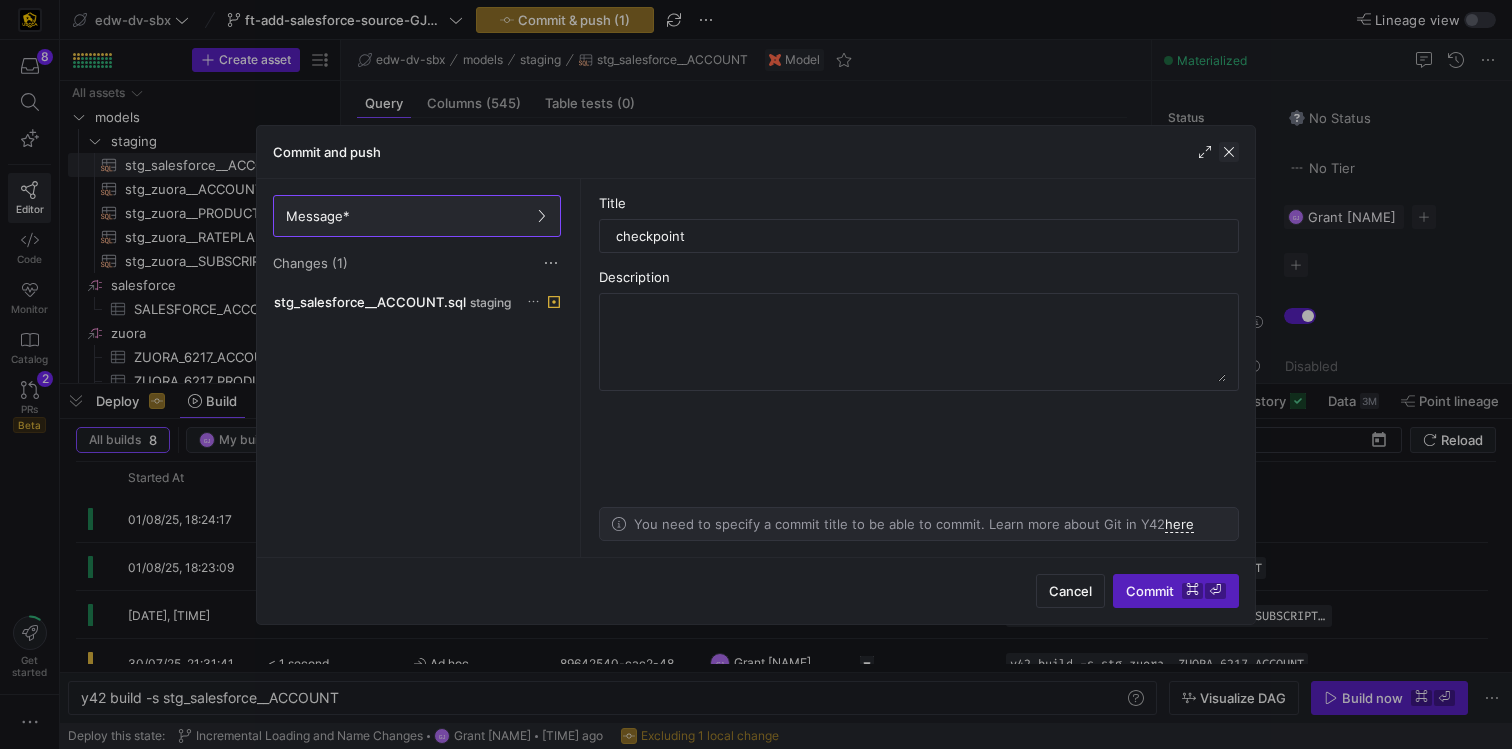 click 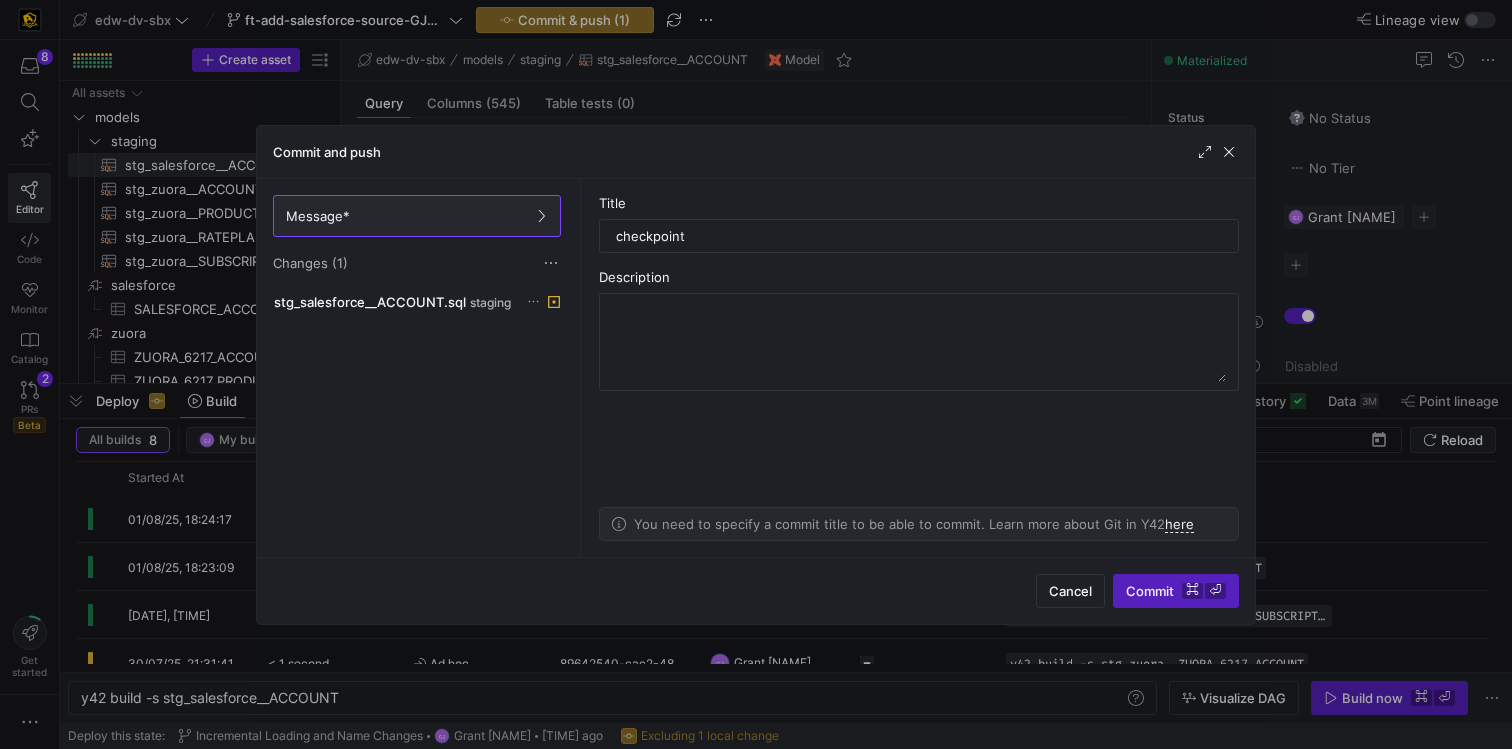 scroll, scrollTop: 72, scrollLeft: 122, axis: both 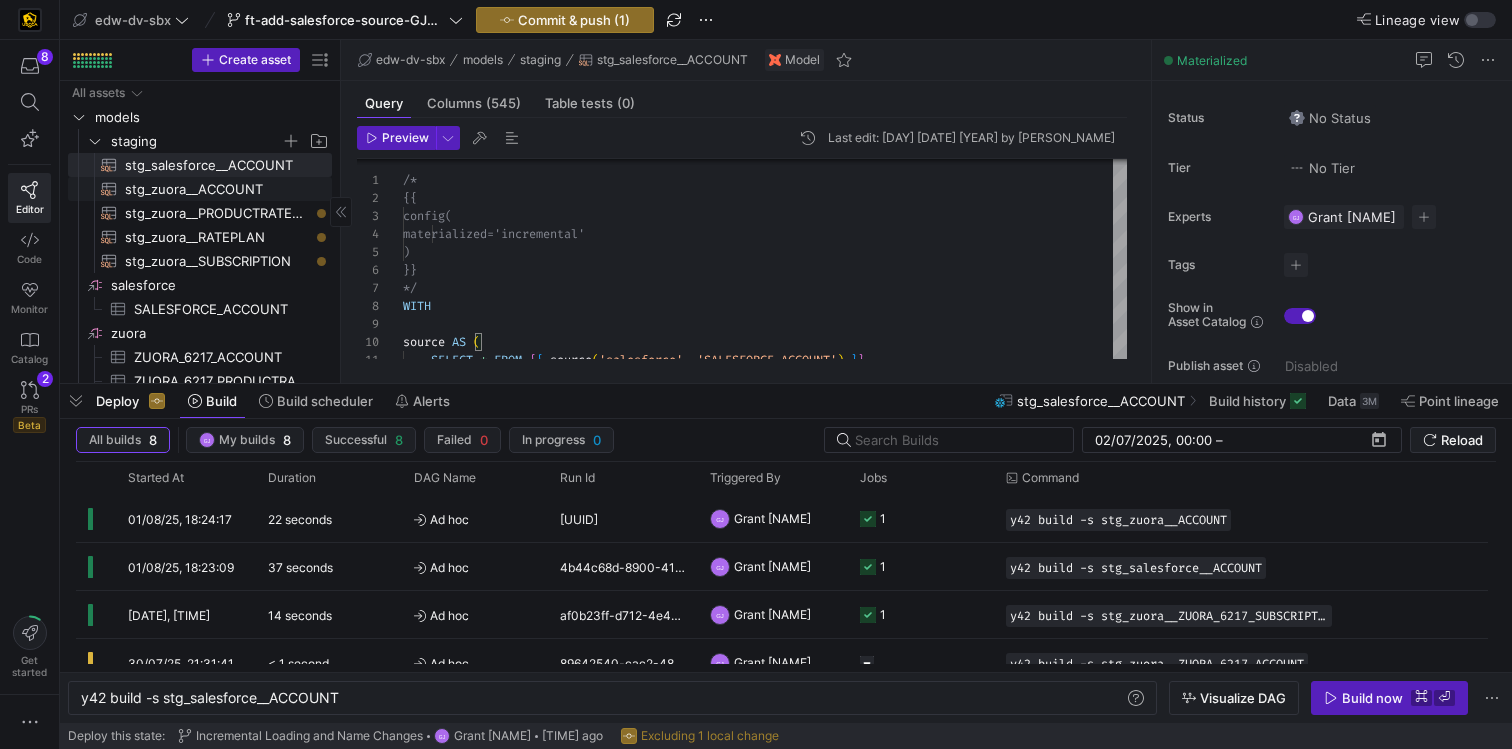 click on "stg_zuora__ACCOUNT​​​​​​​​​​" 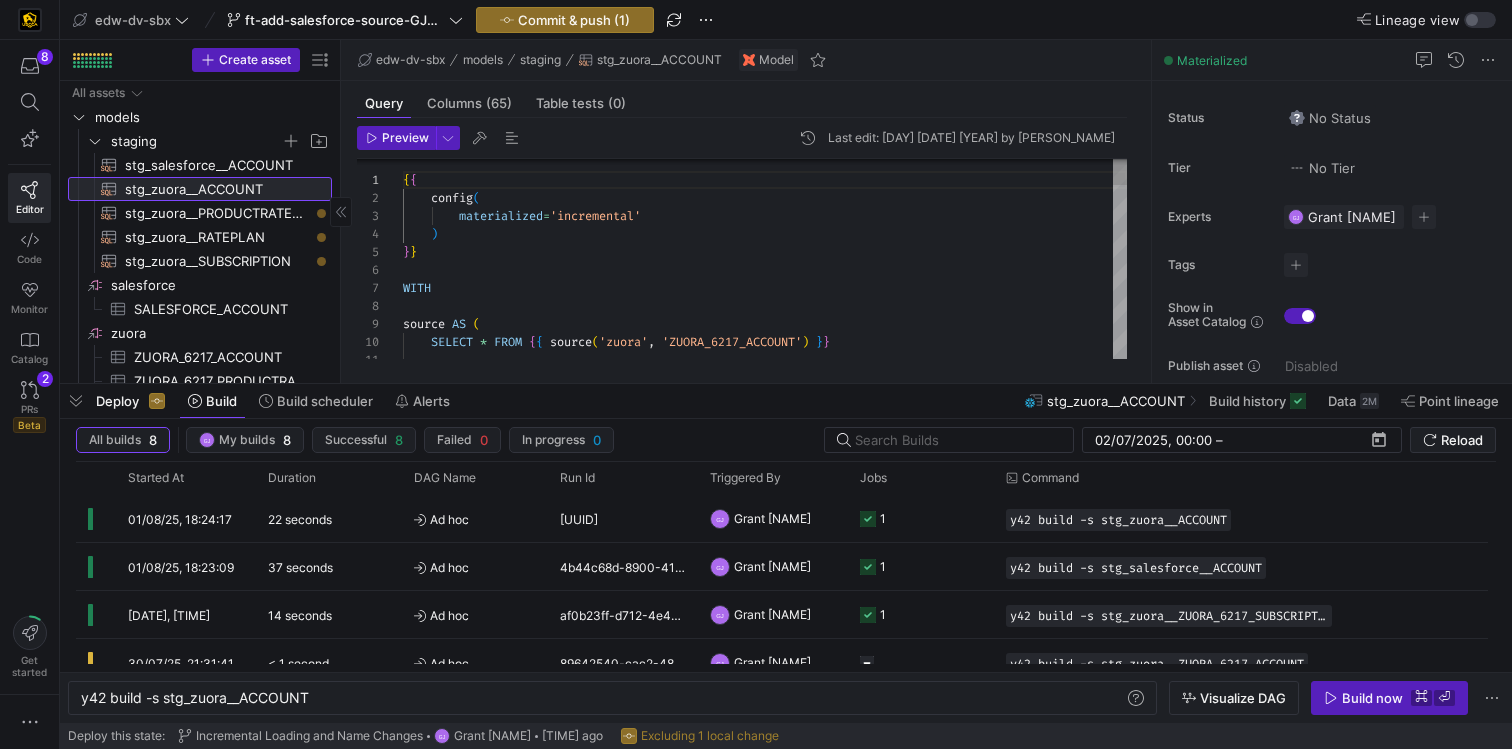 scroll, scrollTop: 0, scrollLeft: 0, axis: both 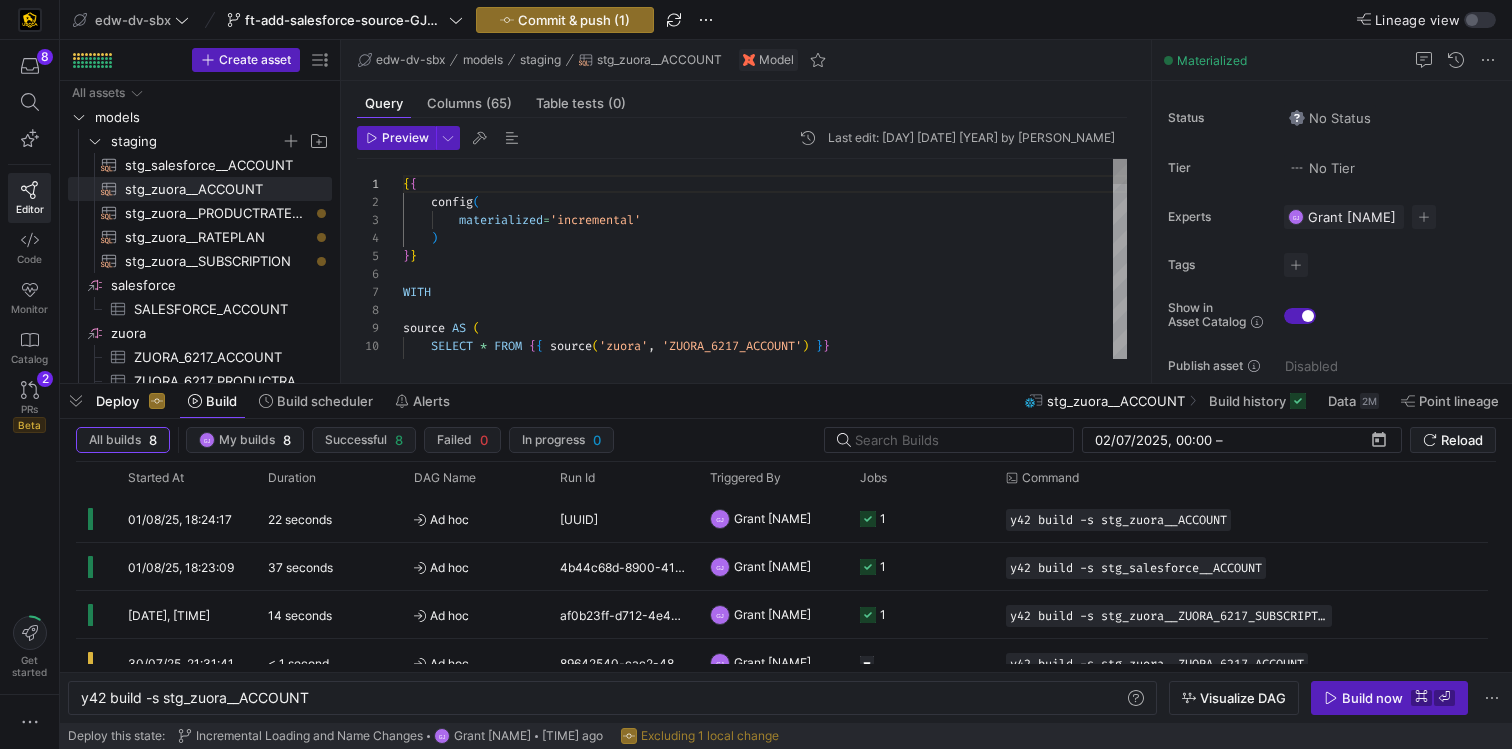 click on "source   AS   (      SELECT   *   FROM   { {   source ( 'zuora' ,   'ZUORA_6217_ACCOUNT' )   } } } } WITH          materialized = 'incremental'      ) { {      config (" at bounding box center (765, 959) 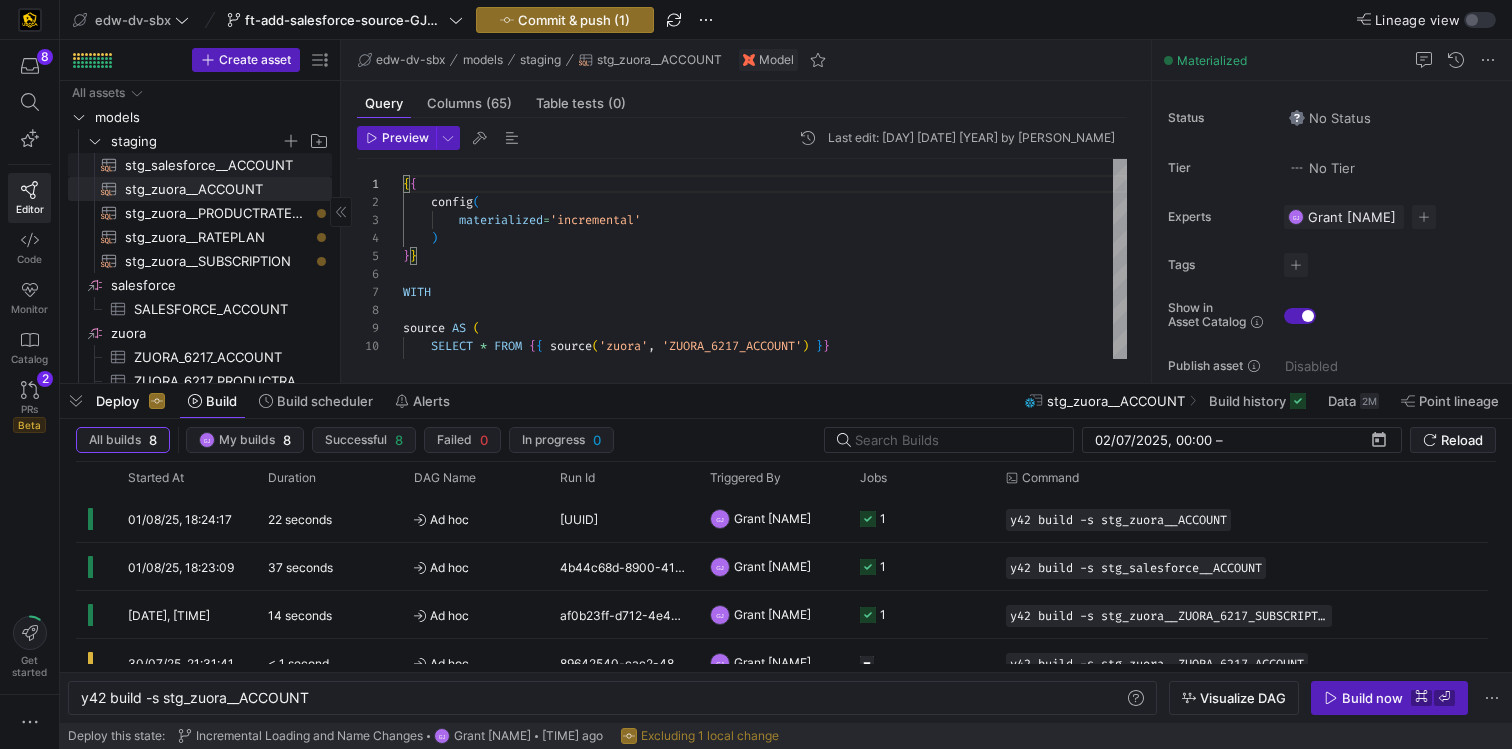 click on "stg_salesforce__ACCOUNT​​​​​​​​​​" 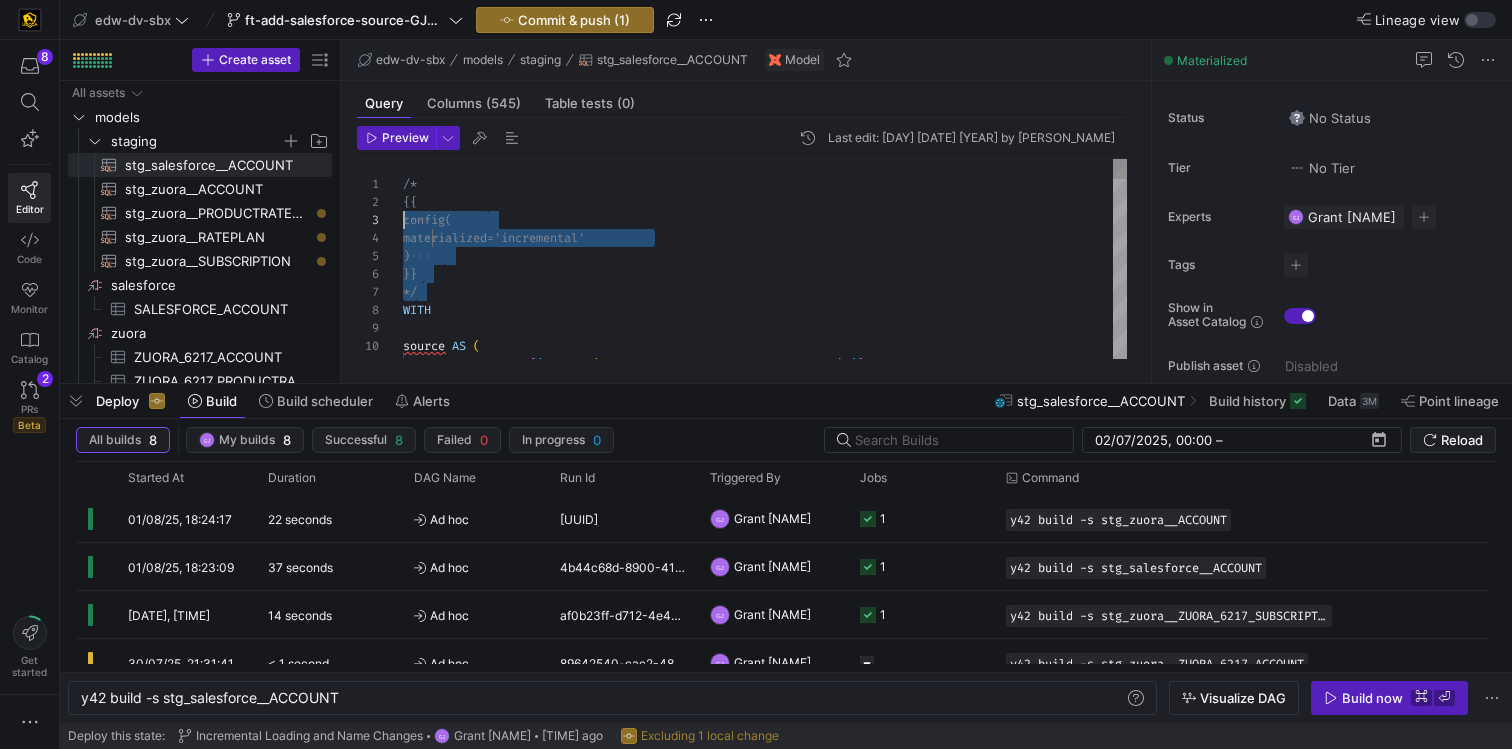 scroll, scrollTop: 0, scrollLeft: 0, axis: both 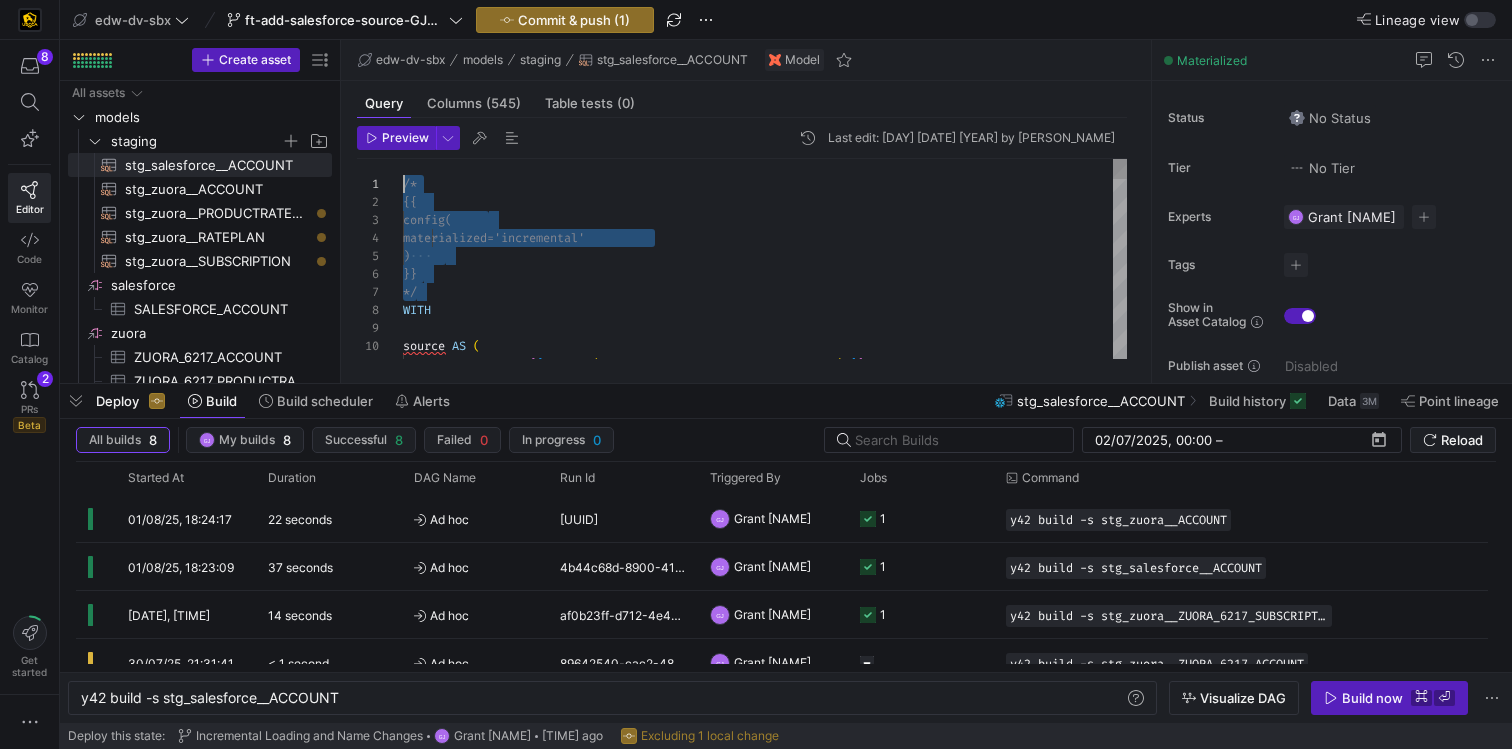drag, startPoint x: 440, startPoint y: 285, endPoint x: 396, endPoint y: 184, distance: 110.16805 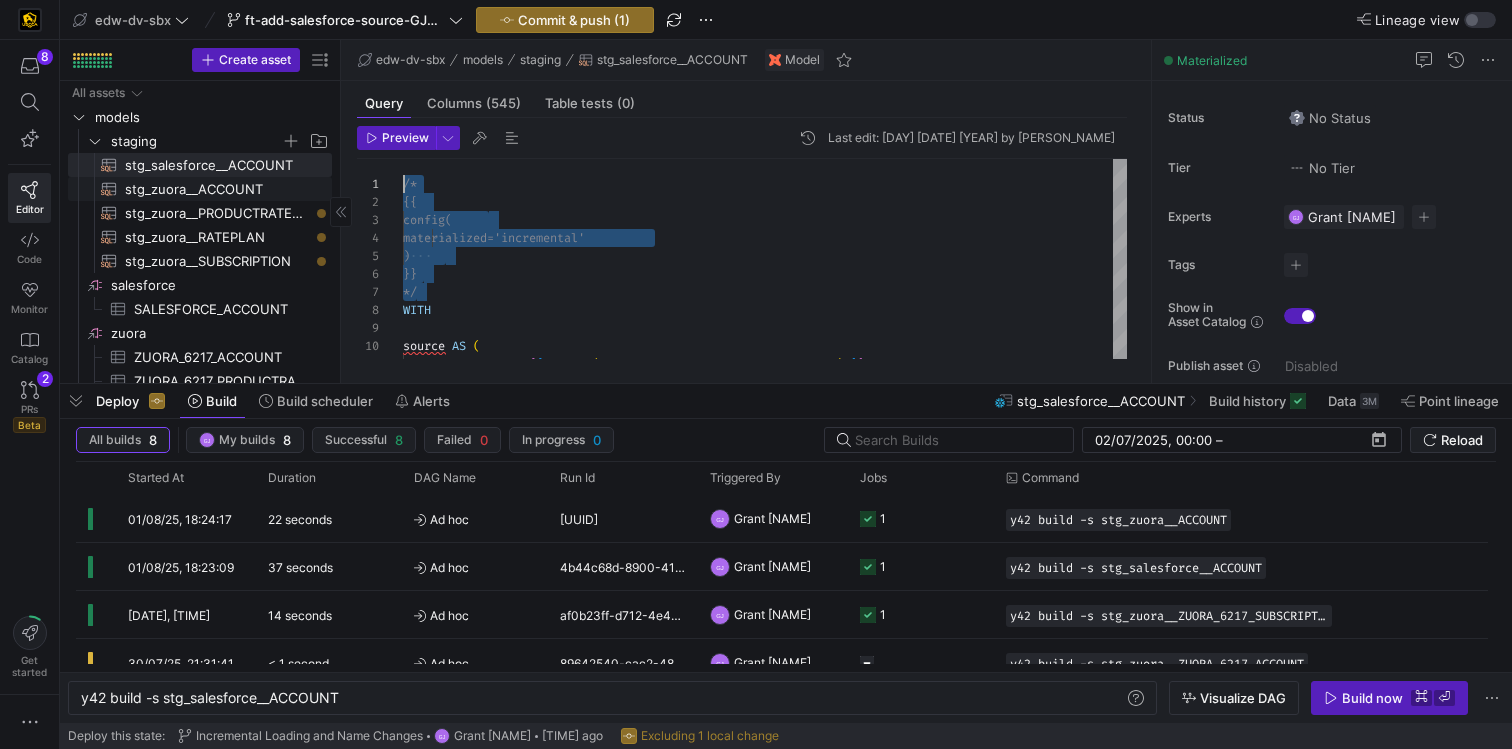 click on "stg_zuora__ACCOUNT​​​​​​​​​​" 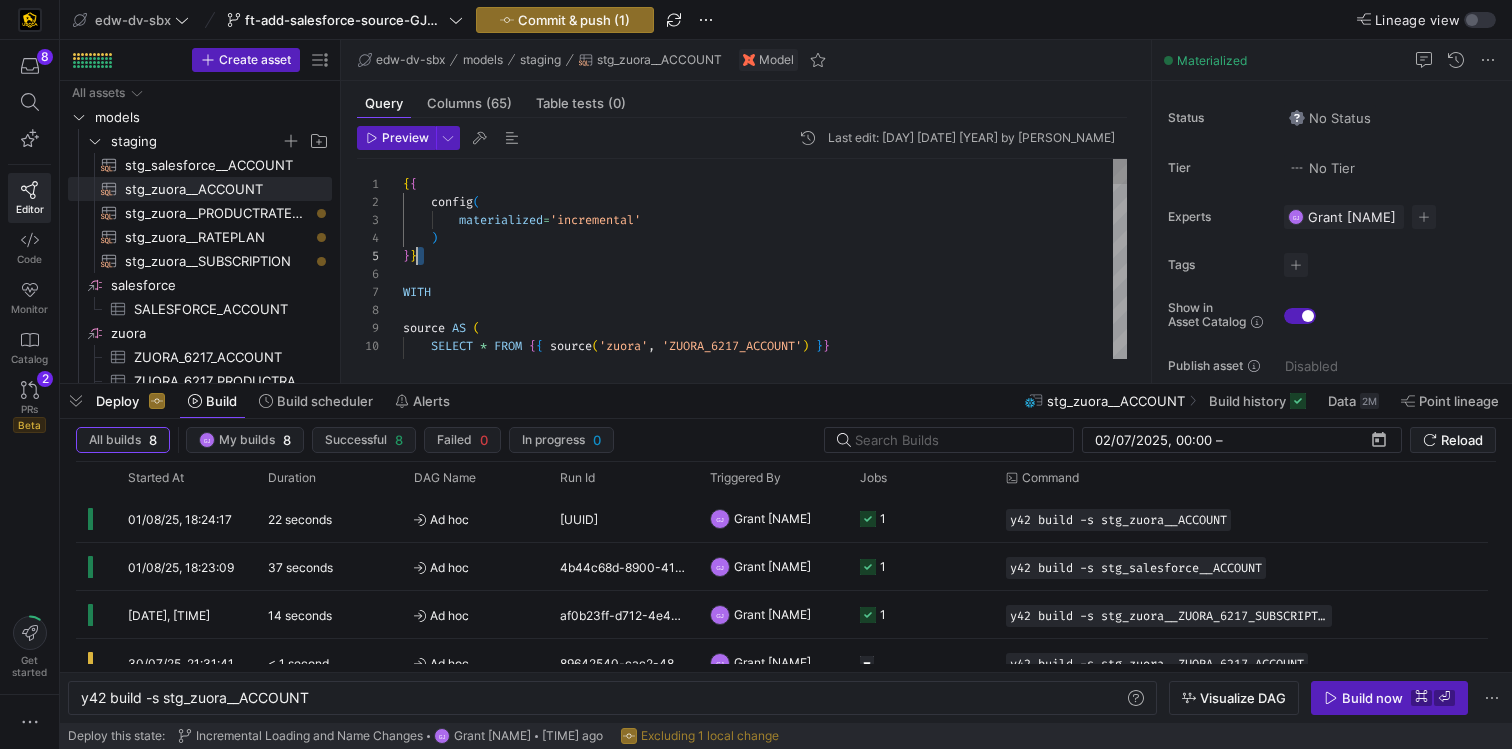 scroll, scrollTop: 54, scrollLeft: 0, axis: vertical 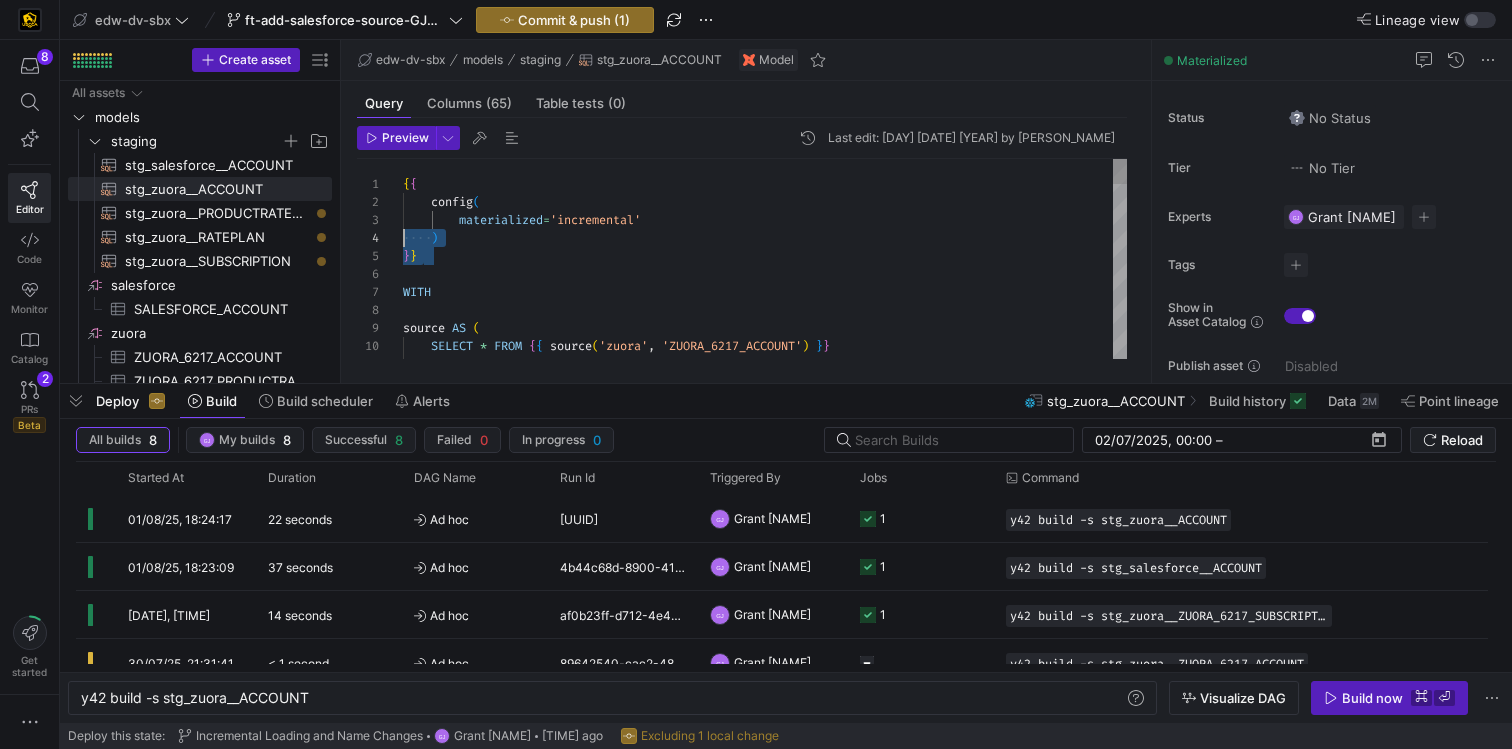 drag, startPoint x: 438, startPoint y: 265, endPoint x: 396, endPoint y: 232, distance: 53.413483 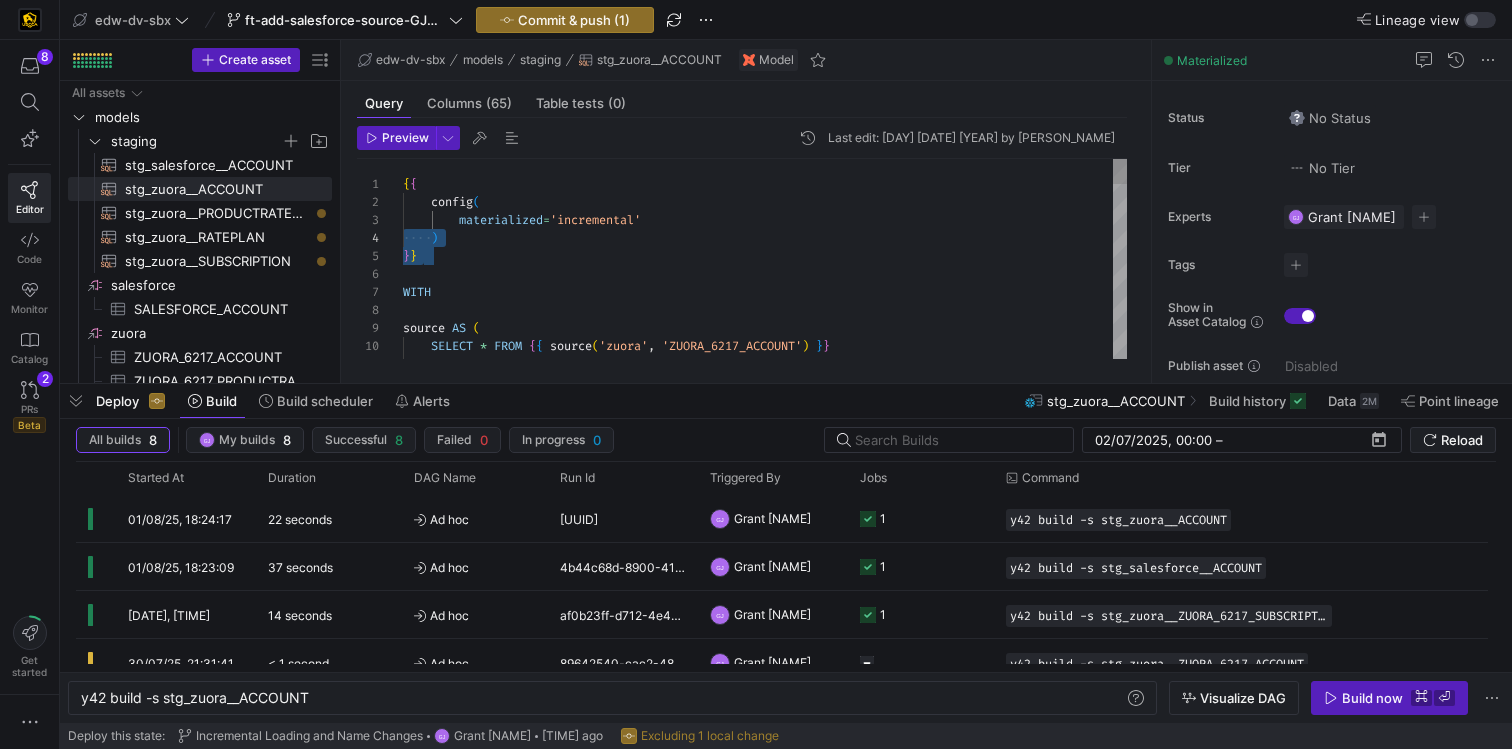 click on "{ {      config (          materialized = 'incremental'      ) } } WITH source   AS   (      SELECT   *   FROM   { {   source ( 'zuora' ,   'ZUORA_6217_ACCOUNT' )   } }" at bounding box center (765, 959) 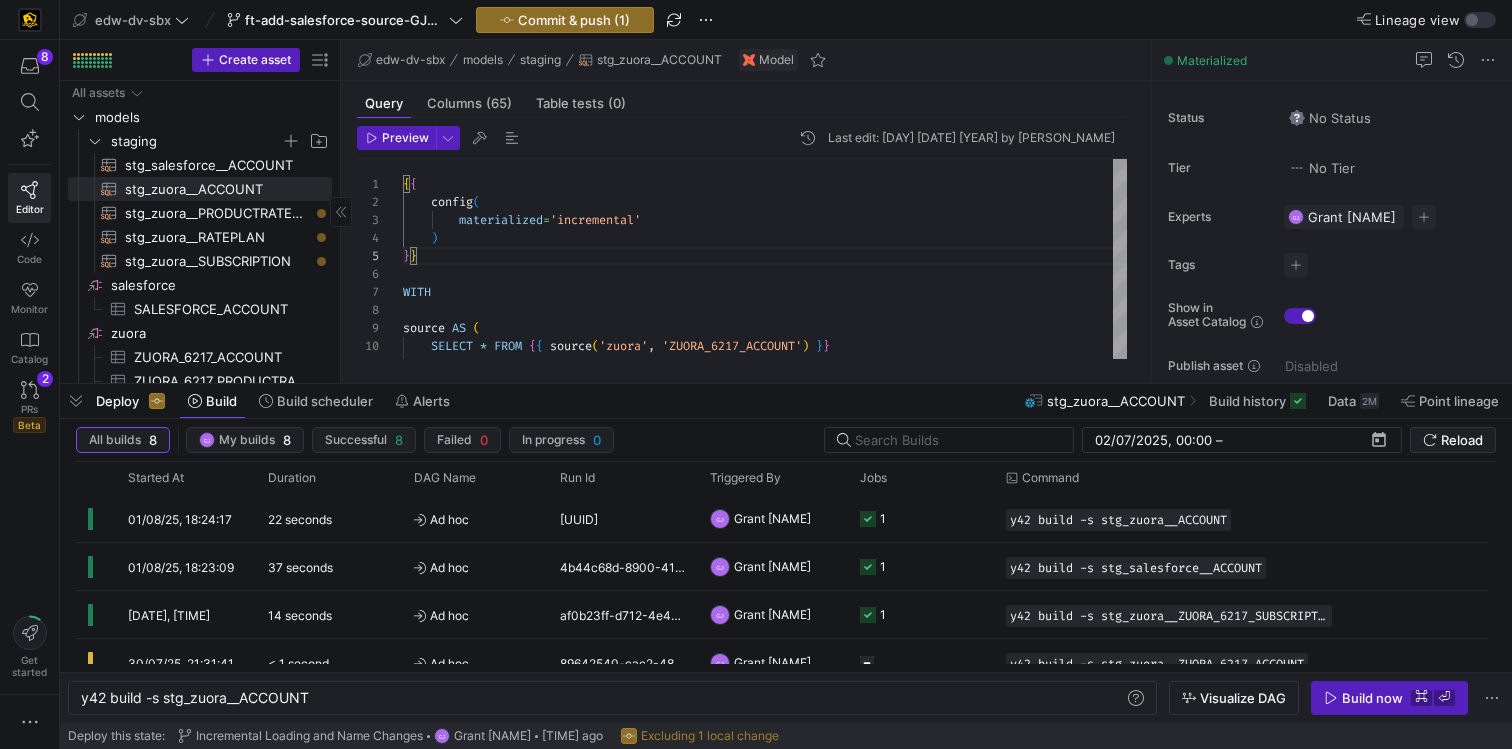 click on "stg_salesforce__ACCOUNT​​​​​​​​​​" 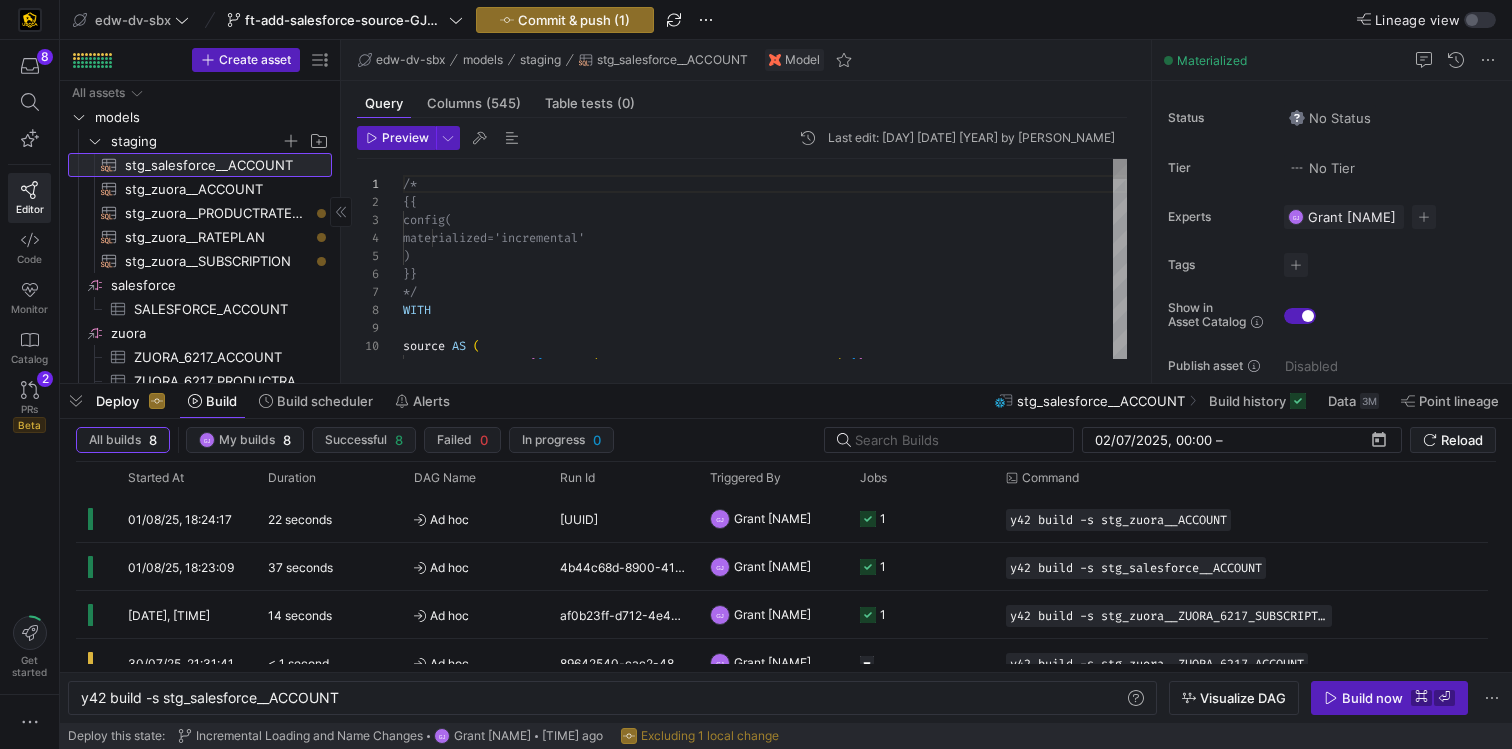 scroll, scrollTop: 0, scrollLeft: 0, axis: both 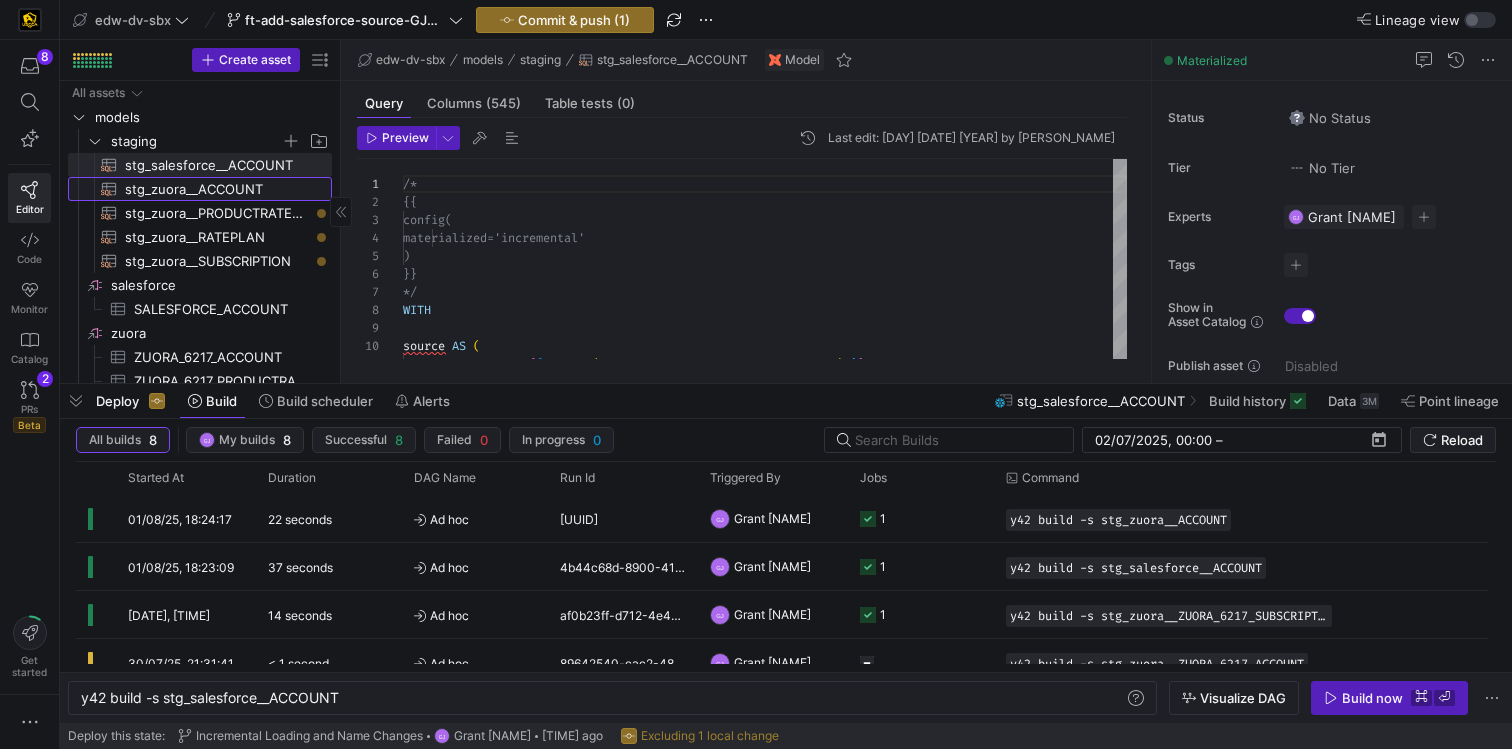 click on "stg_zuora__ACCOUNT​​​​​​​​​​" 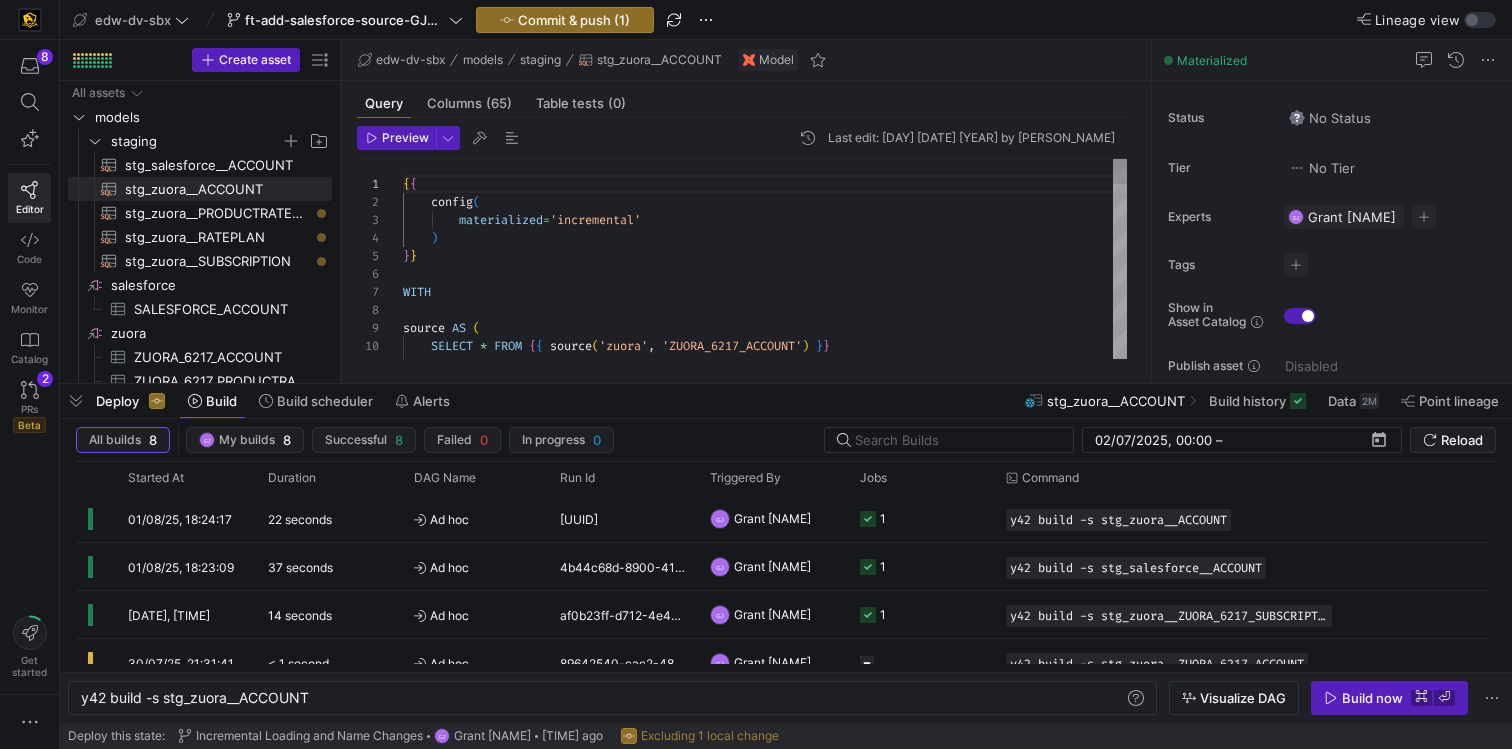 click on "{ {      config (          materialized = 'incremental'      ) } } WITH source   AS   (      SELECT   *   FROM   { {   source ( 'zuora' ,   'ZUORA_6217_ACCOUNT' )   } }" at bounding box center [765, 959] 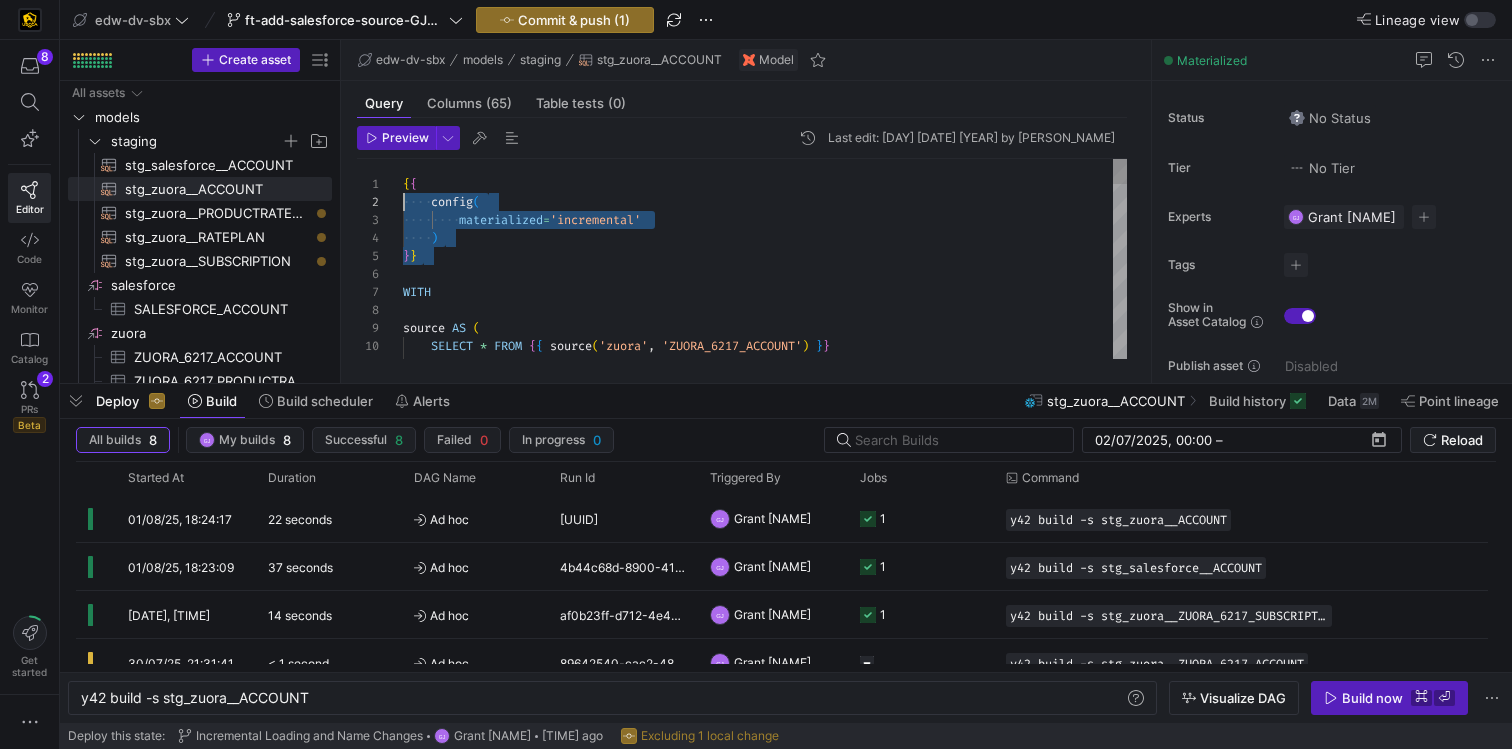 scroll, scrollTop: 0, scrollLeft: 0, axis: both 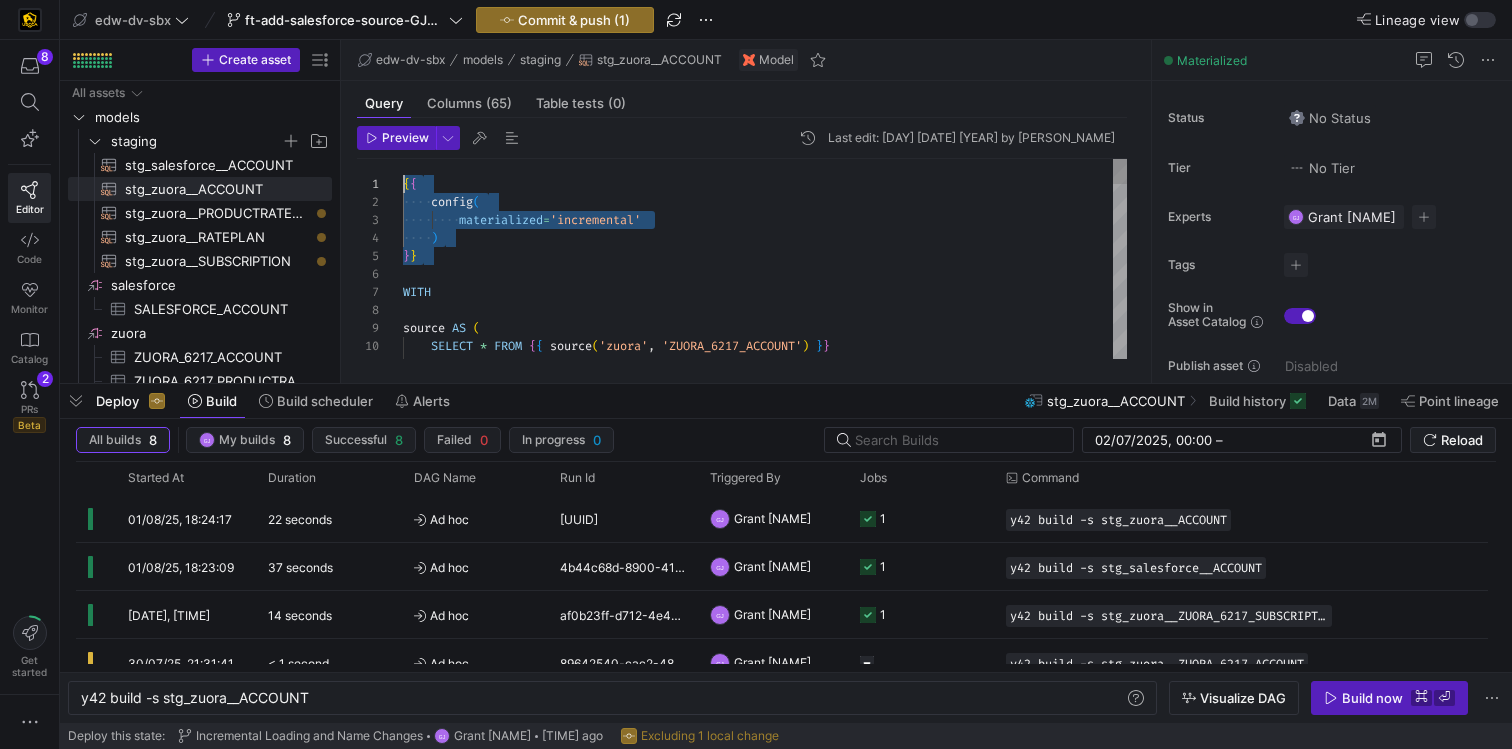 drag, startPoint x: 423, startPoint y: 278, endPoint x: 390, endPoint y: 175, distance: 108.157295 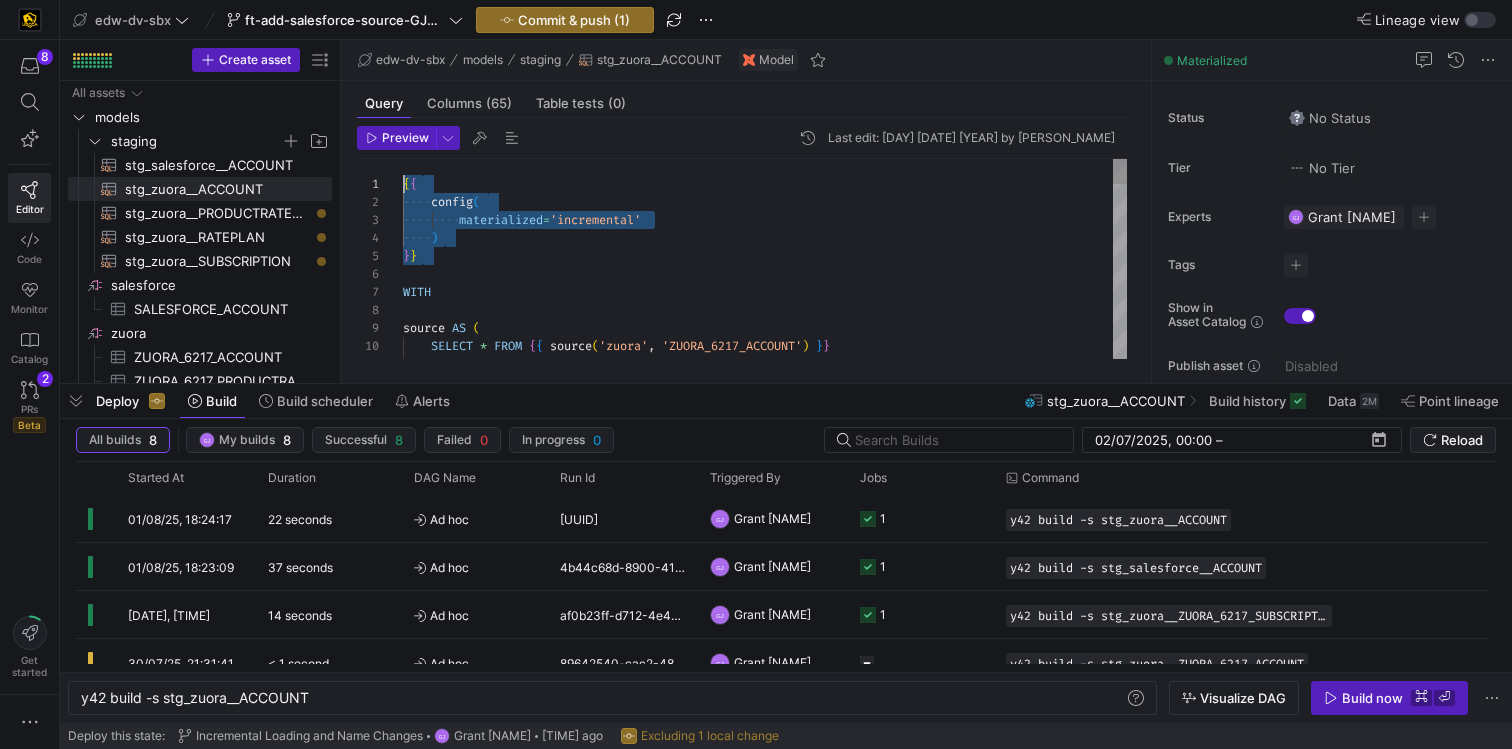scroll, scrollTop: 108, scrollLeft: 14, axis: both 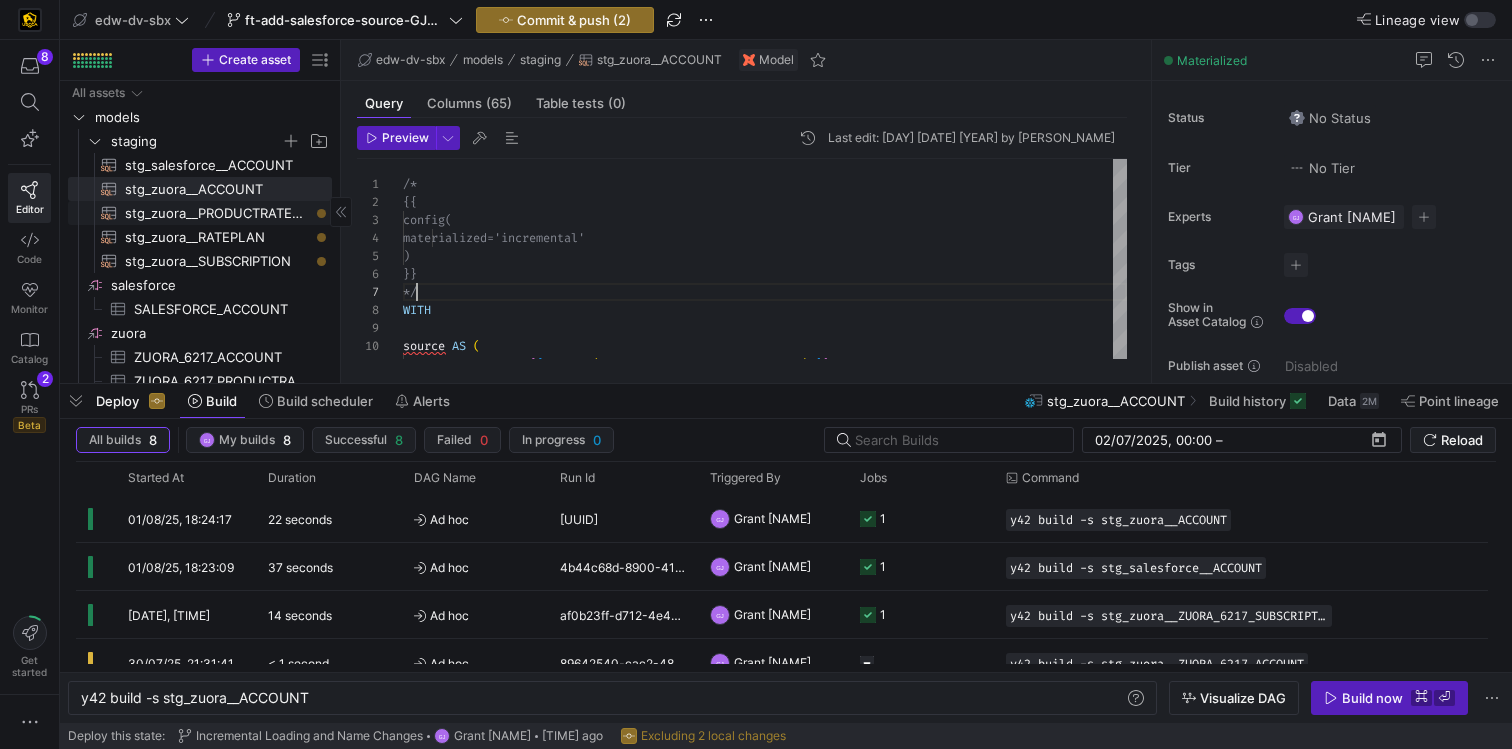 click on "stg_zuora__PRODUCTRATEPLAN​​​​​​​​​​" 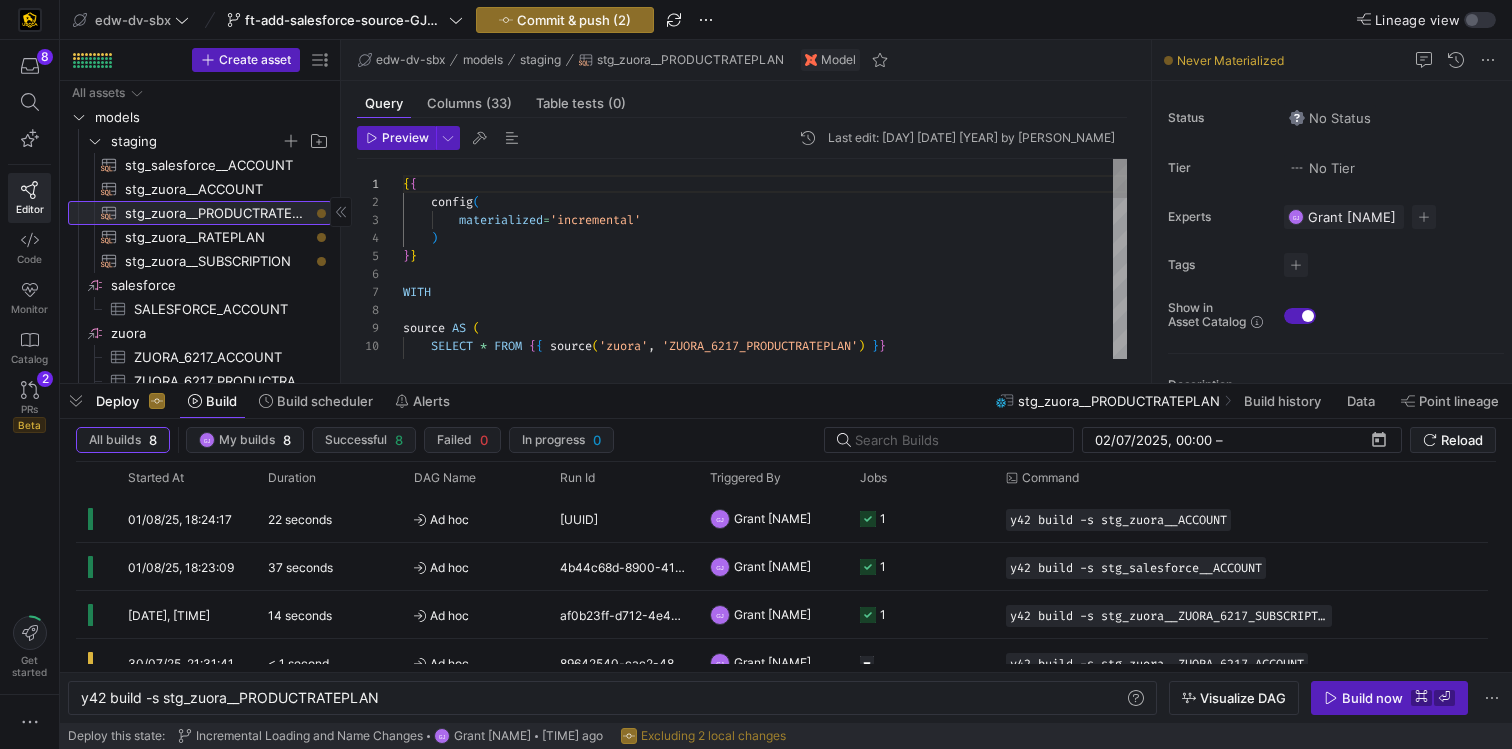 scroll, scrollTop: 0, scrollLeft: 0, axis: both 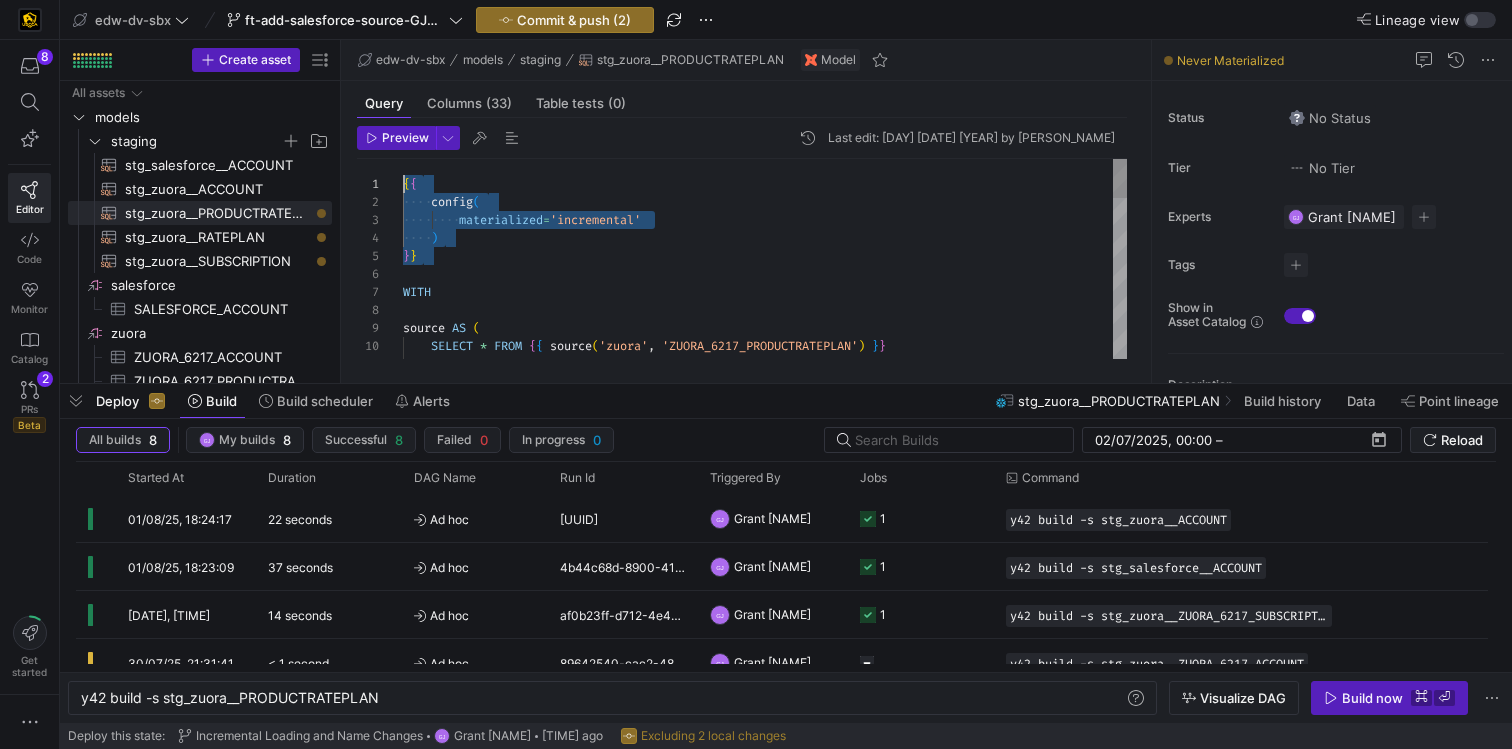 drag, startPoint x: 454, startPoint y: 275, endPoint x: 381, endPoint y: 182, distance: 118.22859 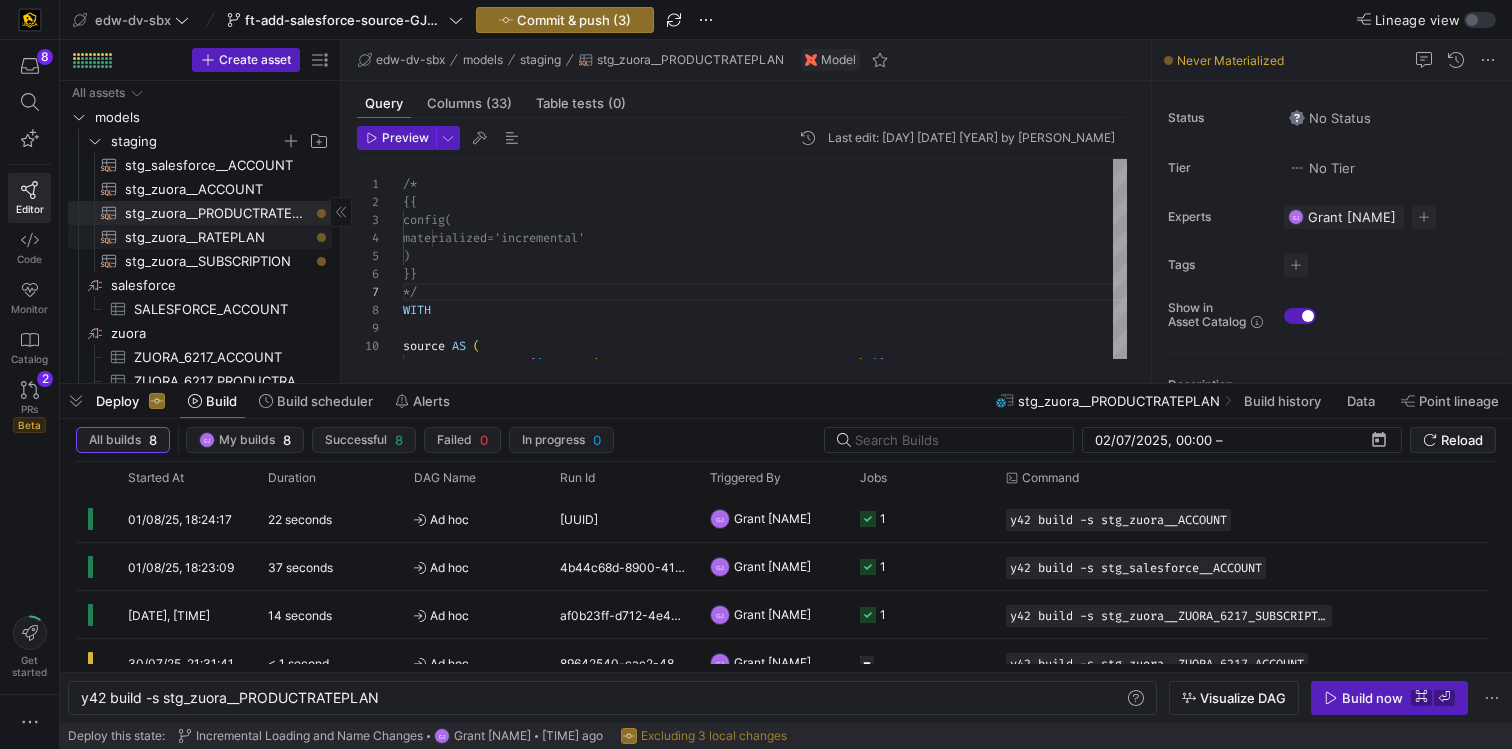 click on "stg_zuora__RATEPLAN​​​​​​​​​​" 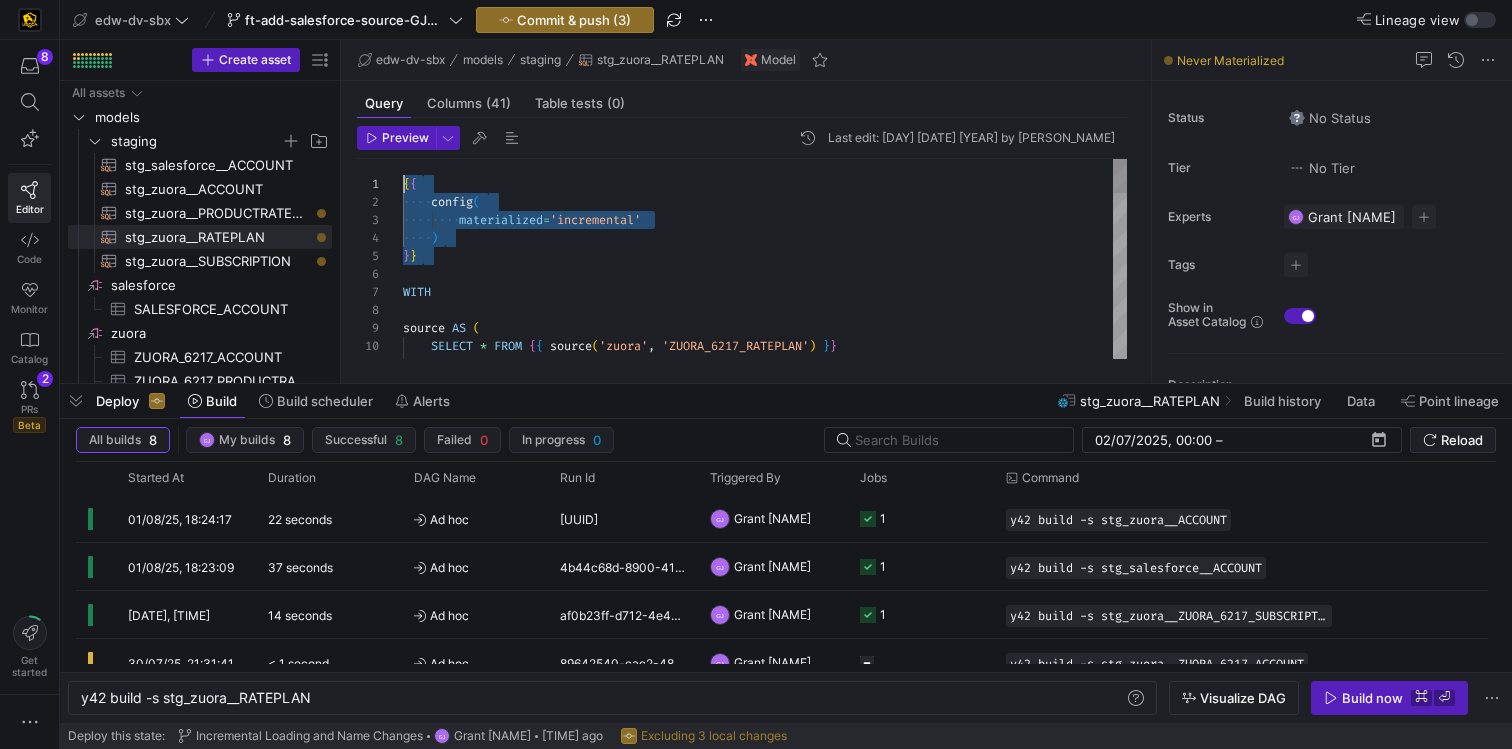 drag, startPoint x: 437, startPoint y: 278, endPoint x: 385, endPoint y: 176, distance: 114.49017 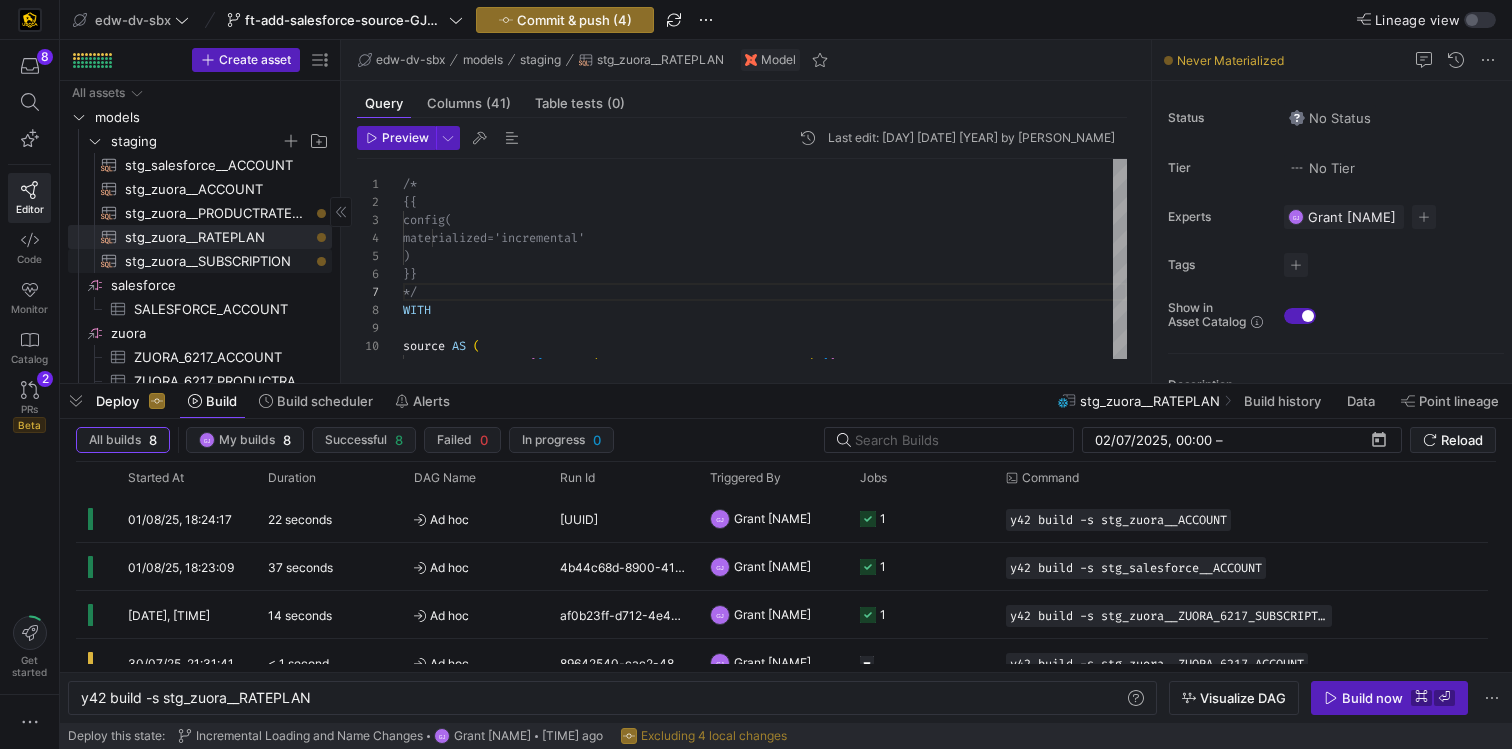 click on "stg_zuora__SUBSCRIPTION​​​​​​​​​​" 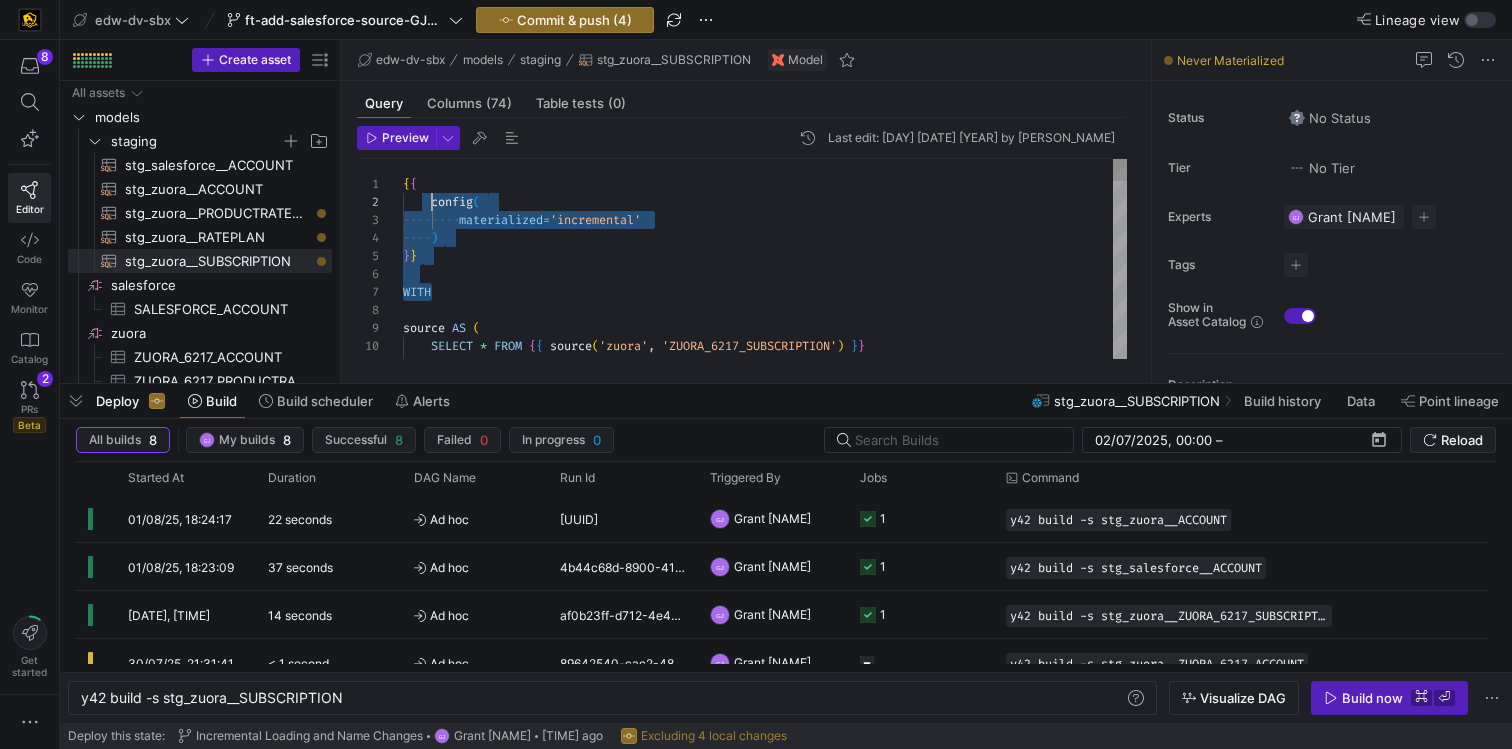 drag, startPoint x: 528, startPoint y: 283, endPoint x: 433, endPoint y: 211, distance: 119.20151 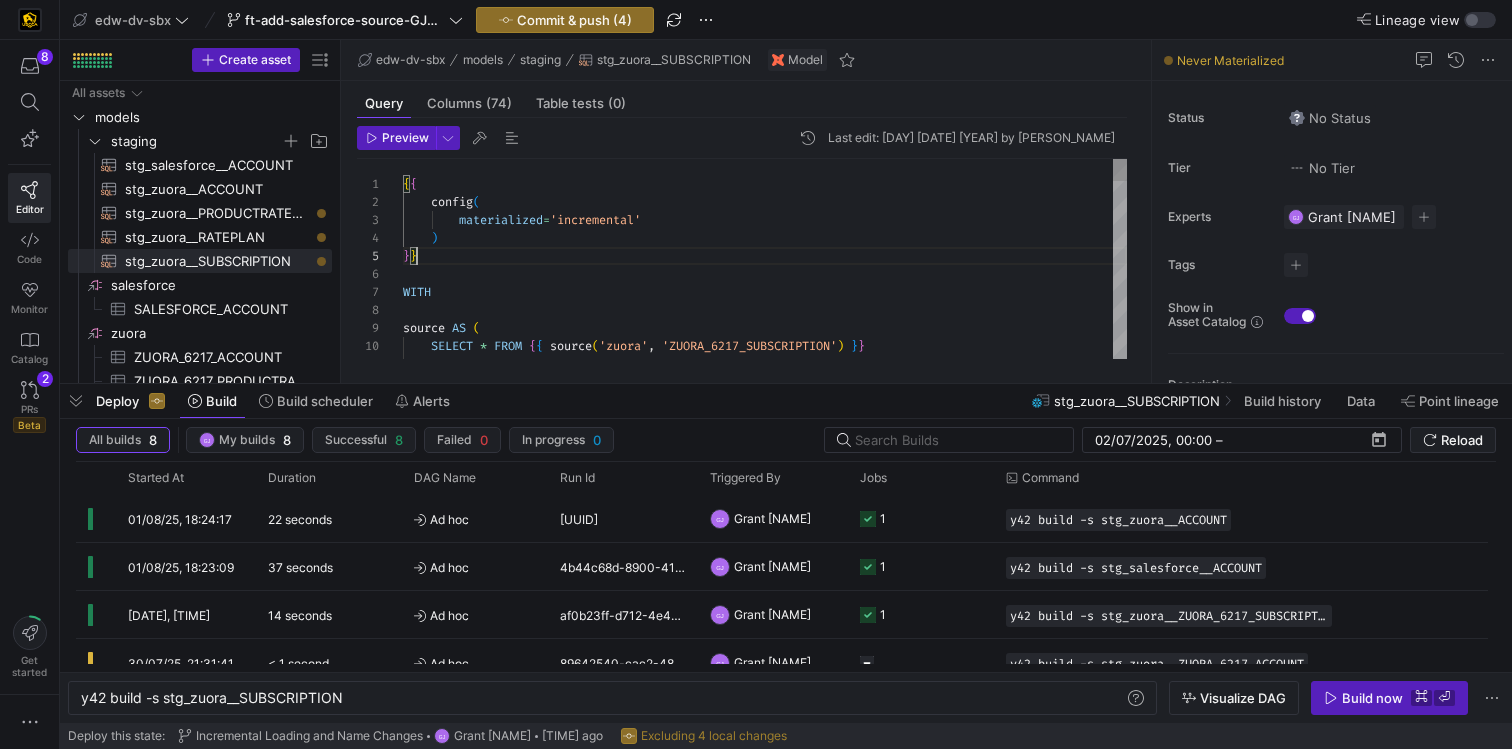 click on "{ {      config (          materialized = 'incremental'      ) } } WITH source   AS   (      SELECT   *   FROM   { {   source ( 'zuora' ,   'ZUORA_6217_SUBSCRIPTION' )   } }" at bounding box center (765, 1040) 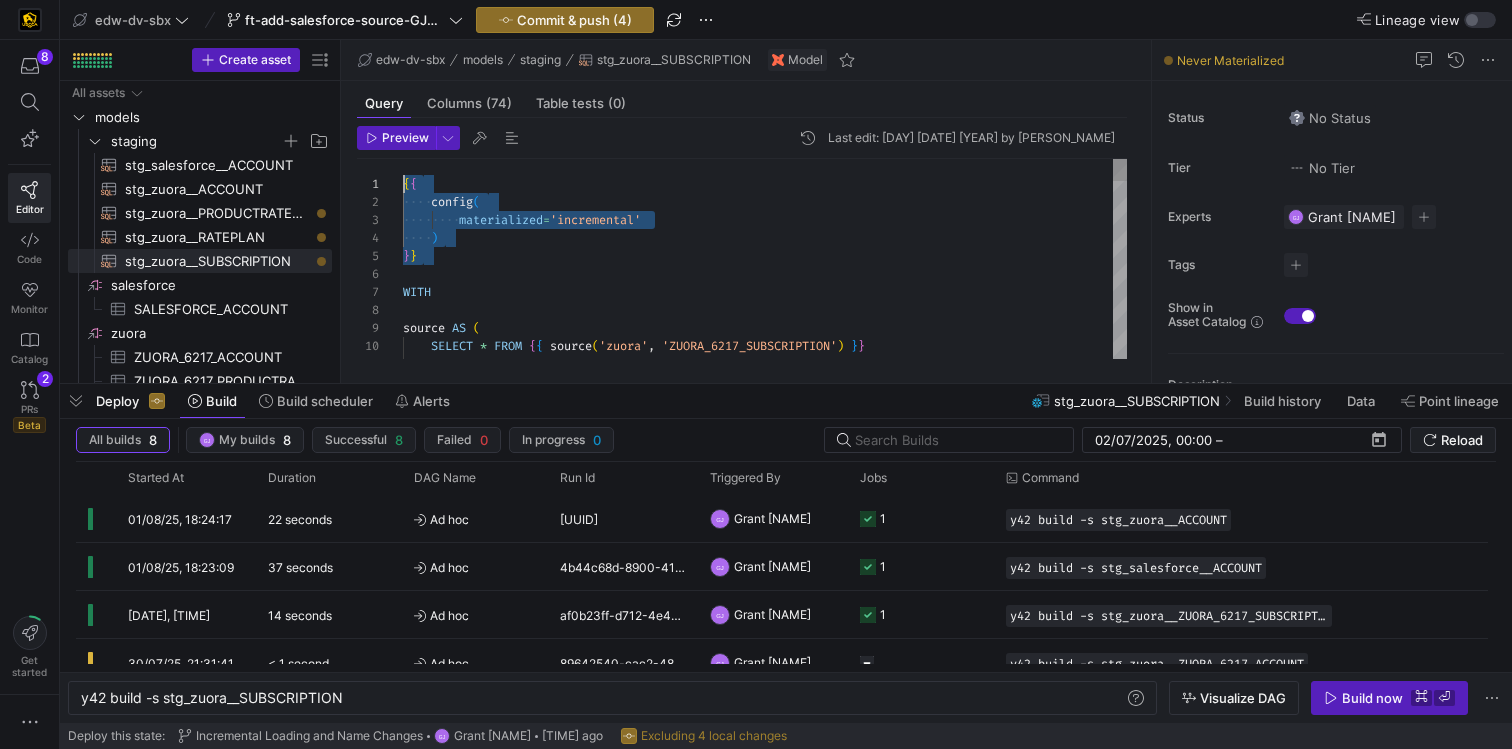 drag, startPoint x: 430, startPoint y: 274, endPoint x: 395, endPoint y: 172, distance: 107.837845 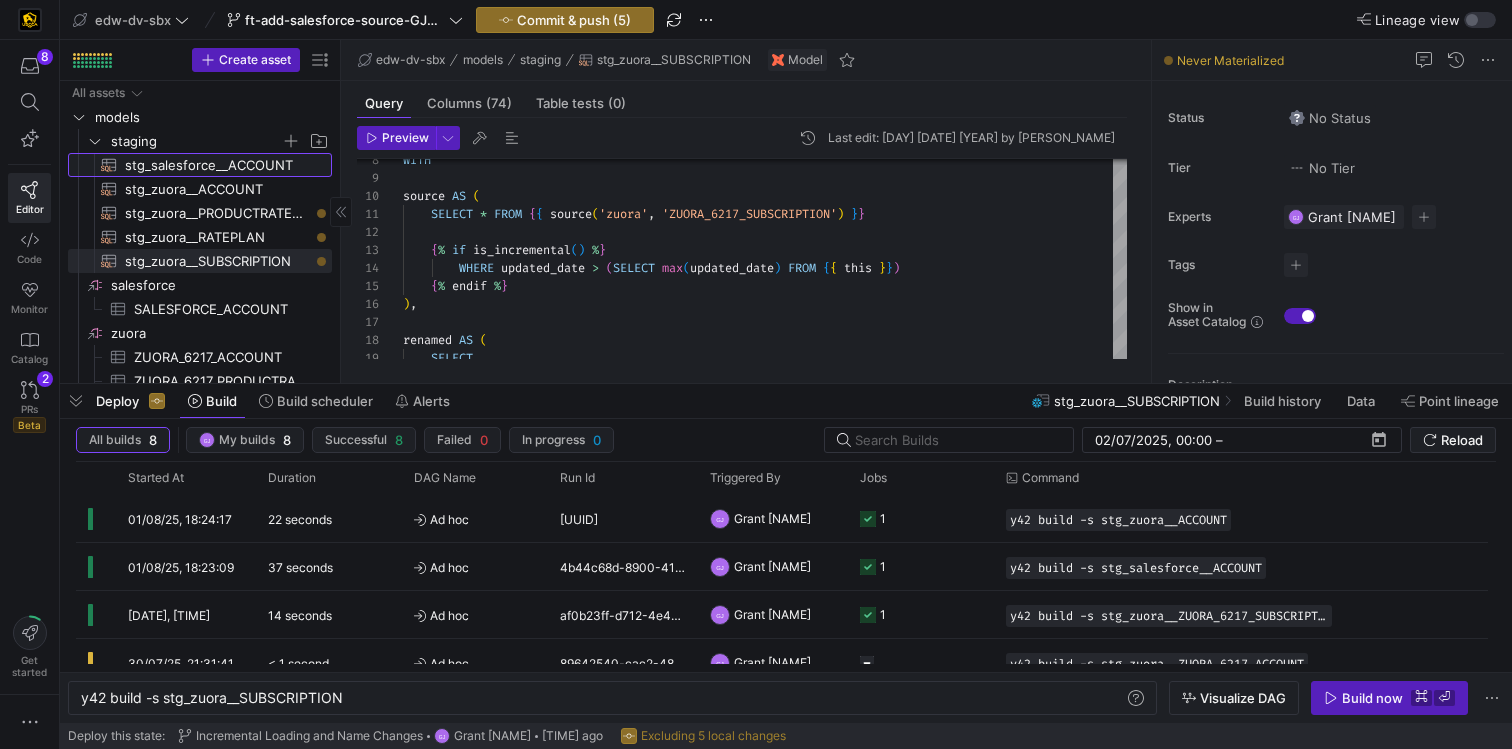 click on "stg_salesforce__ACCOUNT​​​​​​​​​​" 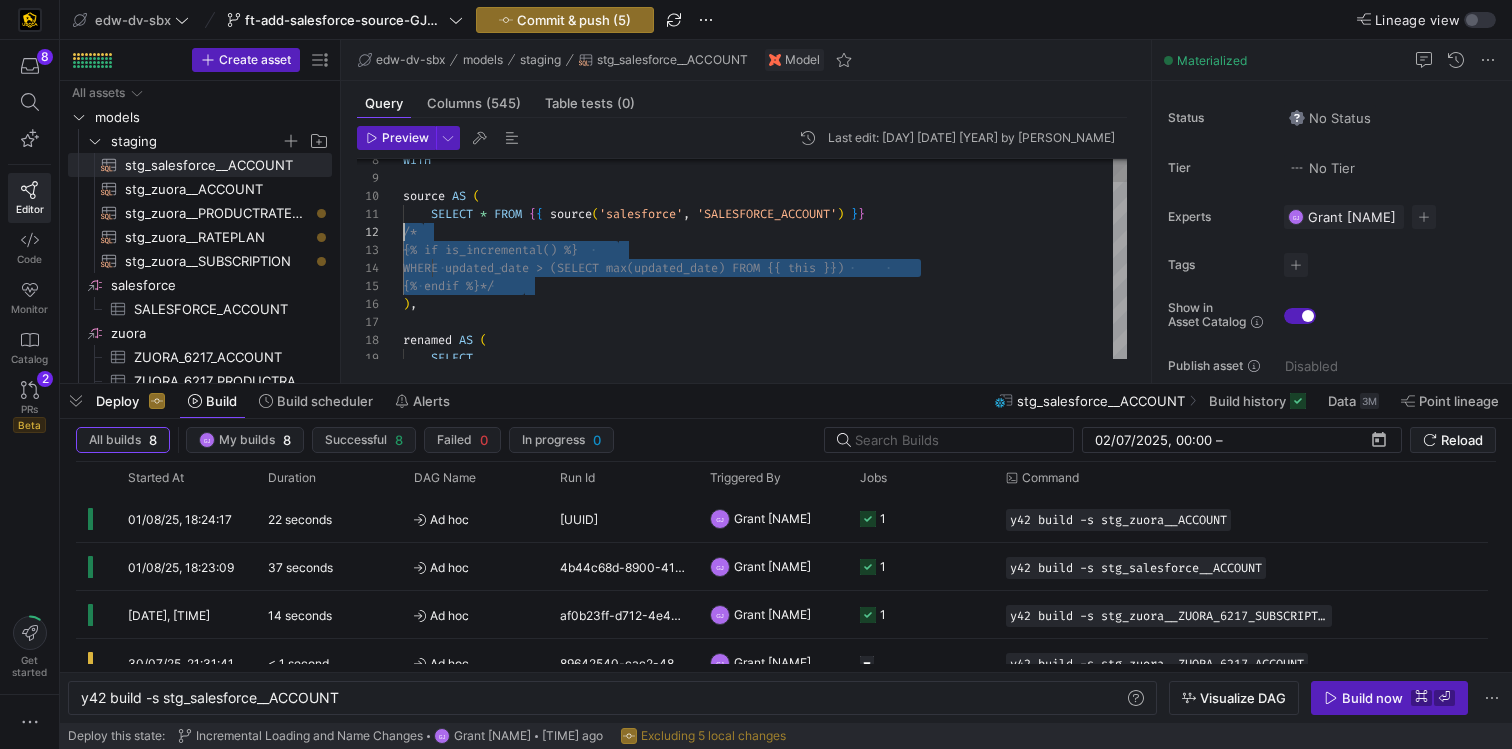 drag, startPoint x: 531, startPoint y: 286, endPoint x: 390, endPoint y: 232, distance: 150.98676 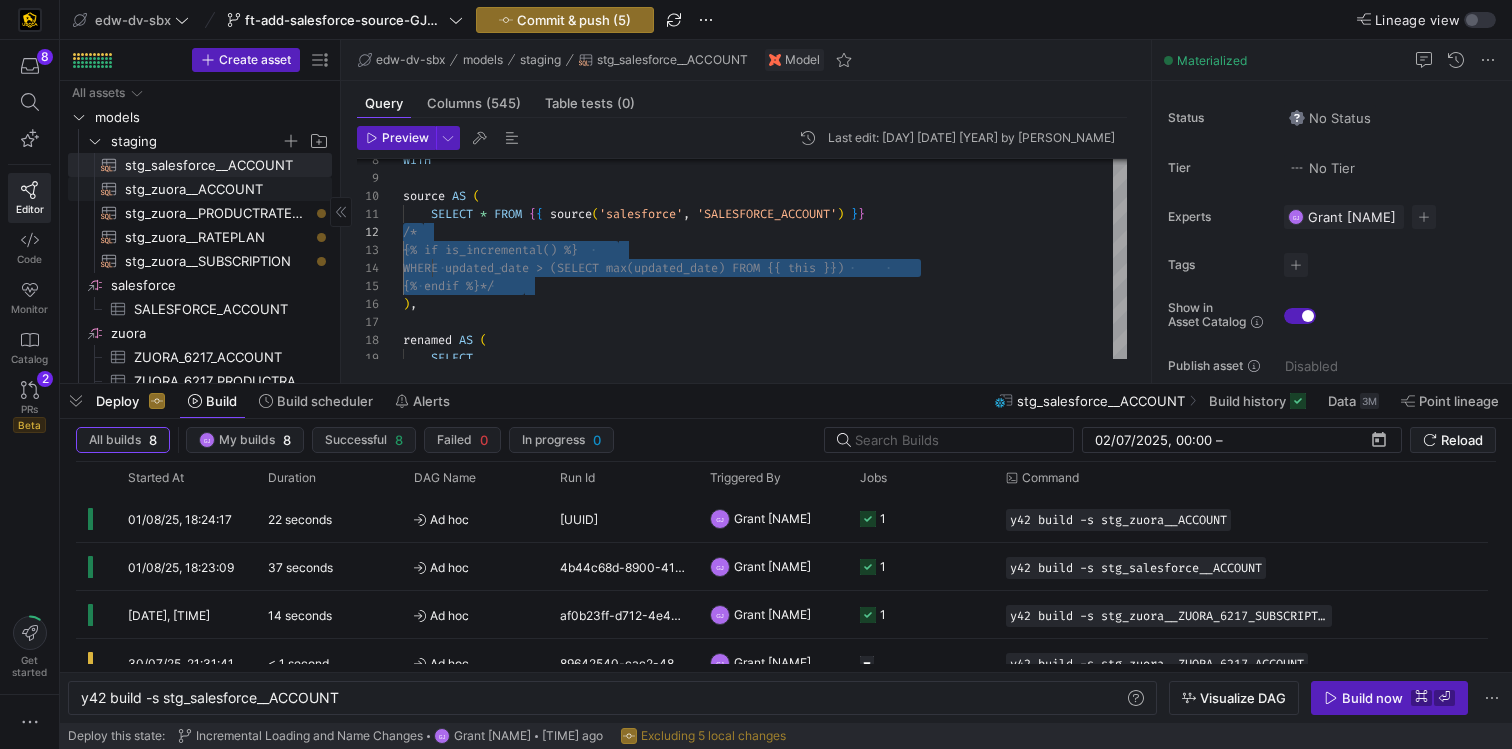 click on "stg_zuora__ACCOUNT​​​​​​​​​​" 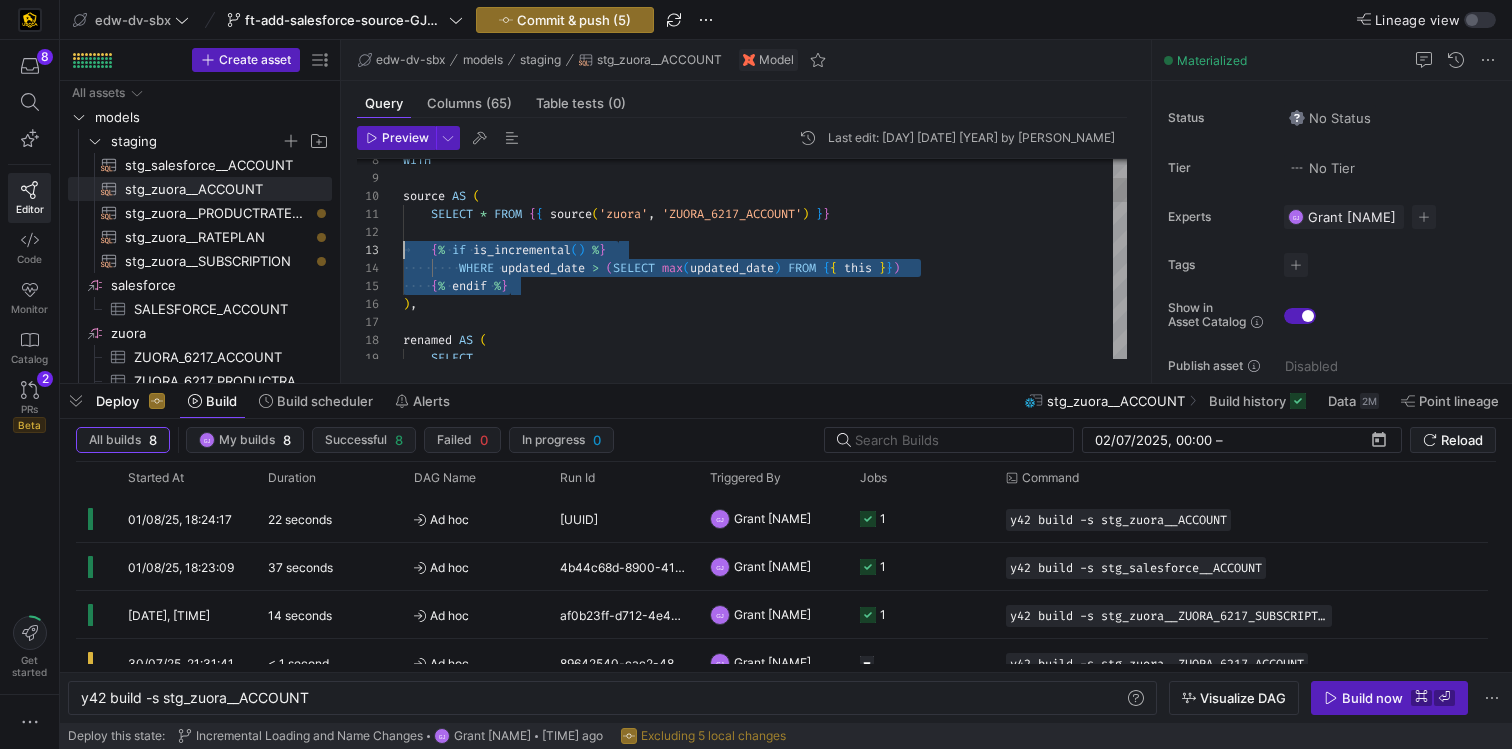 drag, startPoint x: 522, startPoint y: 286, endPoint x: 381, endPoint y: 242, distance: 147.7058 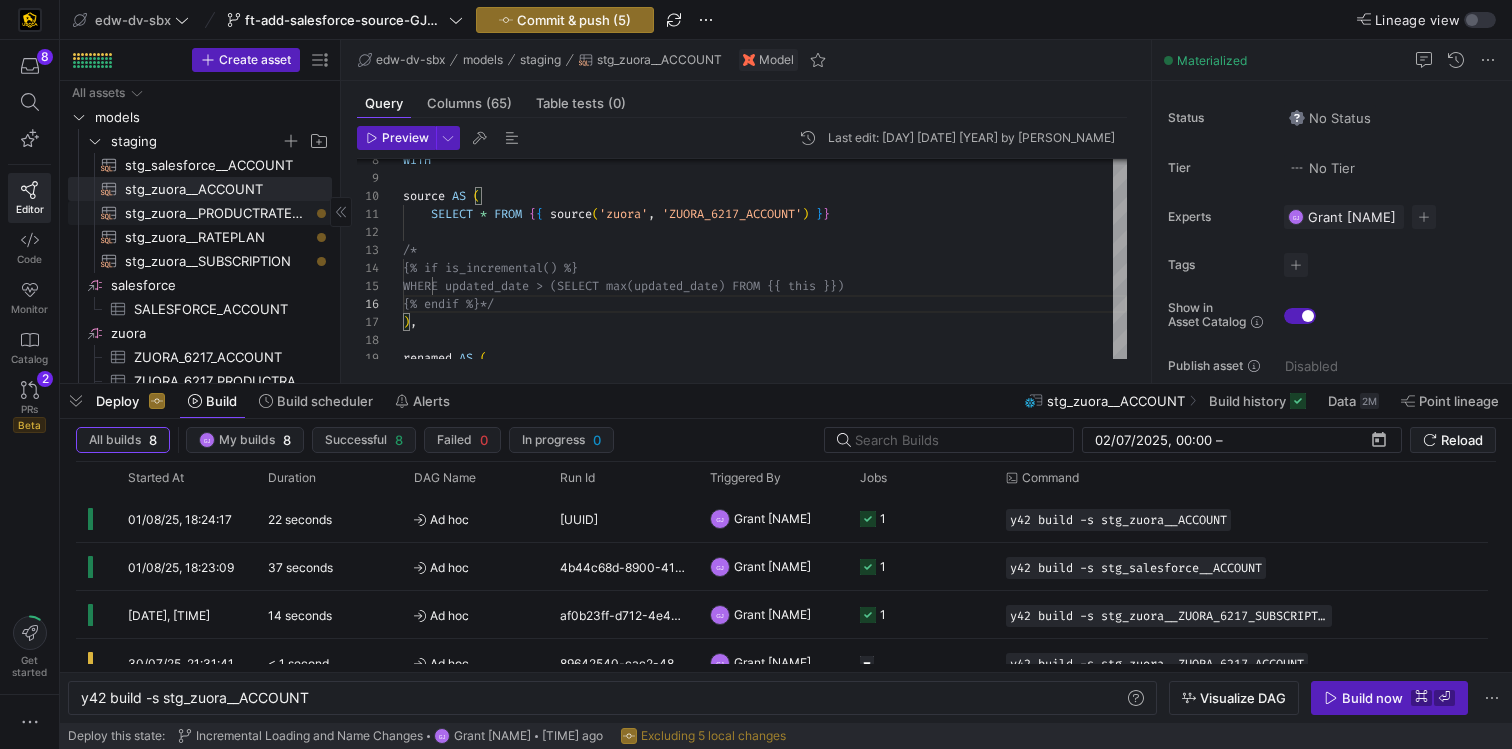 click on "stg_zuora__PRODUCTRATEPLAN​​​​​​​​​​" 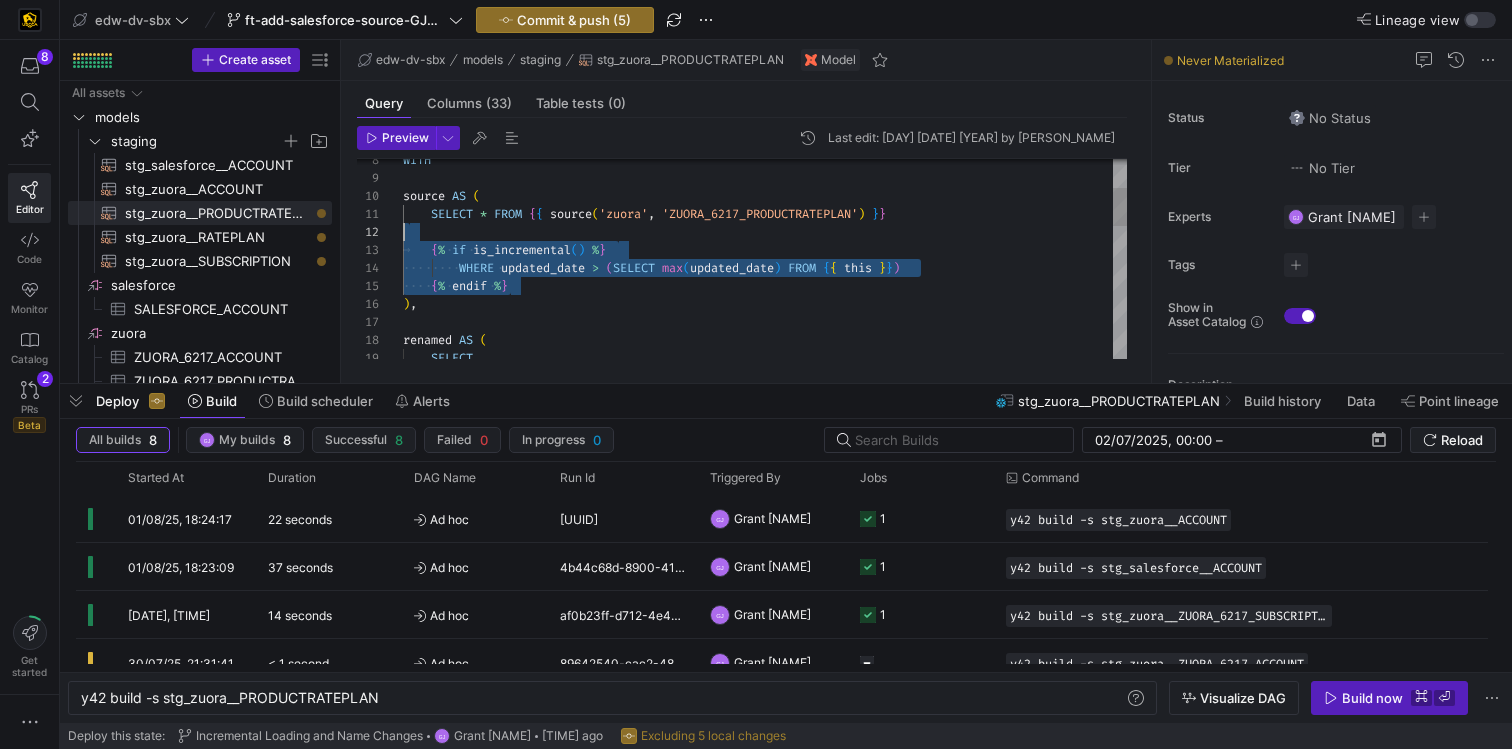 drag, startPoint x: 513, startPoint y: 294, endPoint x: 405, endPoint y: 238, distance: 121.65525 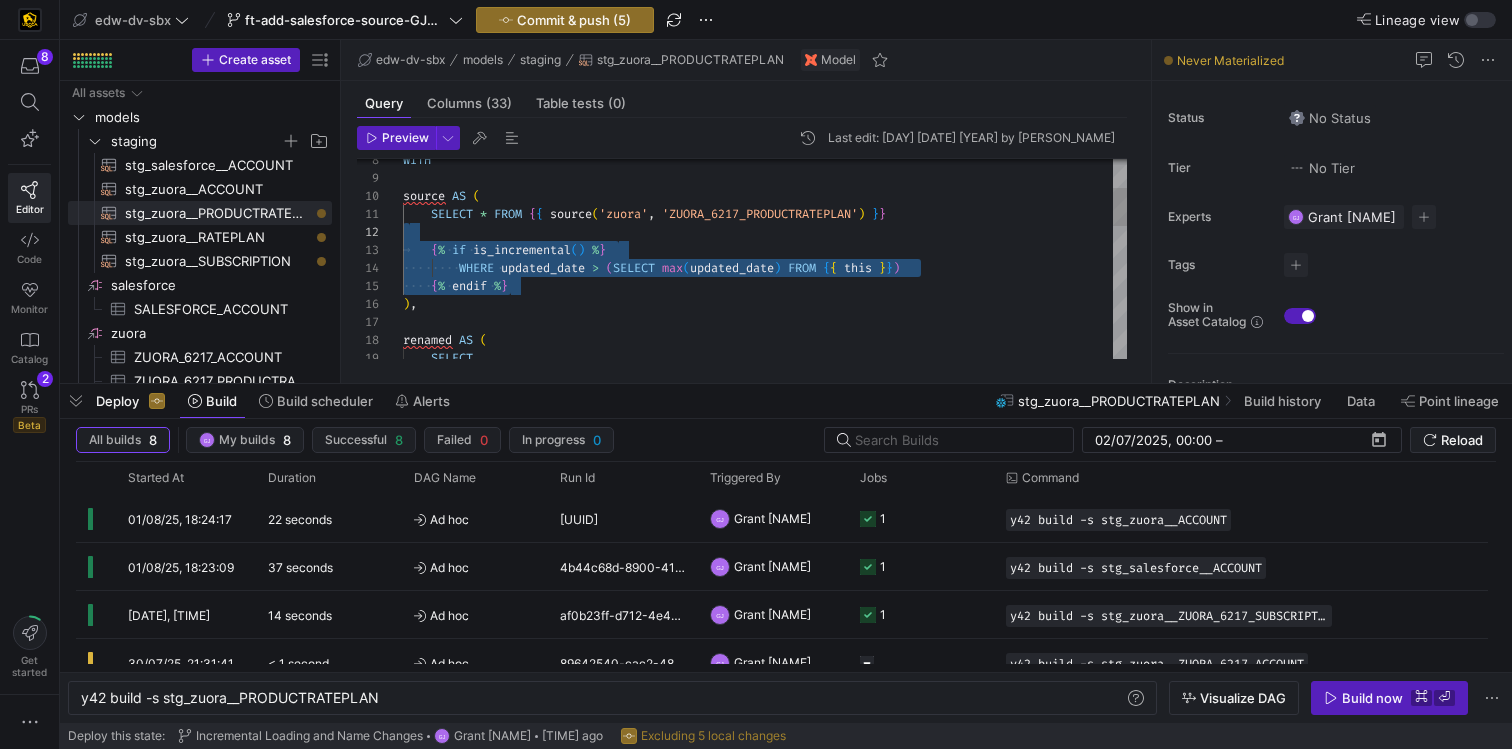 click on "WITH source   AS   (      SELECT   *   FROM   { {   source ( 'zuora' ,   'ZUORA_6217_PRODUCTRATEPLAN' )   } }      { %   if   is_incremental ( )   % }          WHERE   updated_date   >   ( SELECT   max ( updated_date )   FROM   { {   this   } } )      { %   endif   % } ) , renamed   AS   (      SELECT" at bounding box center [765, 530] 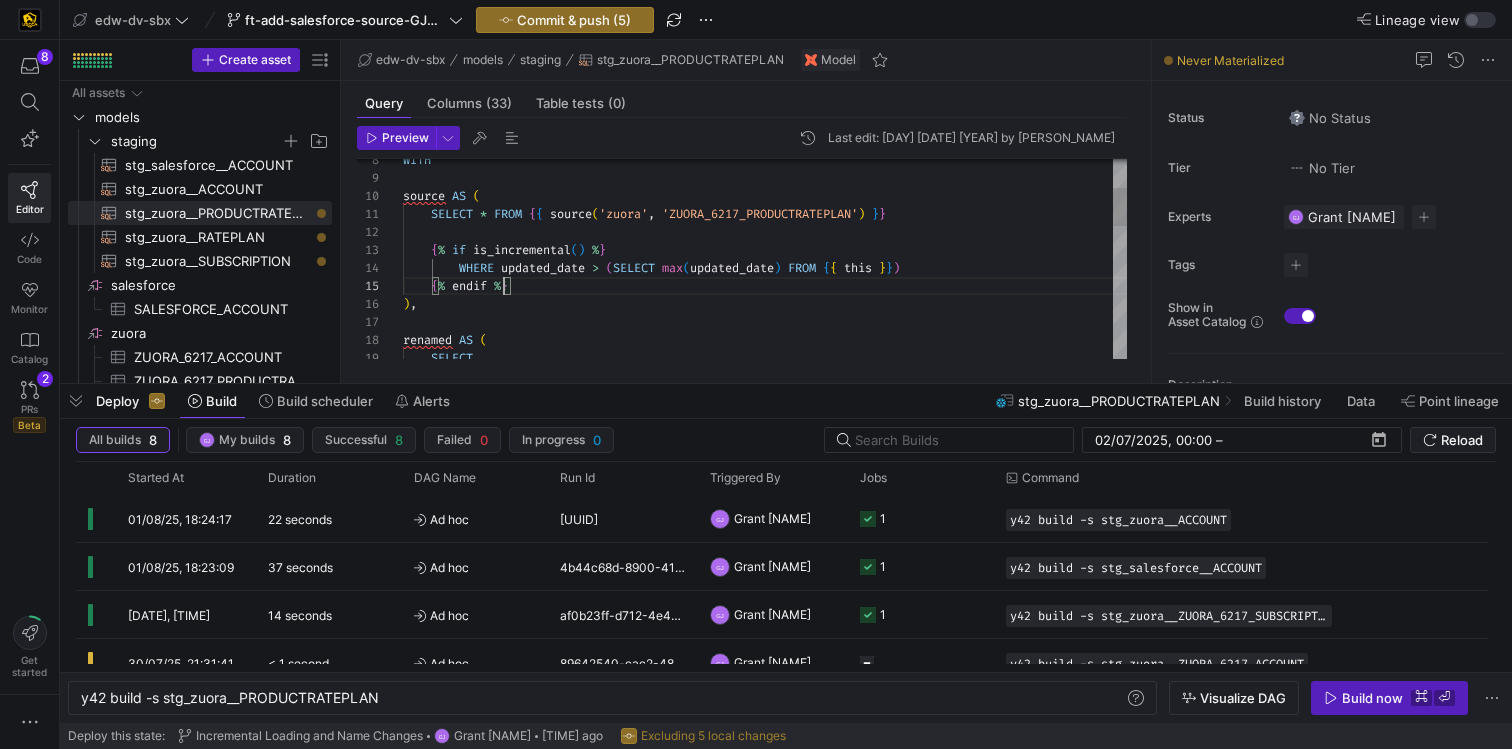 click on "WITH source   AS   (      SELECT   *   FROM   { {   source ( 'zuora' ,   'ZUORA_6217_PRODUCTRATEPLAN' )   } }      { %   if   is_incremental ( )   % }          WHERE   updated_date   >   ( SELECT   max ( updated_date )   FROM   { {   this   } } )      { %   endif   % } ) , renamed   AS   (      SELECT" at bounding box center [765, 530] 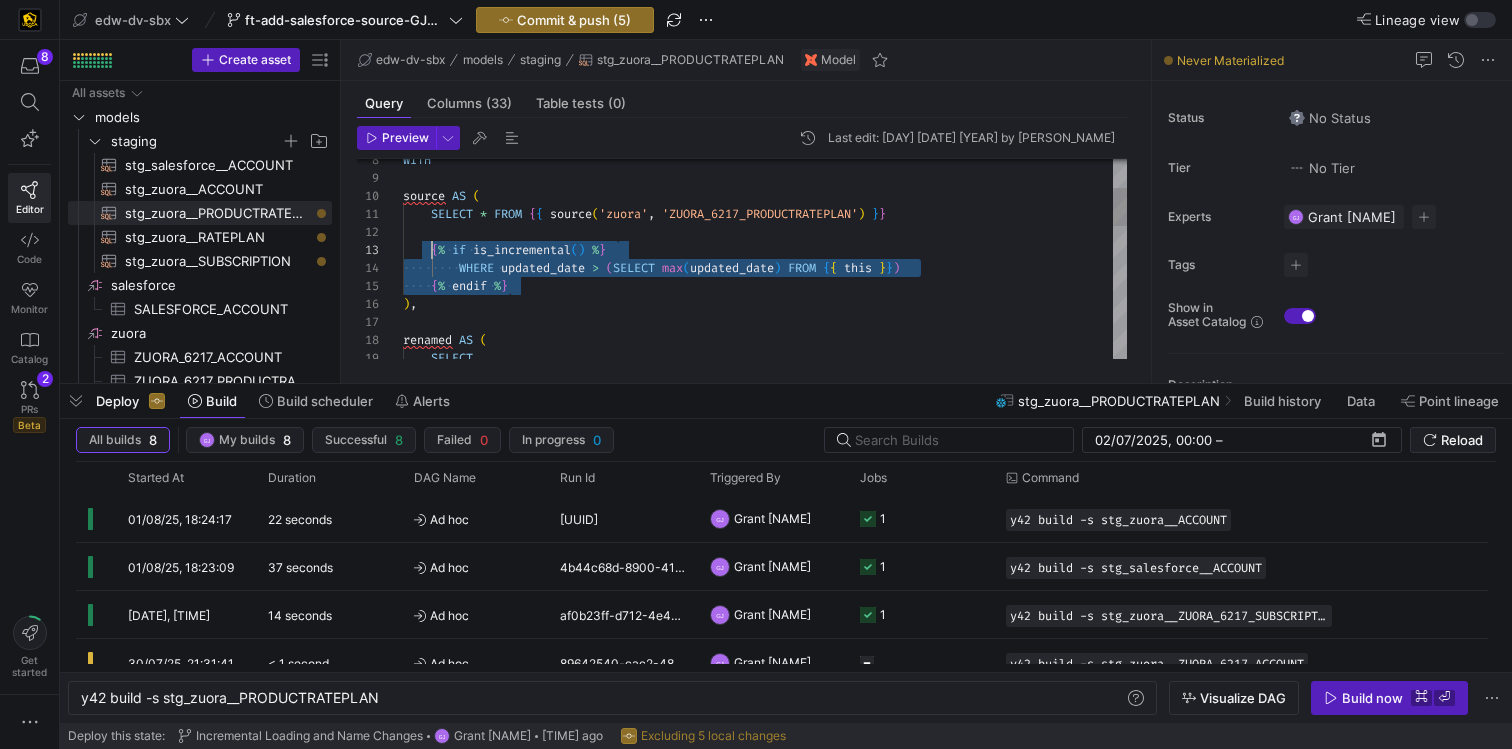 drag, startPoint x: 501, startPoint y: 281, endPoint x: 424, endPoint y: 249, distance: 83.38465 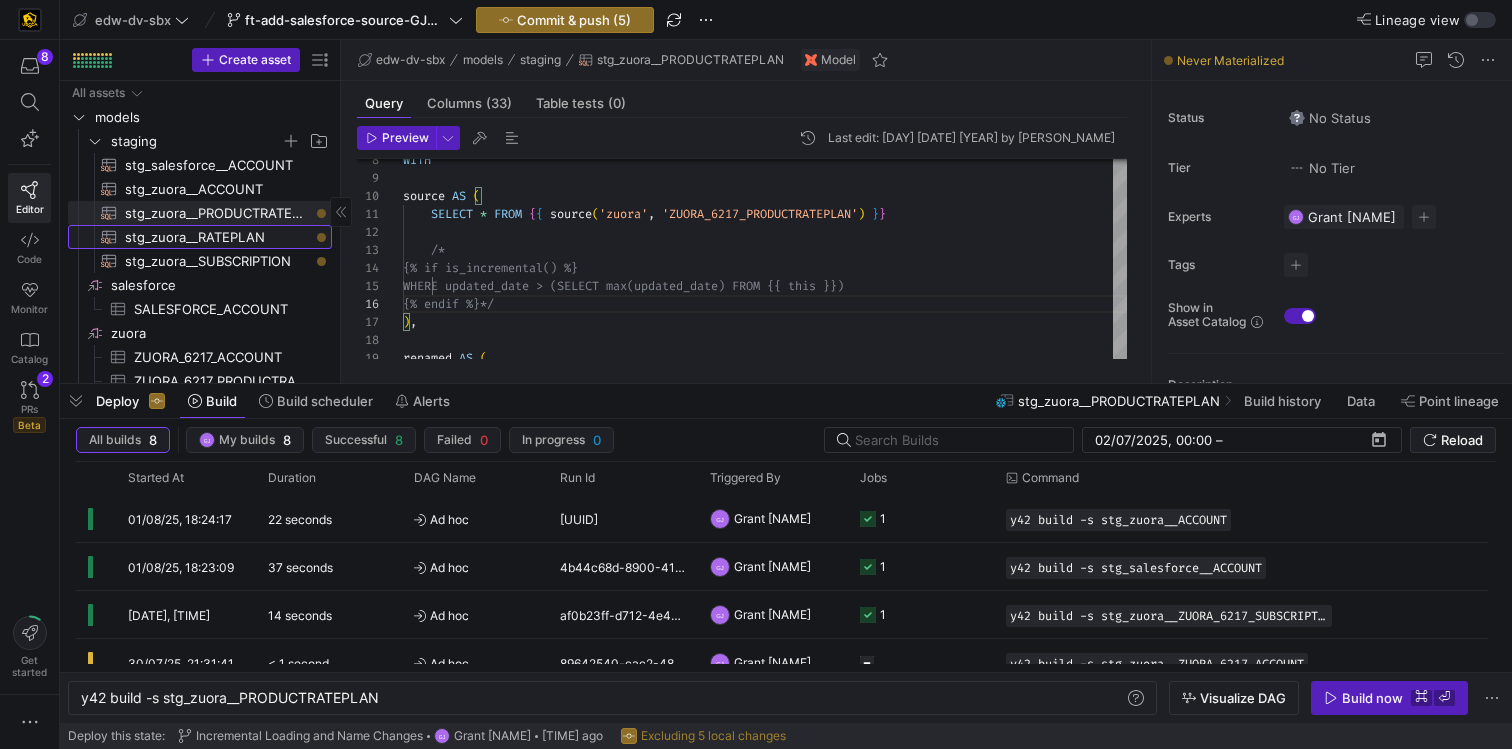 click on "stg_zuora__RATEPLAN​​​​​​​​​​" 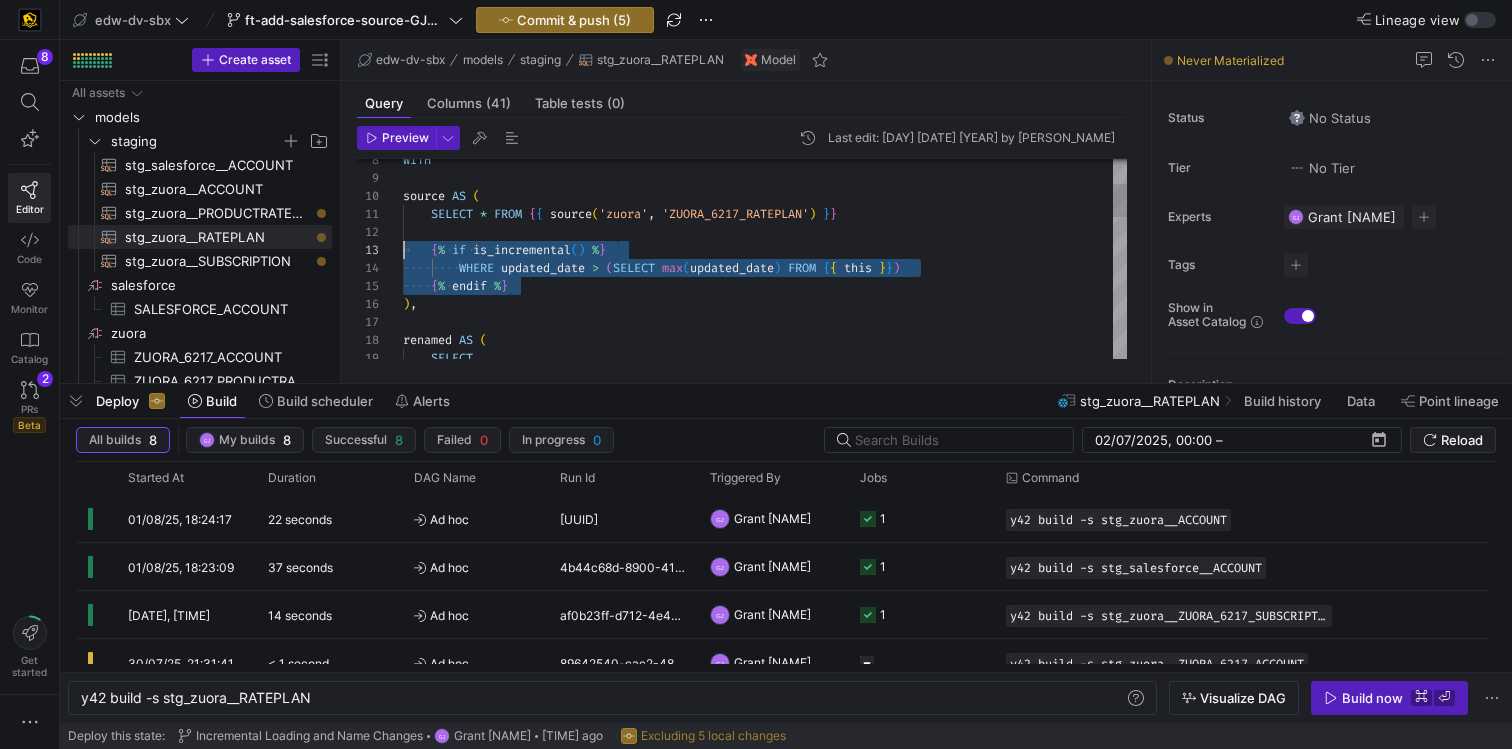 drag, startPoint x: 528, startPoint y: 293, endPoint x: 409, endPoint y: 245, distance: 128.31601 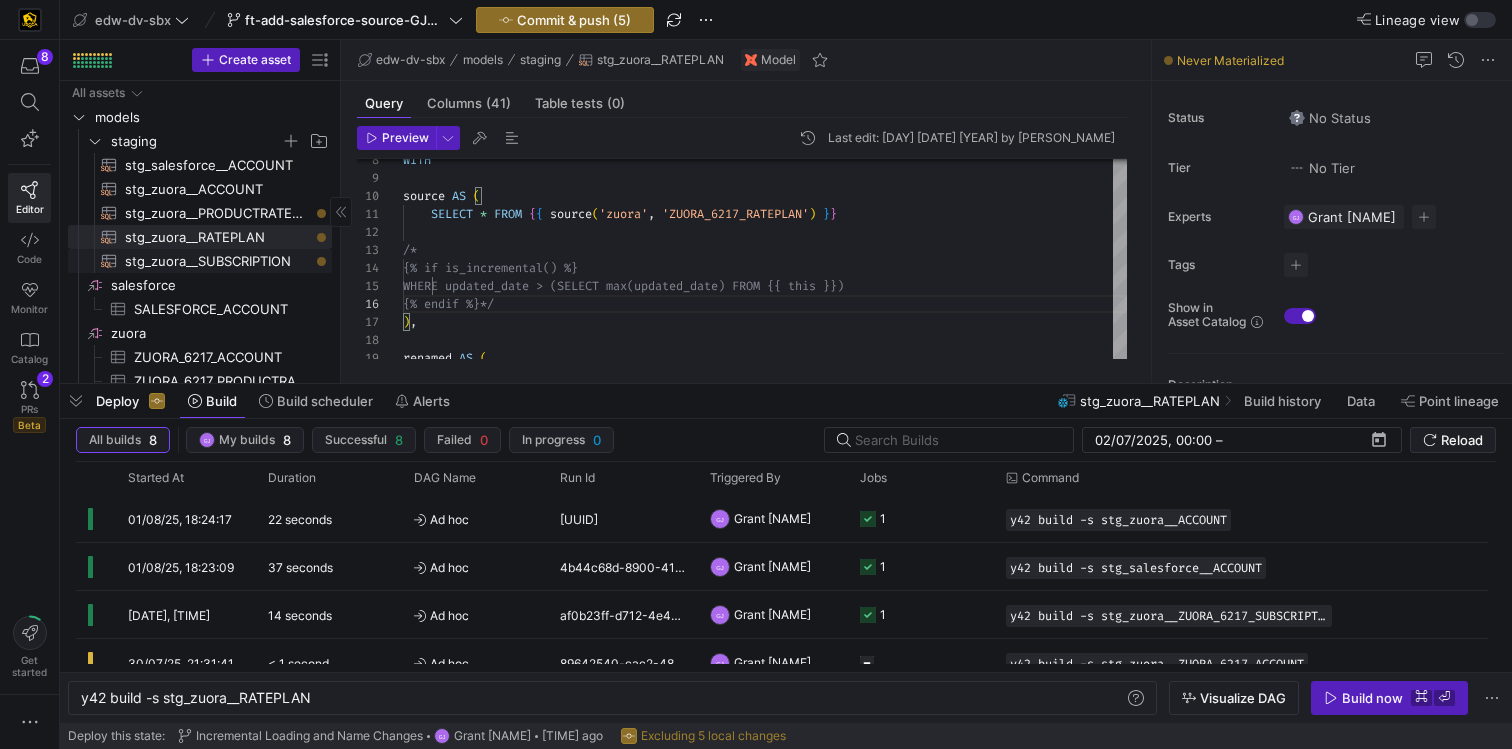 click on "stg_zuora__SUBSCRIPTION​​​​​​​​​​" 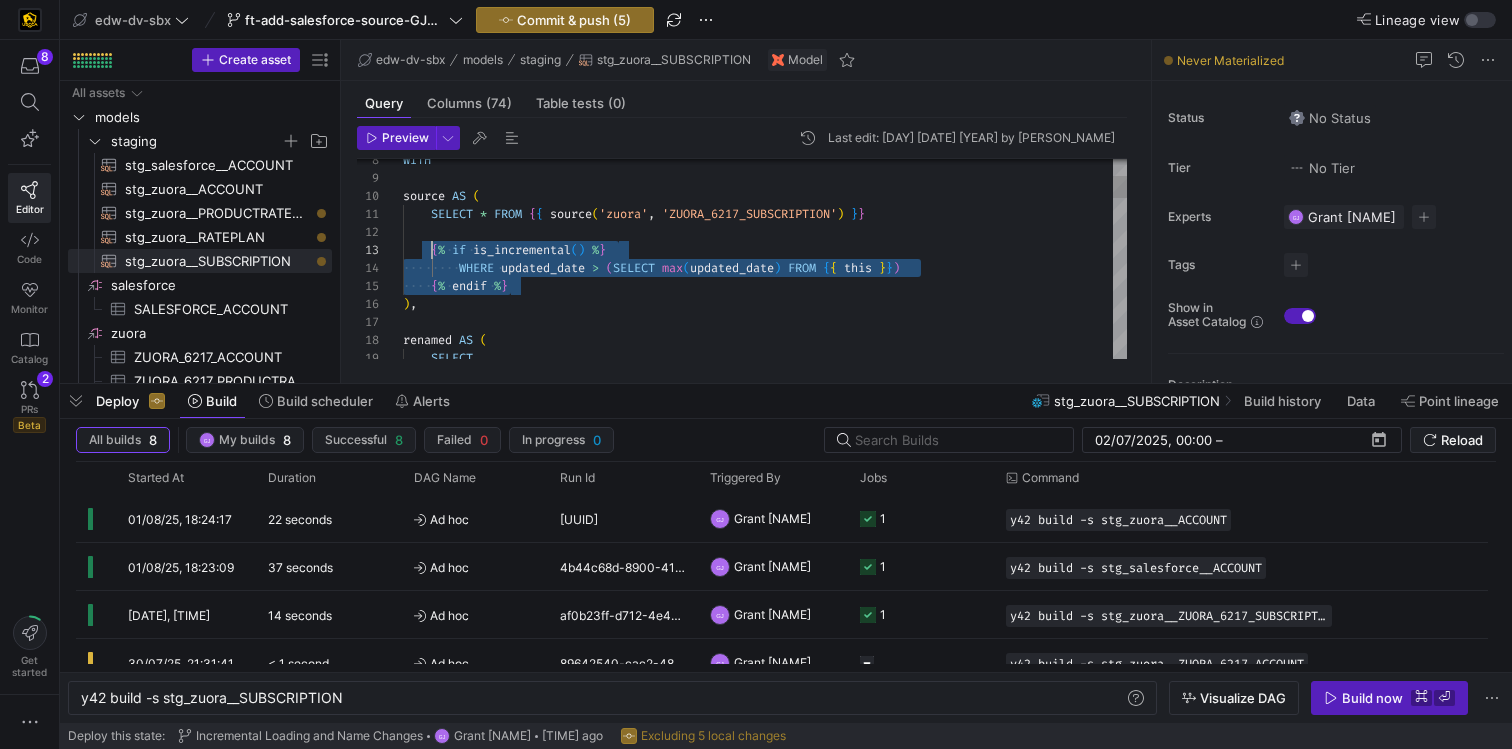 drag, startPoint x: 575, startPoint y: 285, endPoint x: 423, endPoint y: 243, distance: 157.6959 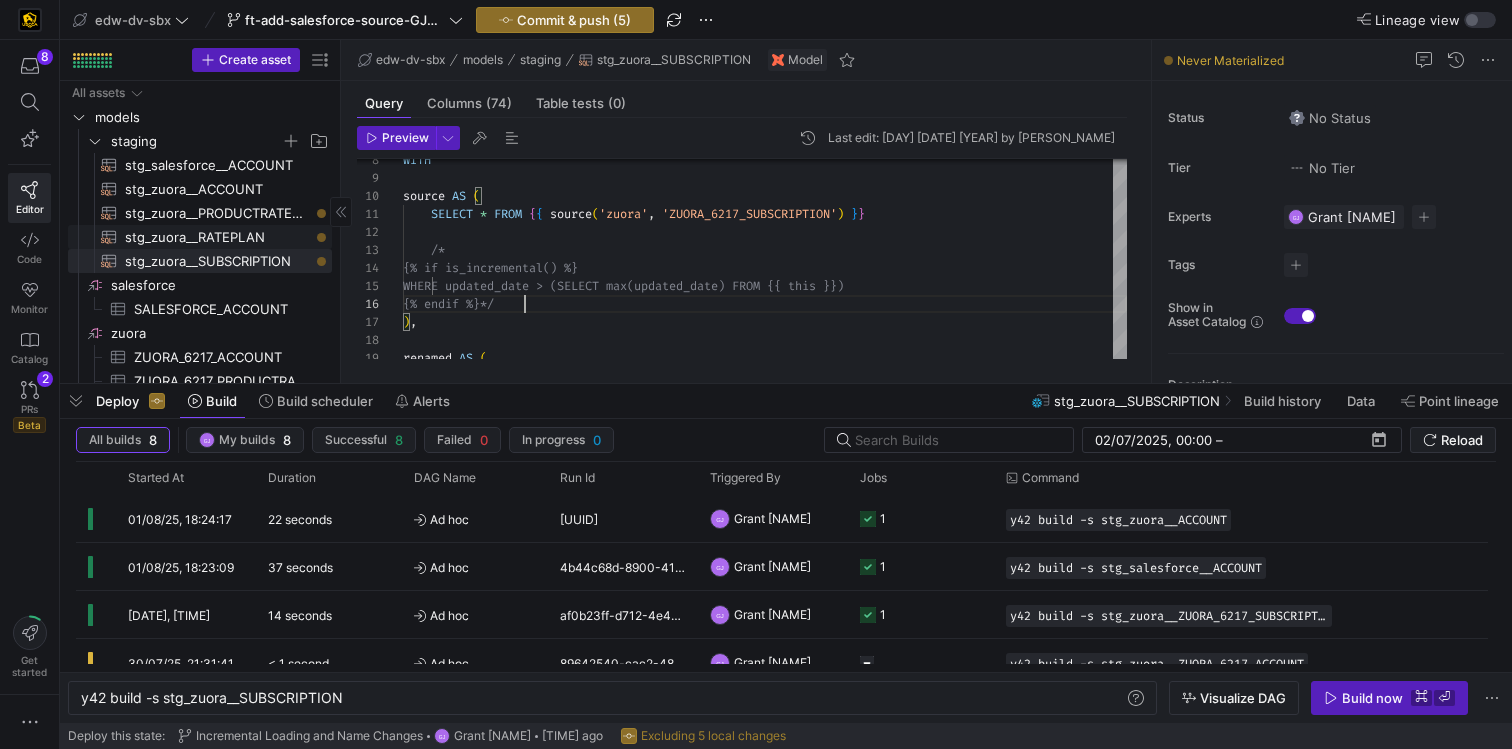 click on "stg_zuora__RATEPLAN​​​​​​​​​​" 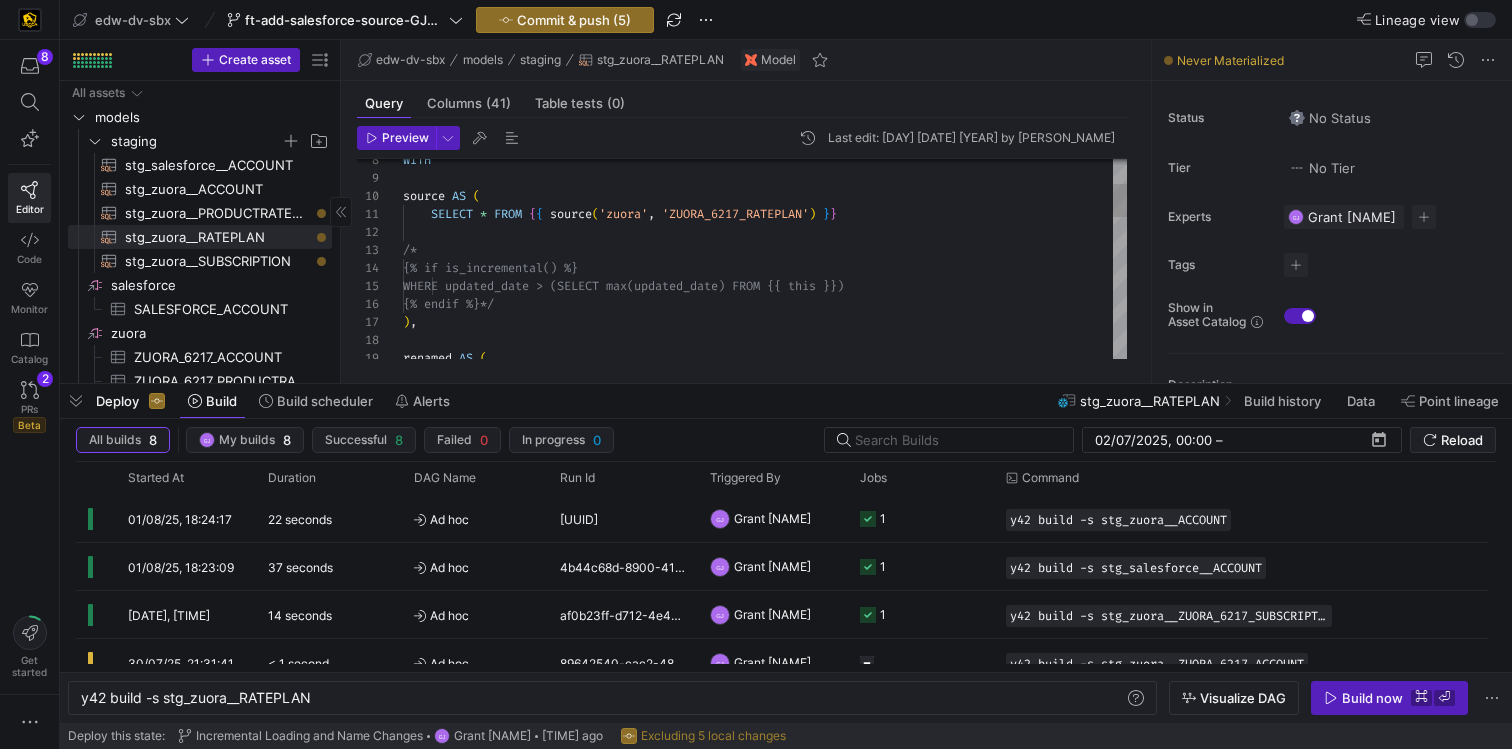 click on "stg_zuora__PRODUCTRATEPLAN​​​​​​​​​​" 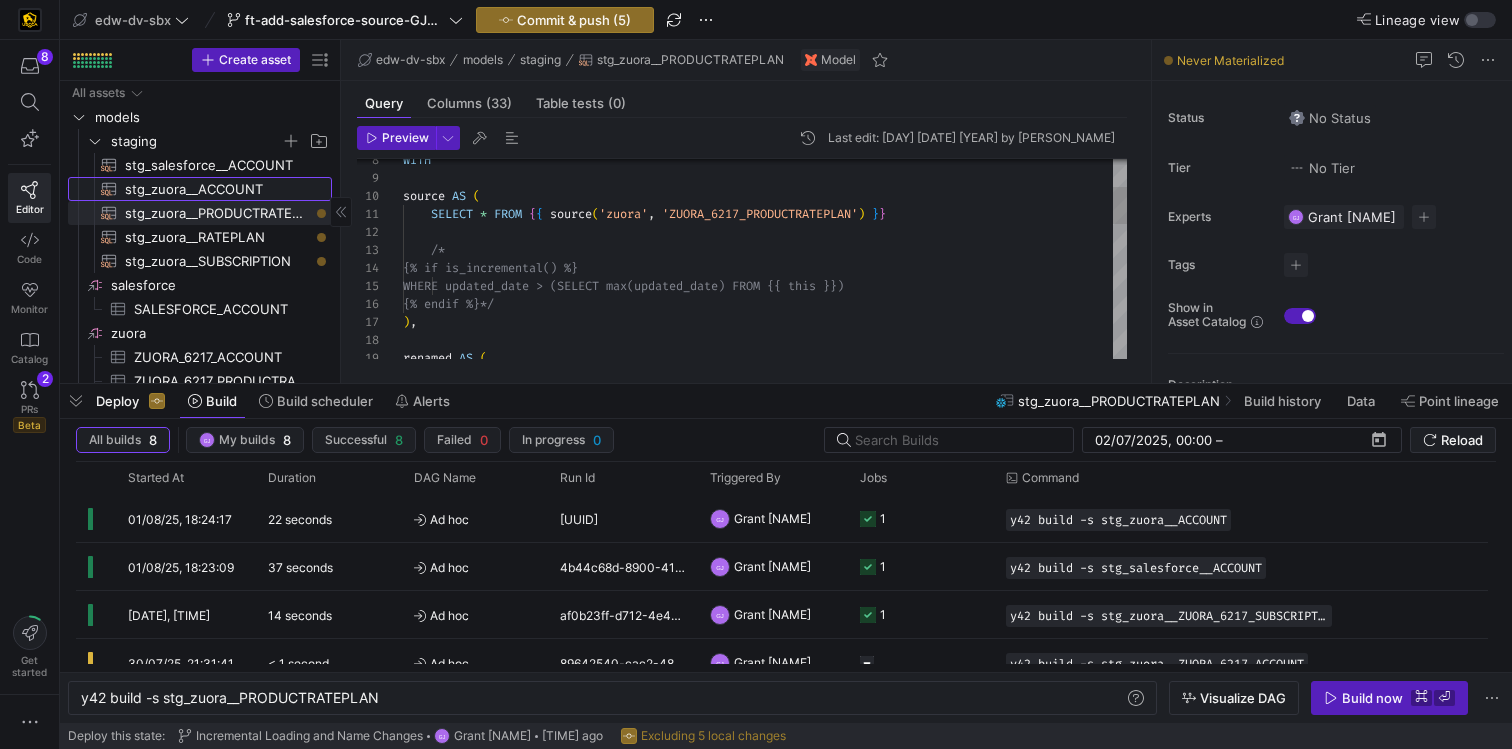 click on "stg_zuora__ACCOUNT​​​​​​​​​​" 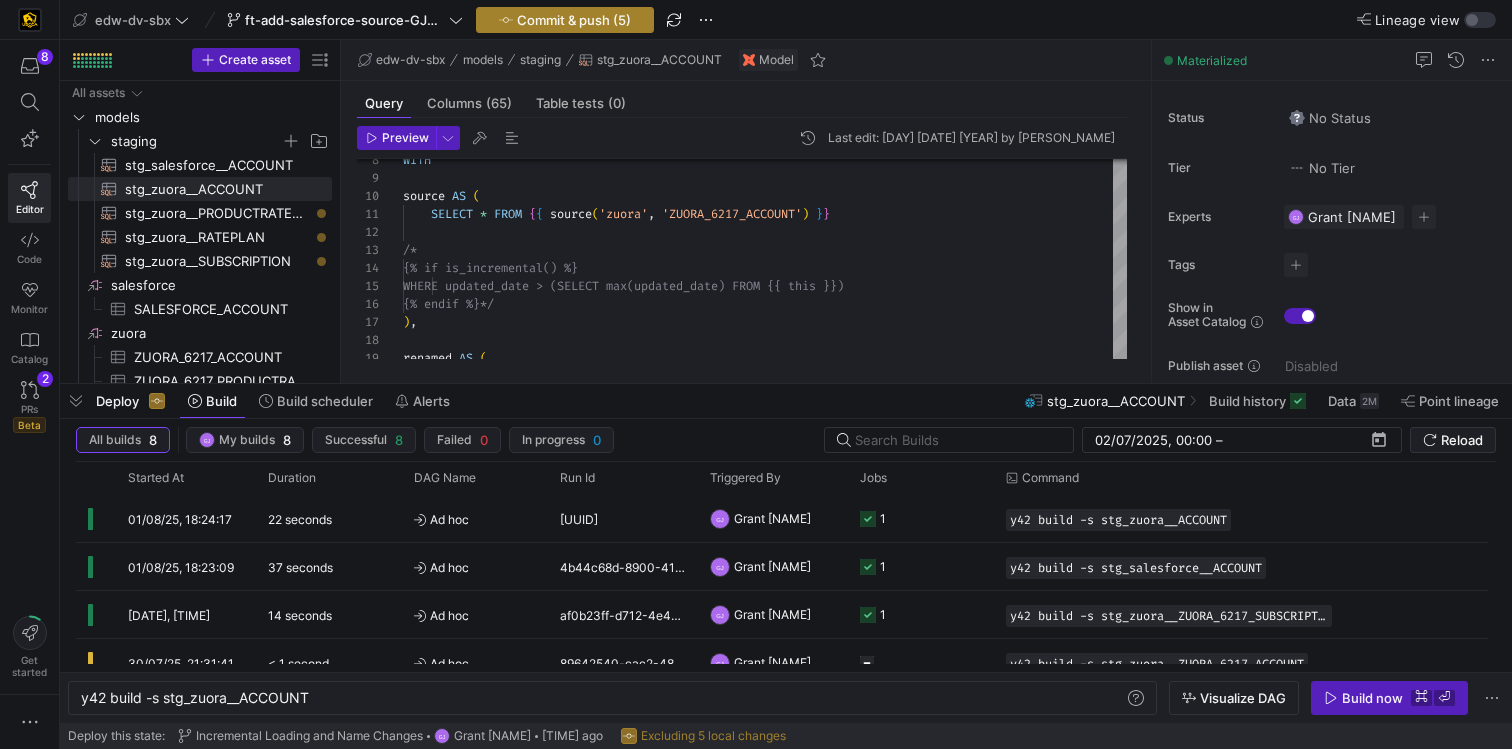 click at bounding box center [565, 20] 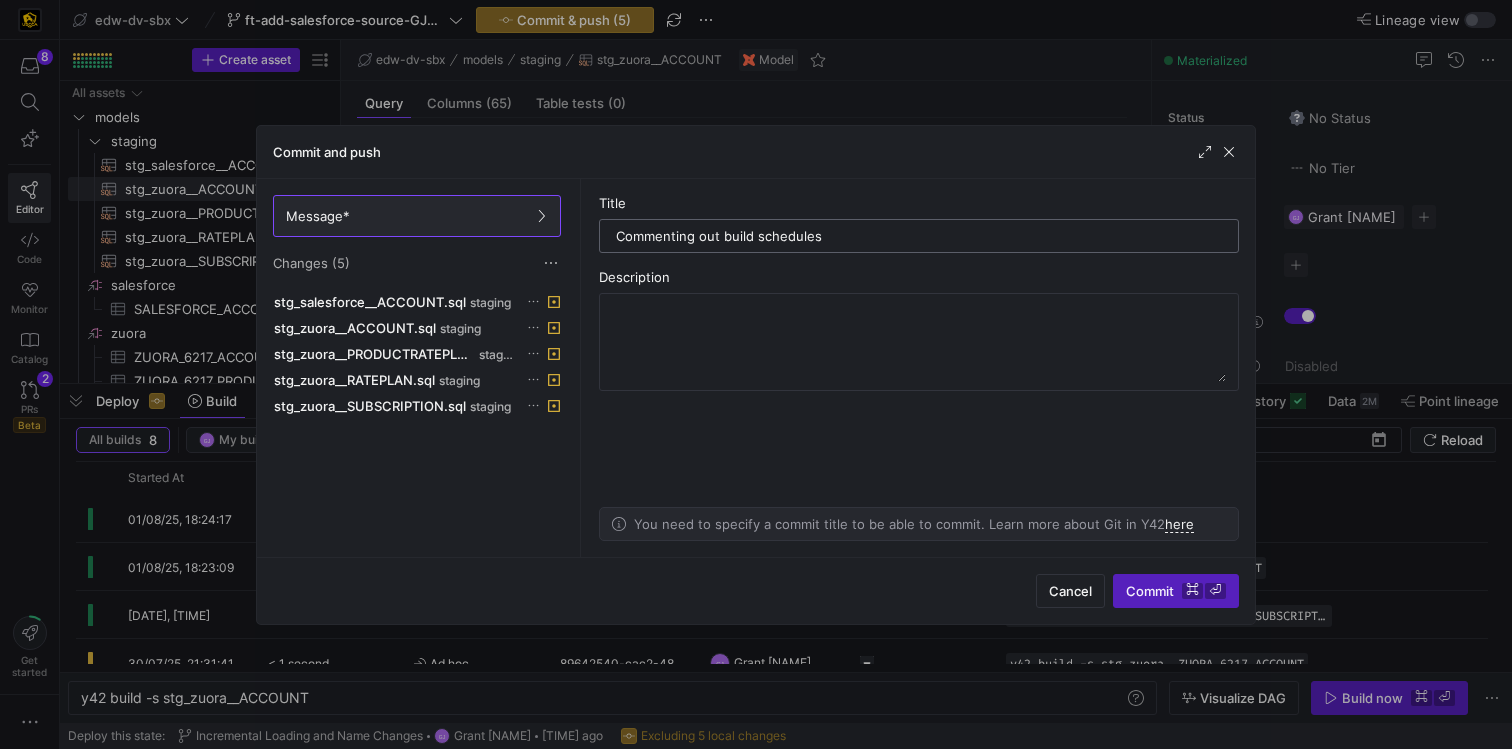 click on "Commenting out build schedules" at bounding box center (919, 236) 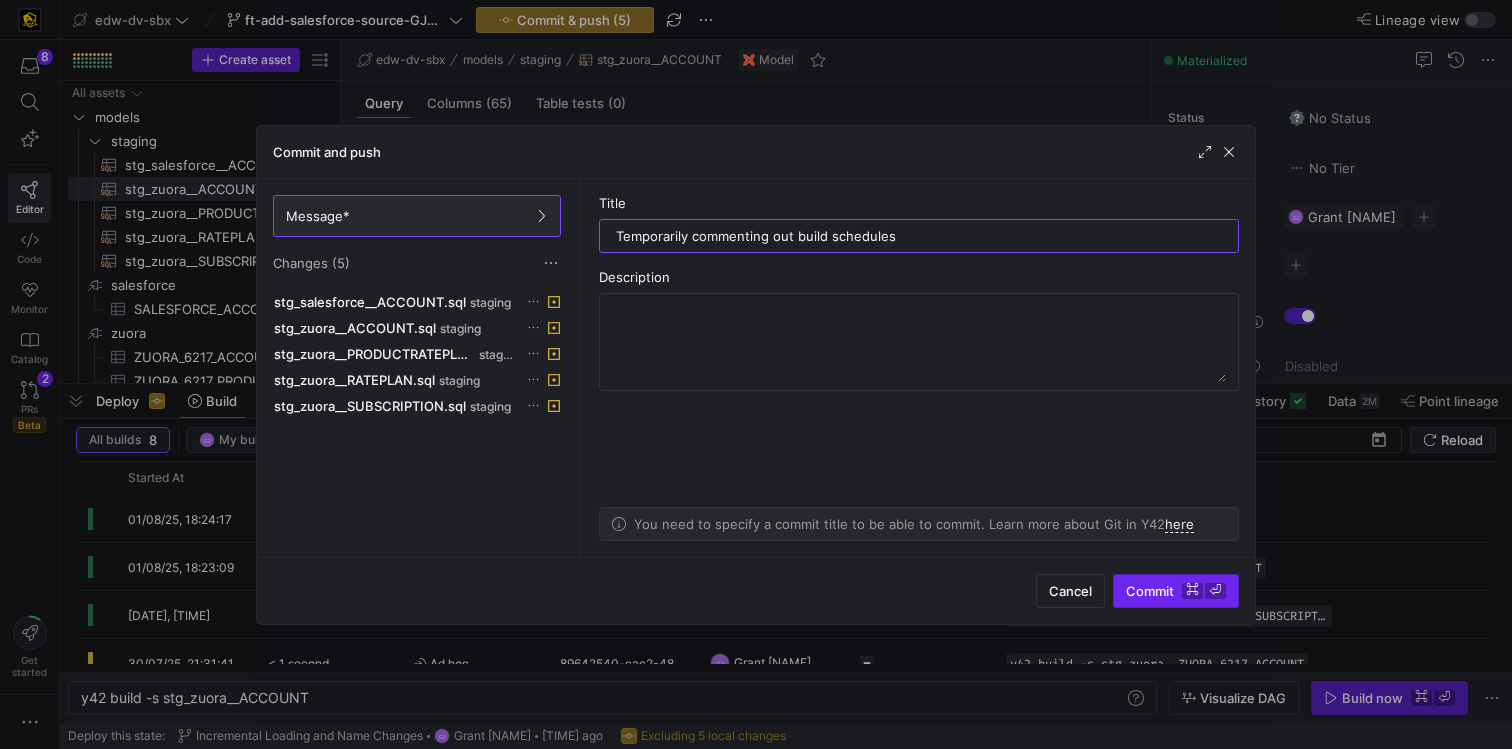 type on "Temporarily commenting out build schedules" 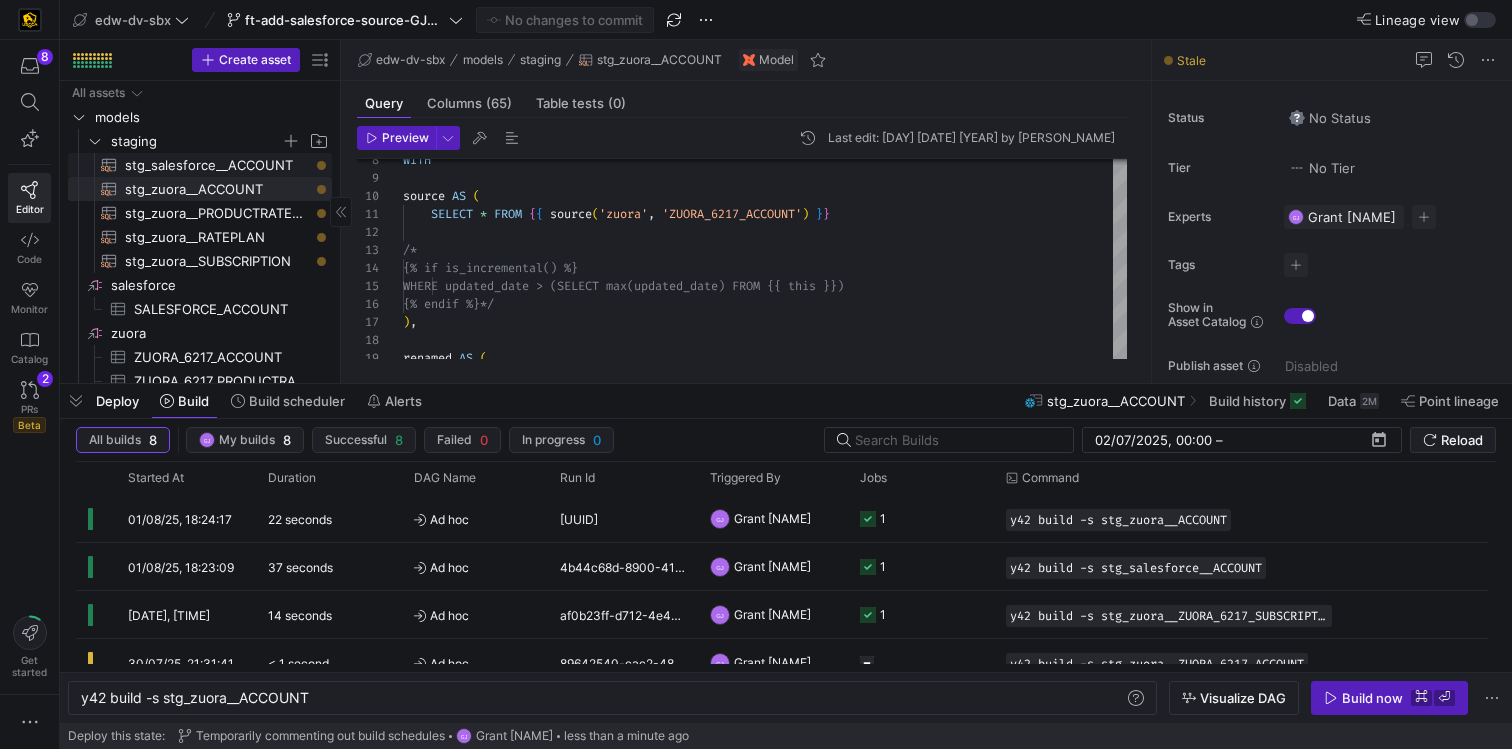 click on "stg_salesforce__ACCOUNT​​​​​​​​​​" 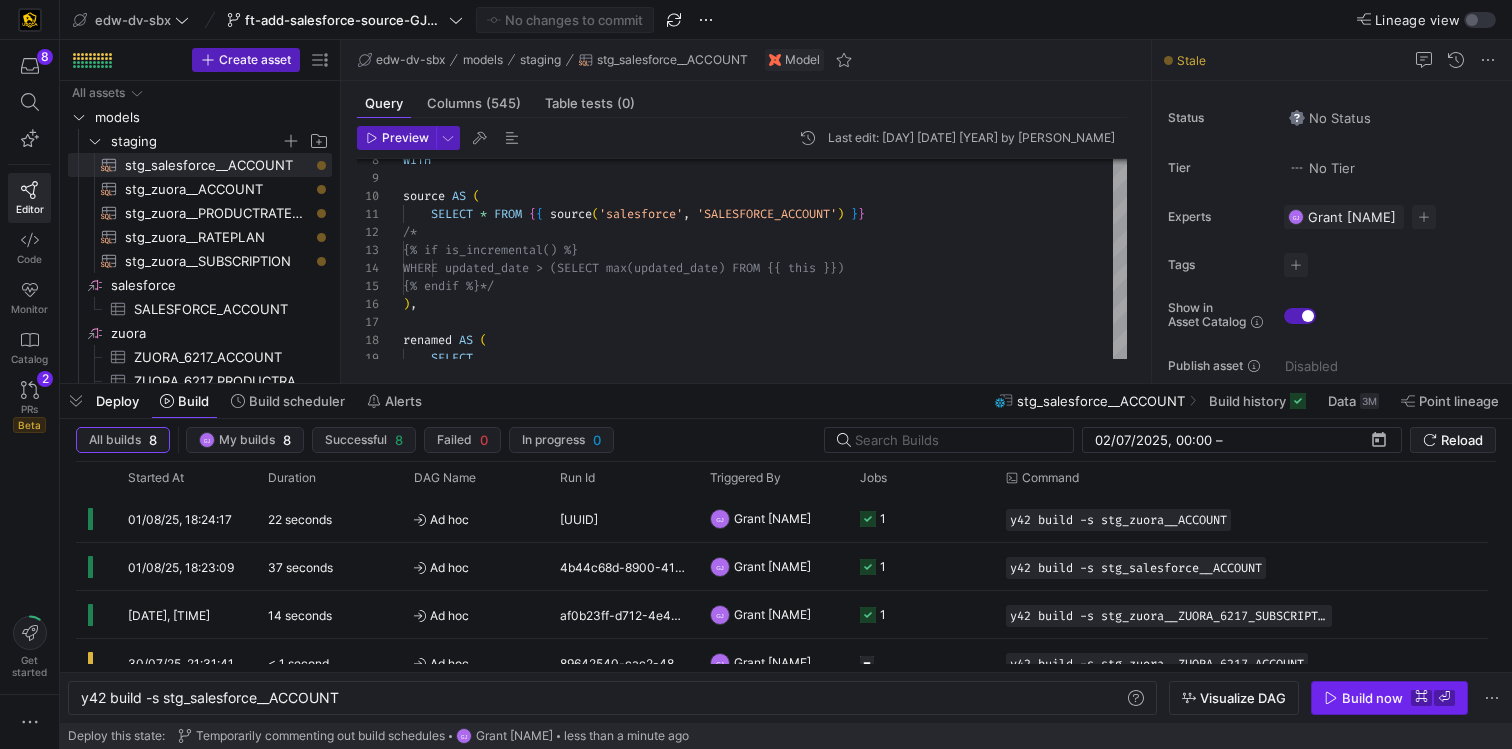 click at bounding box center [1389, 698] 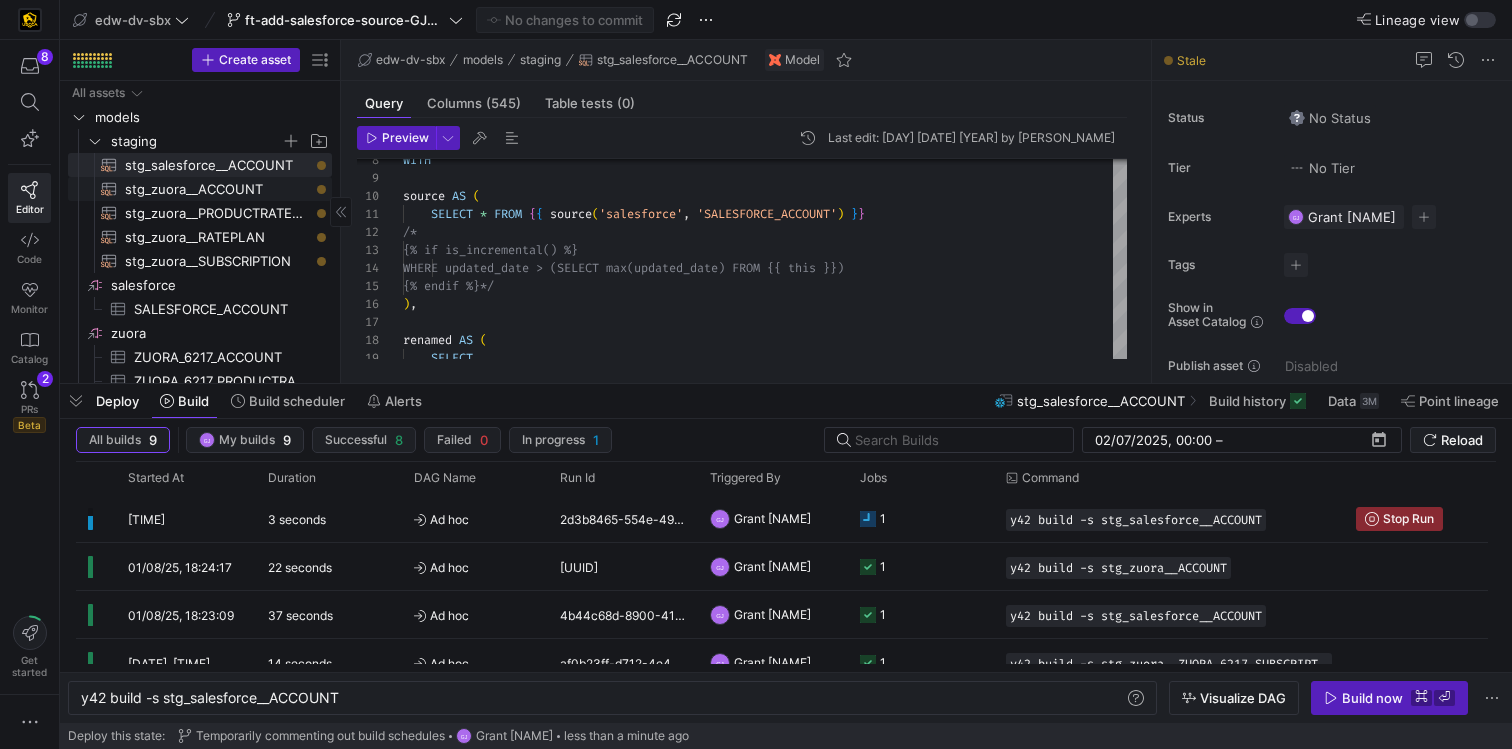 click on "stg_zuora__ACCOUNT​​​​​​​​​​" 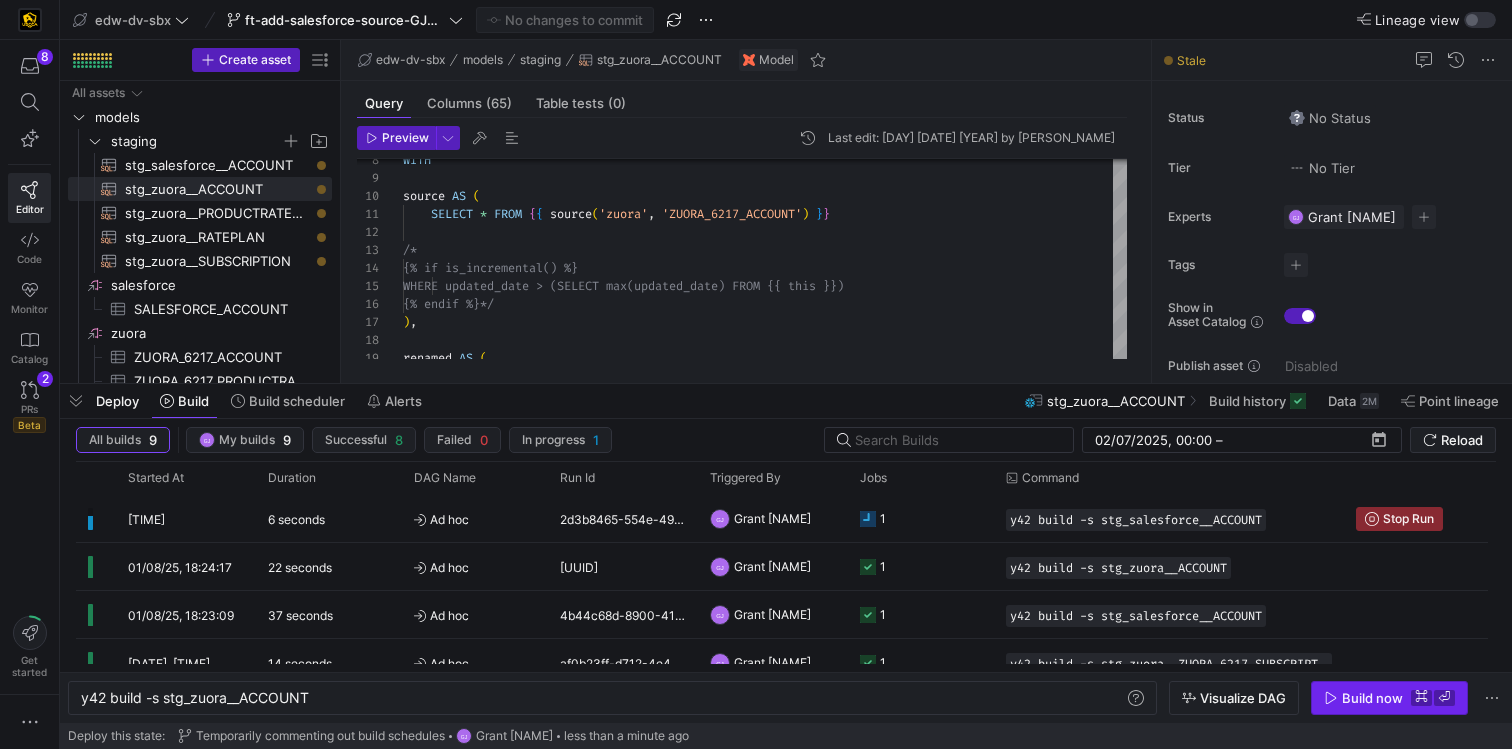 click on "Build now ⌘ ⏎" at bounding box center [1389, 698] 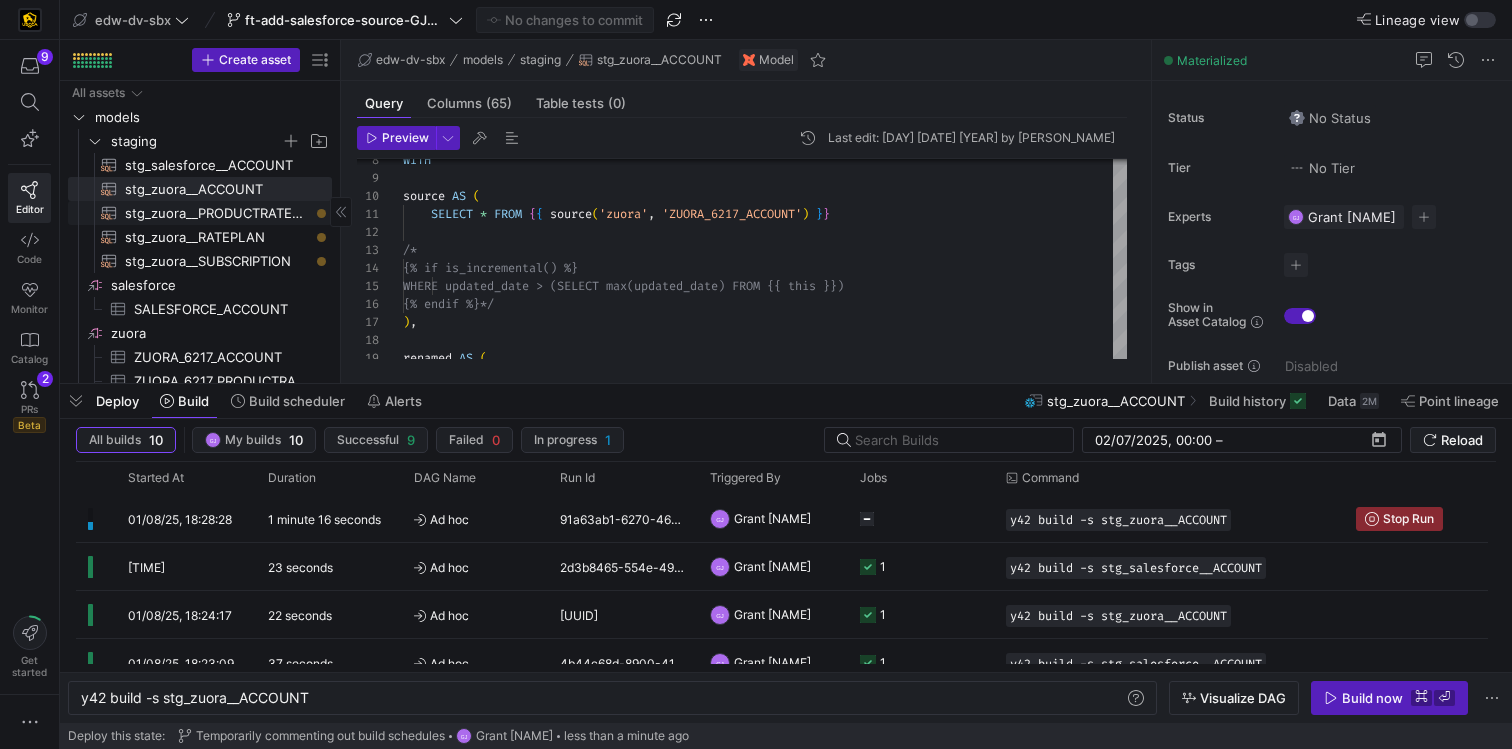 click on "stg_zuora__PRODUCTRATEPLAN​​​​​​​​​​" 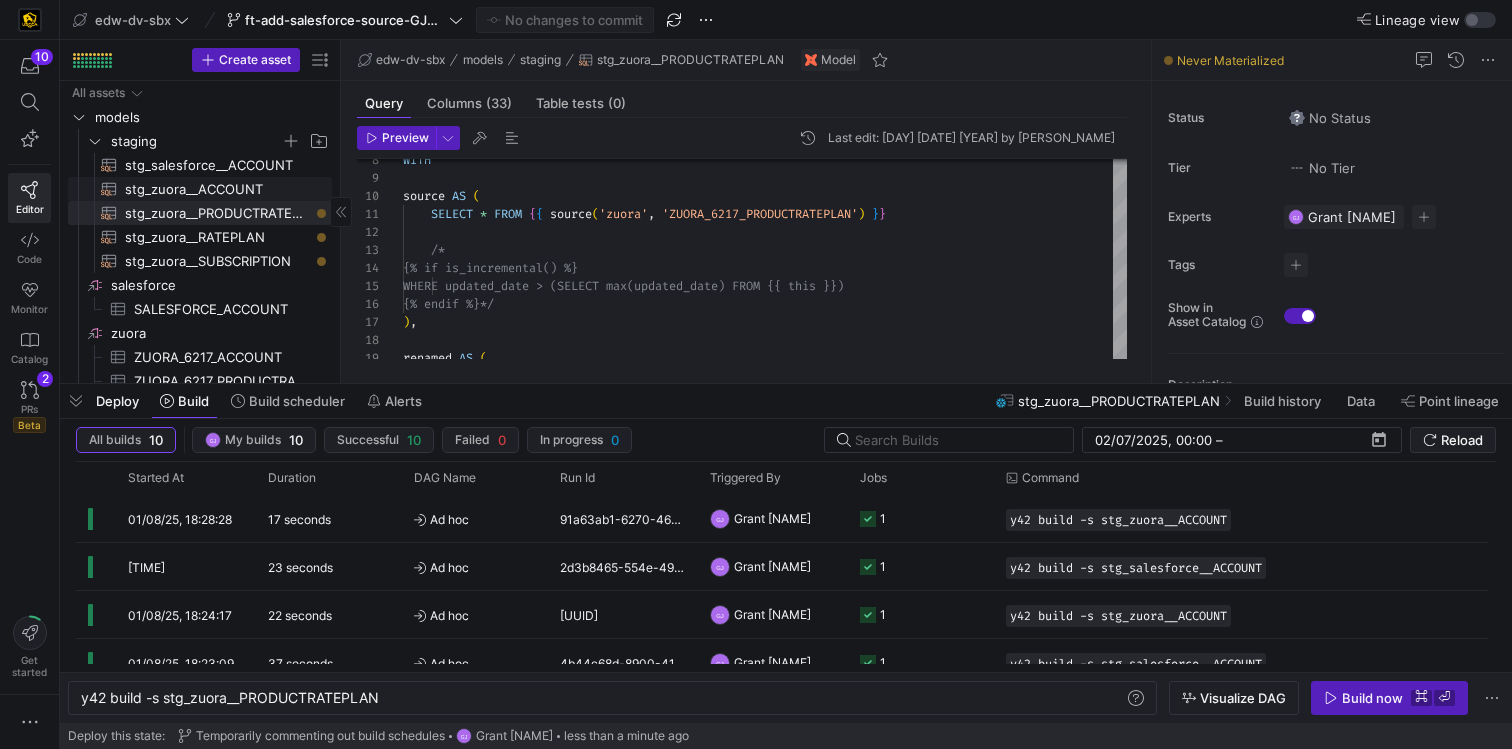 click on "stg_zuora__ACCOUNT​​​​​​​​​​" 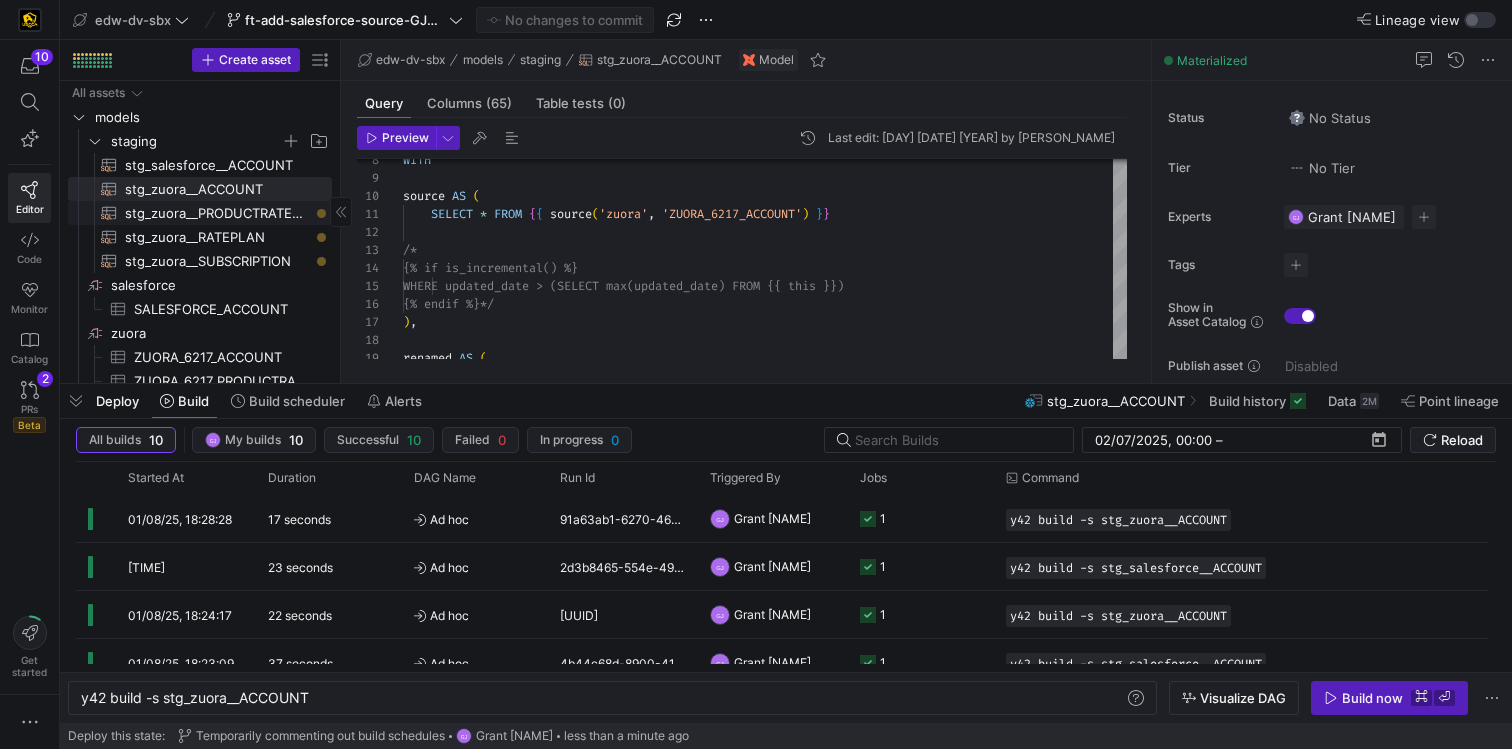click on "stg_zuora__PRODUCTRATEPLAN​​​​​​​​​​" 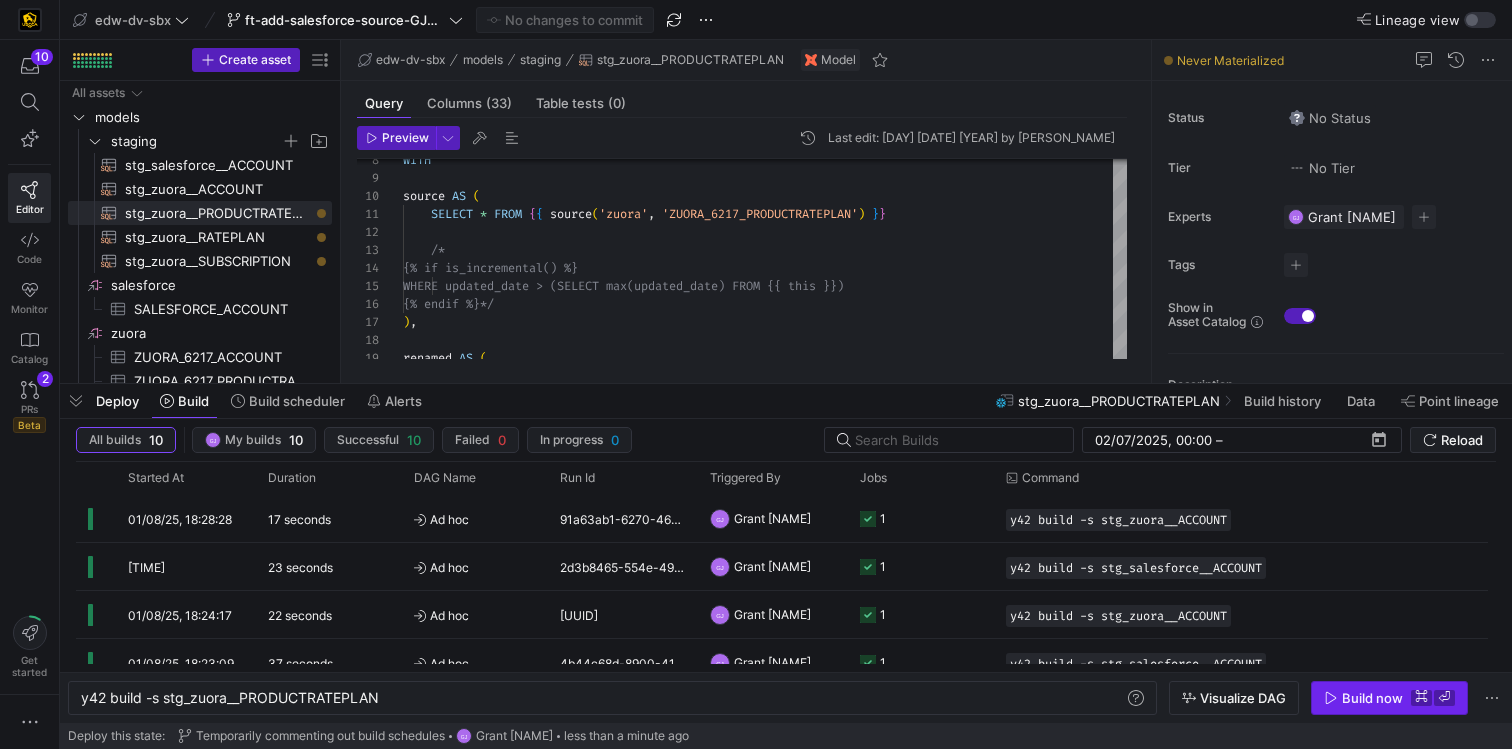 click at bounding box center (1389, 698) 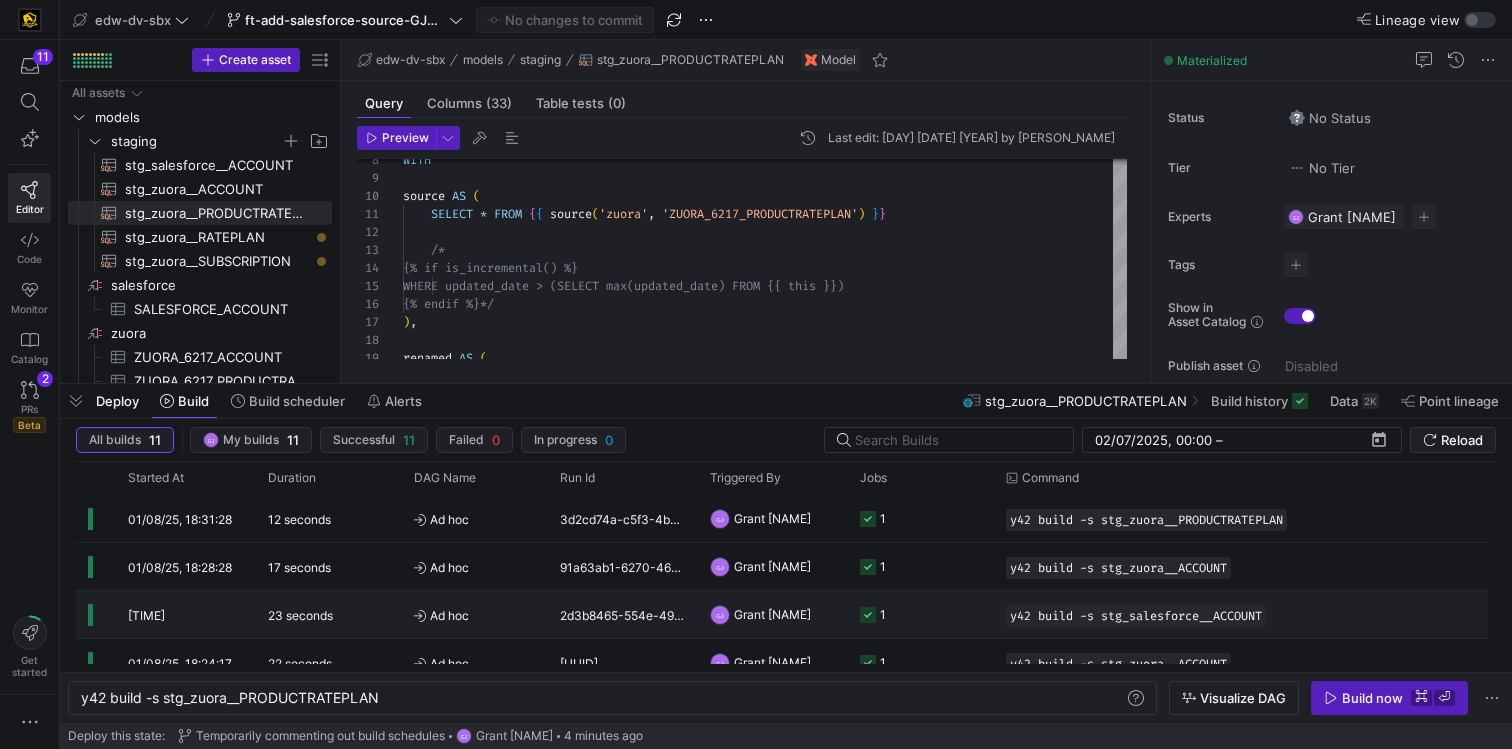 scroll, scrollTop: 59, scrollLeft: 0, axis: vertical 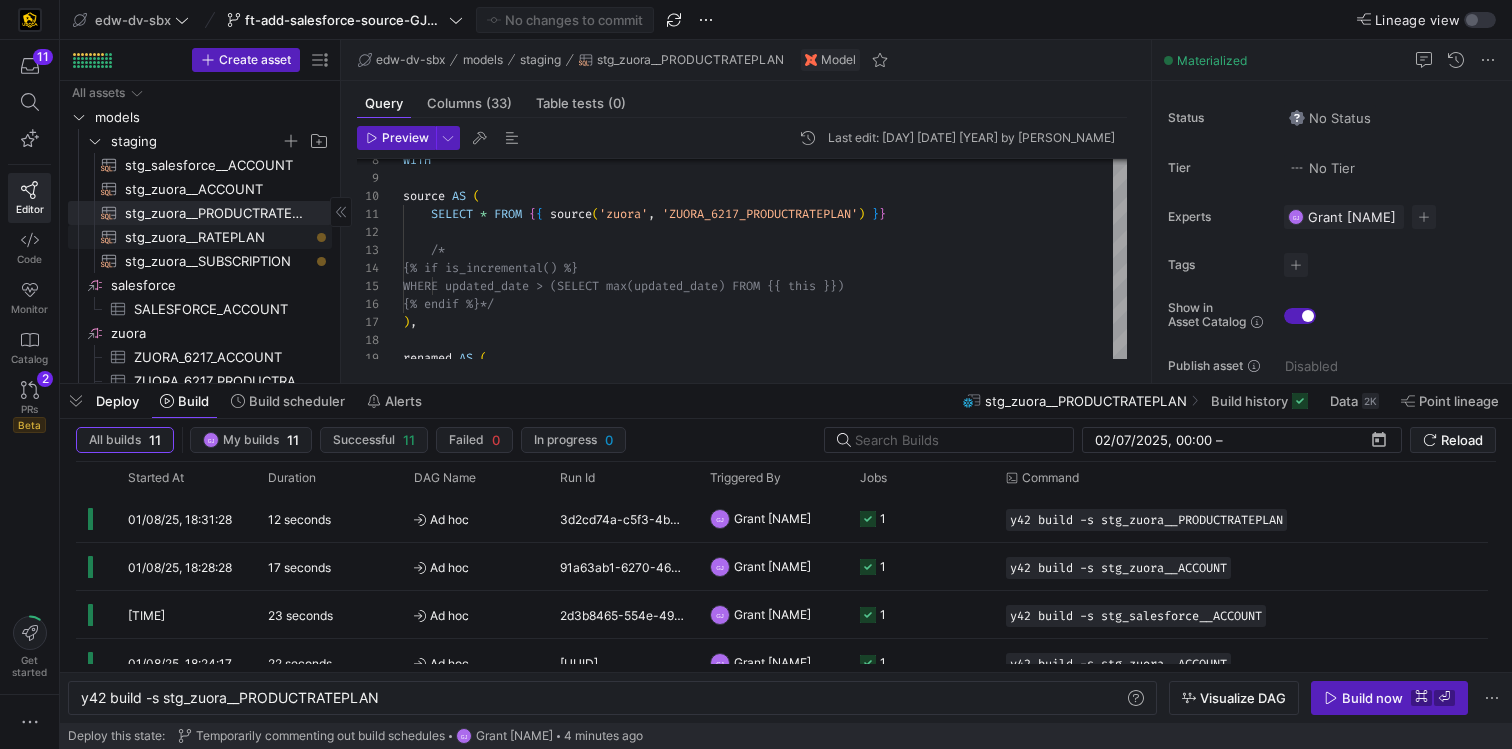 click on "stg_zuora__RATEPLAN​​​​​​​​​​" 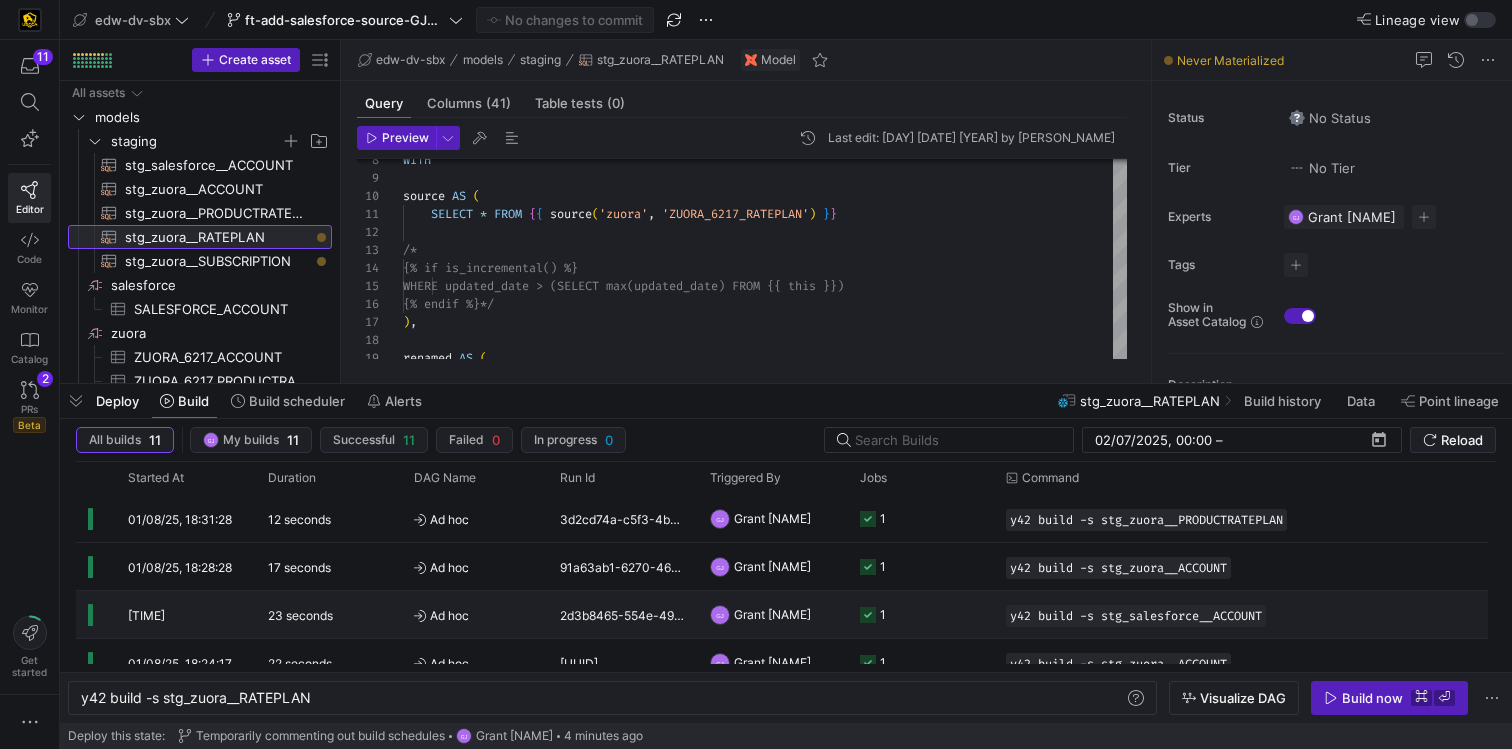 scroll, scrollTop: 89, scrollLeft: 0, axis: vertical 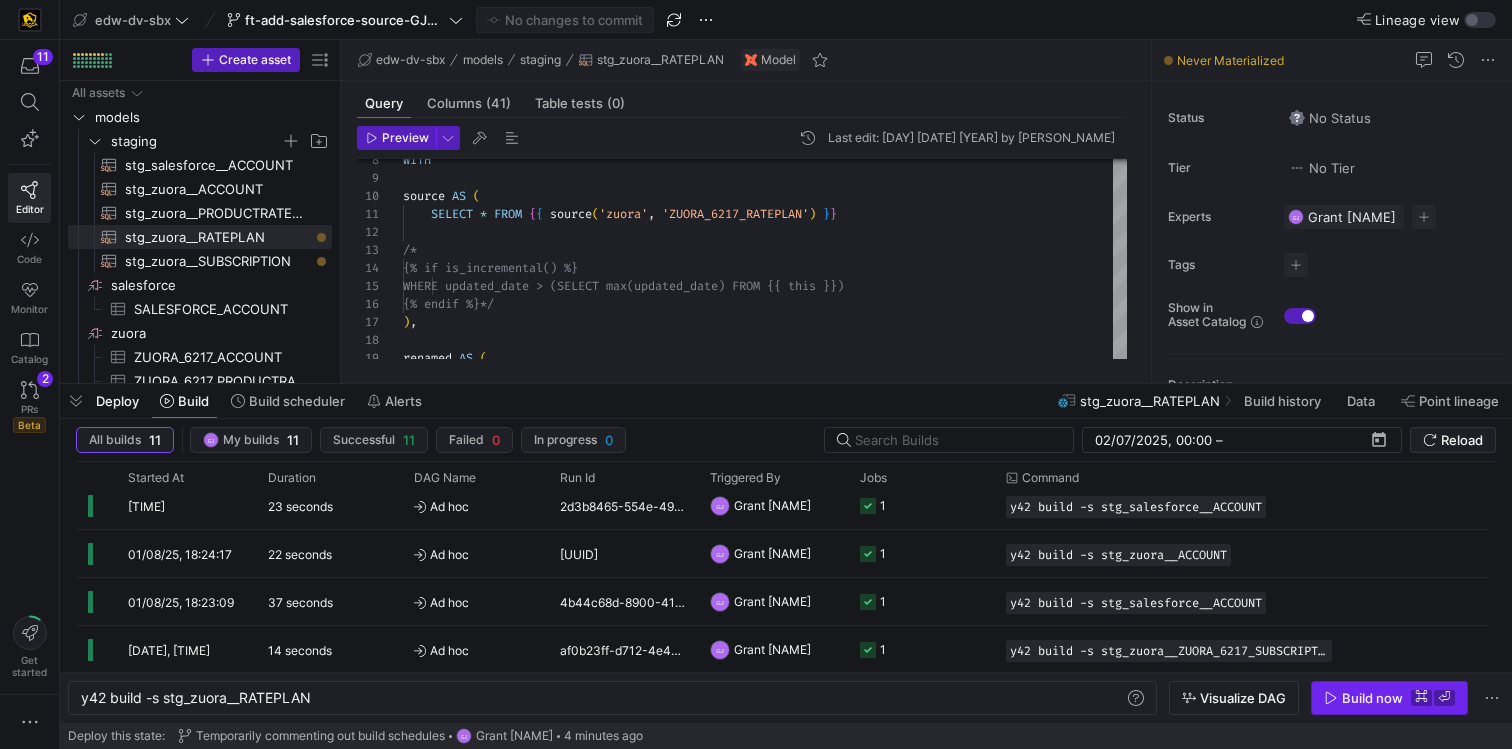 click at bounding box center (1389, 698) 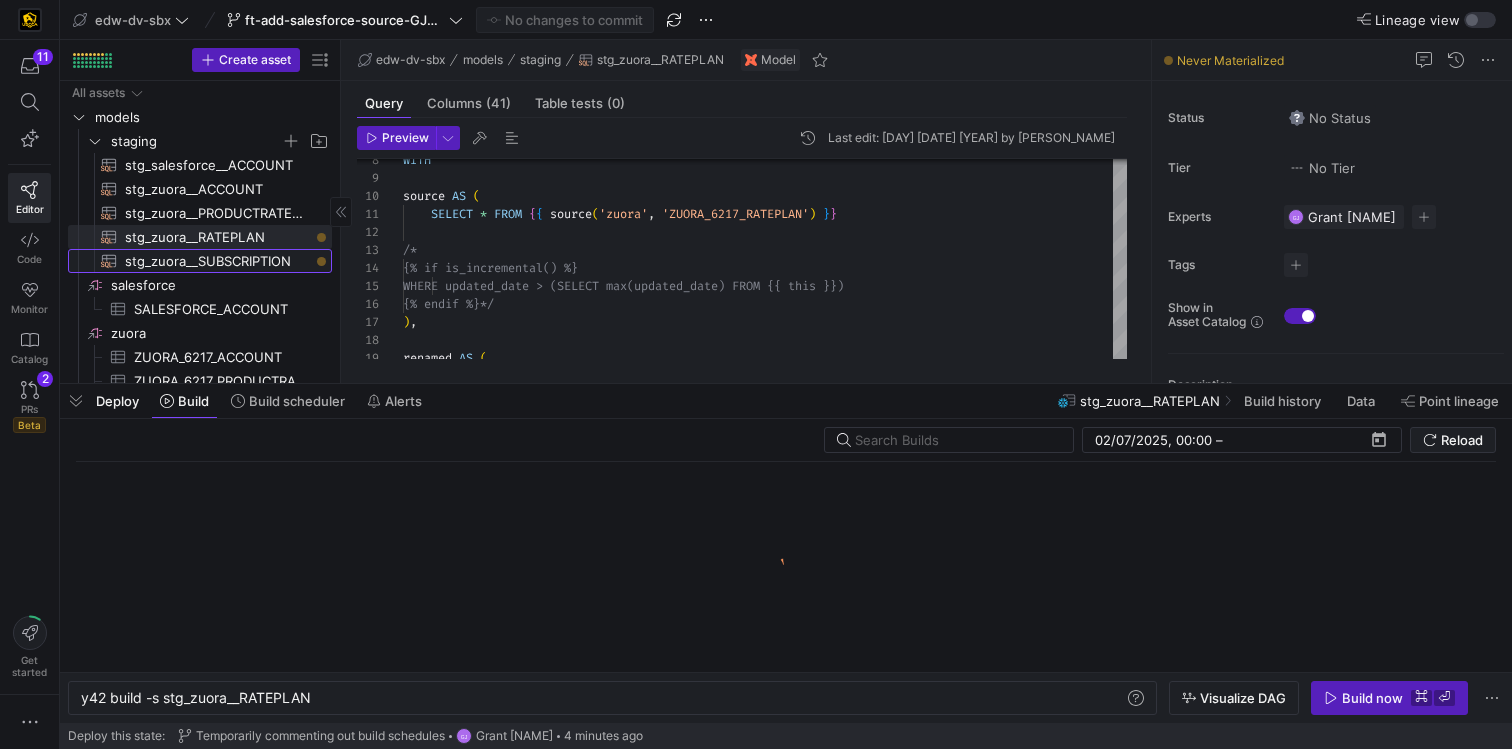 click on "stg_zuora__SUBSCRIPTION​​​​​​​​​​" 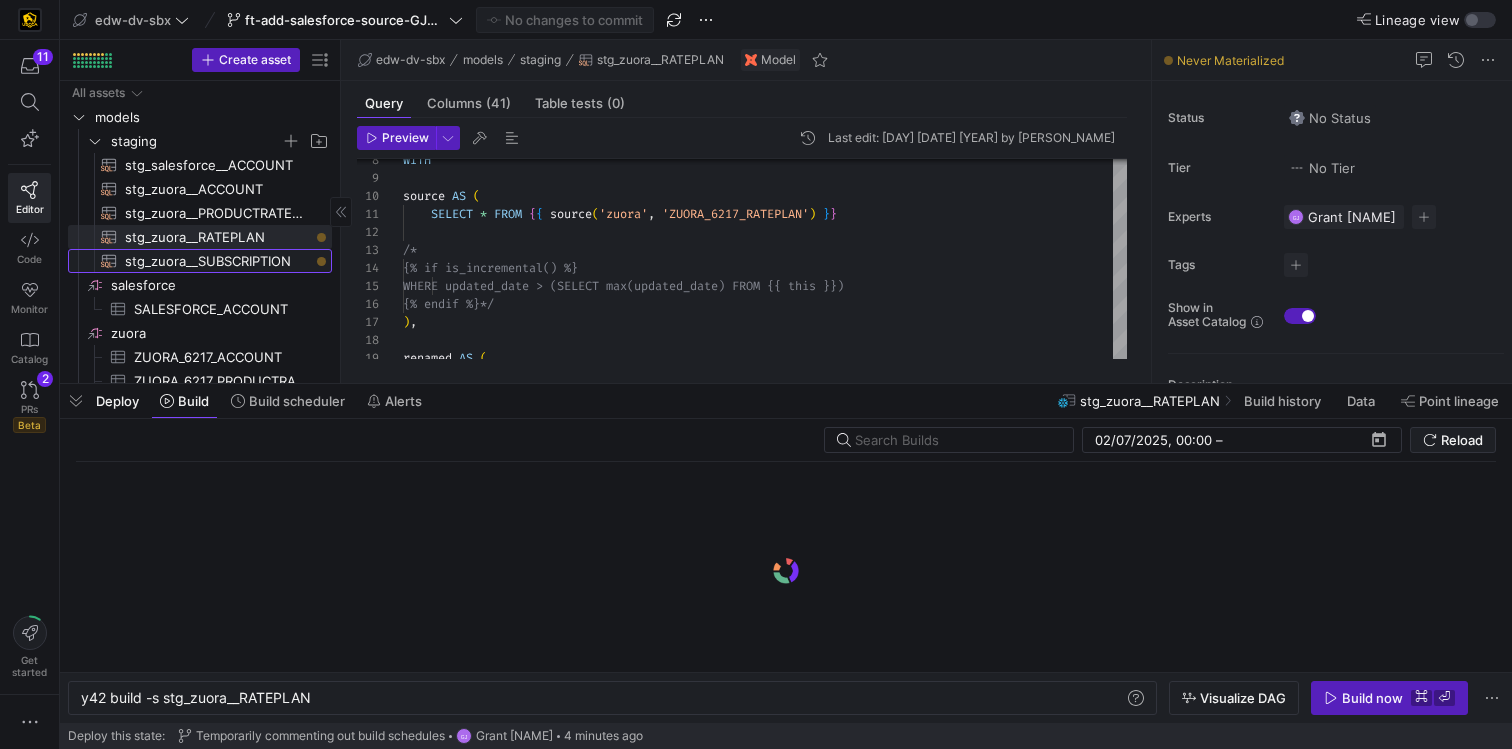 type on "y42 build -s stg_zuora__SUBSCRIPTION" 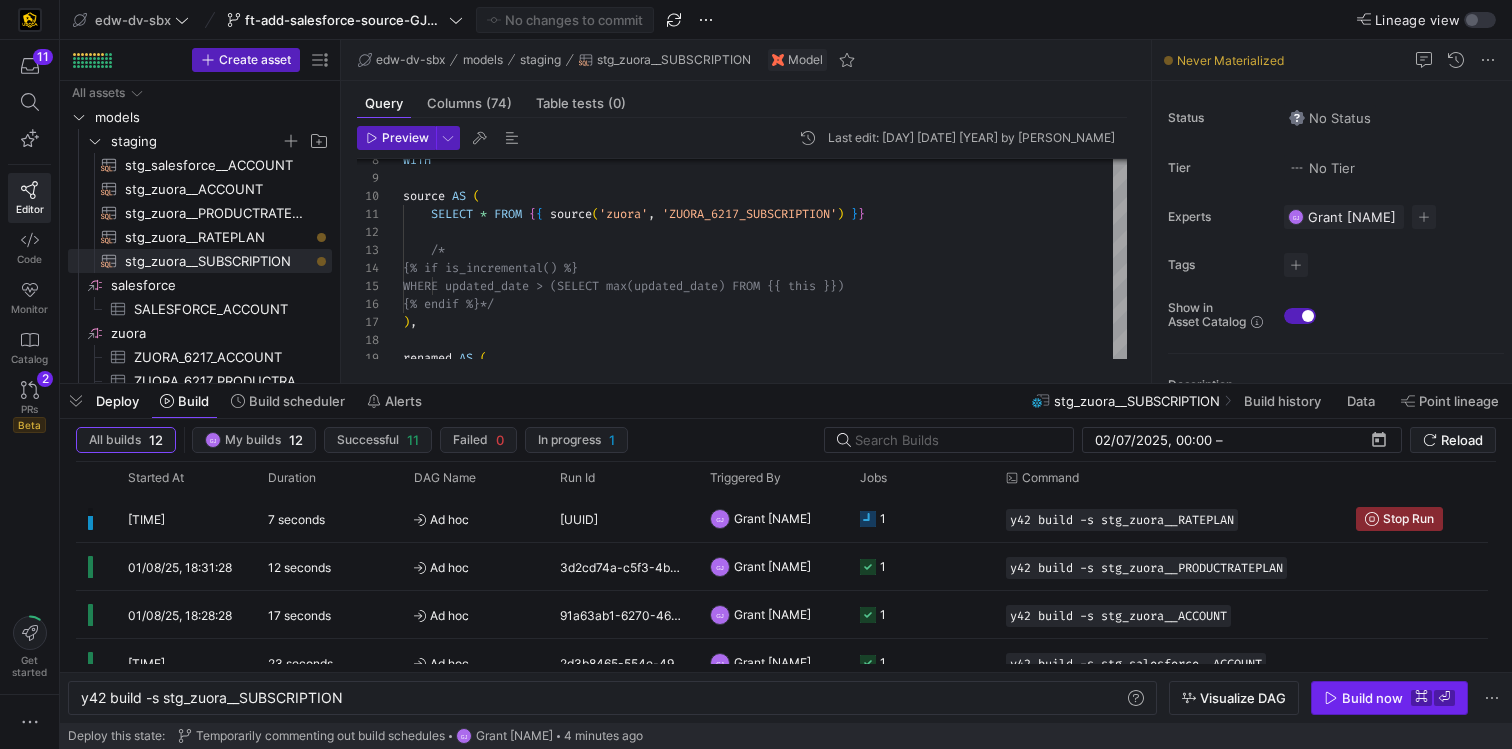 click on "Build now" at bounding box center [1372, 698] 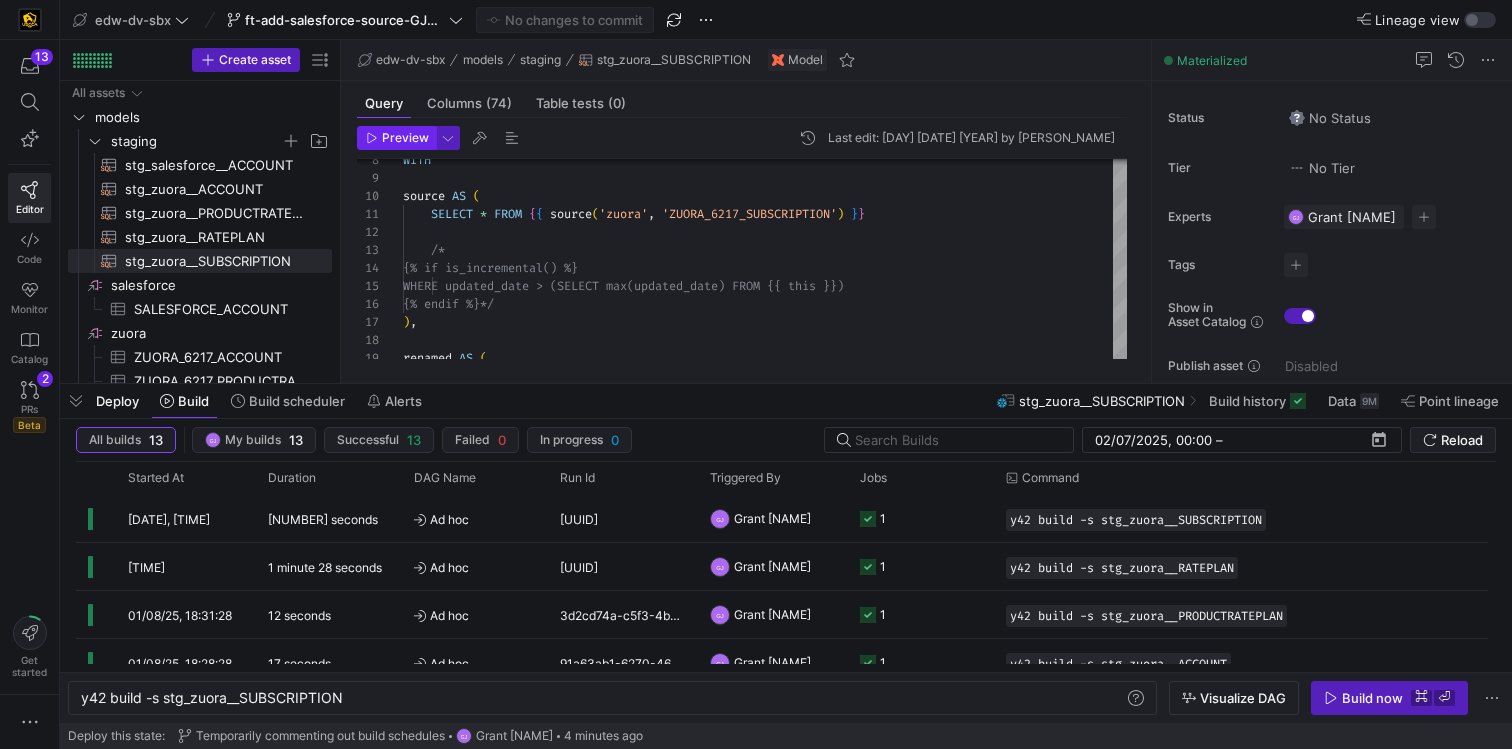 click on "Preview" at bounding box center (405, 138) 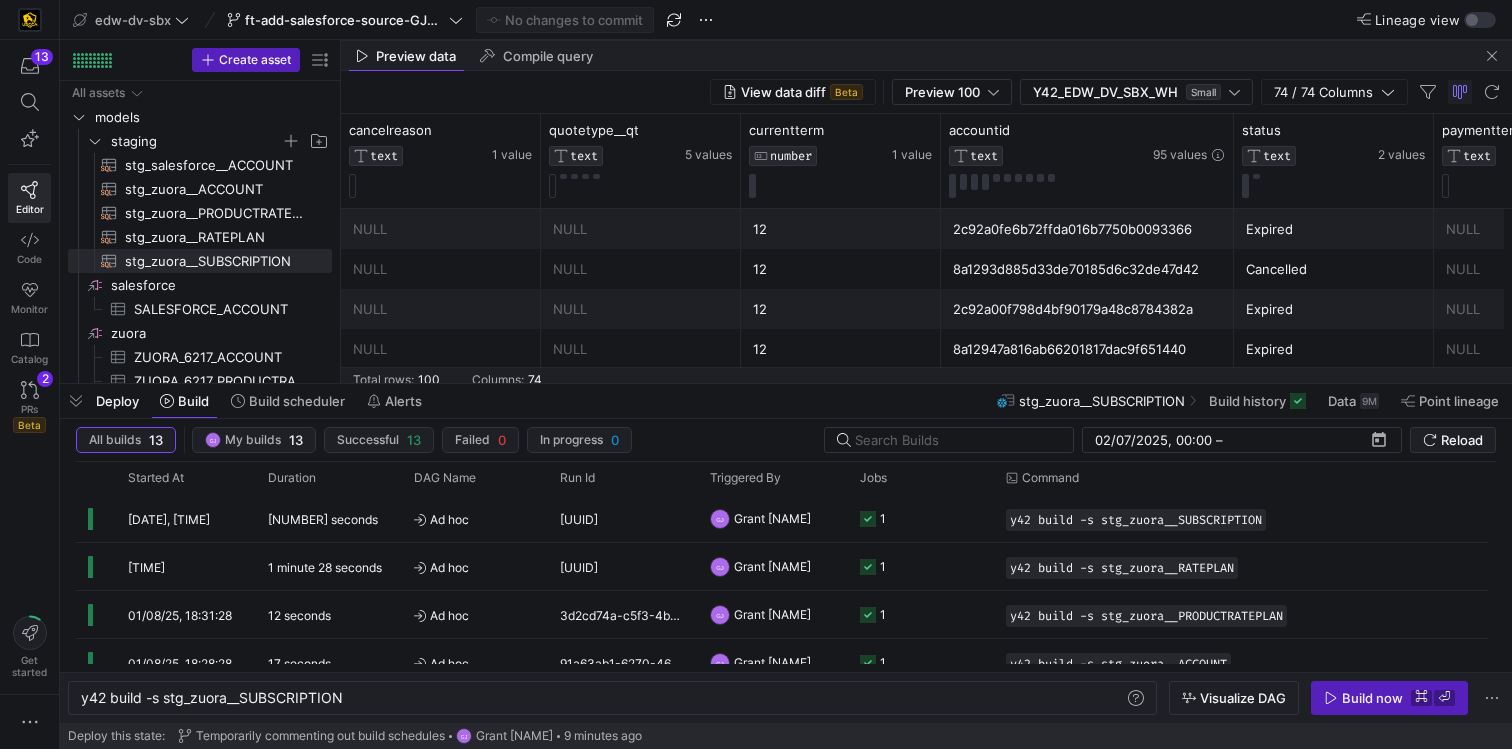 scroll, scrollTop: 218, scrollLeft: 0, axis: vertical 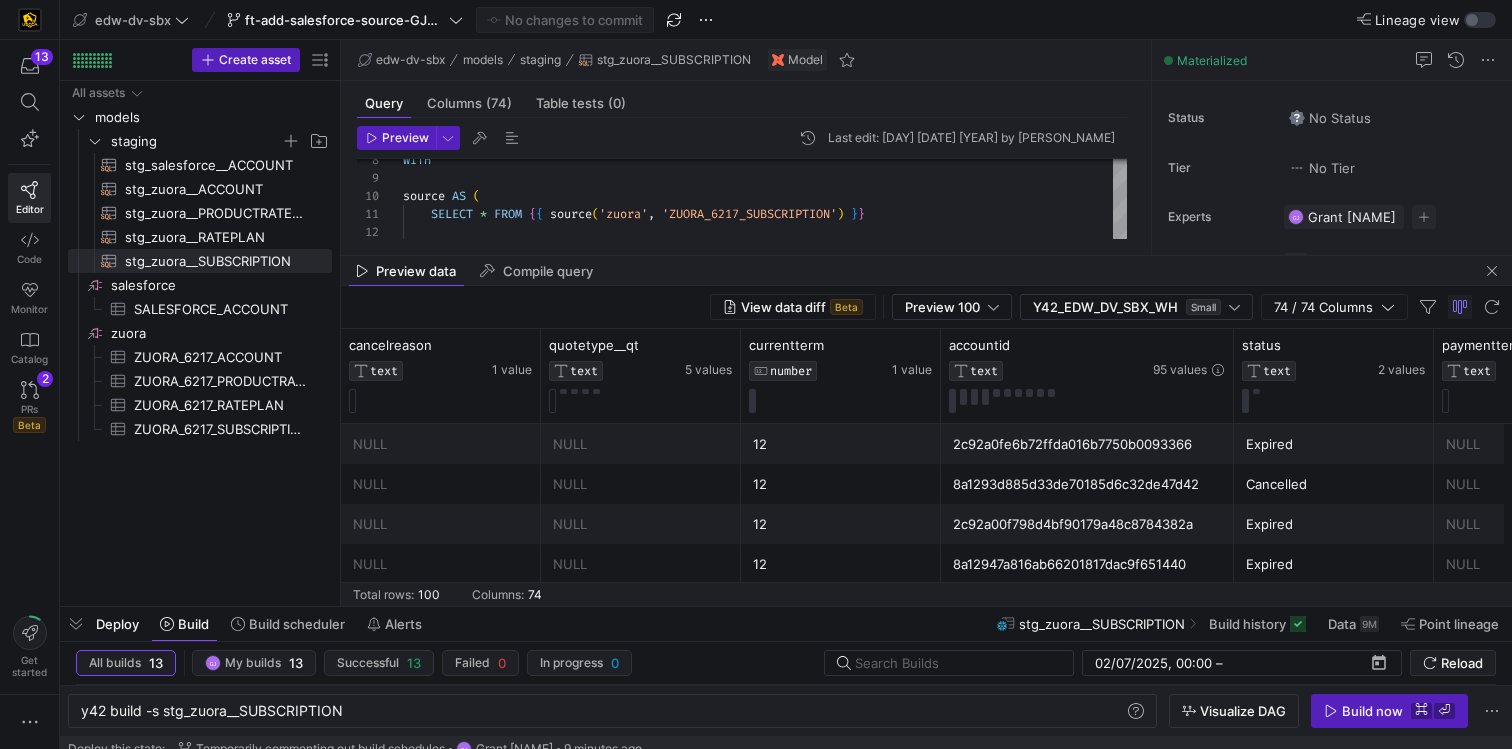 drag, startPoint x: 540, startPoint y: 381, endPoint x: 718, endPoint y: 590, distance: 274.52686 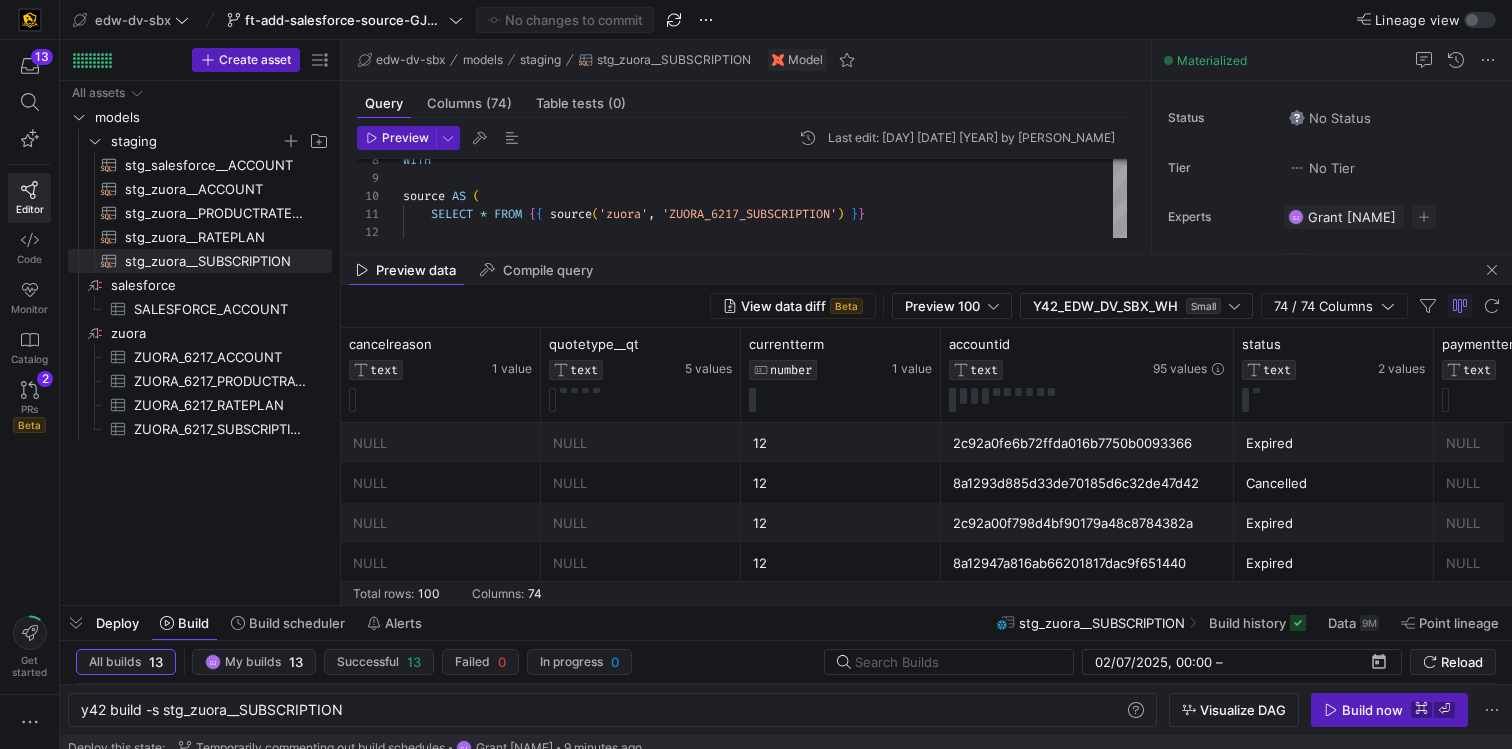 click on "Preview data Compile query" 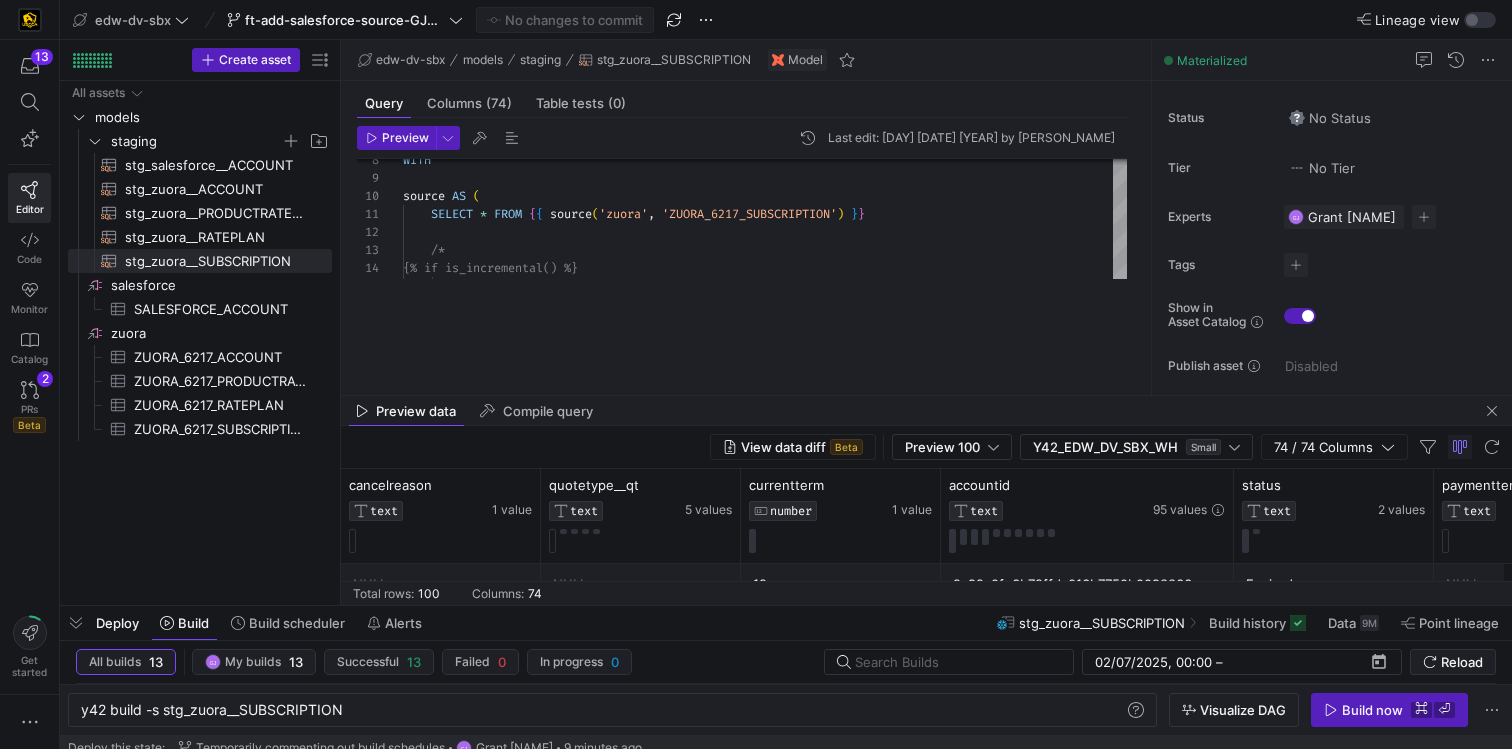 drag, startPoint x: 718, startPoint y: 254, endPoint x: 716, endPoint y: 374, distance: 120.01666 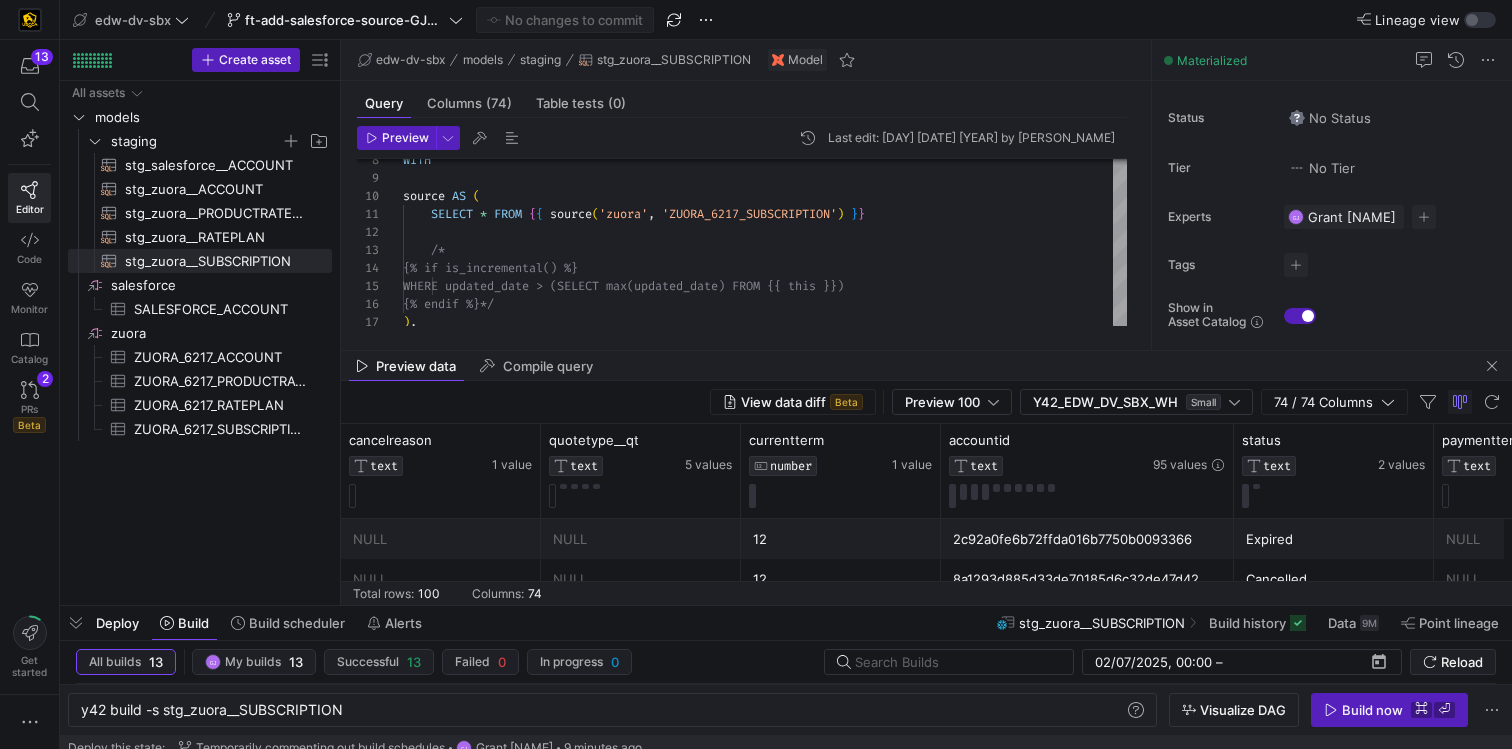 drag, startPoint x: 707, startPoint y: 398, endPoint x: 715, endPoint y: 339, distance: 59.5399 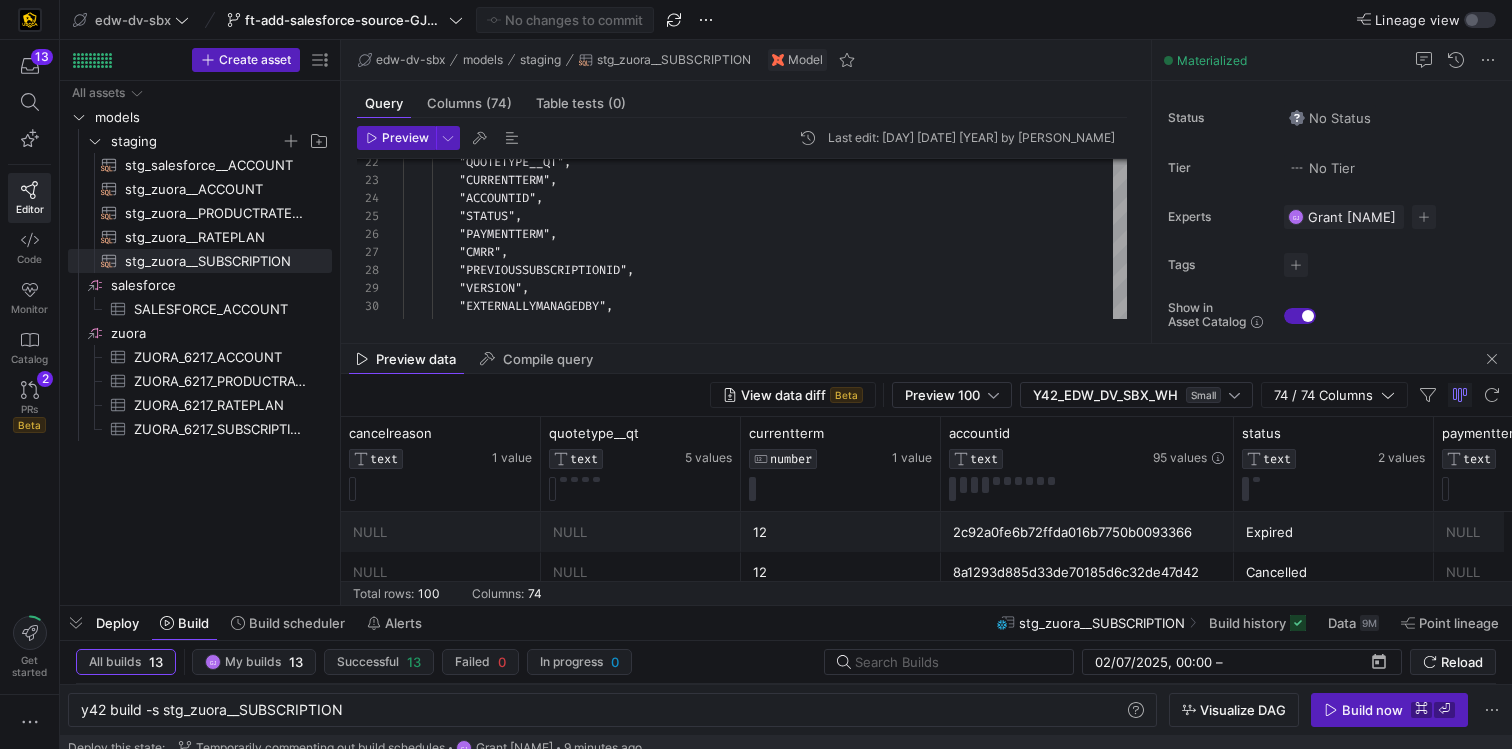 scroll, scrollTop: 32, scrollLeft: 0, axis: vertical 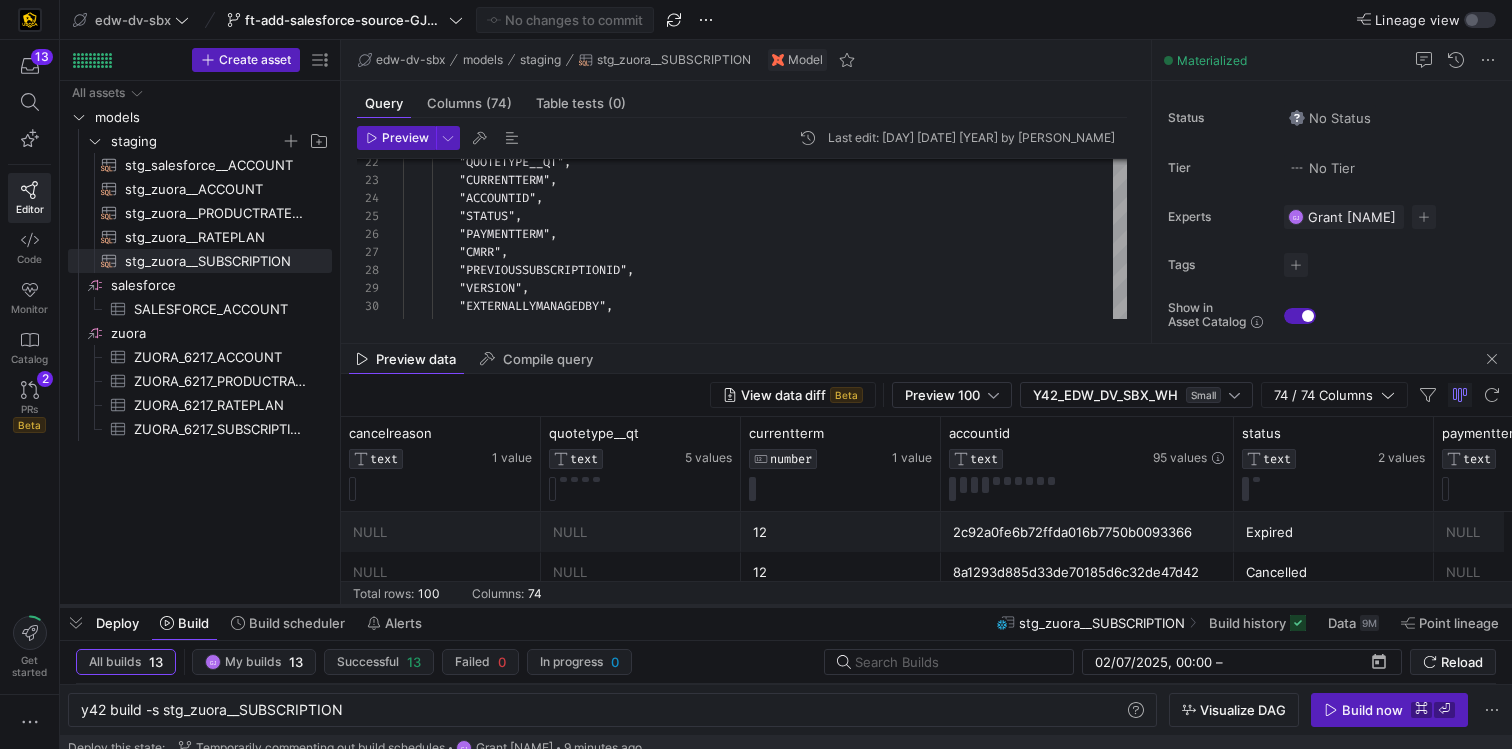 drag, startPoint x: 455, startPoint y: 606, endPoint x: 792, endPoint y: 585, distance: 337.65366 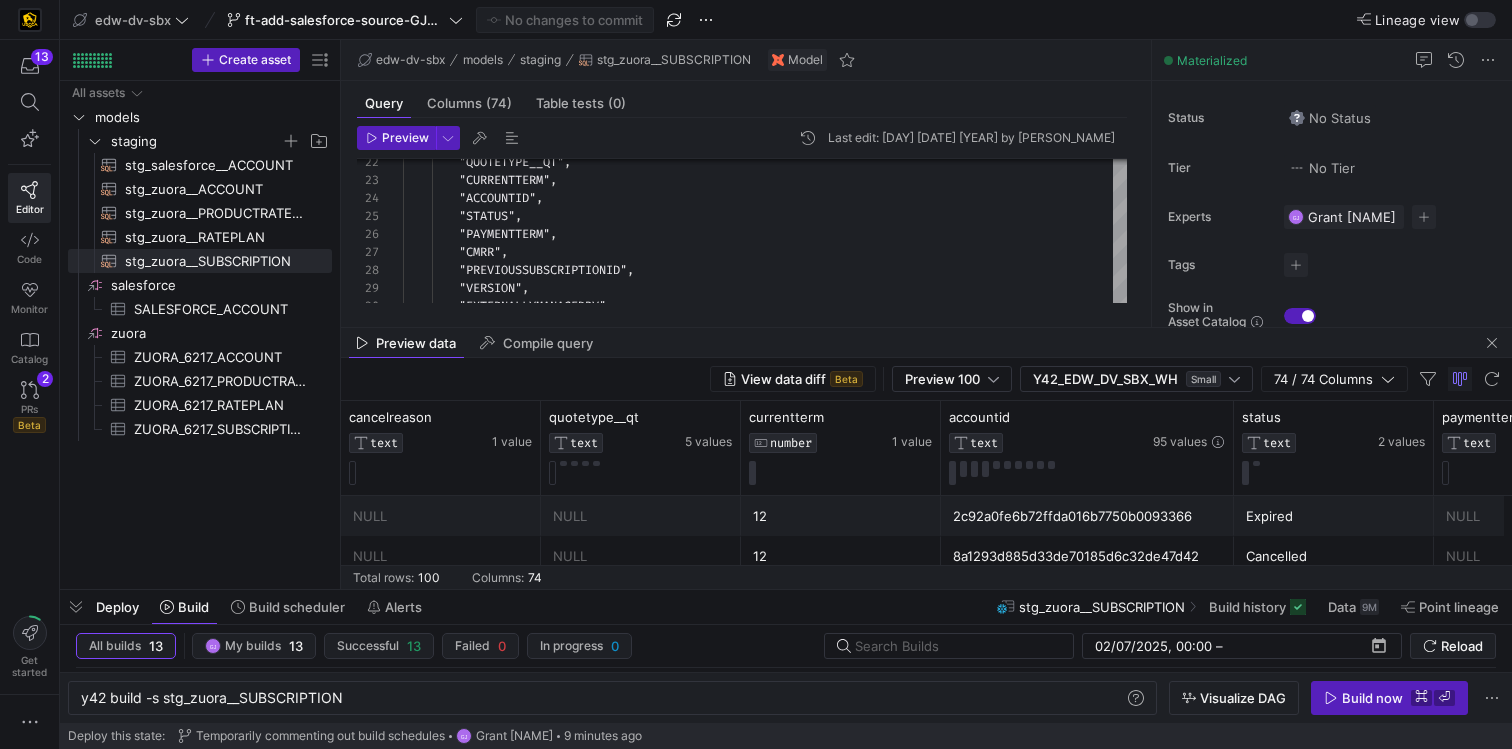scroll, scrollTop: 19, scrollLeft: 0, axis: vertical 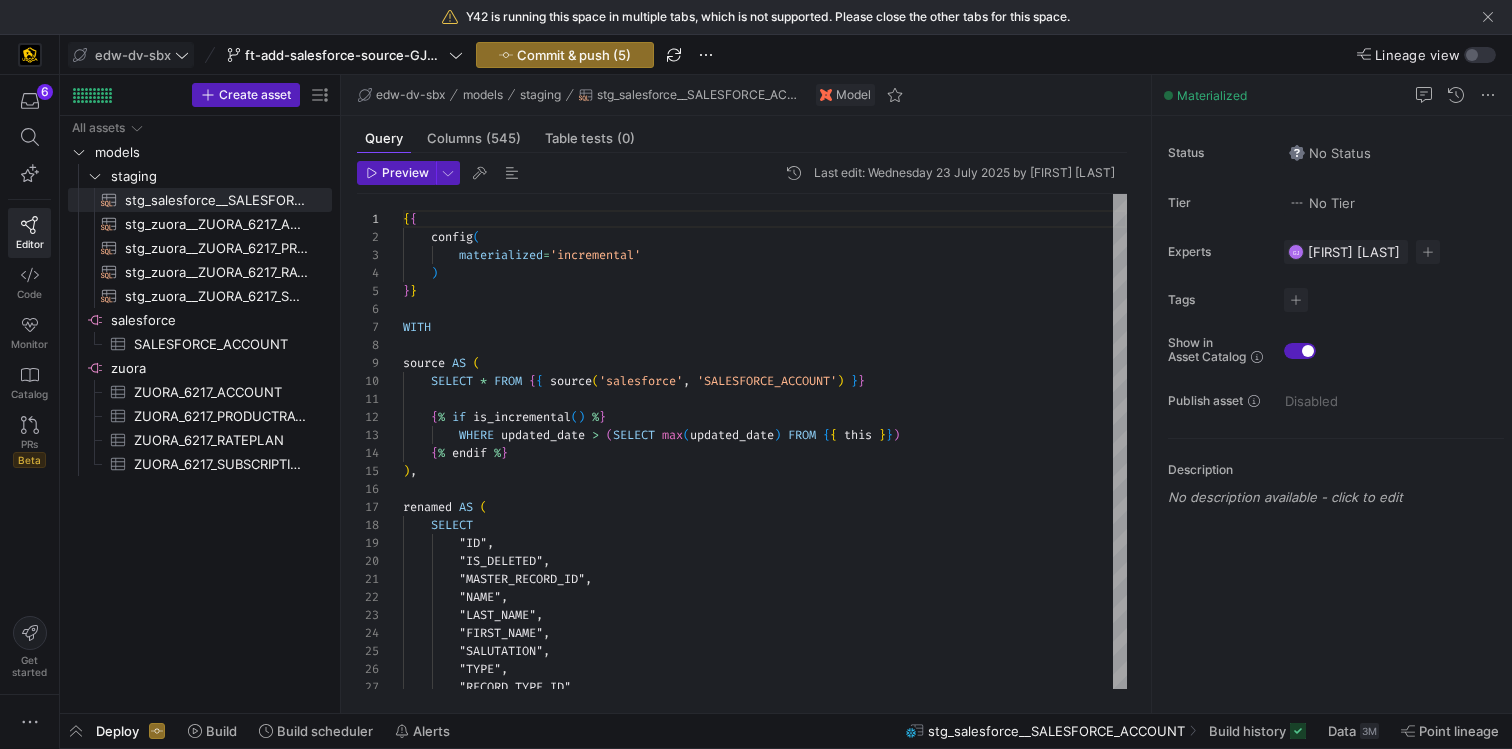 click on "edw-dv-sbx" 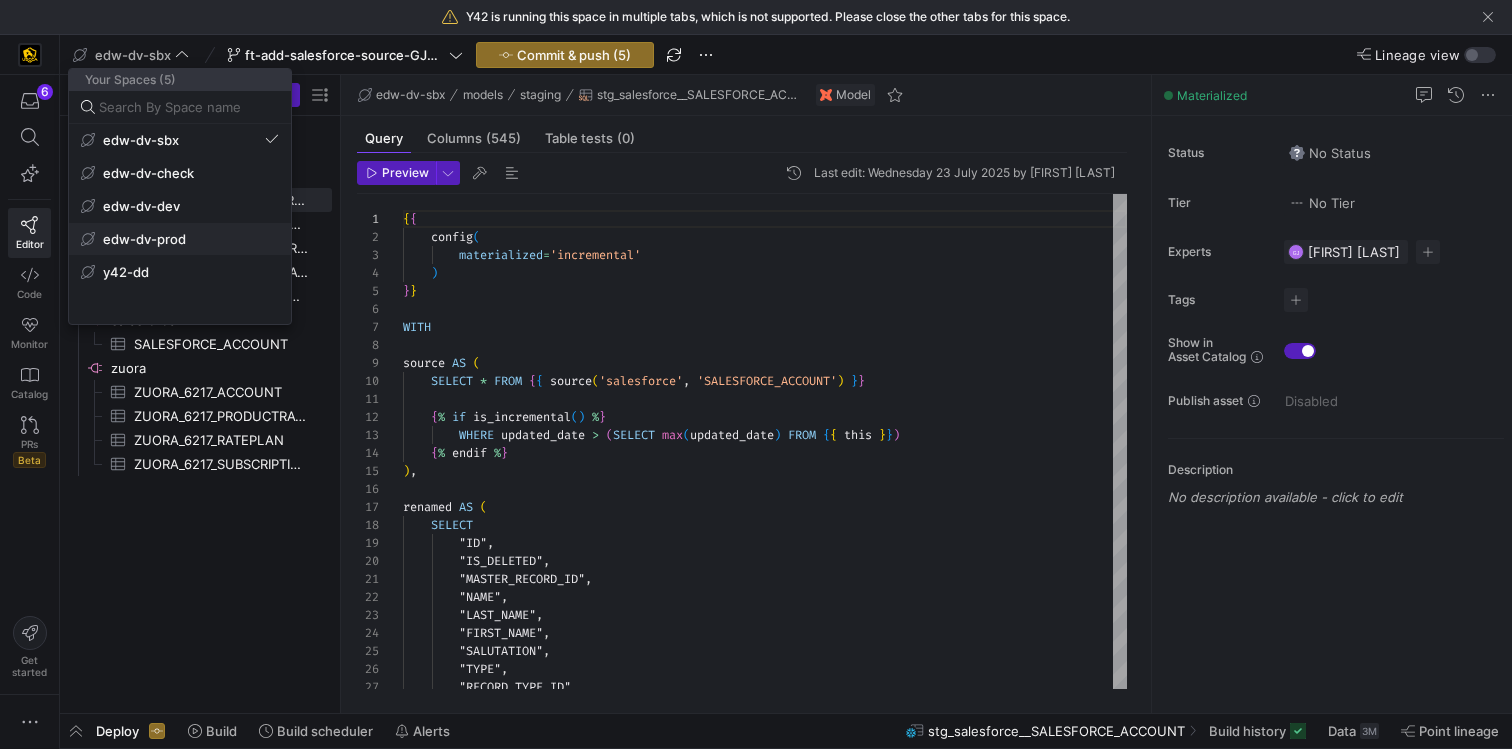 click on "edw-dv-prod" at bounding box center [180, 239] 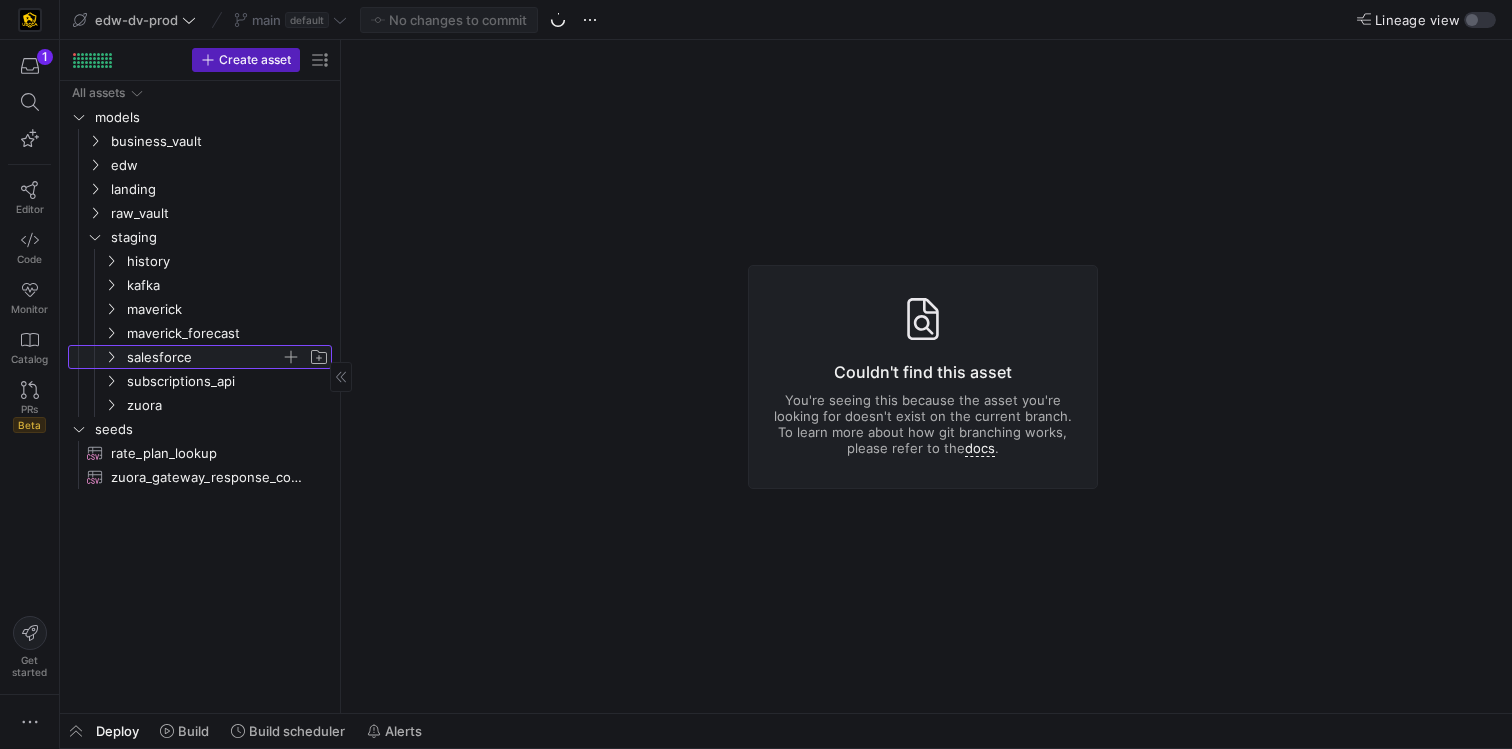 click on "salesforce" 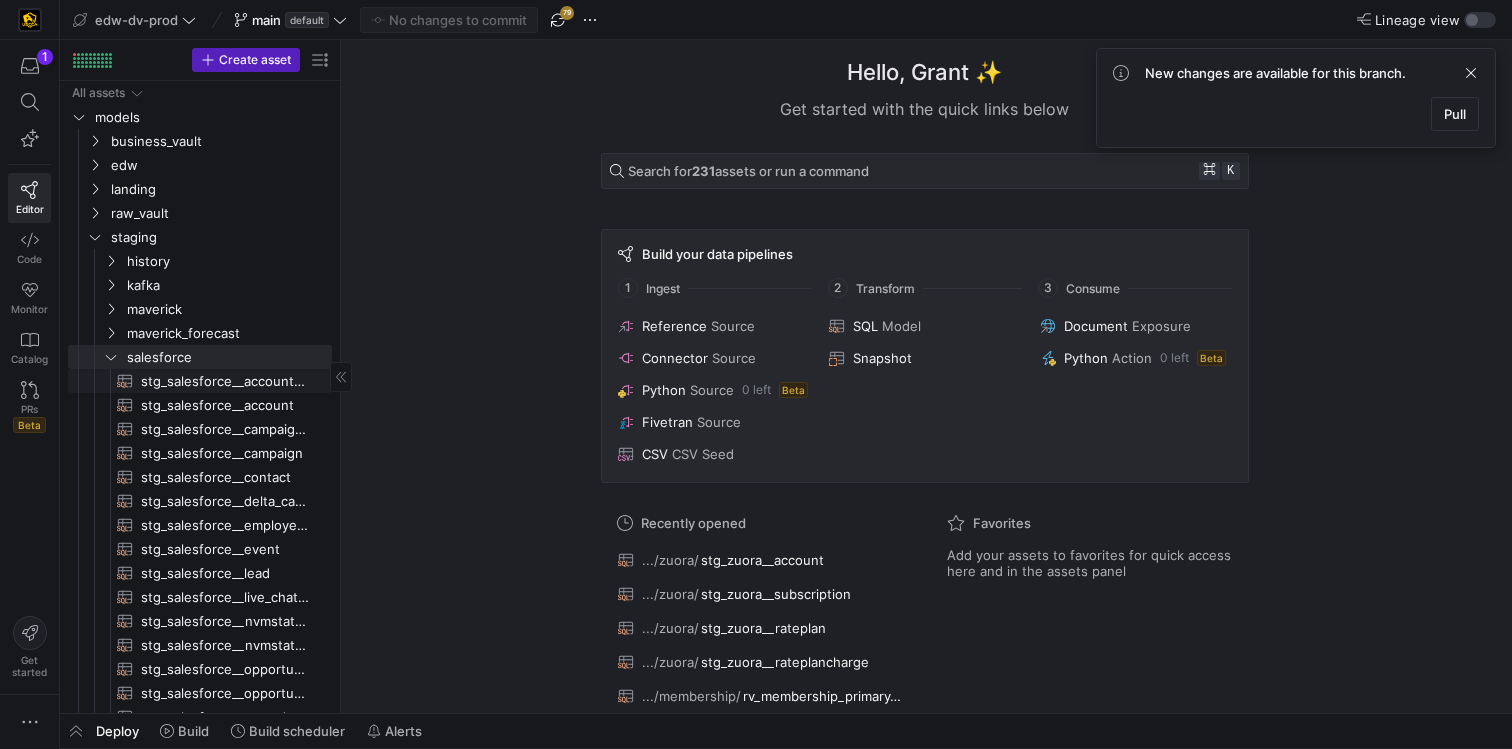 click on "stg_salesforce__account_history​​​​​​​​​​" 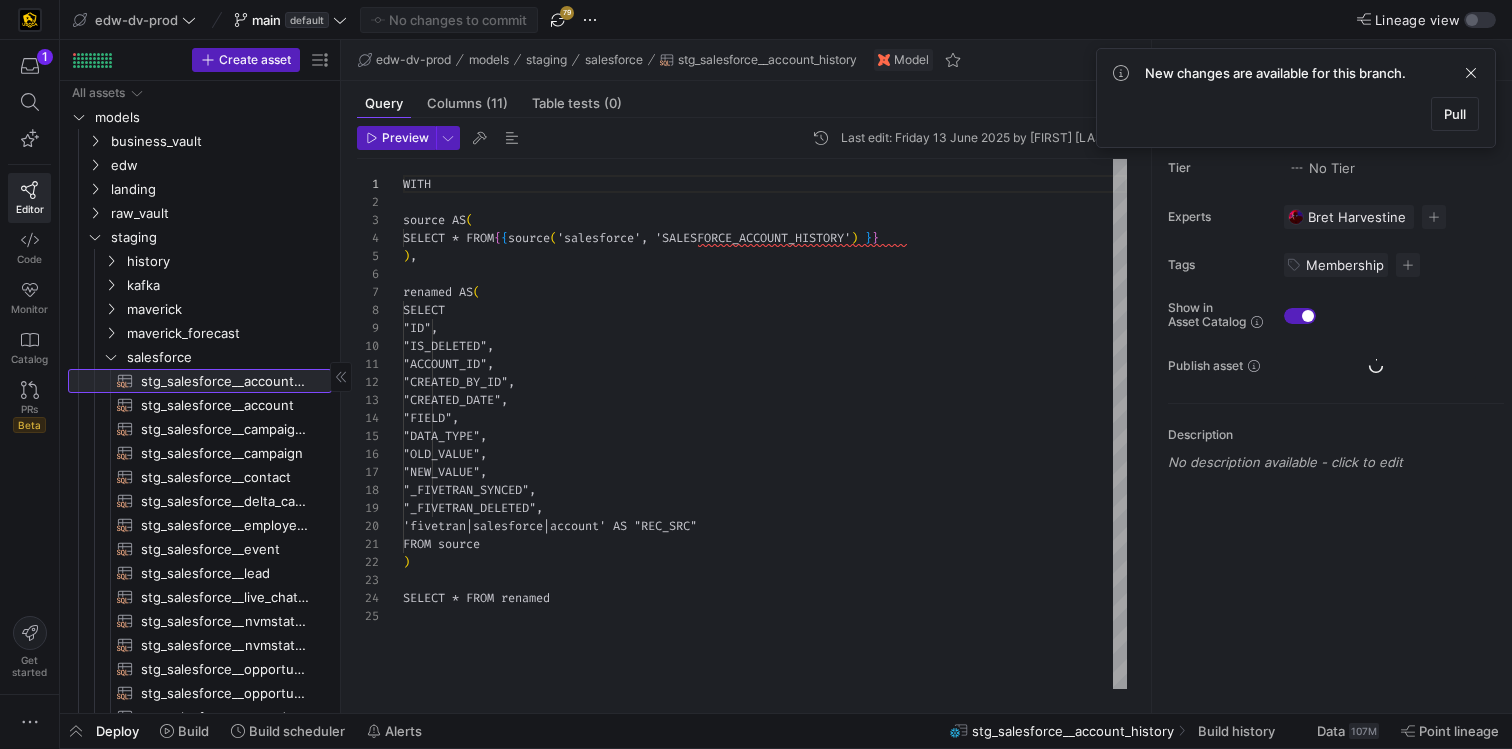 scroll, scrollTop: 180, scrollLeft: 0, axis: vertical 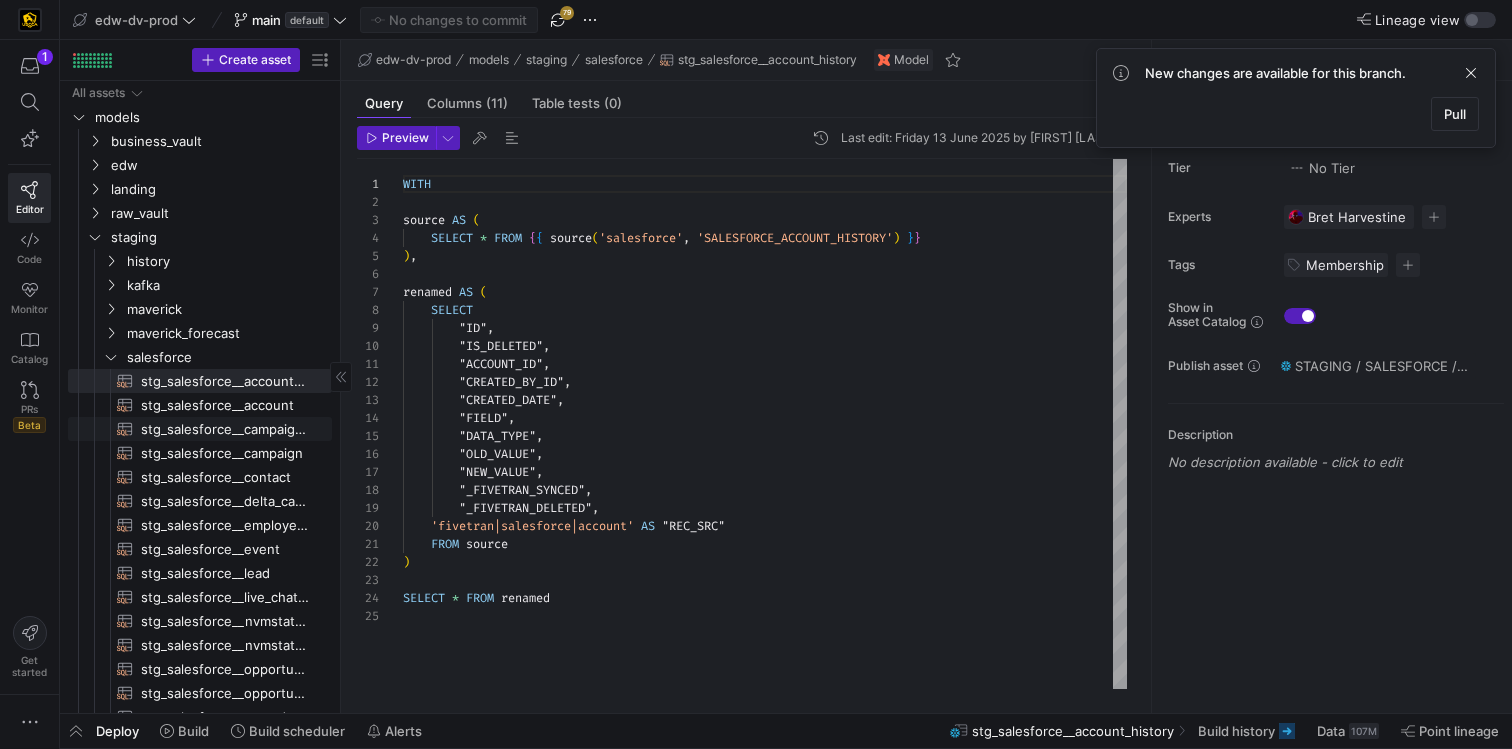 click on "stg_salesforce__account​​​​​​​​​​" 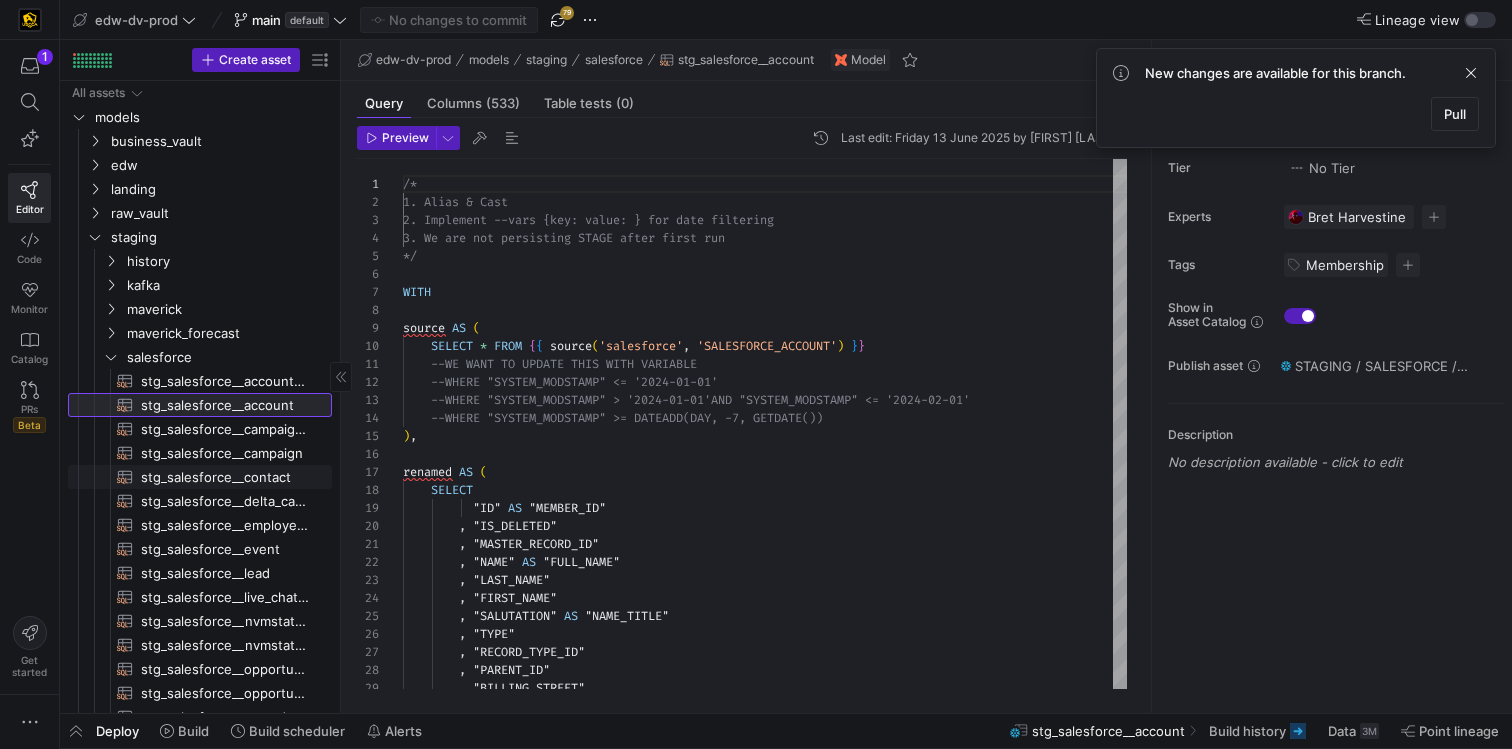 scroll, scrollTop: 197, scrollLeft: 0, axis: vertical 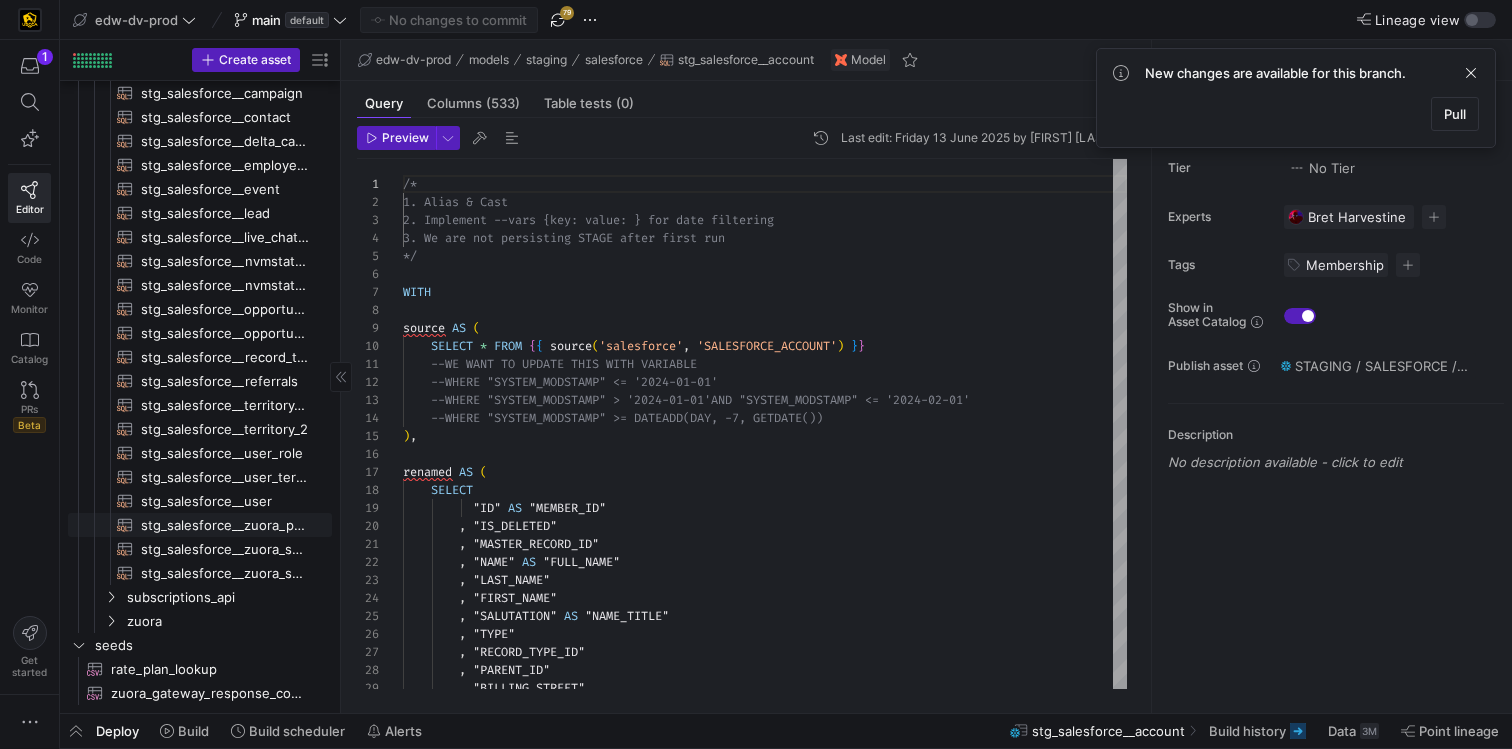 click on "stg_salesforce__zuora_payment​​​​​​​​​​" 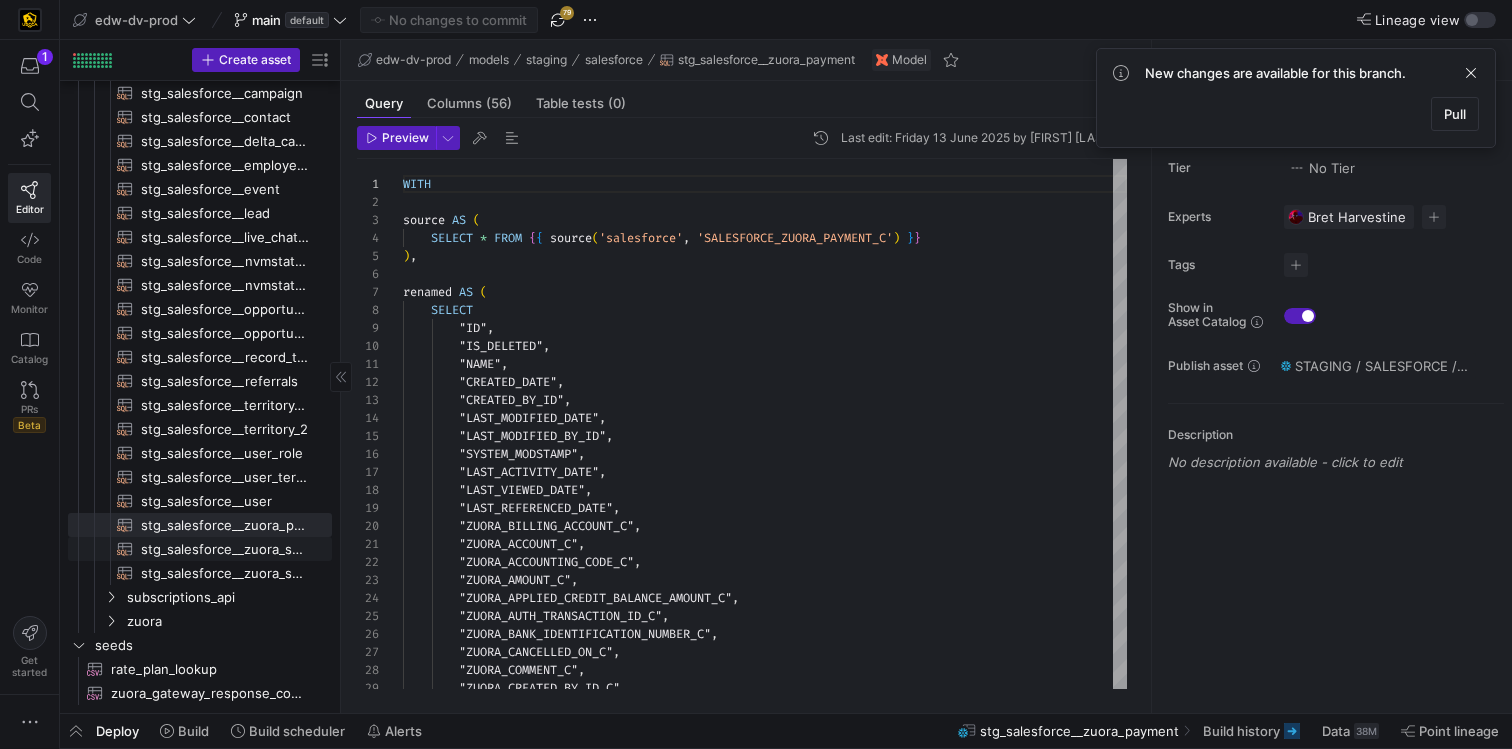 click on "stg_salesforce__zuora_subscription_rate_plan​​​​​​​​​​" 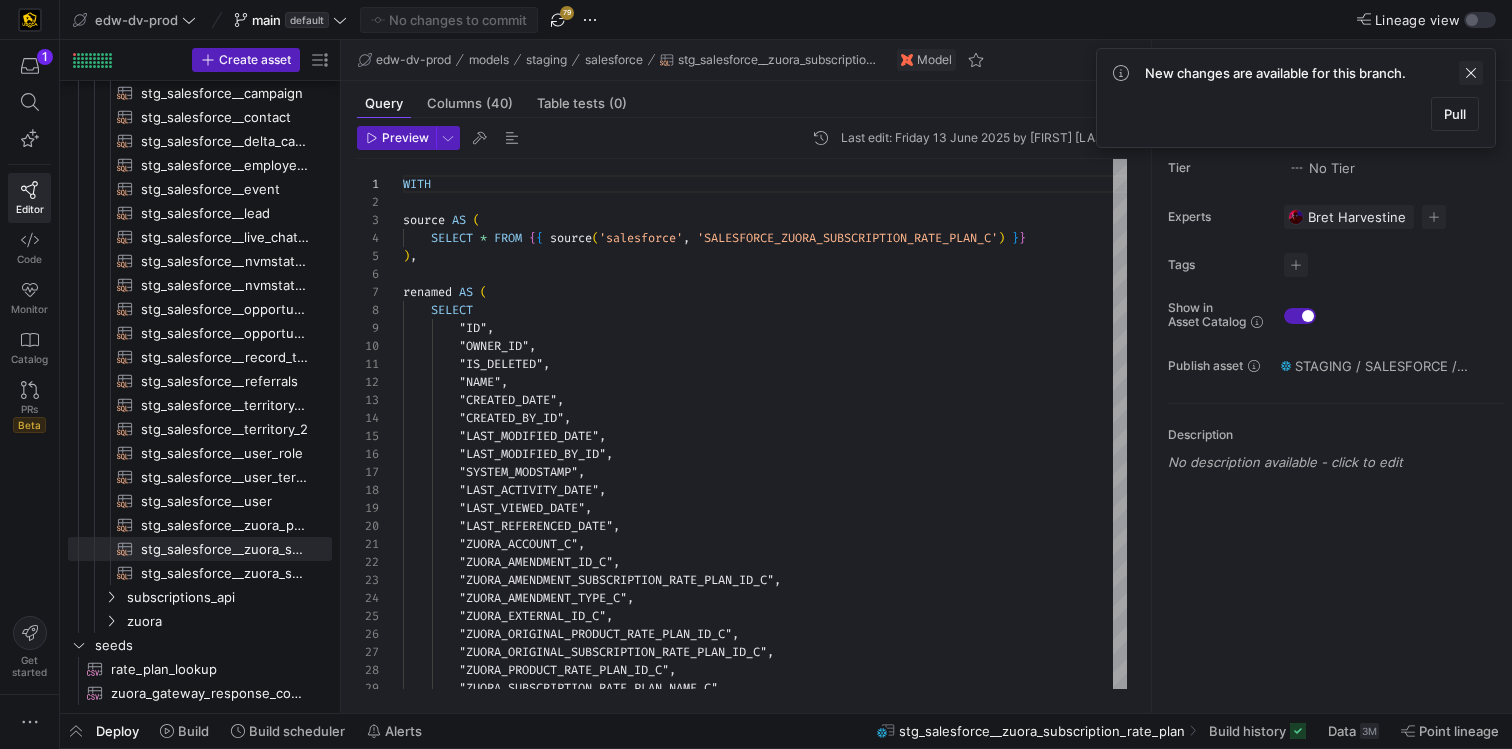 click 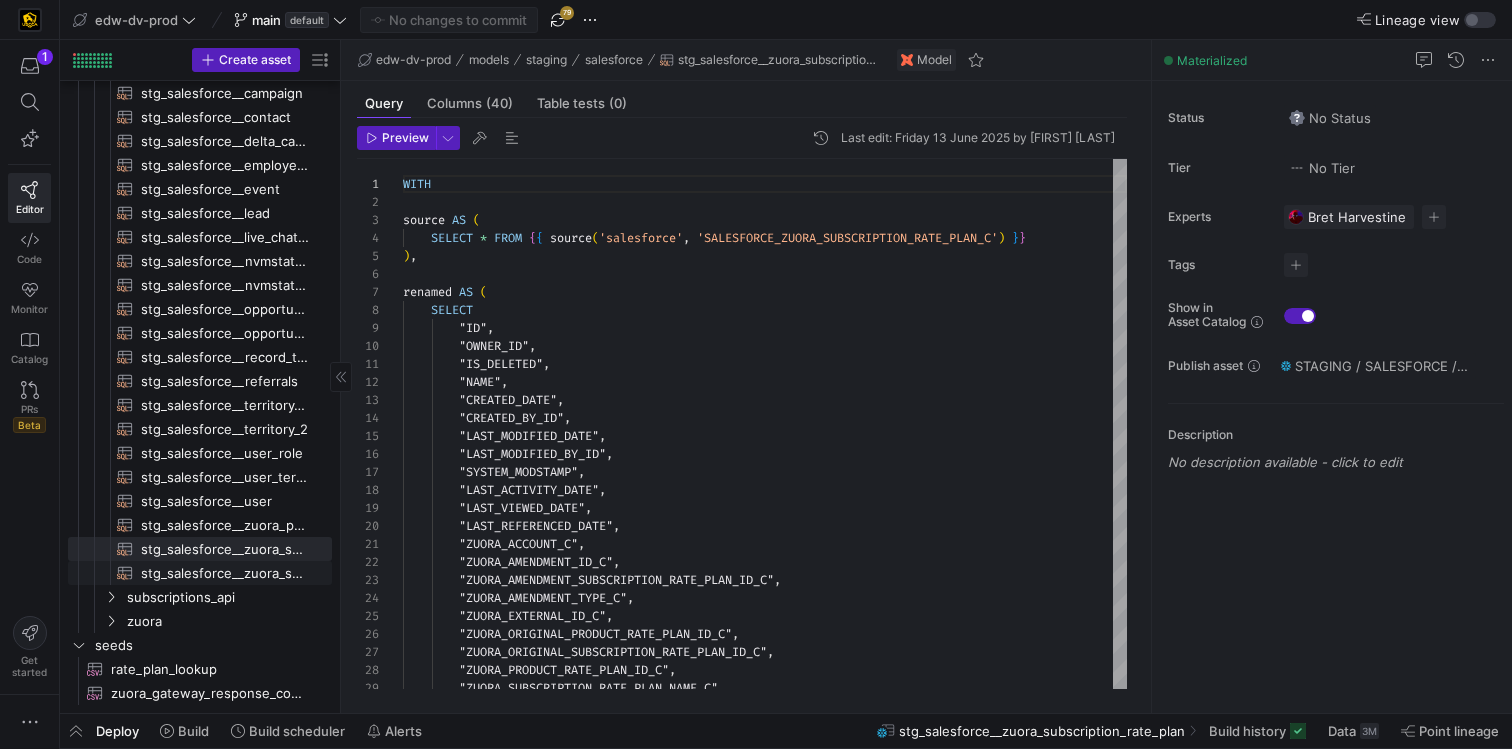 click on "stg_salesforce__zuora_subscription​​​​​​​​​​" 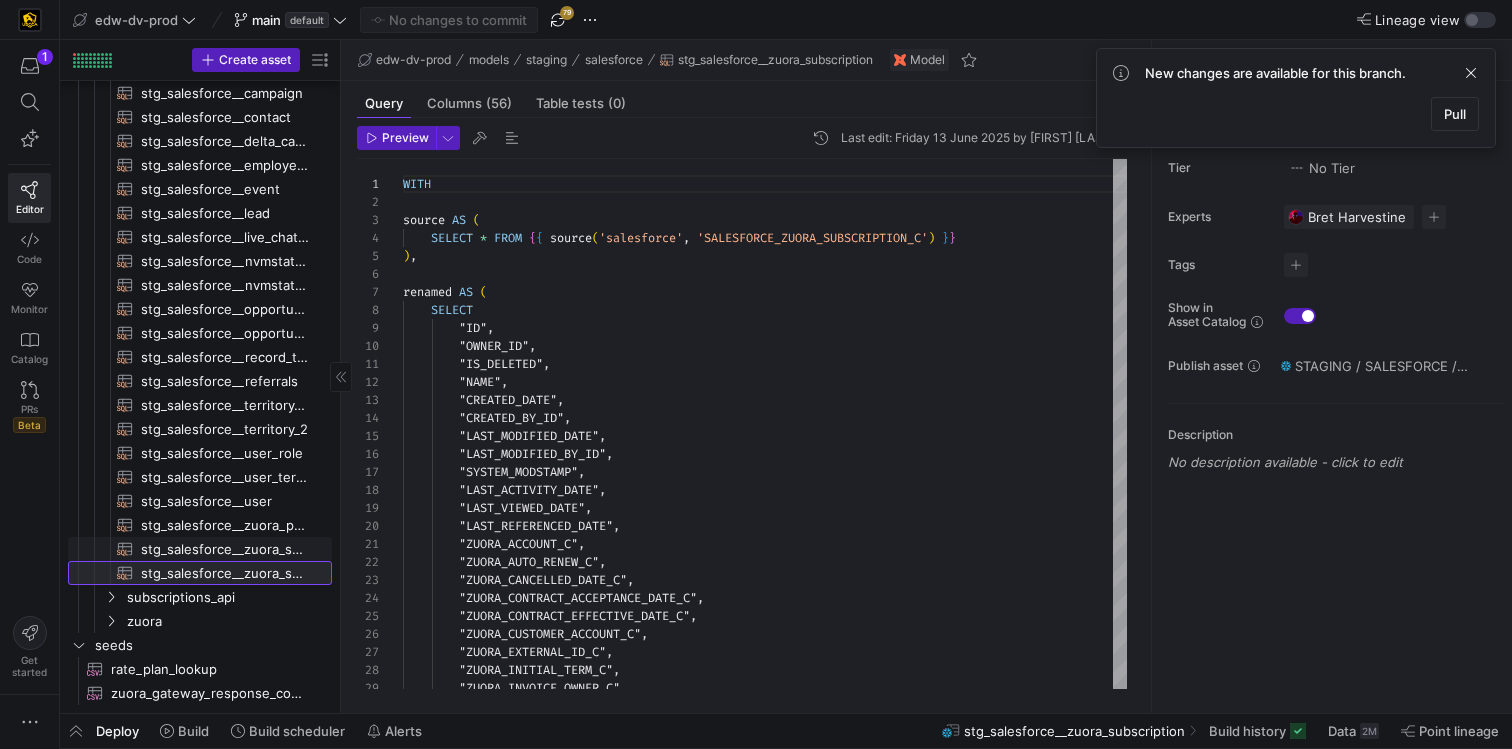 scroll, scrollTop: 348, scrollLeft: 0, axis: vertical 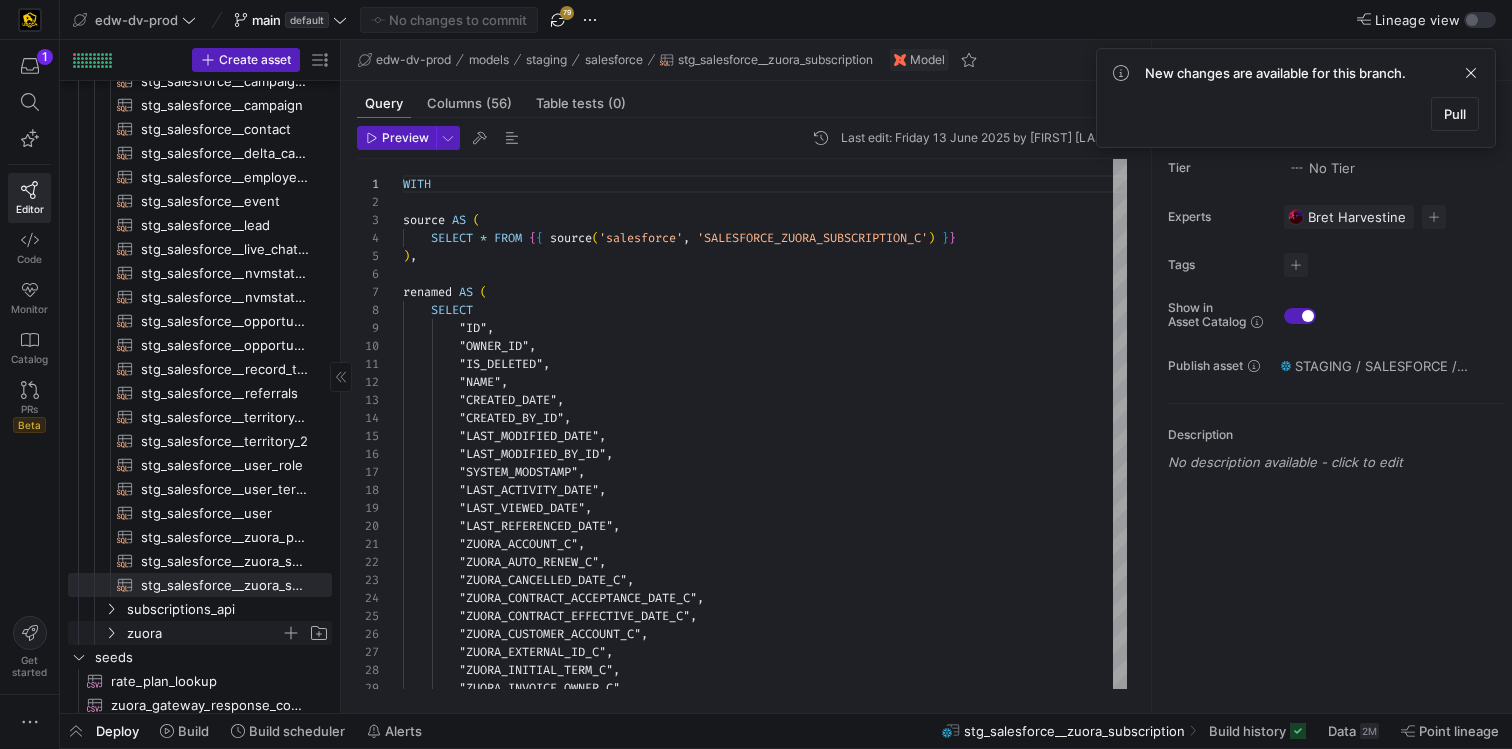 click on "zuora" 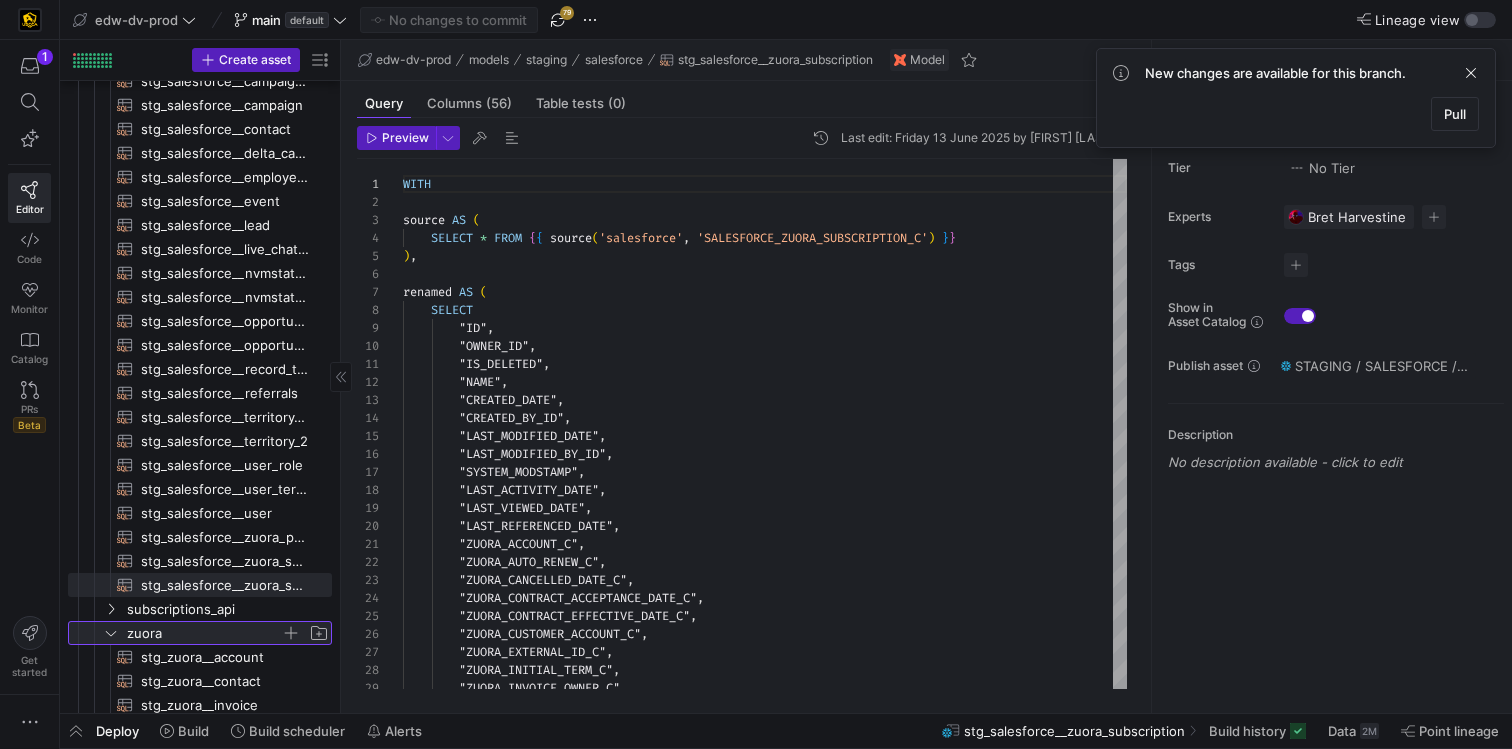 scroll, scrollTop: 410, scrollLeft: 0, axis: vertical 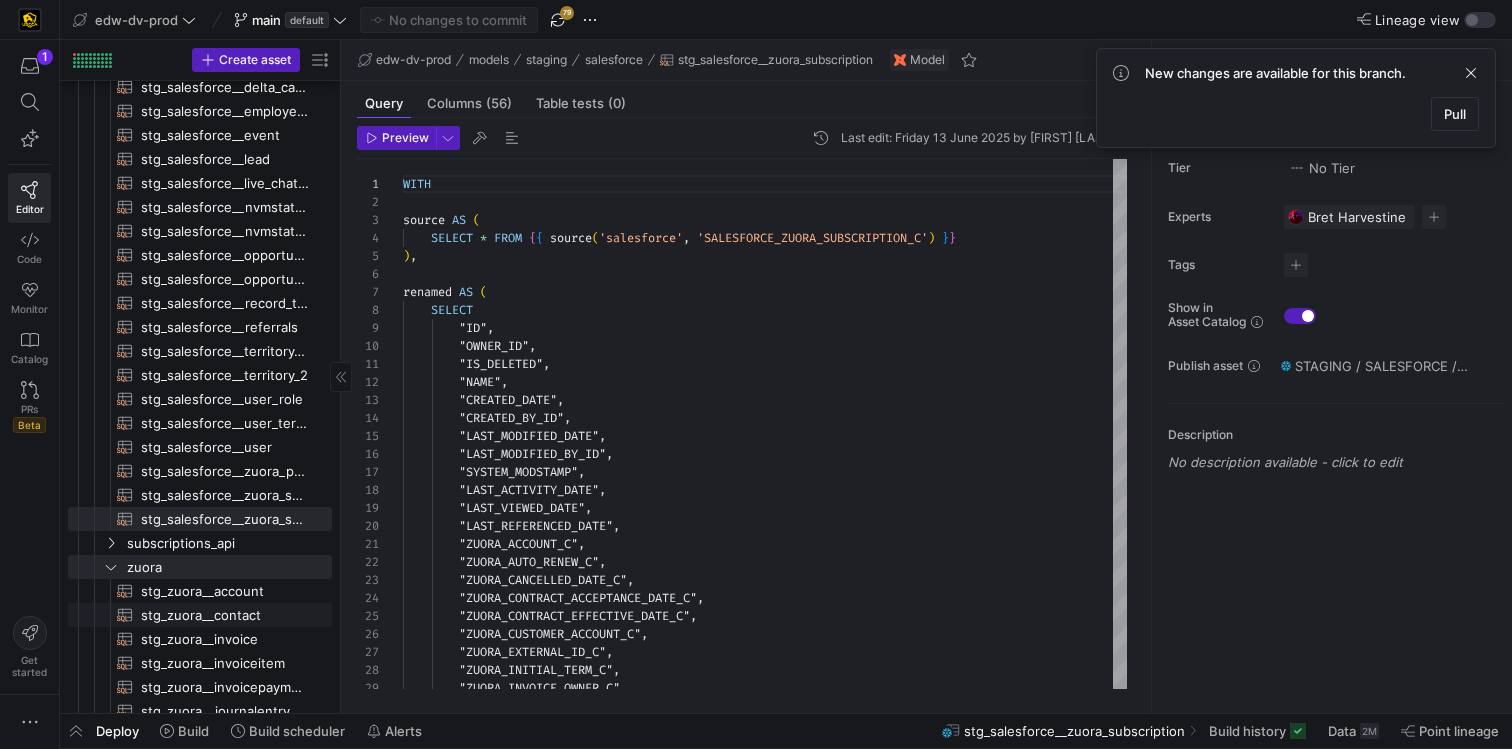 click on "stg_zuora__contact​​​​​​​​​​" 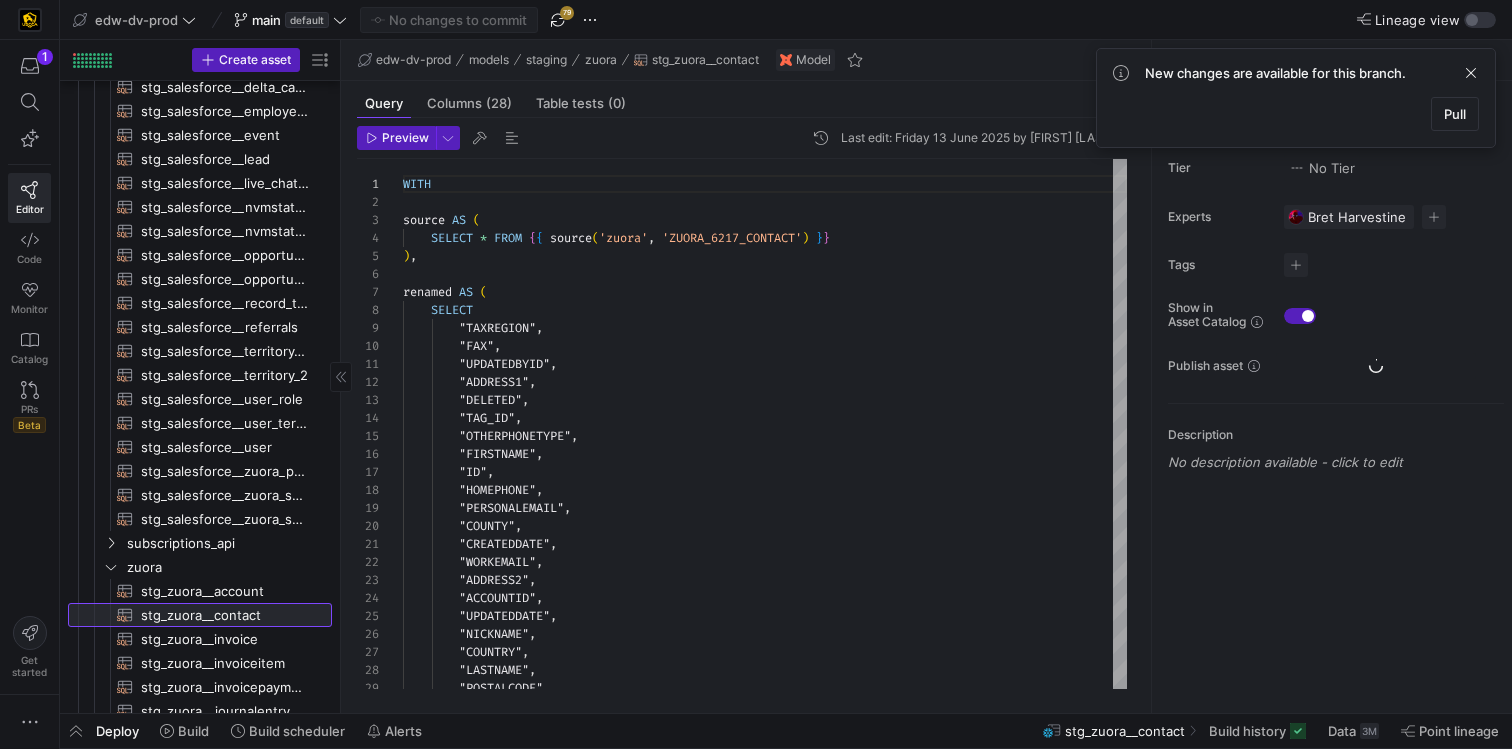 scroll, scrollTop: 462, scrollLeft: 0, axis: vertical 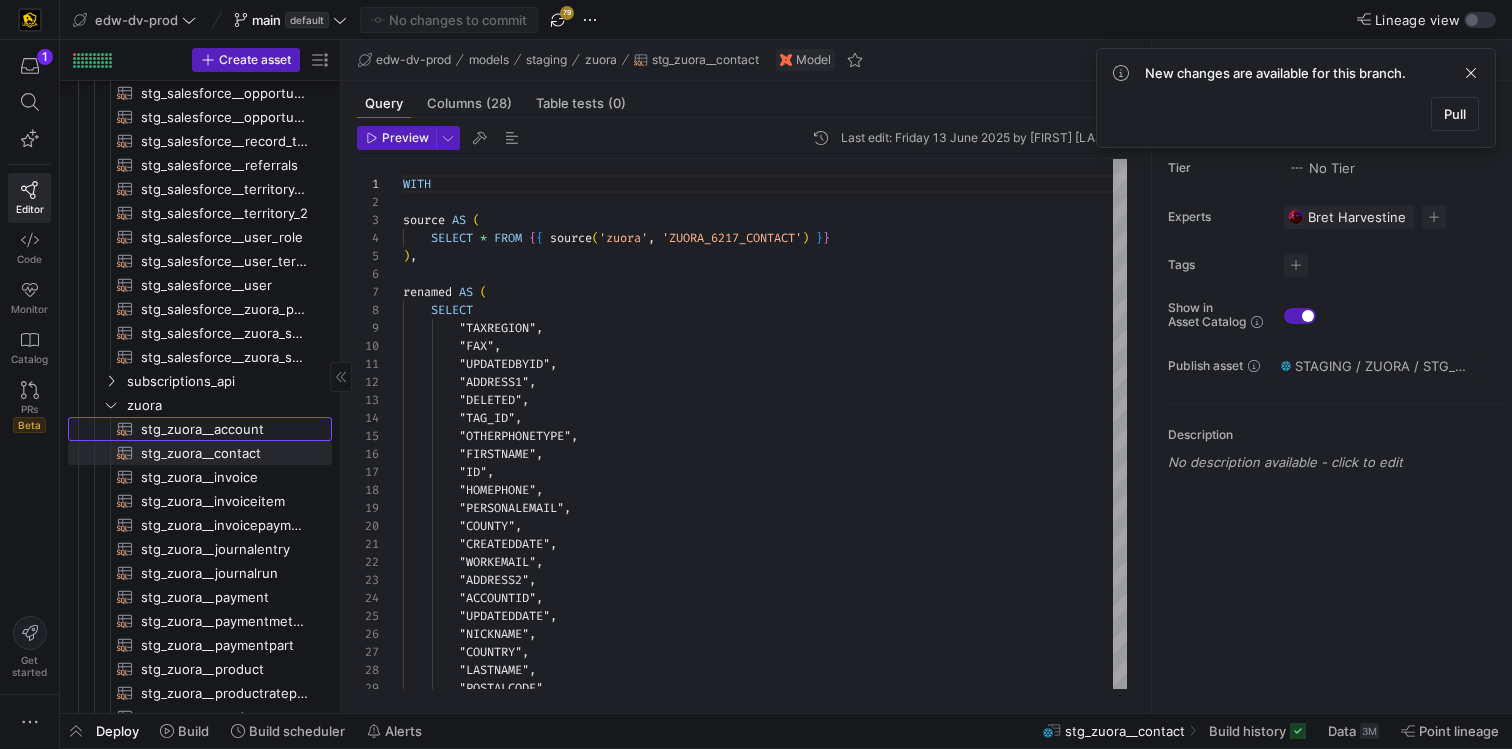 click on "stg_zuora__account​​​​​​​​​​" 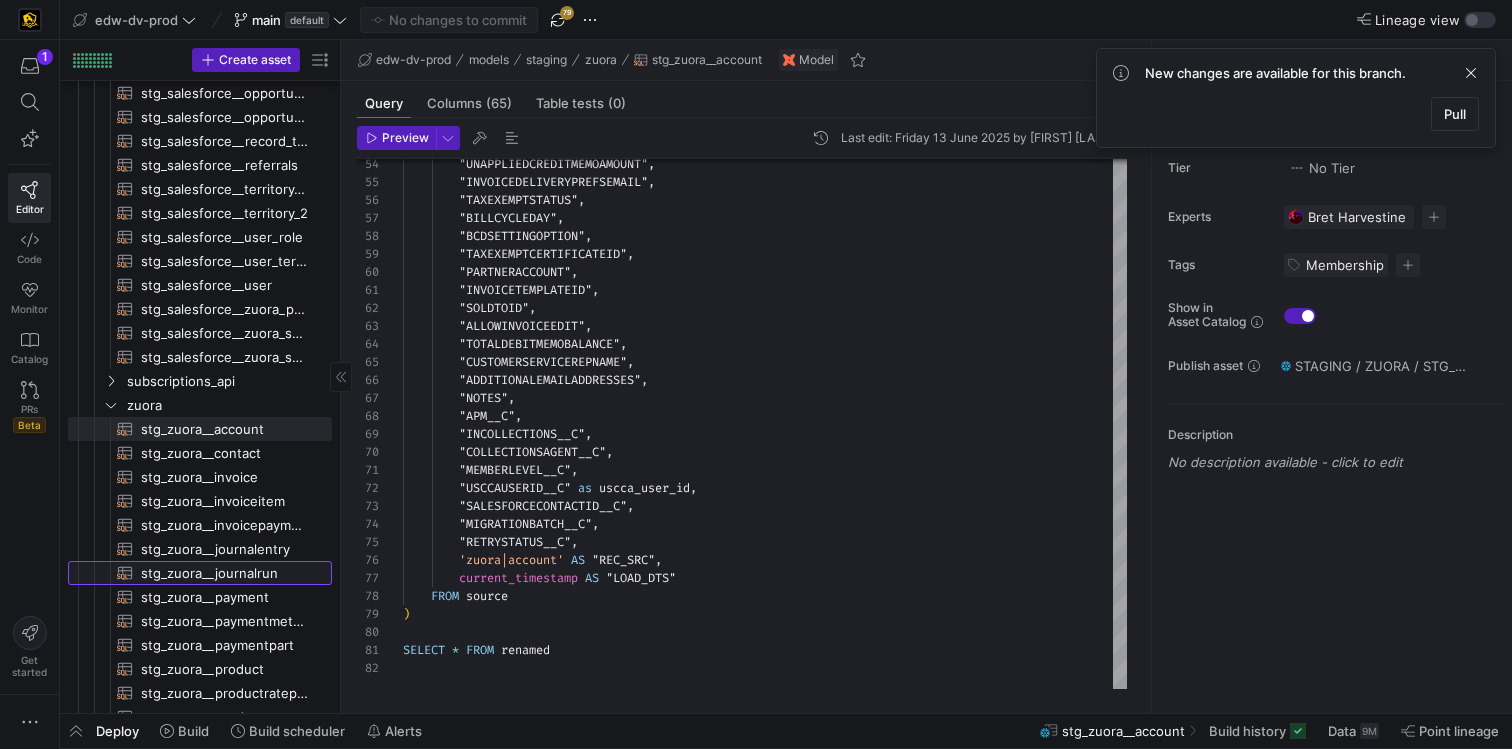 click on "stg_zuora__journalrun​​​​​​​​​​" 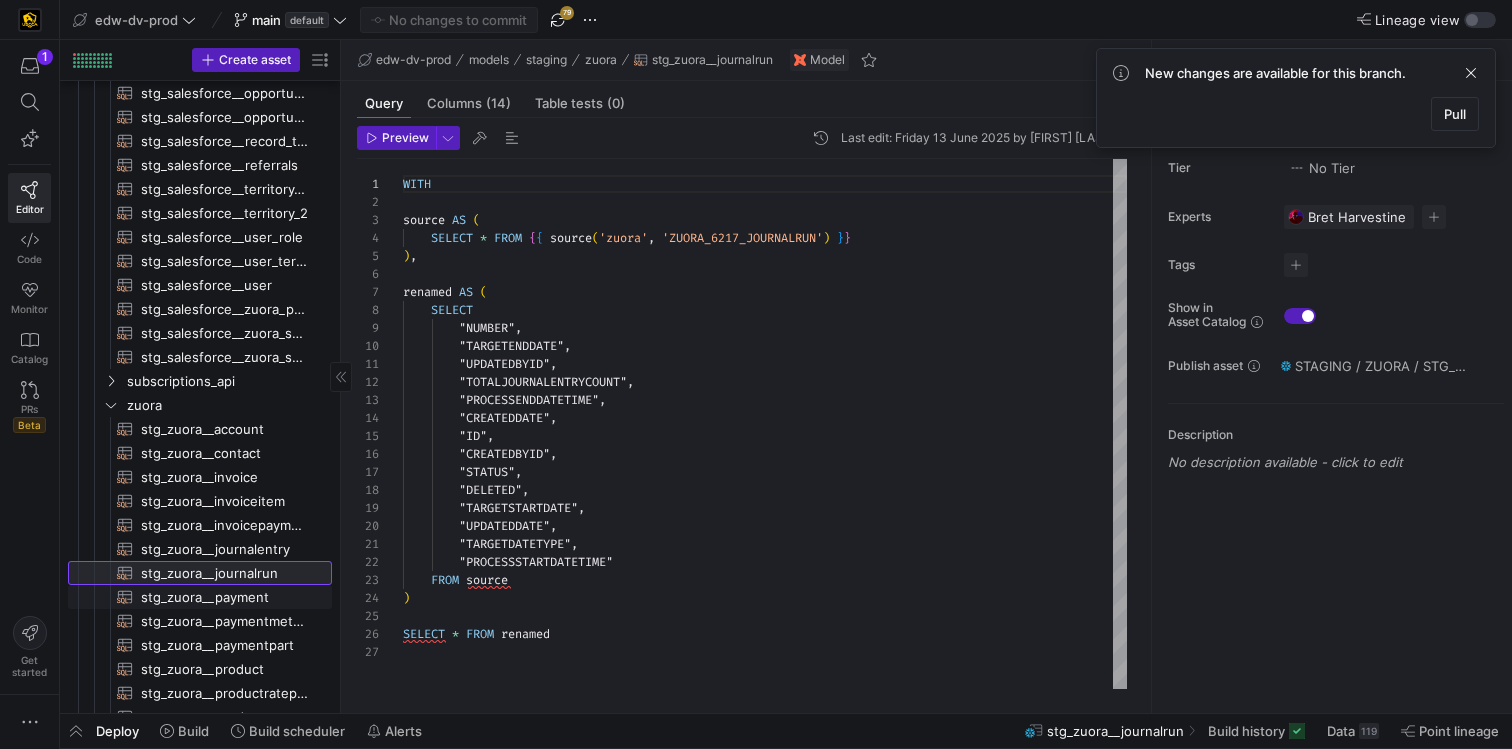 scroll, scrollTop: 629, scrollLeft: 0, axis: vertical 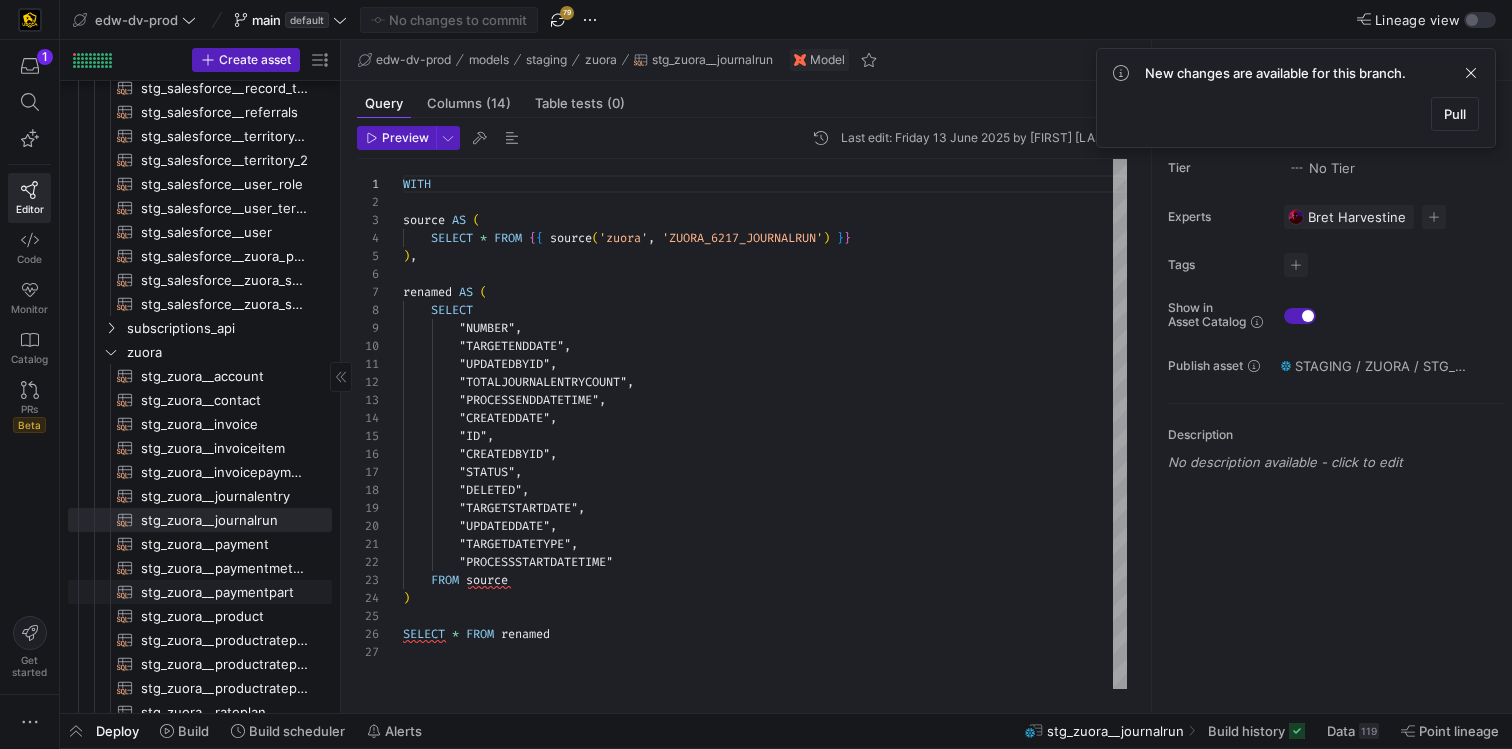 click on "stg_zuora__paymentpart​​​​​​​​​​" 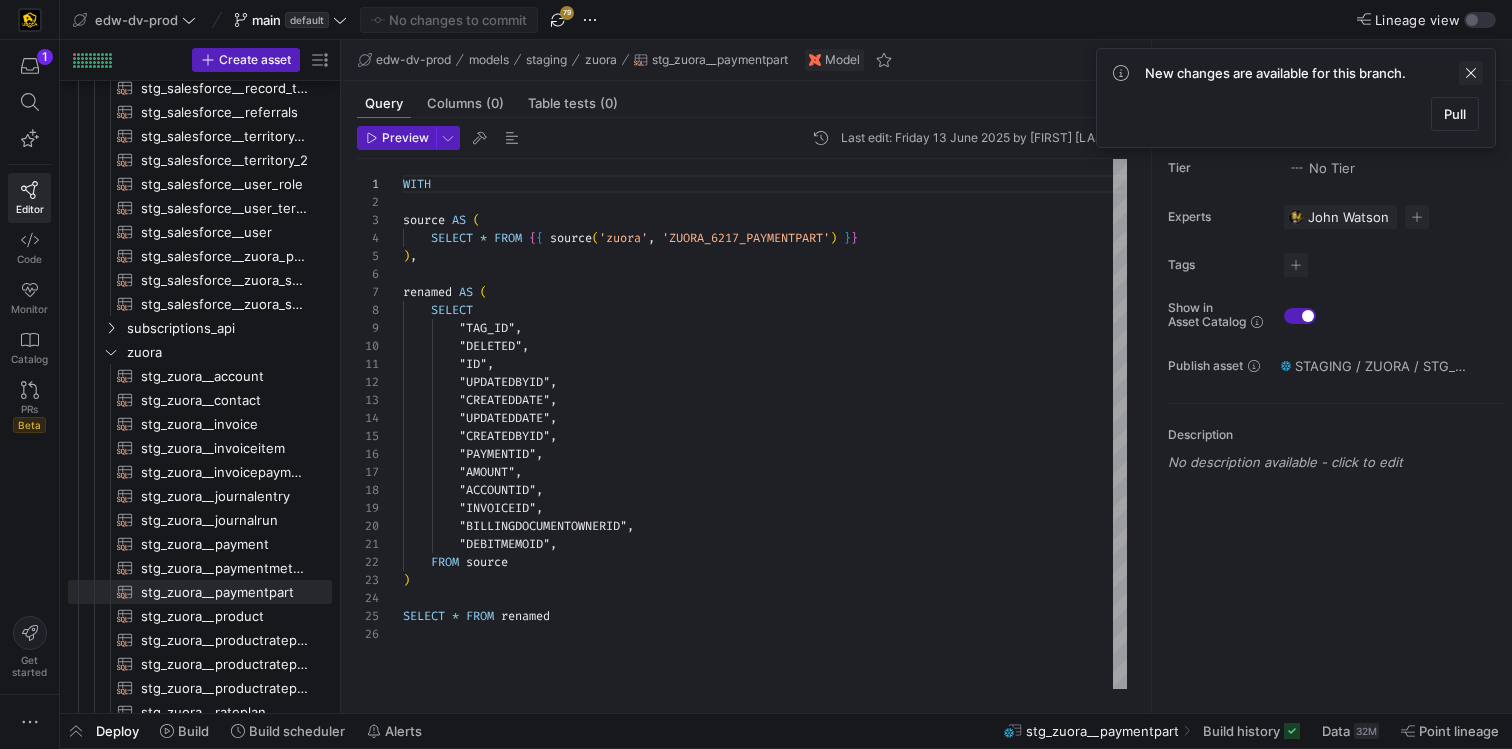 click 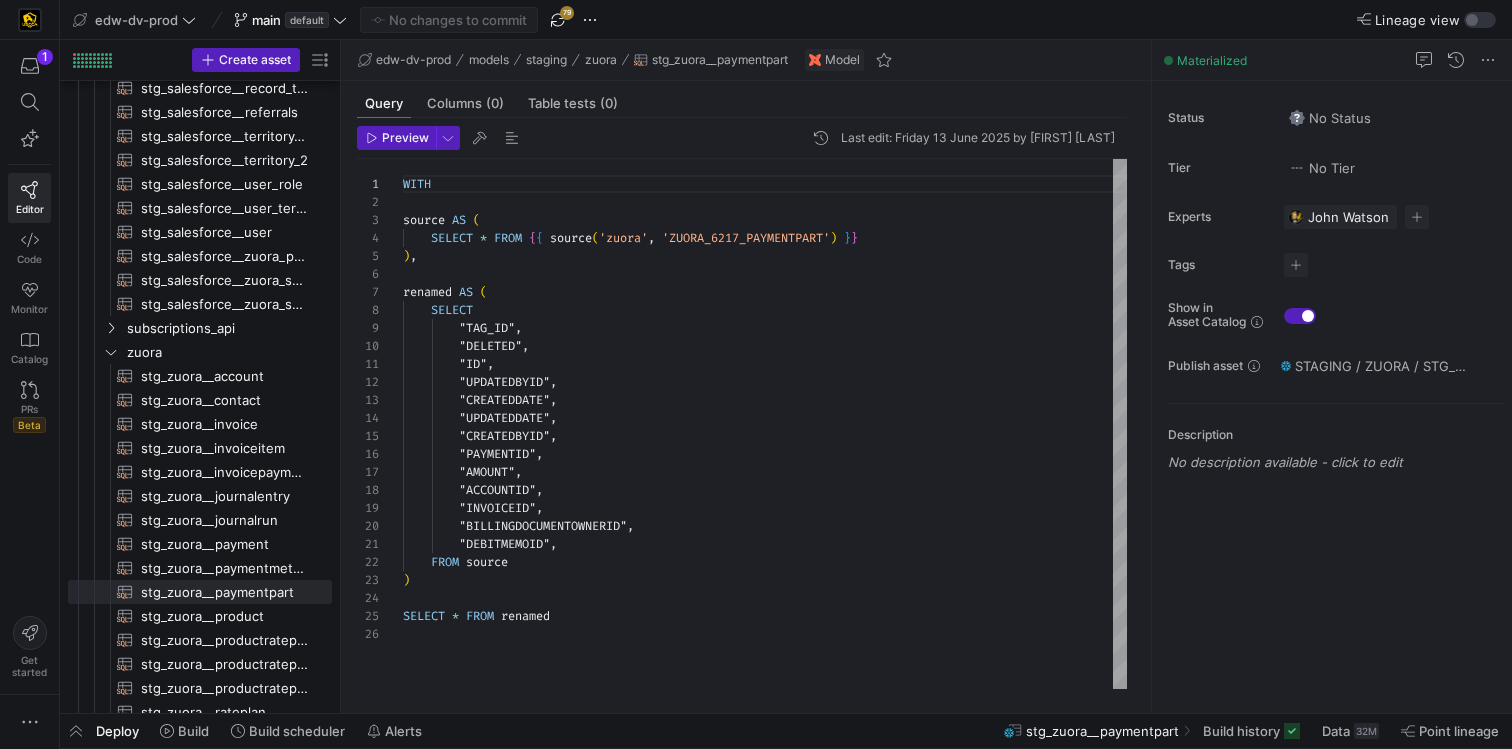 scroll, scrollTop: 294, scrollLeft: 0, axis: vertical 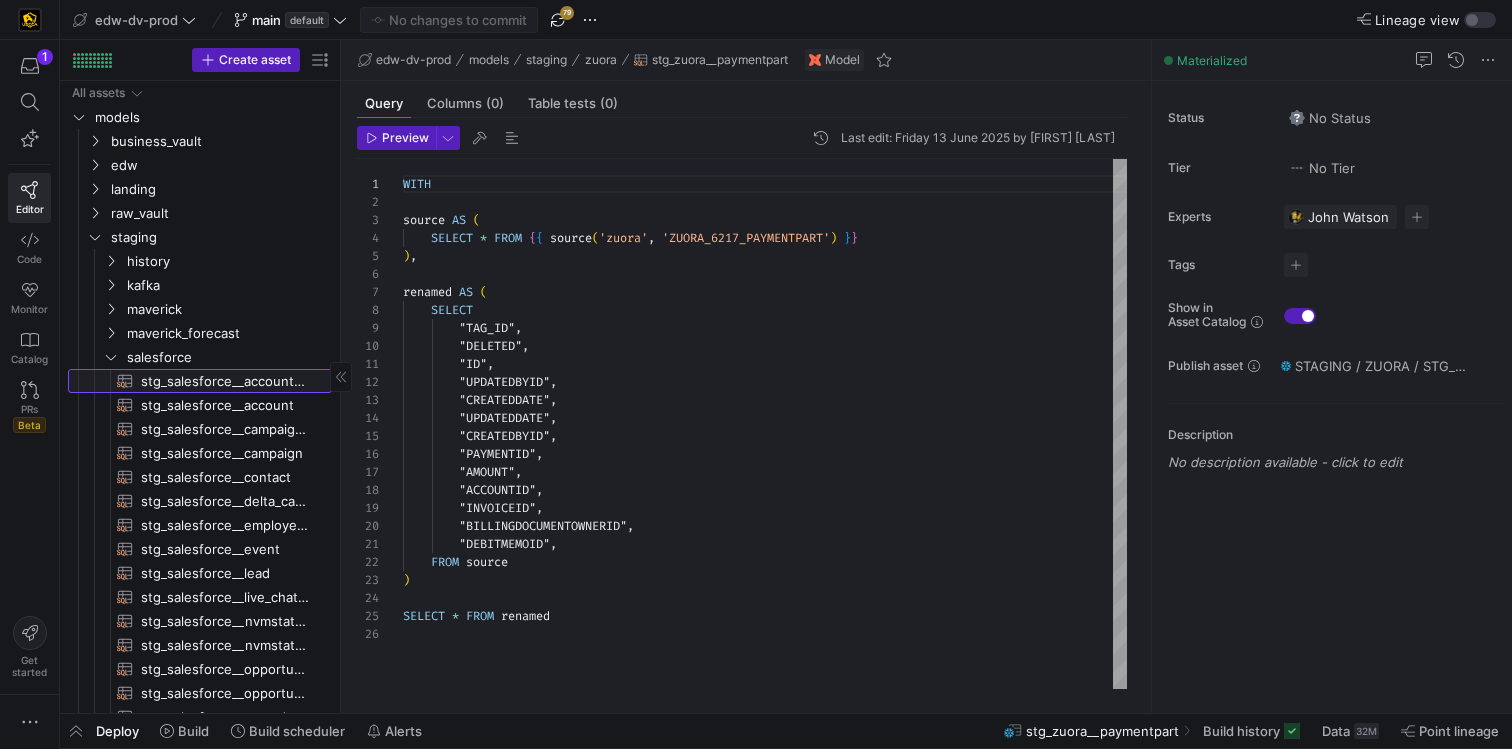 click on "stg_salesforce__account_history​​​​​​​​​​" 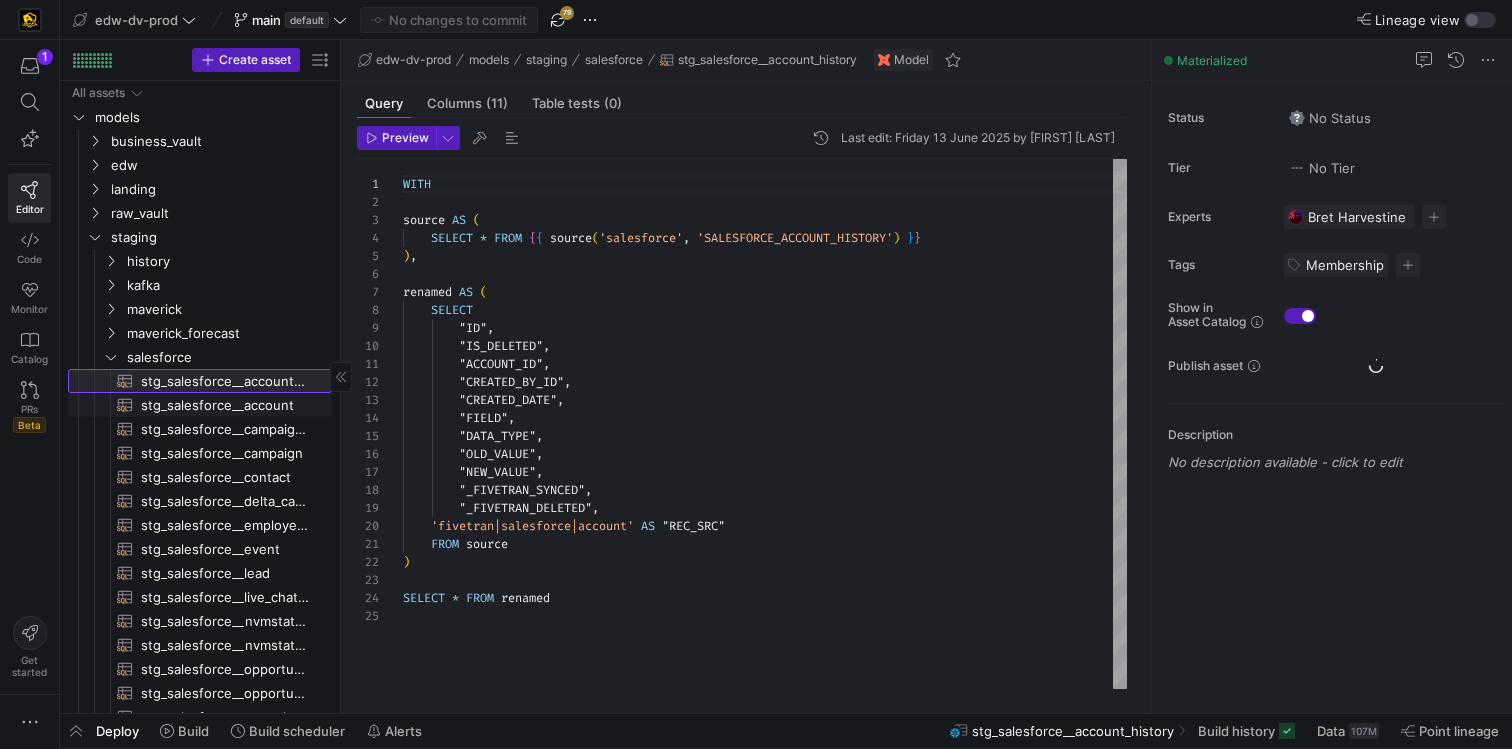 scroll, scrollTop: 261, scrollLeft: 0, axis: vertical 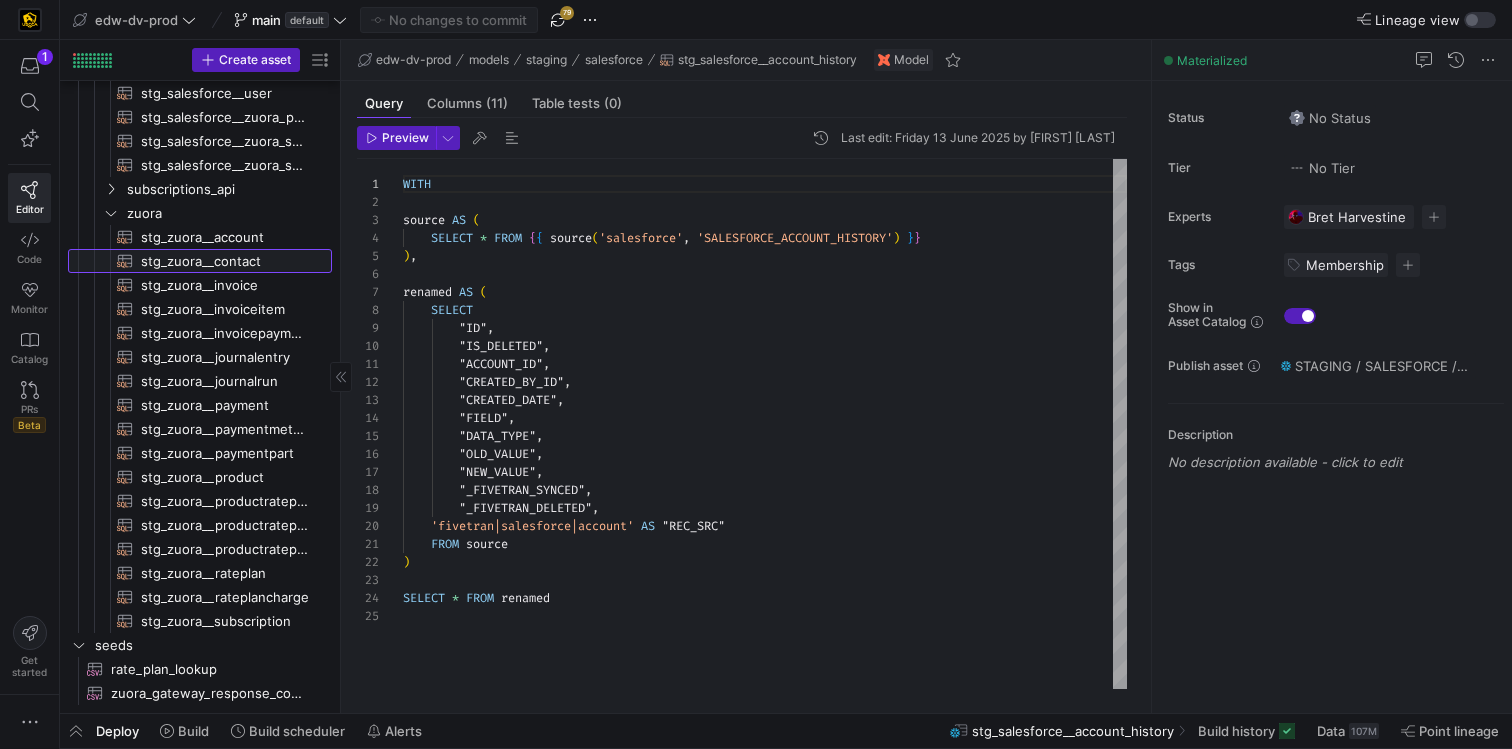 click on "stg_zuora__contact​​​​​​​​​​" 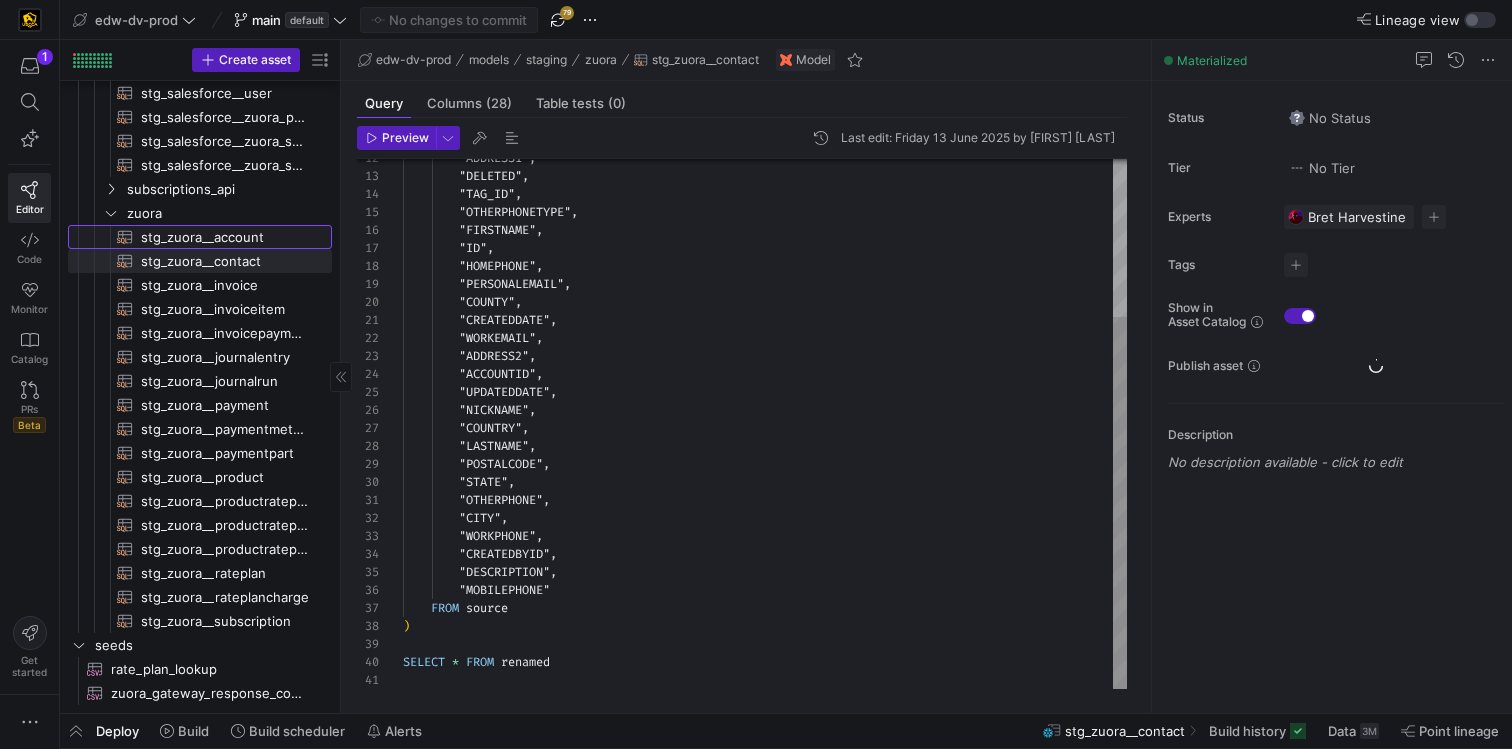 click on "stg_zuora__account​​​​​​​​​​" 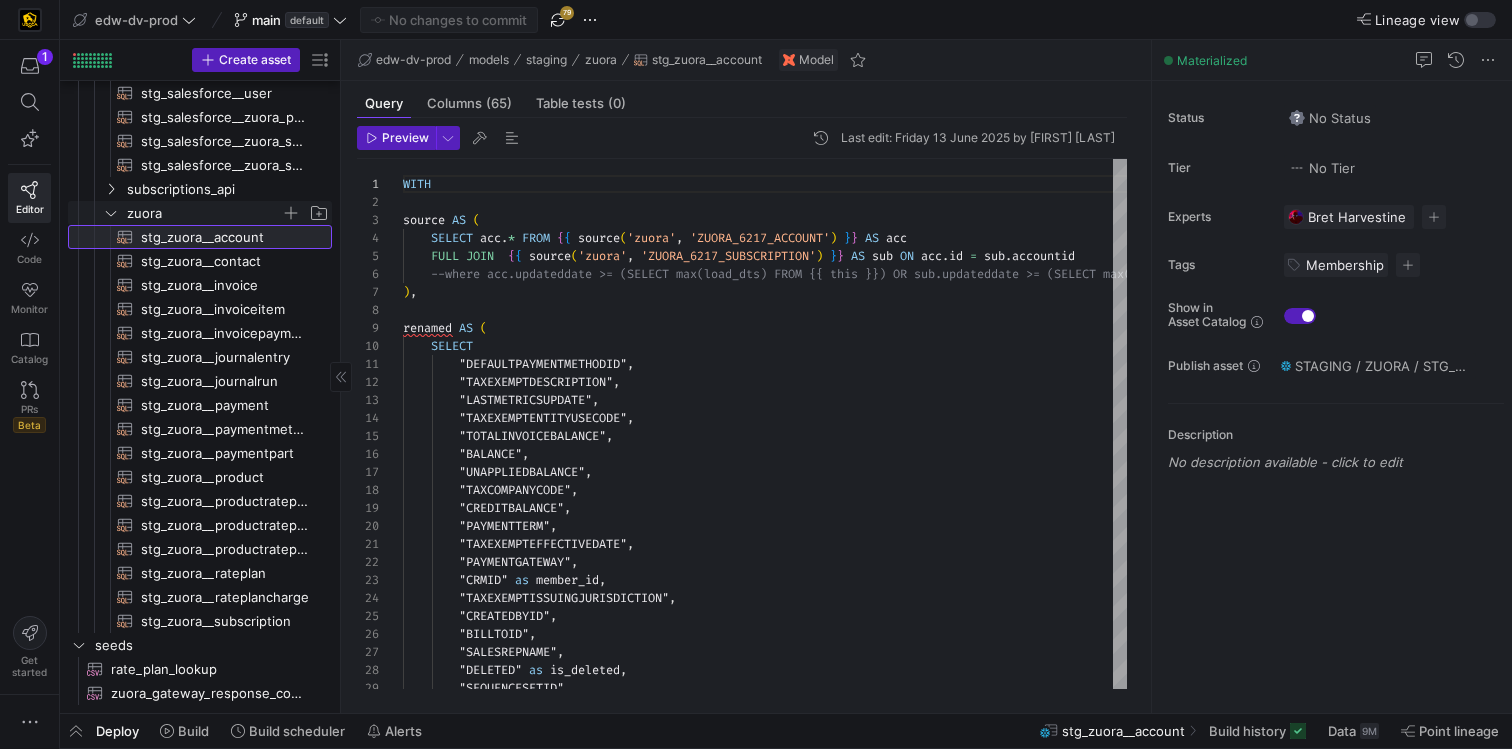 scroll, scrollTop: 644, scrollLeft: 0, axis: vertical 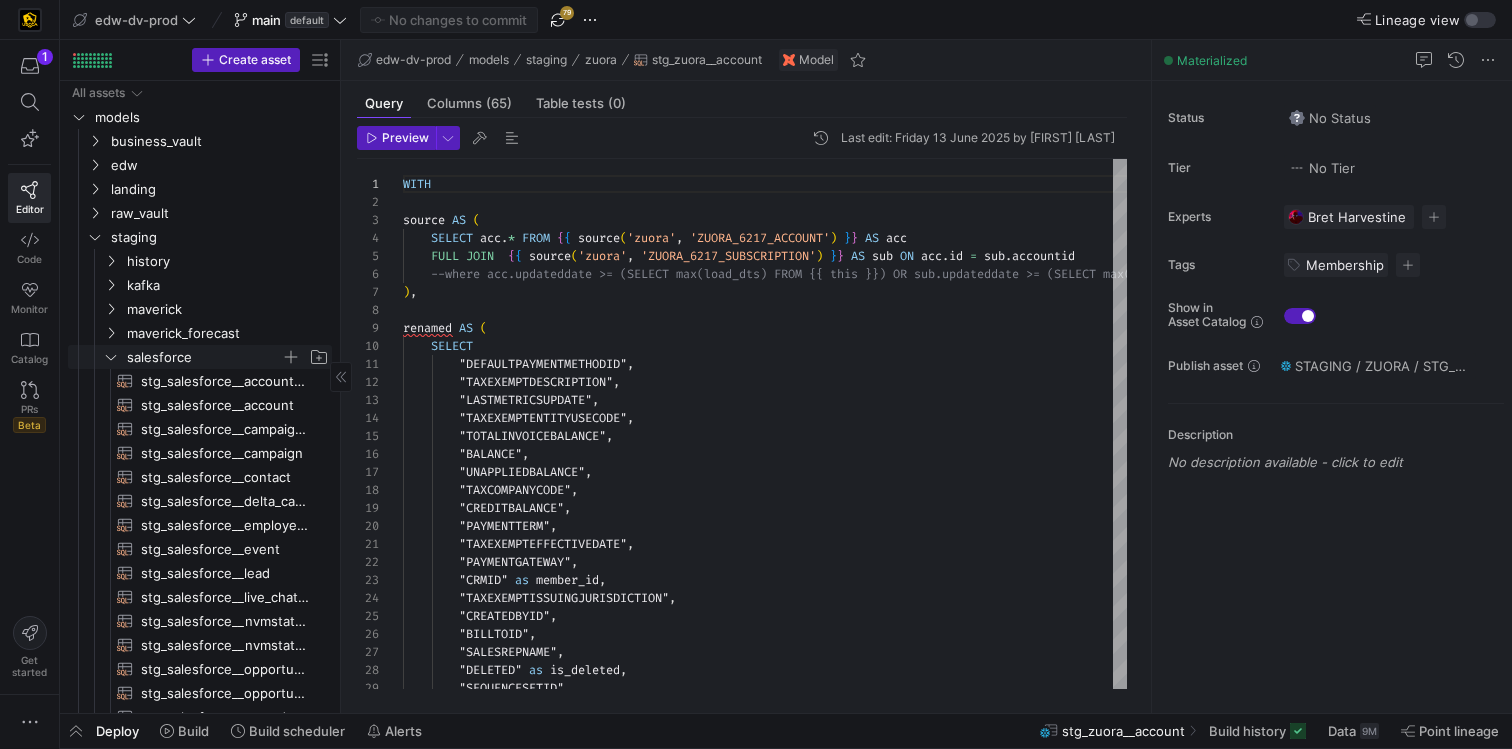 click 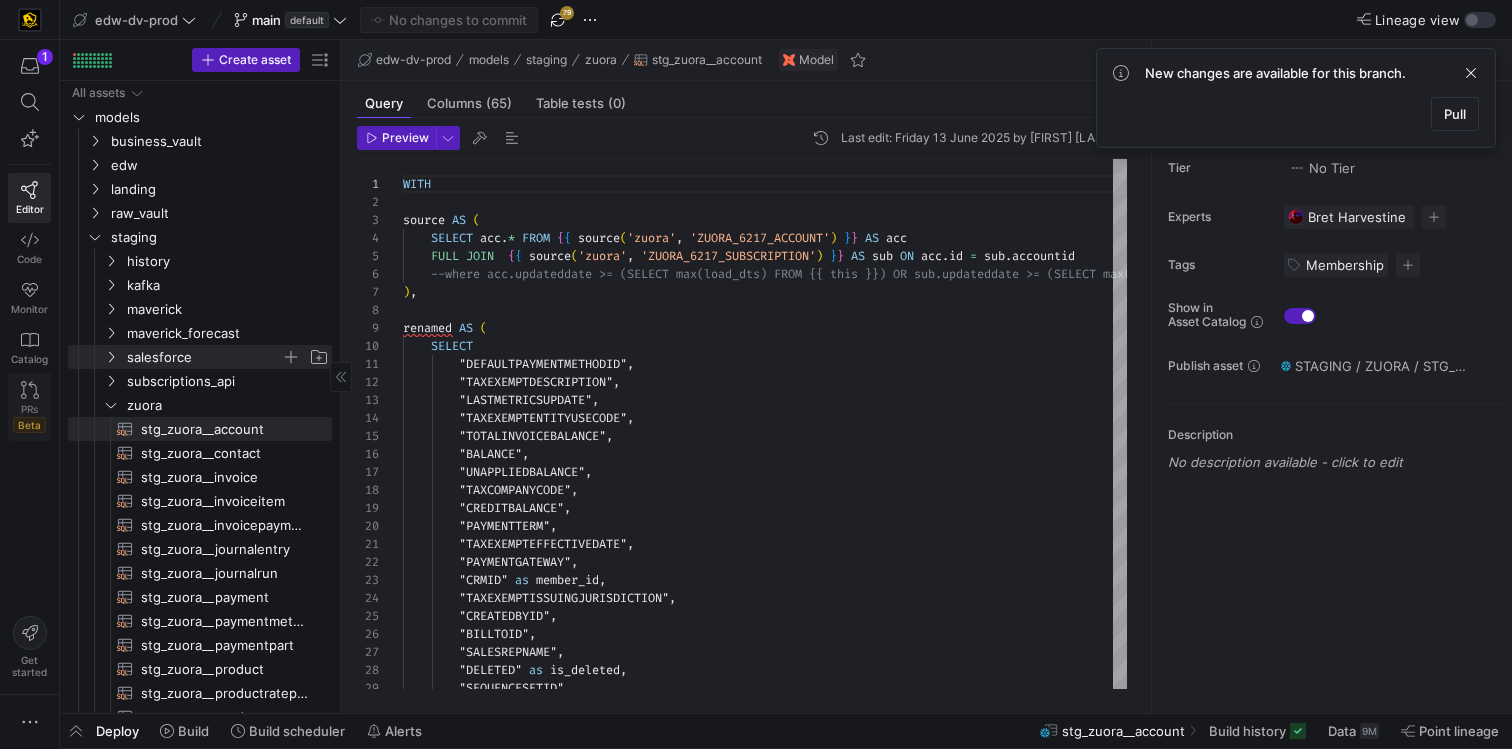 click on "PRs   Beta" 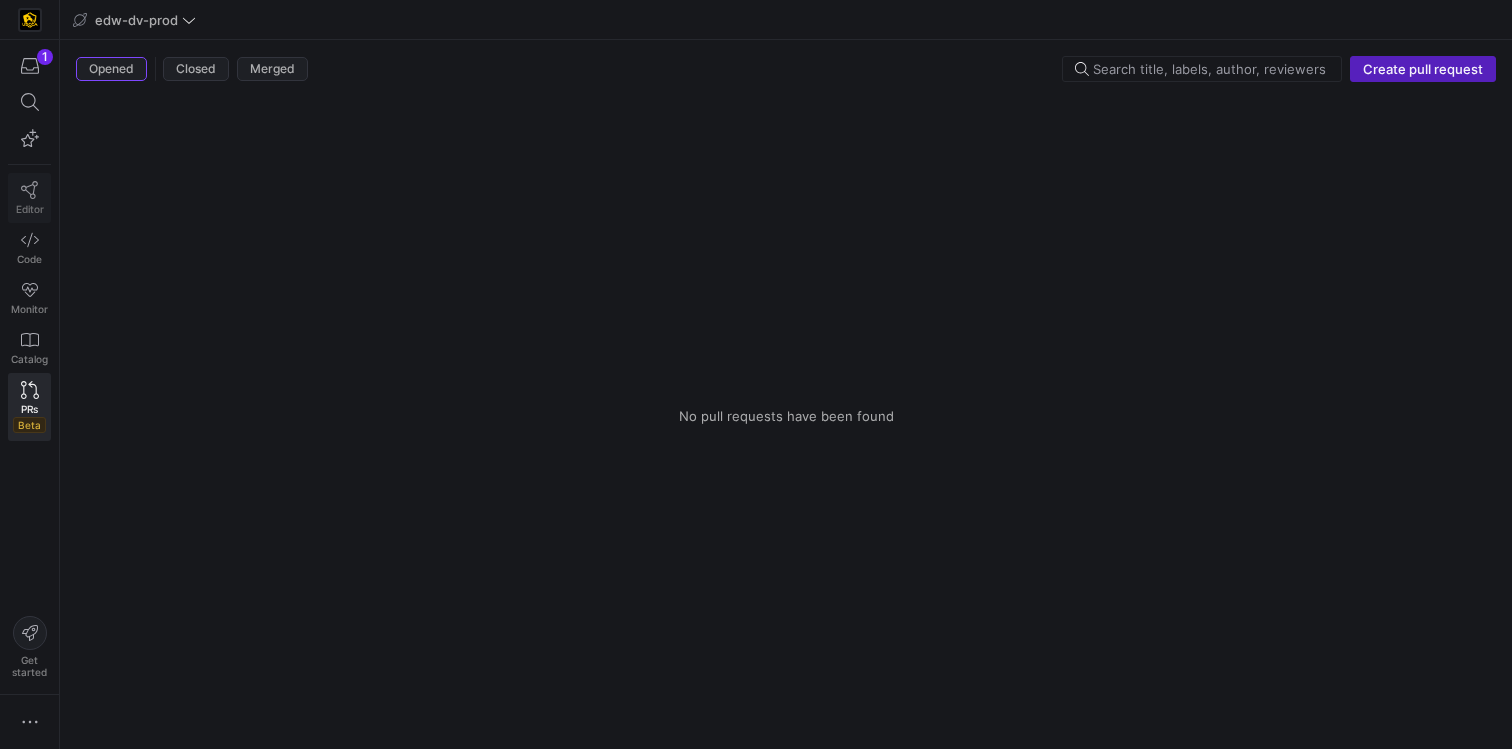 click on "Editor" 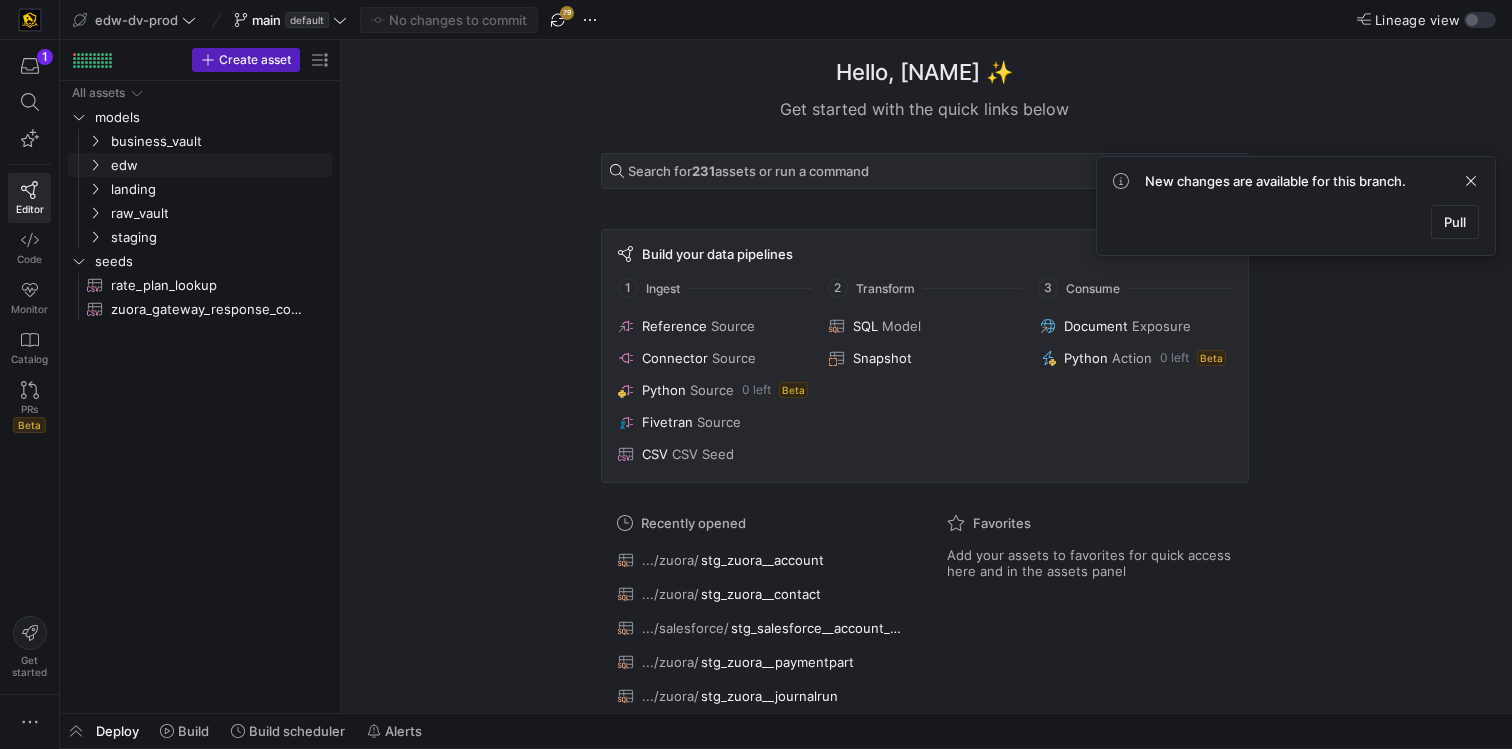 scroll, scrollTop: 0, scrollLeft: 0, axis: both 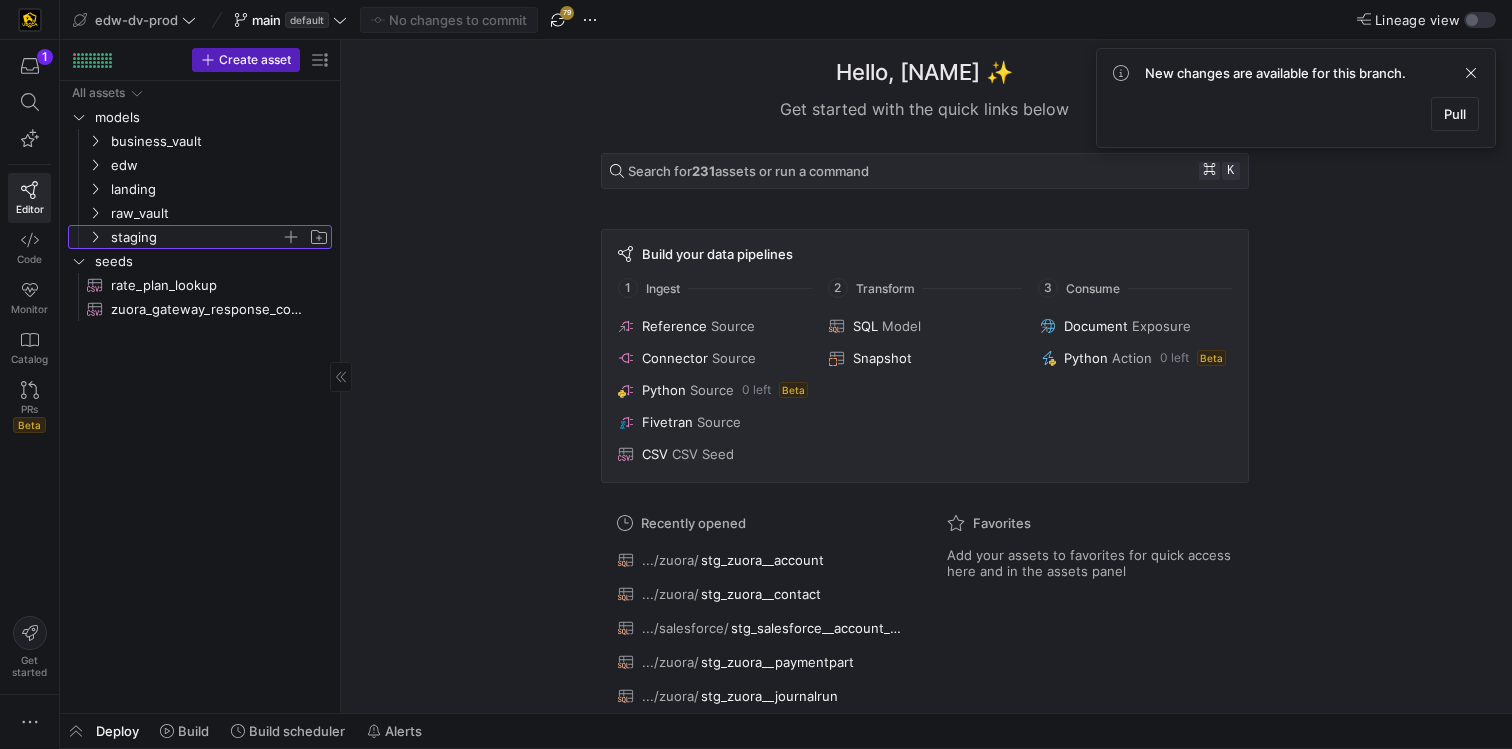click on "staging" 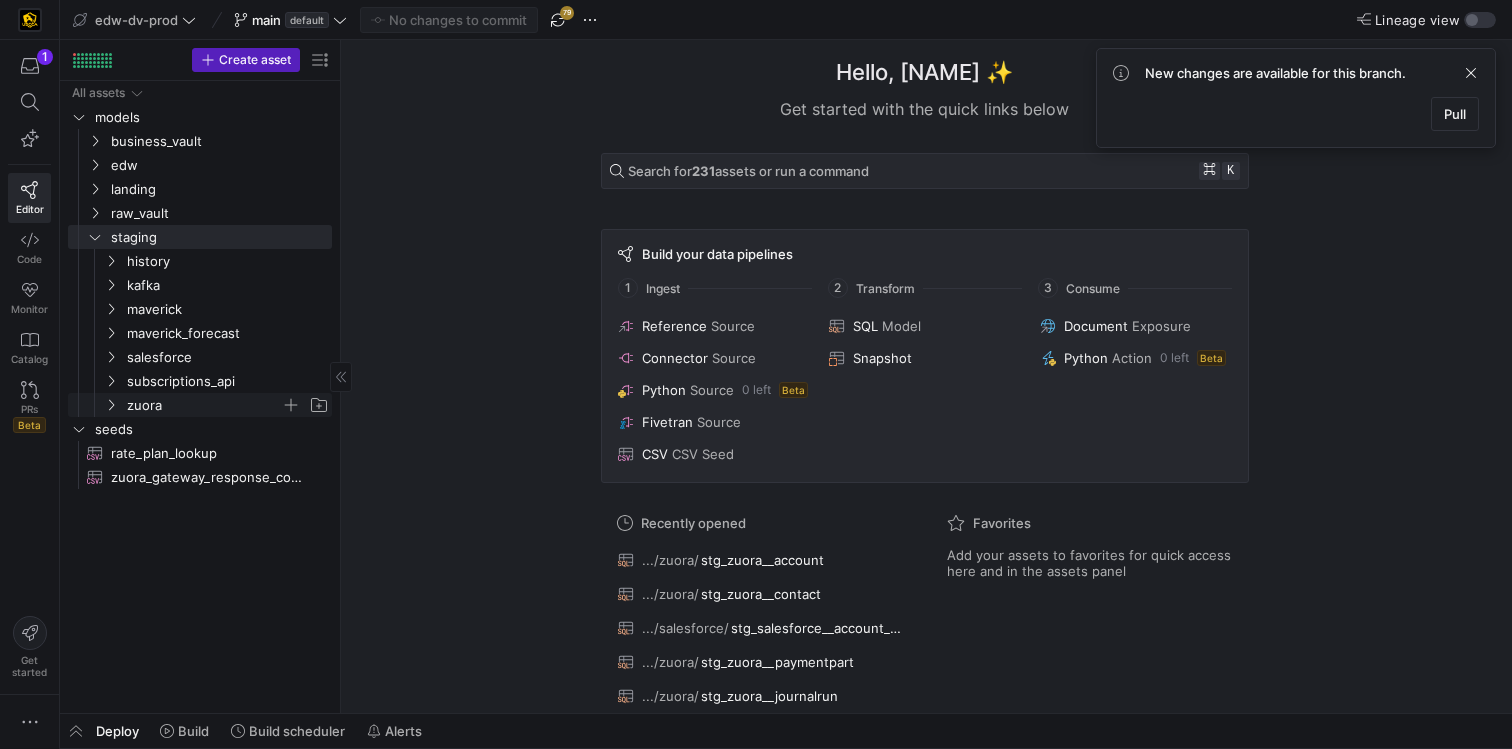click on "zuora" 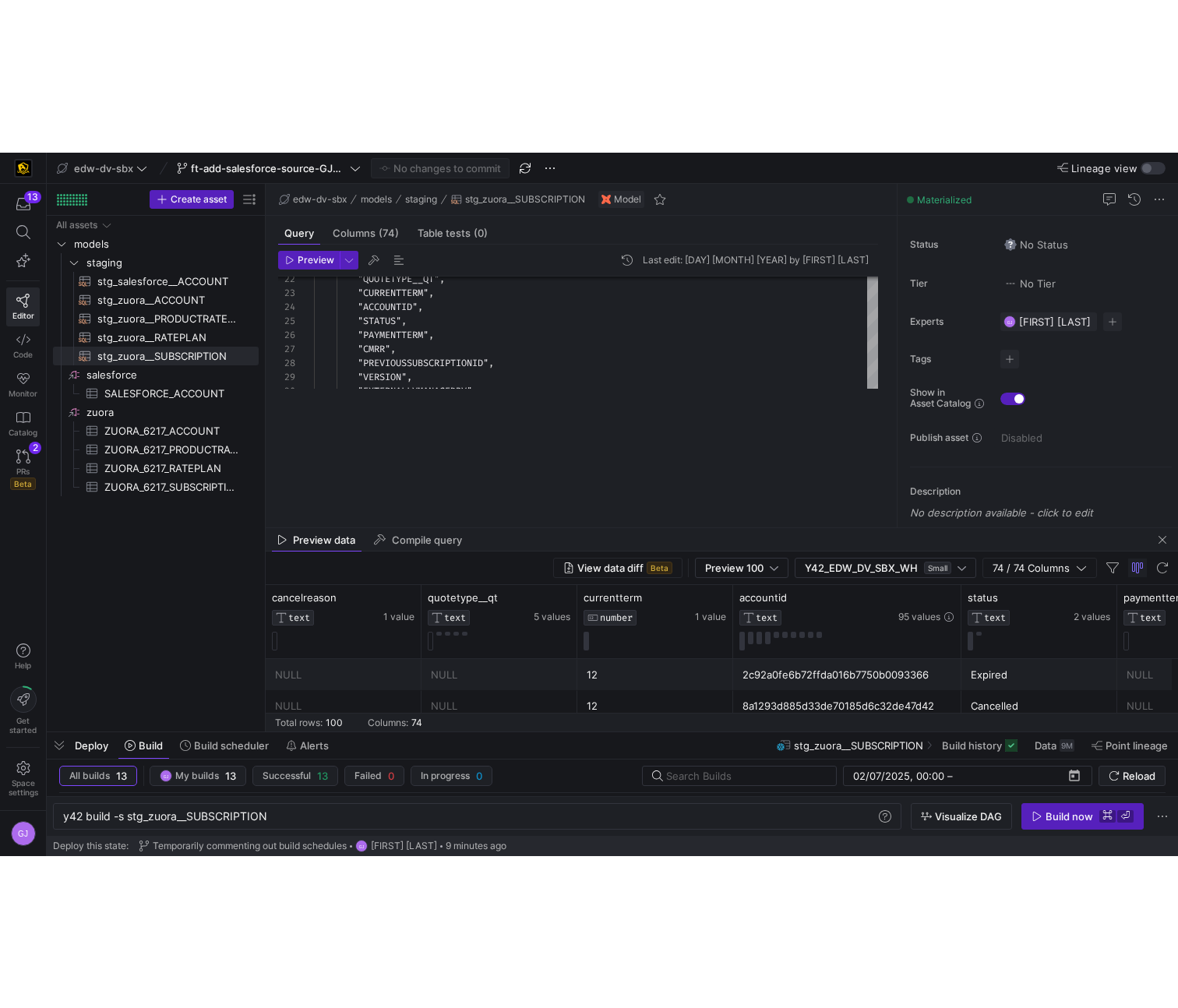 scroll, scrollTop: 0, scrollLeft: 0, axis: both 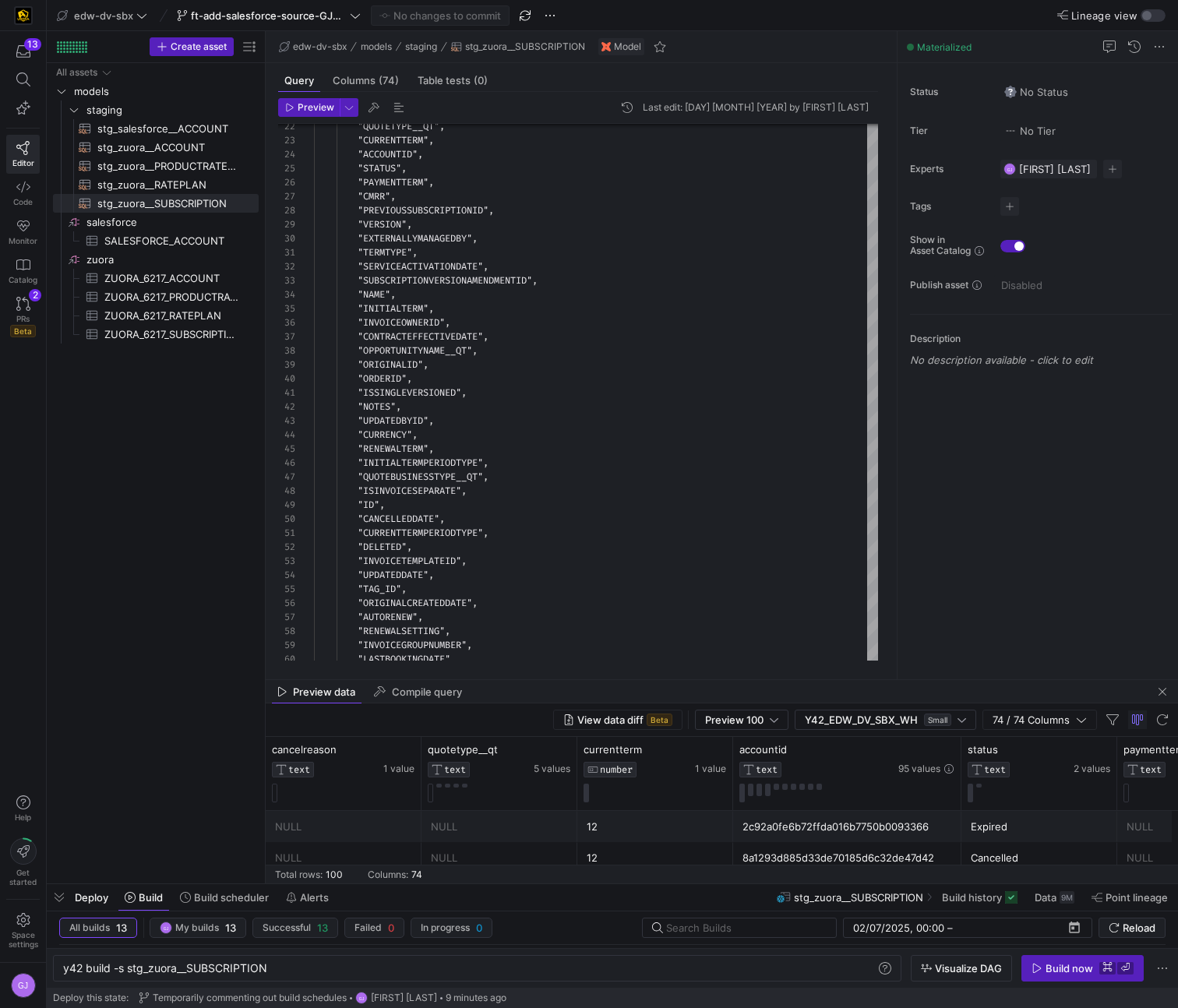 click on "Last edit: [DAY] [MONTH] [YEAR] by [FIRST] [LAST]" 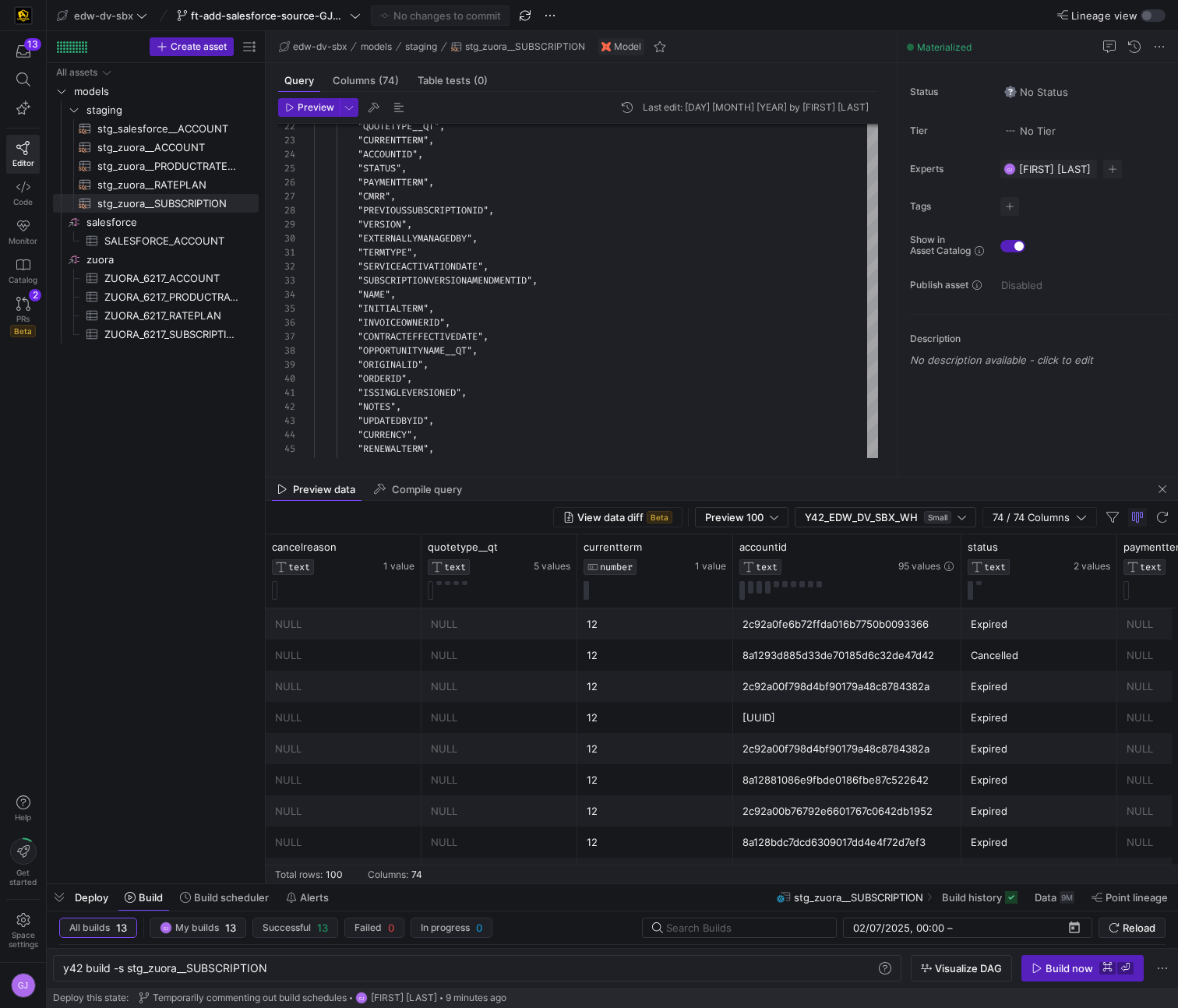 drag, startPoint x: 586, startPoint y: 678, endPoint x: 581, endPoint y: 475, distance: 203.0616 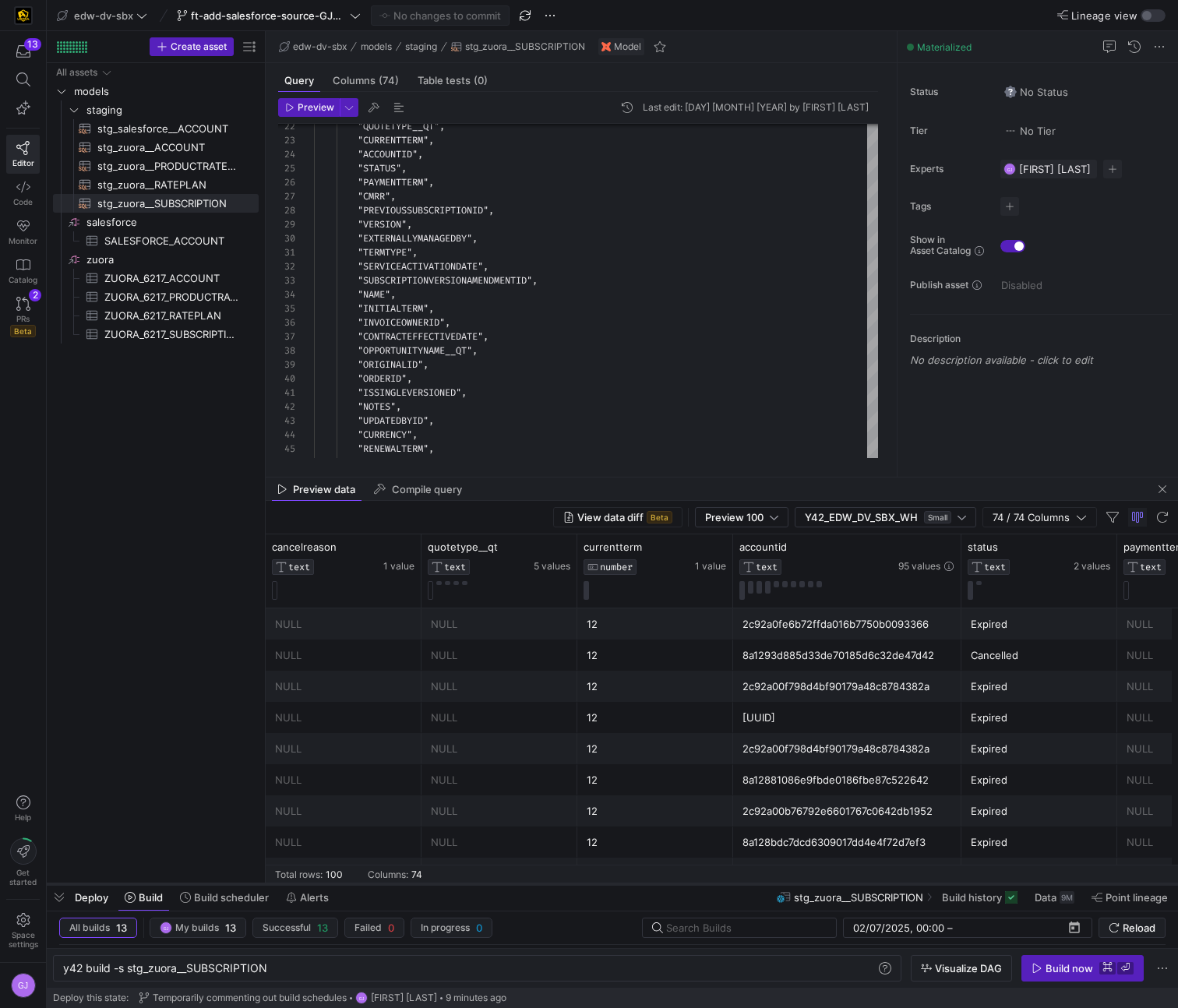 click 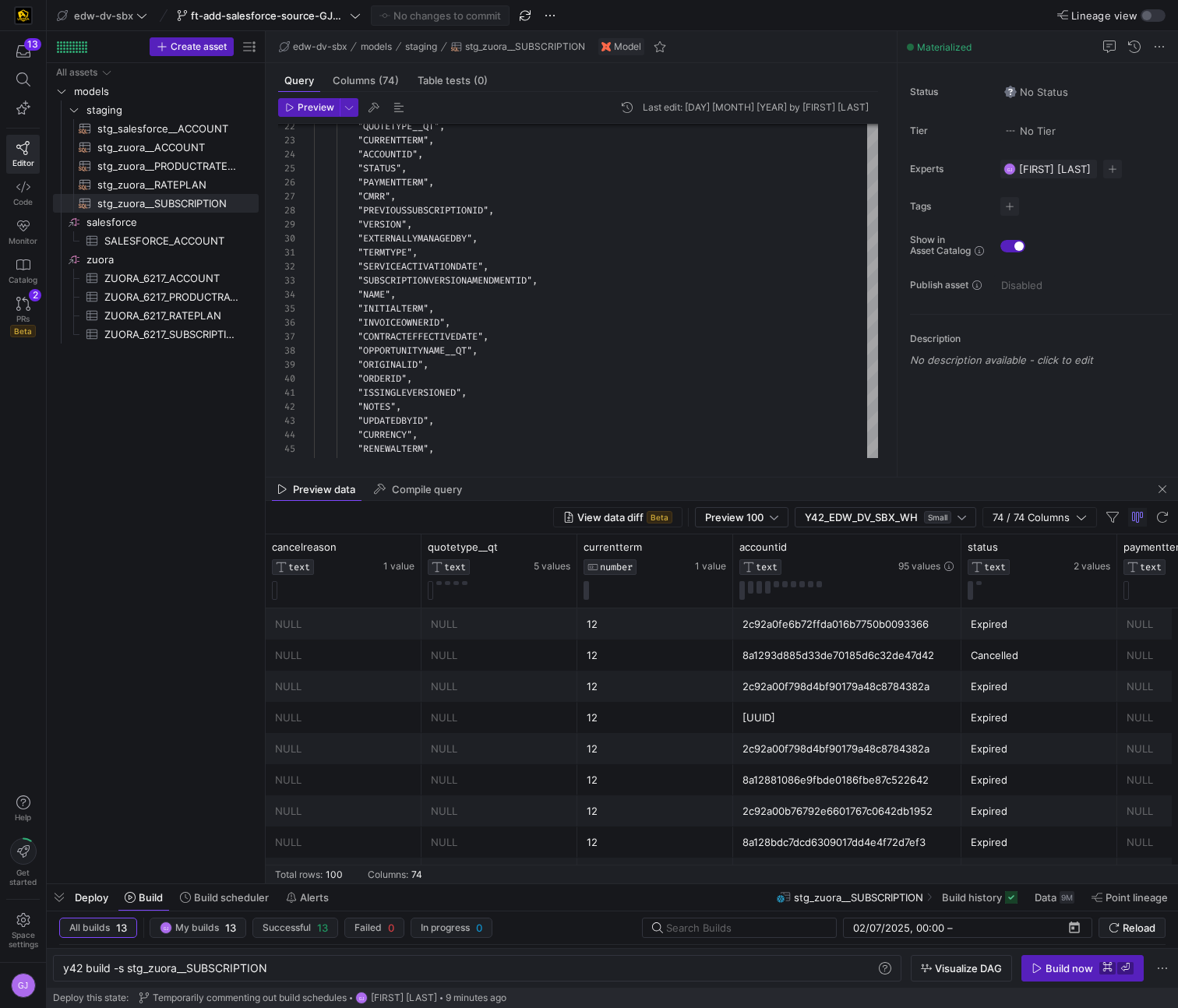 click on "Total rows:  100  Columns:  74" 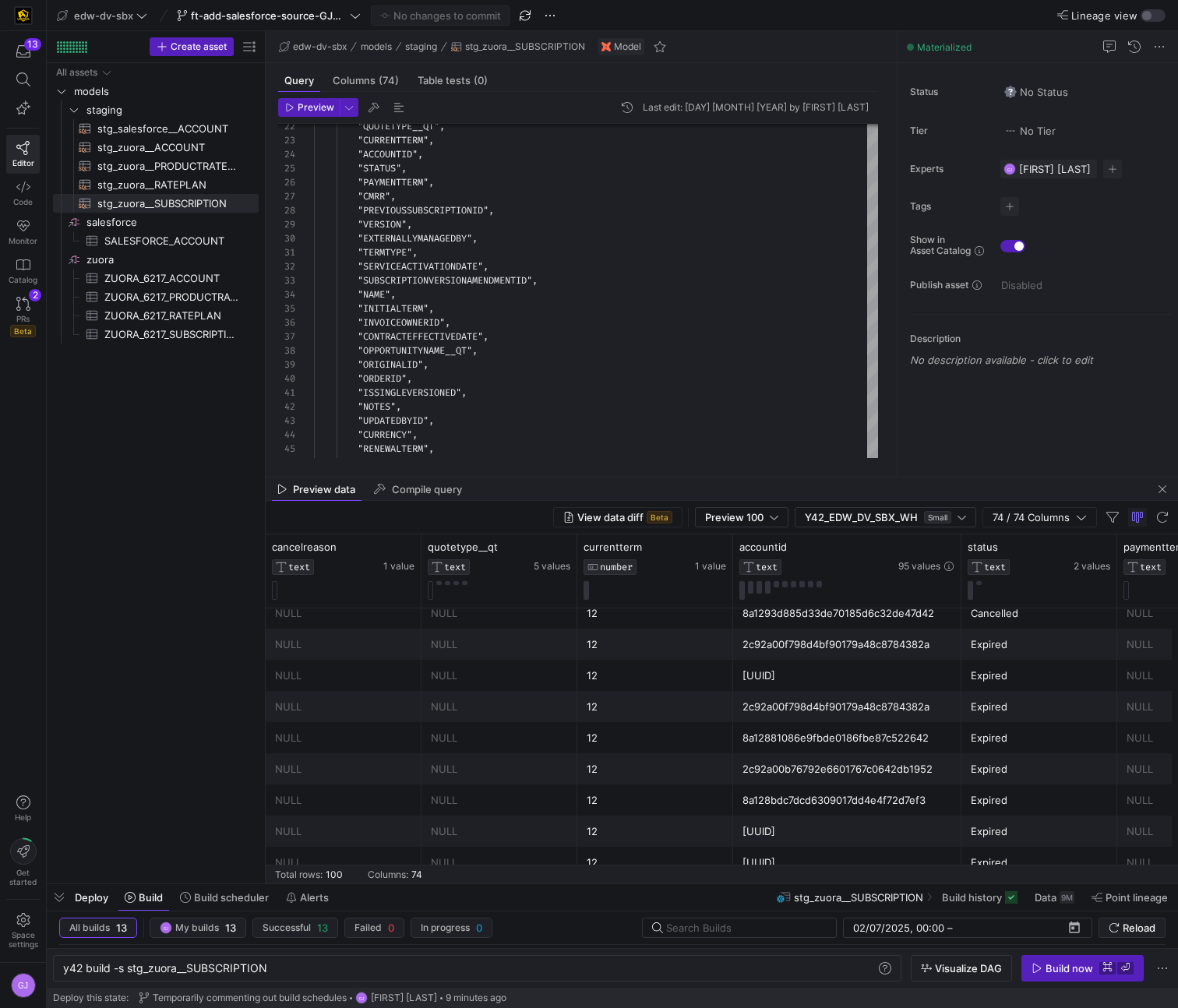 scroll, scrollTop: 148, scrollLeft: 0, axis: vertical 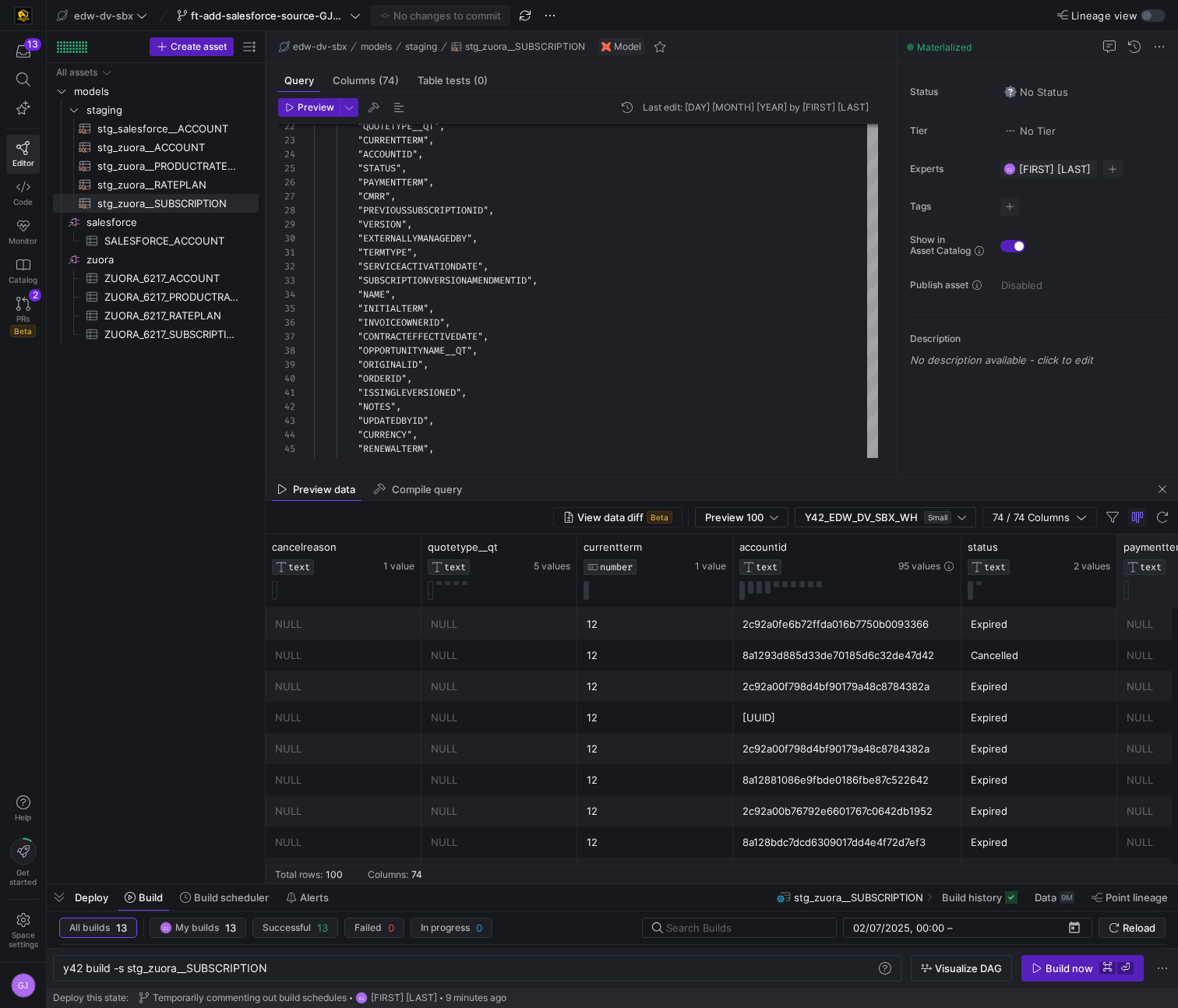 click 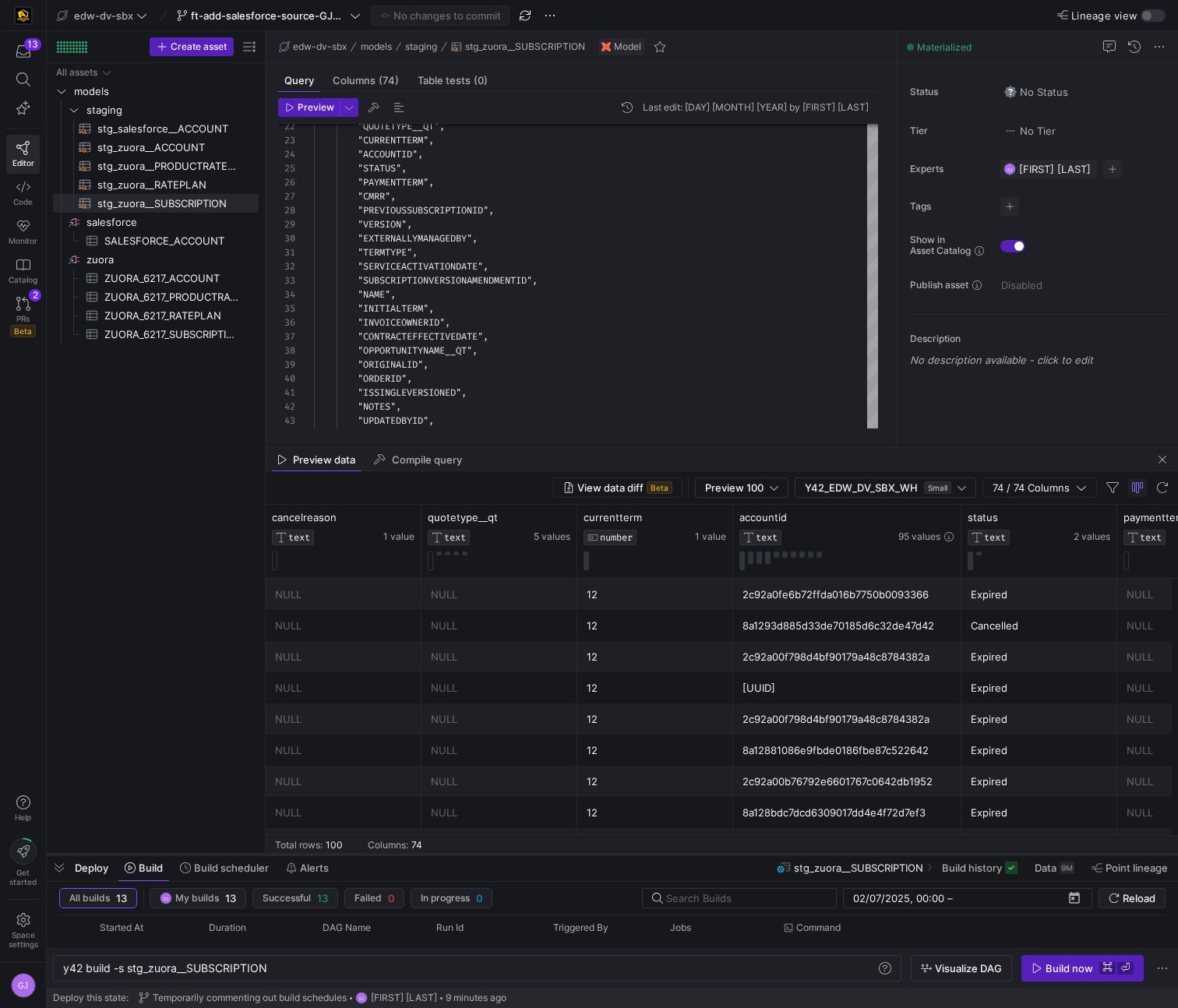 drag, startPoint x: 594, startPoint y: 884, endPoint x: 604, endPoint y: 853, distance: 32.572995 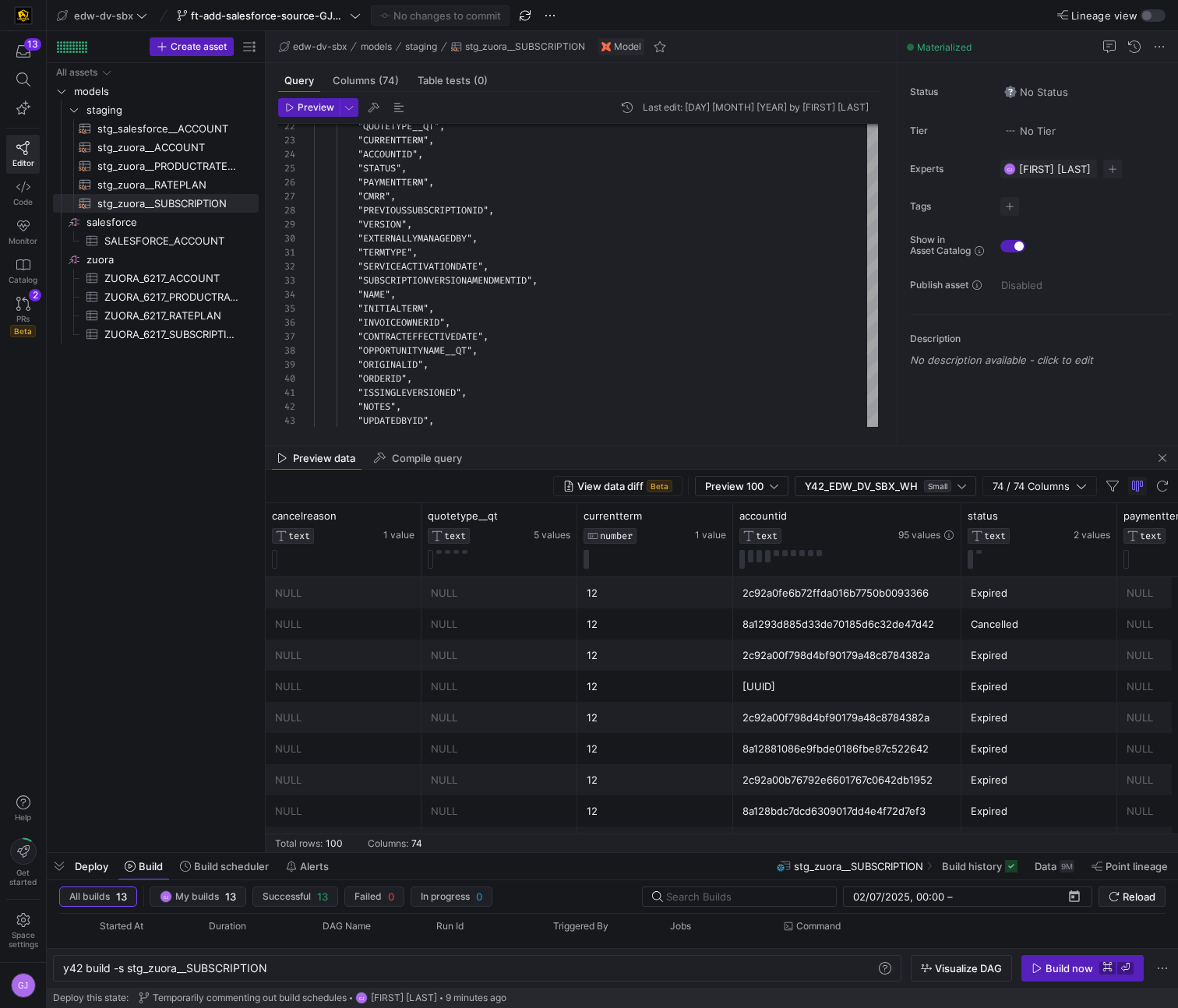 scroll, scrollTop: 0, scrollLeft: 257, axis: horizontal 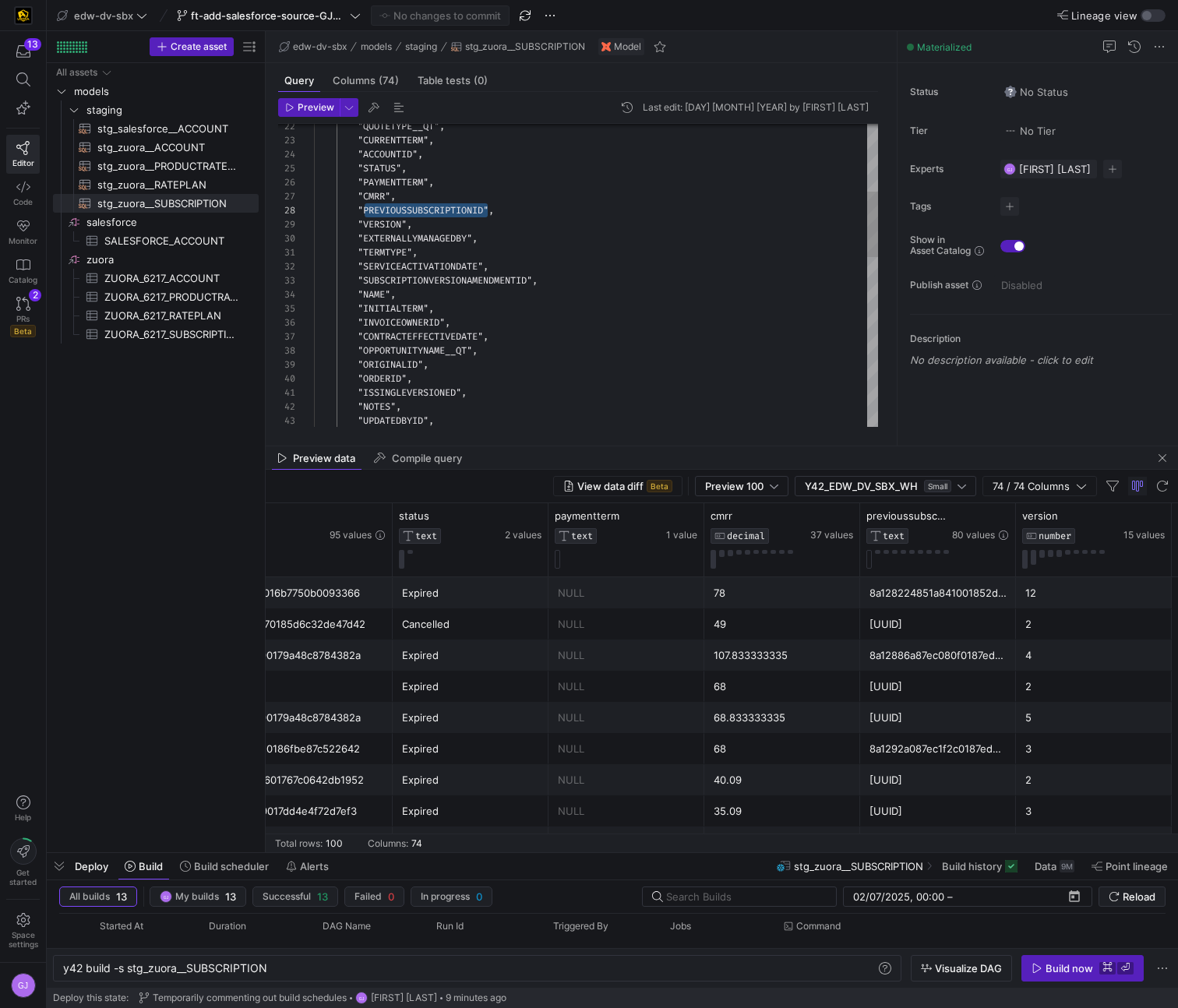drag, startPoint x: 367, startPoint y: 210, endPoint x: 486, endPoint y: 217, distance: 119.2057 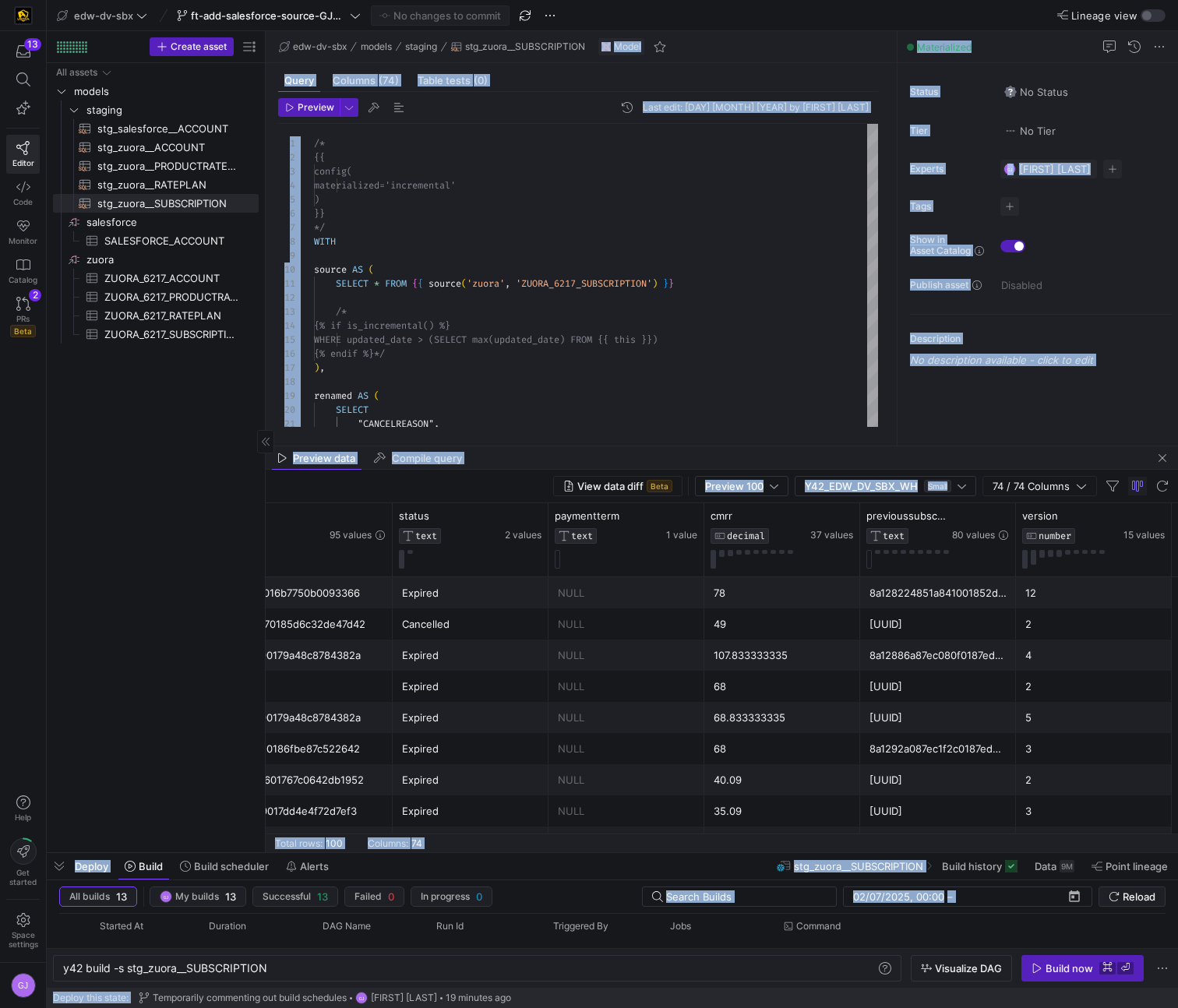drag, startPoint x: 171, startPoint y: 855, endPoint x: 189, endPoint y: 808, distance: 50.328918 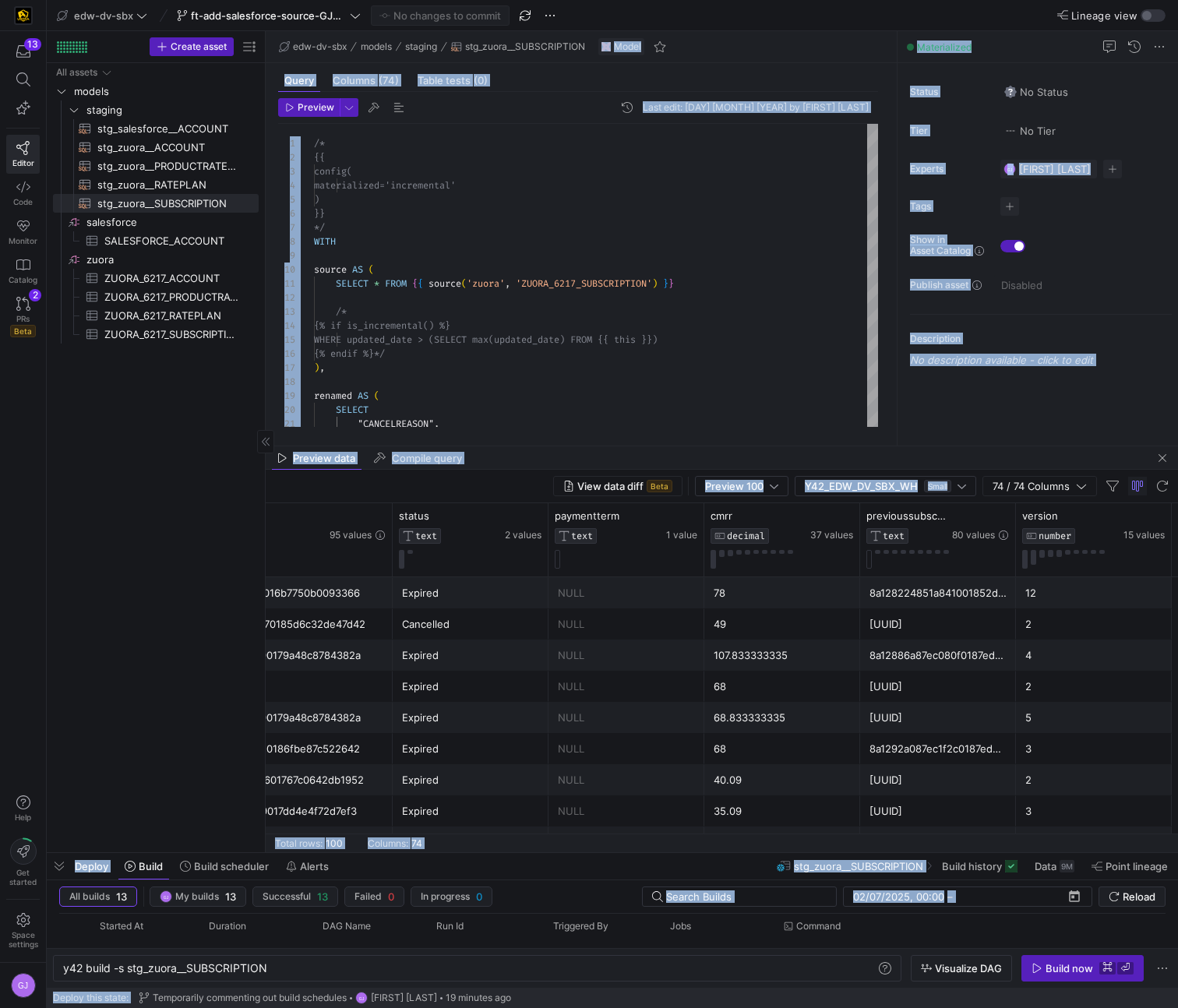 click on "edw-dv-sbx  ft-add-salesforce-source-GJ07232025  No changes to commit Lineage view Create asset
Drag here to set row groups Drag here to set column labels
Group
1
All assets   models   staging
salesforce​​​​​​​​
zuora​​​​​​​​
SALESFORCE_ACCOUNT​​​​​​​​​" 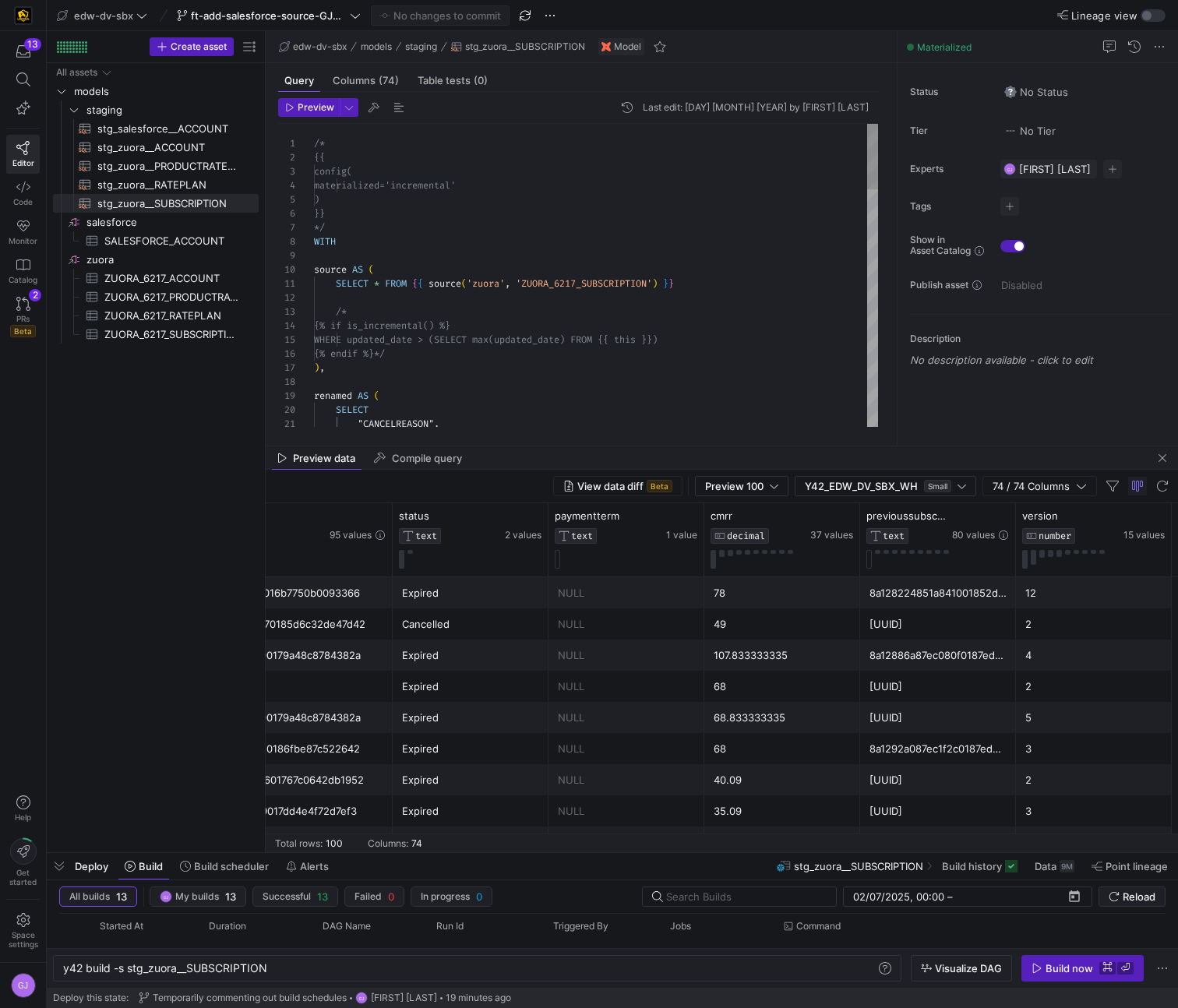 click on "renamed  AS  (     SELECT        "CANCELREASON" ,     ) ,     ) }} */ WITH source   AS   (     SELECT  *  FROM  { {   source ( 'zuora' ,   'ZUORA_6217_SUBSCRIPTION' )   } }   /*     {% if is_incremental() %}         WHERE updated_date > (SELECT max(updated_d ate) FROM {{  this  }}) /* {{   config(          materialized='incremental'" at bounding box center [596, 824] 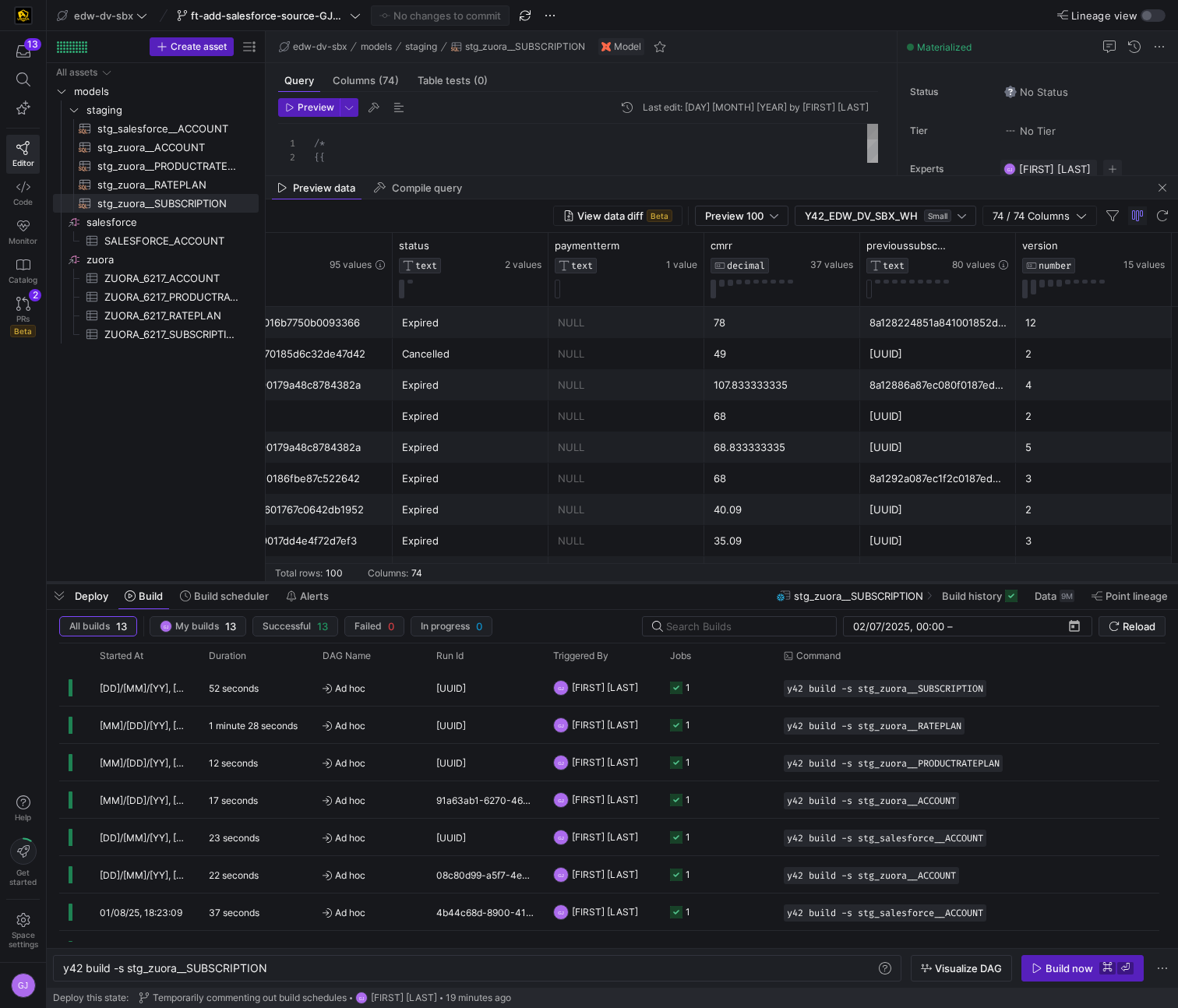 drag, startPoint x: 466, startPoint y: 854, endPoint x: 524, endPoint y: 583, distance: 277.13715 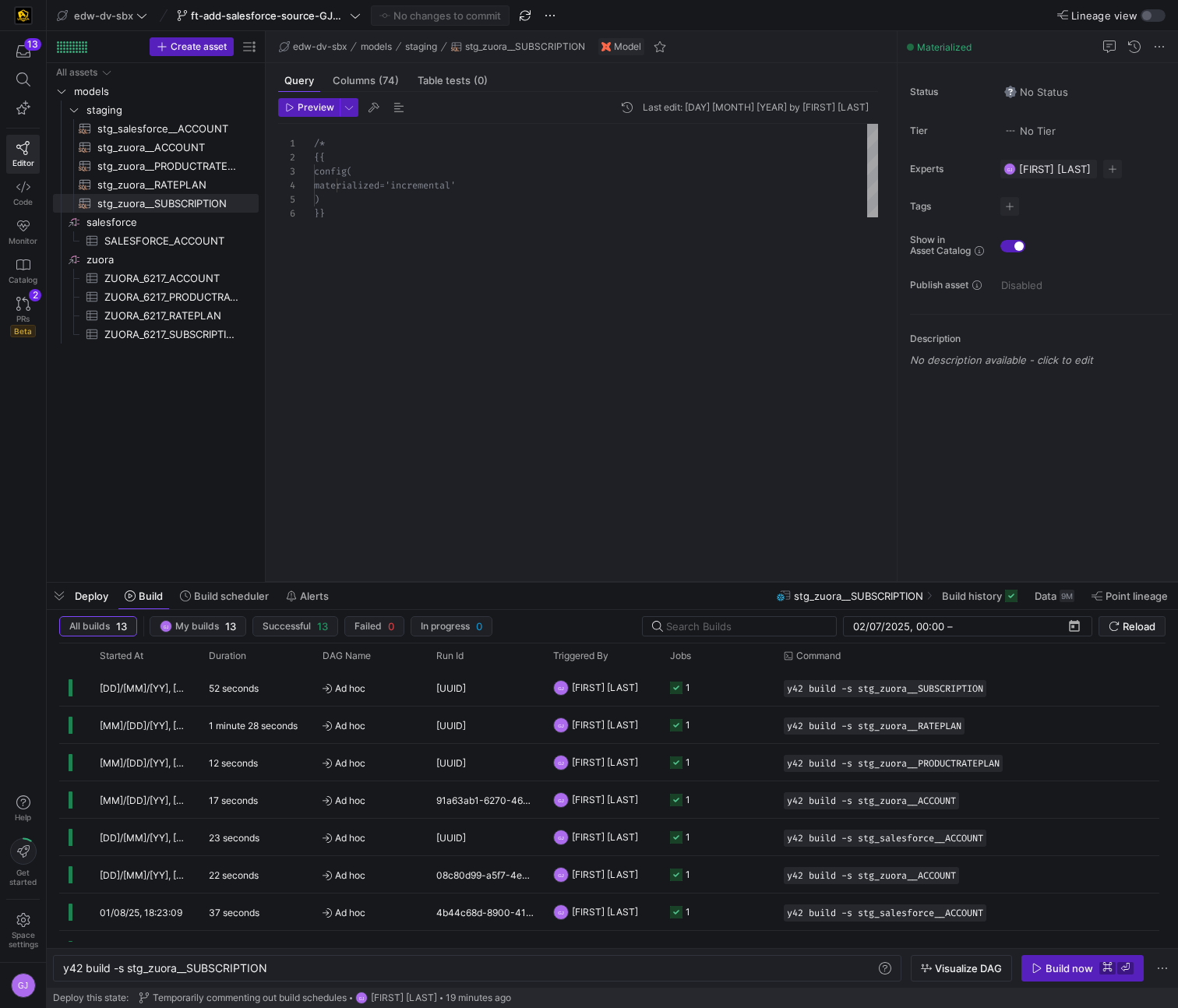 drag, startPoint x: 612, startPoint y: 175, endPoint x: 598, endPoint y: 601, distance: 426.23 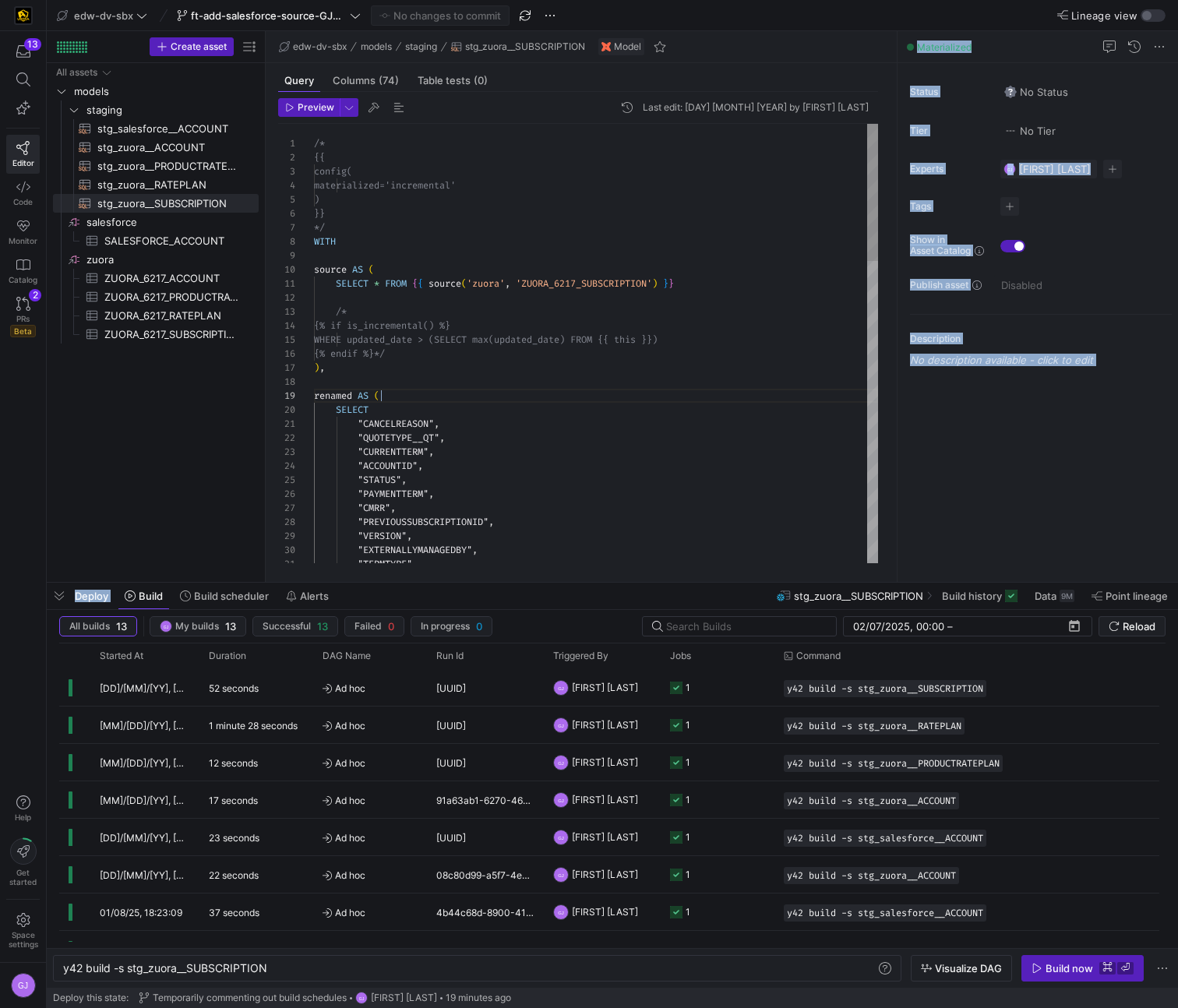 drag, startPoint x: 582, startPoint y: 586, endPoint x: 588, endPoint y: 553, distance: 33.54102 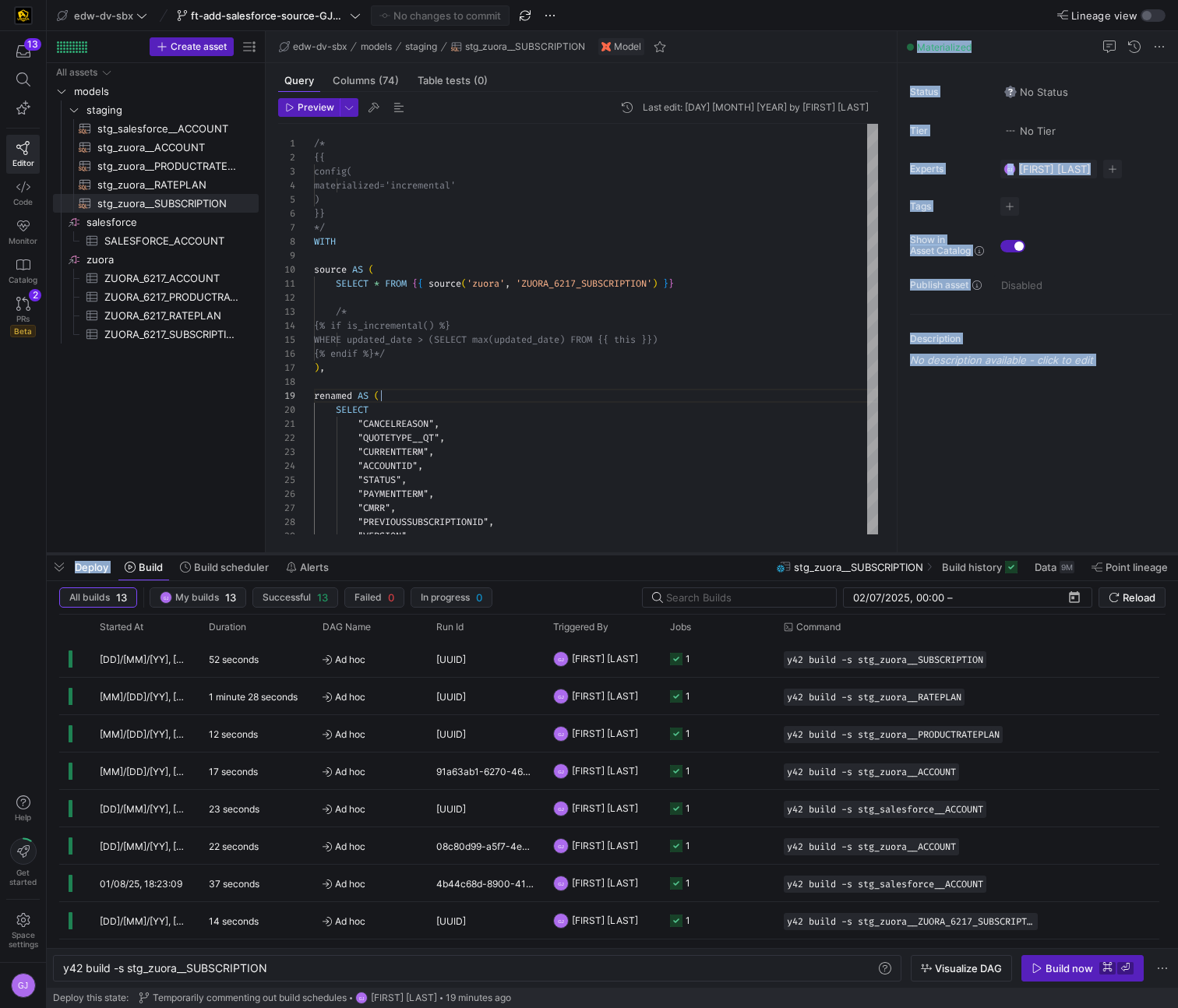 drag, startPoint x: 579, startPoint y: 580, endPoint x: 585, endPoint y: 552, distance: 28.63564 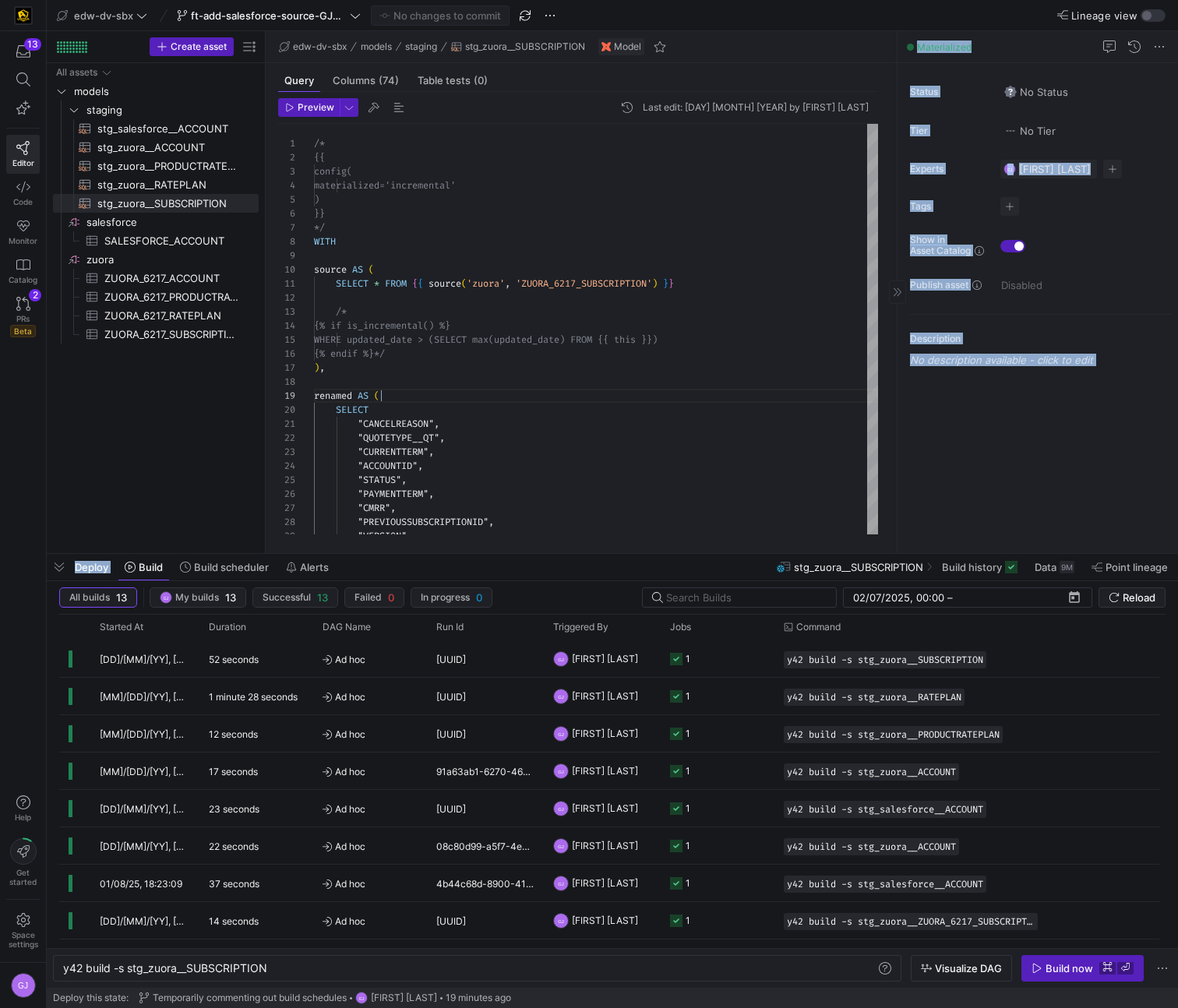 click on "Name  Type  Column Tests  Tags" 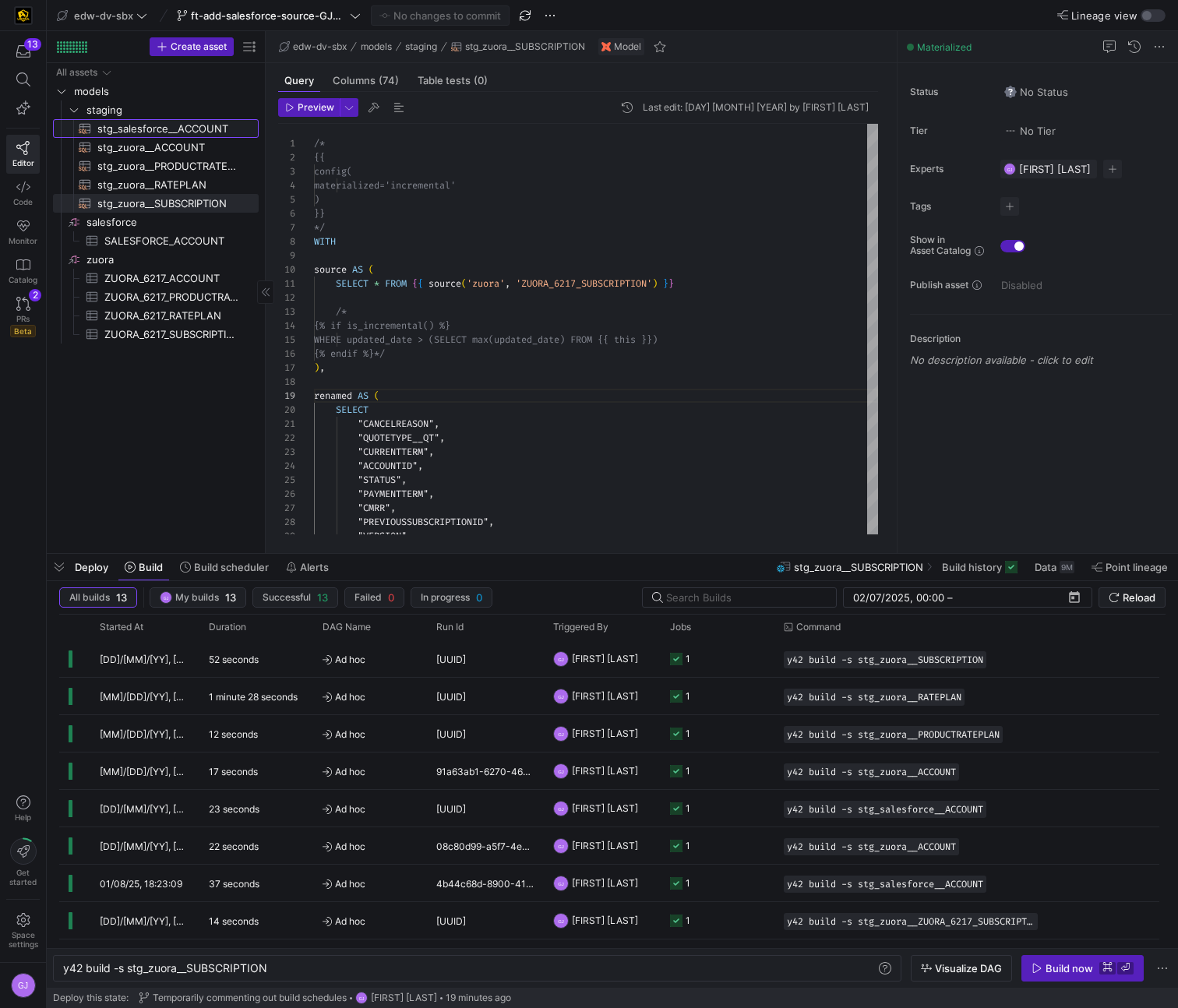 click on "stg_salesforce__ACCOUNT​​​​​​​​​​" 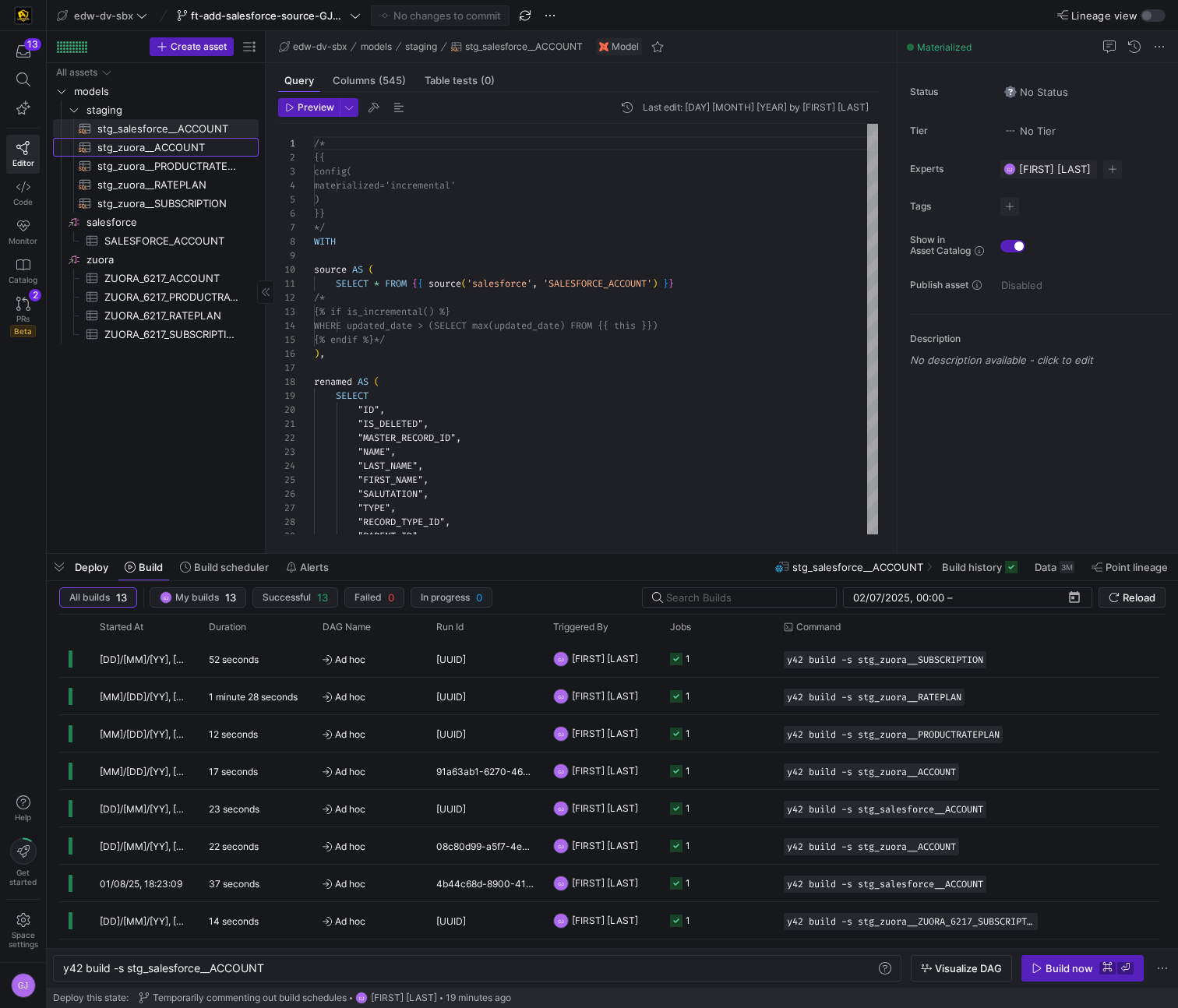 click on "stg_zuora__ACCOUNT​​​​​​​​​​" 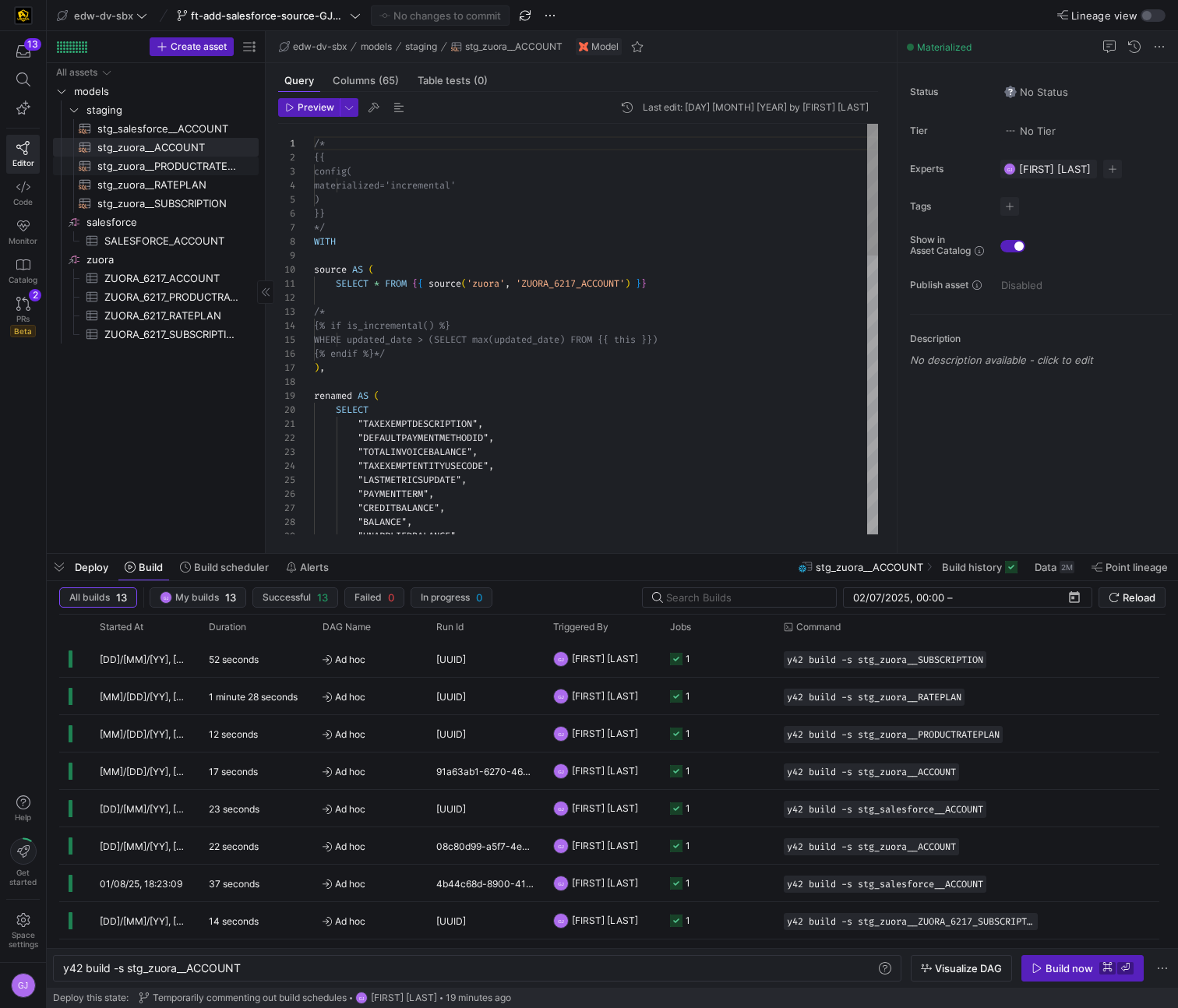 click on "stg_zuora__PRODUCTRATEPLAN​​​​​​​​​​" 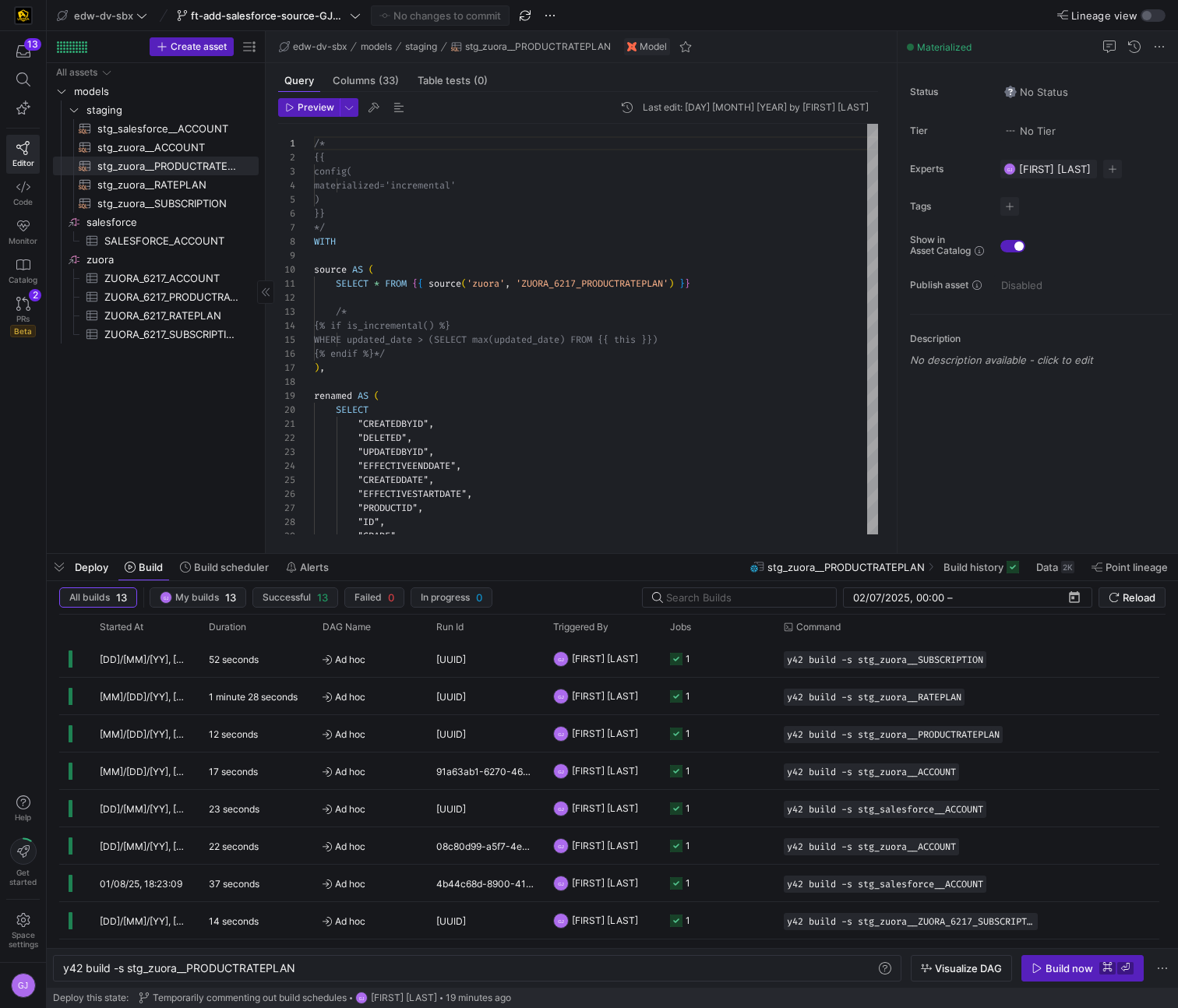 click on "stg_zuora__ACCOUNT​​​​​​​​​​" 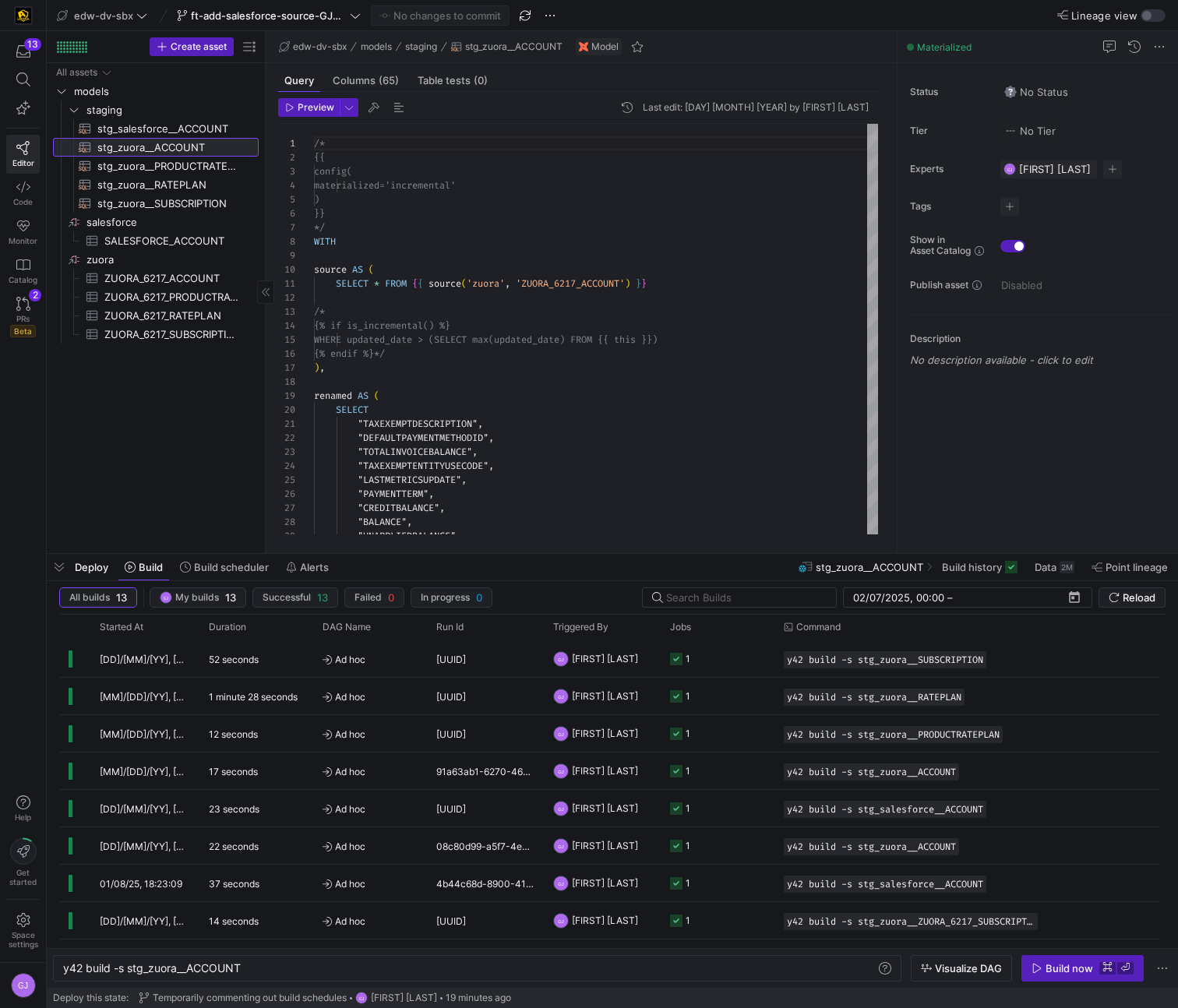 click on "stg_zuora__ACCOUNT​​​​​​​​​​" 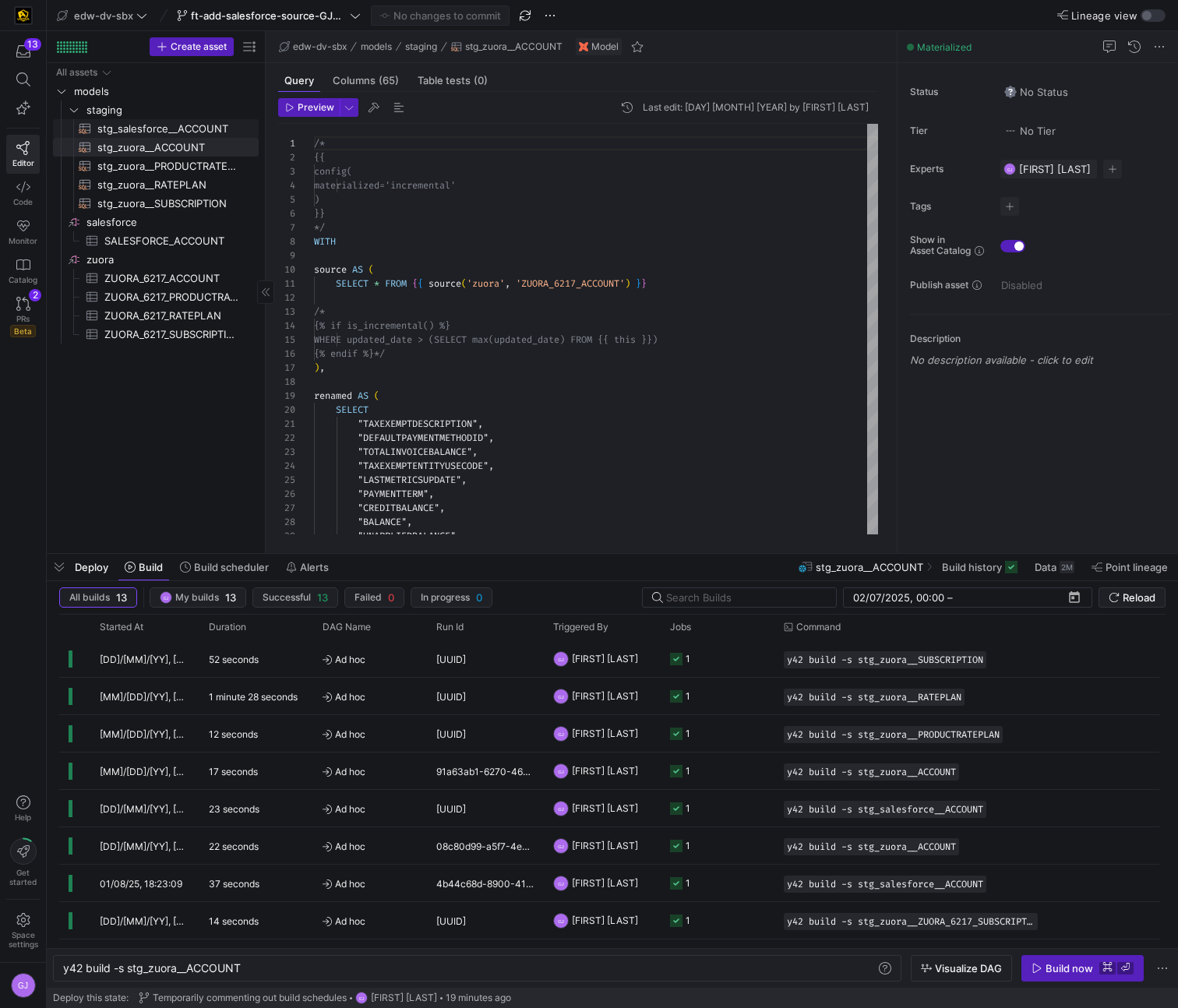 click on "stg_salesforce__ACCOUNT​​​​​​​​​​" 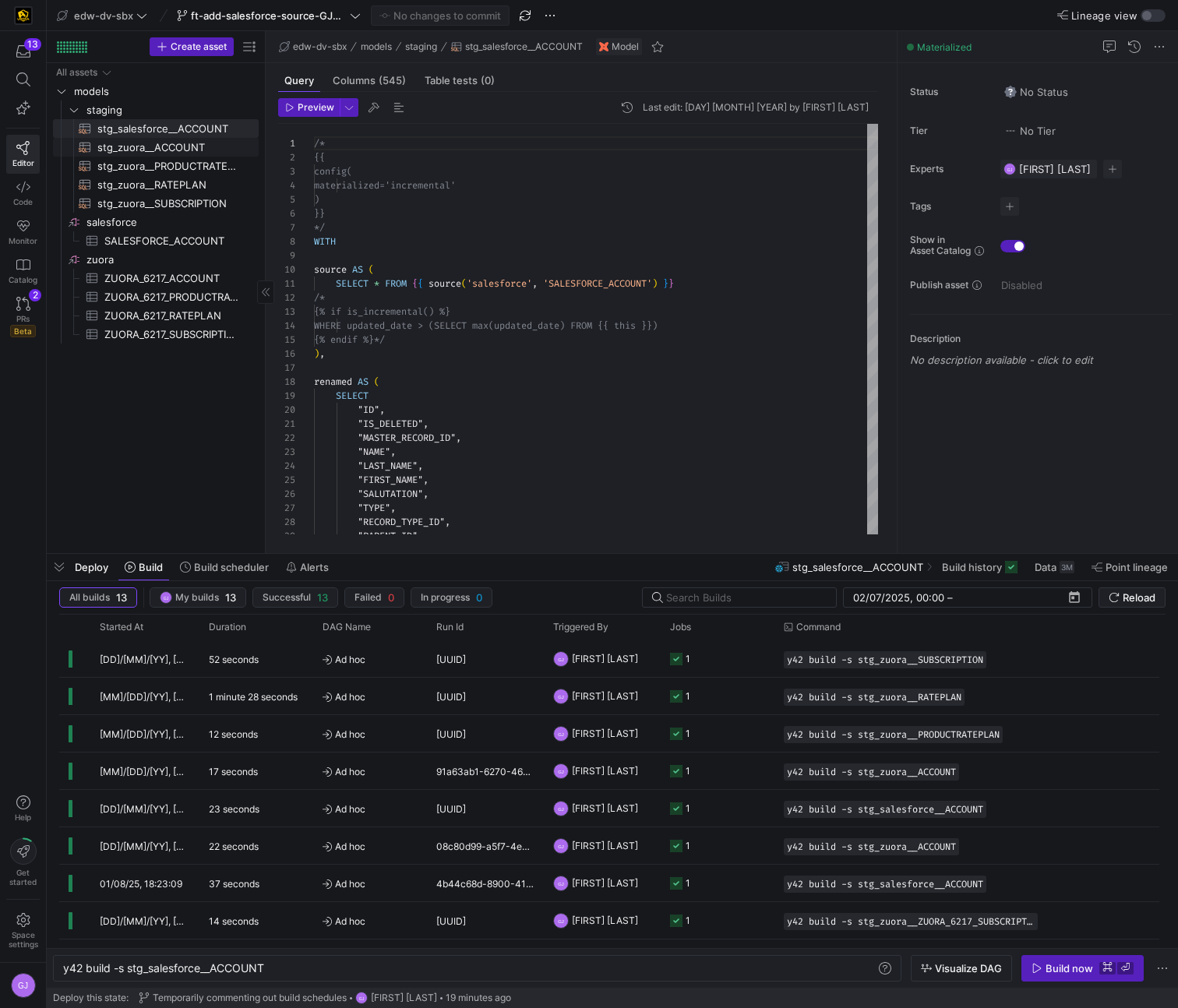 click on "stg_zuora__ACCOUNT​​​​​​​​​​" 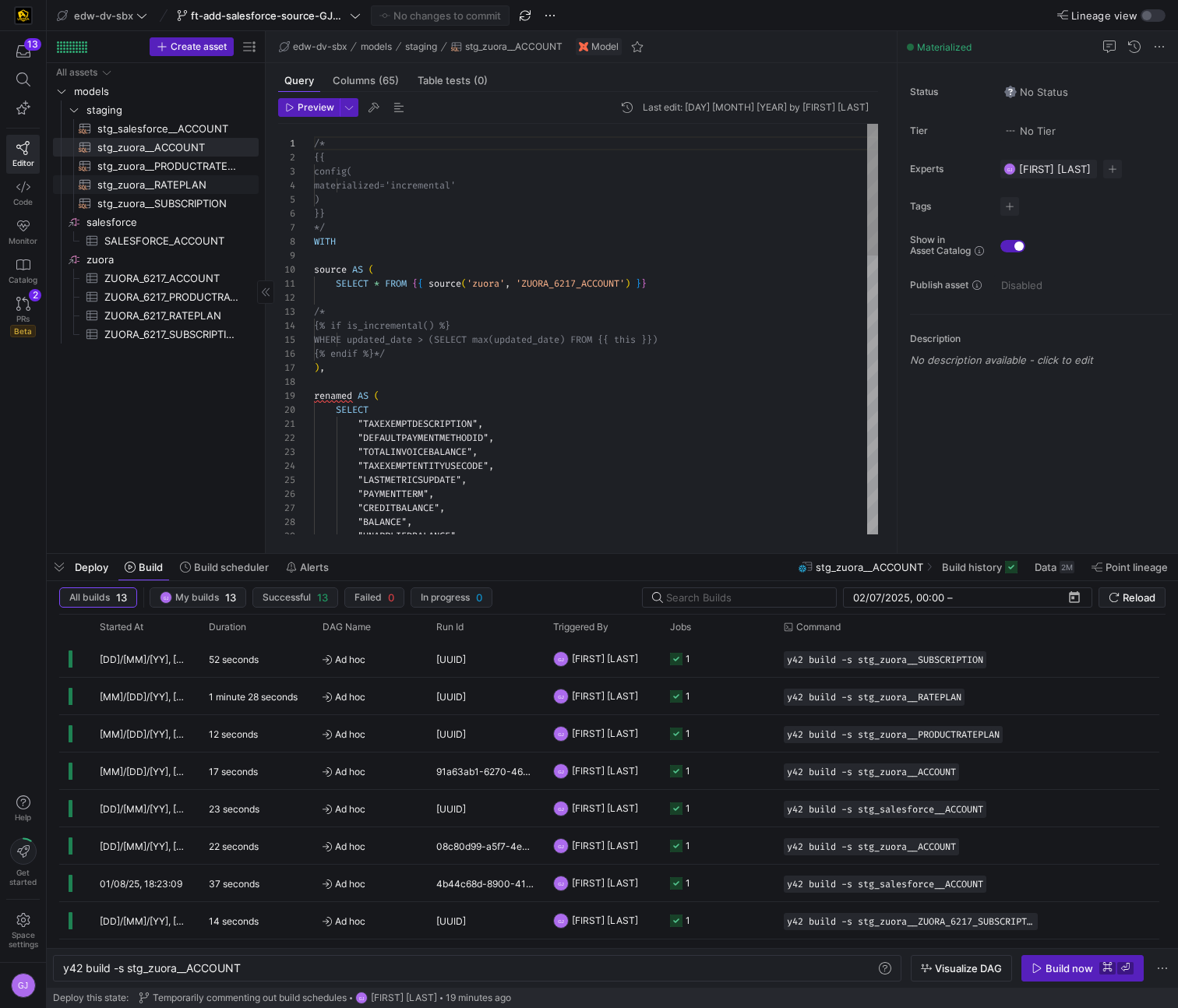 click on "stg_zuora__RATEPLAN​​​​​​​​​​" 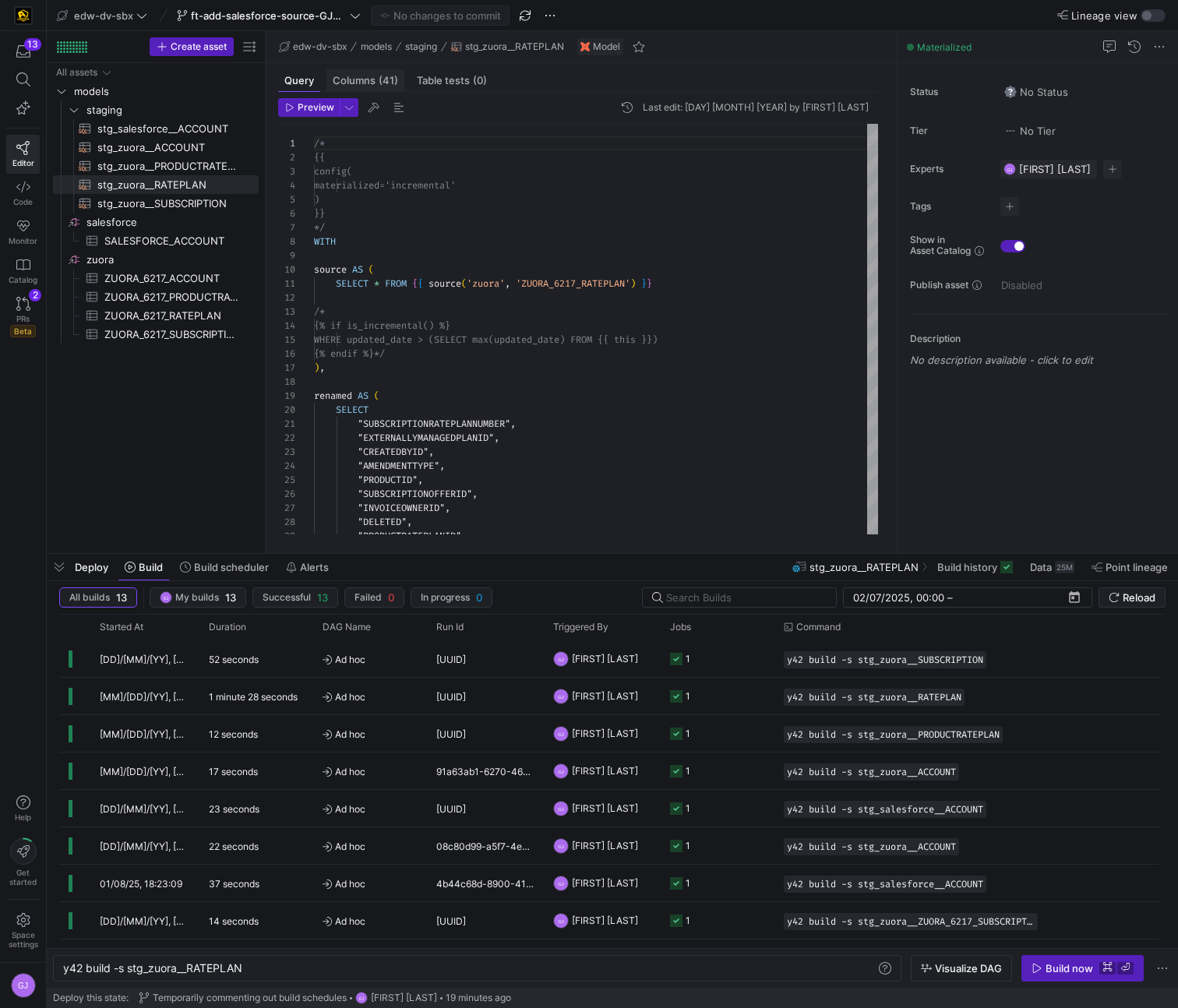 click on "Columns  (41)" at bounding box center (365, 80) 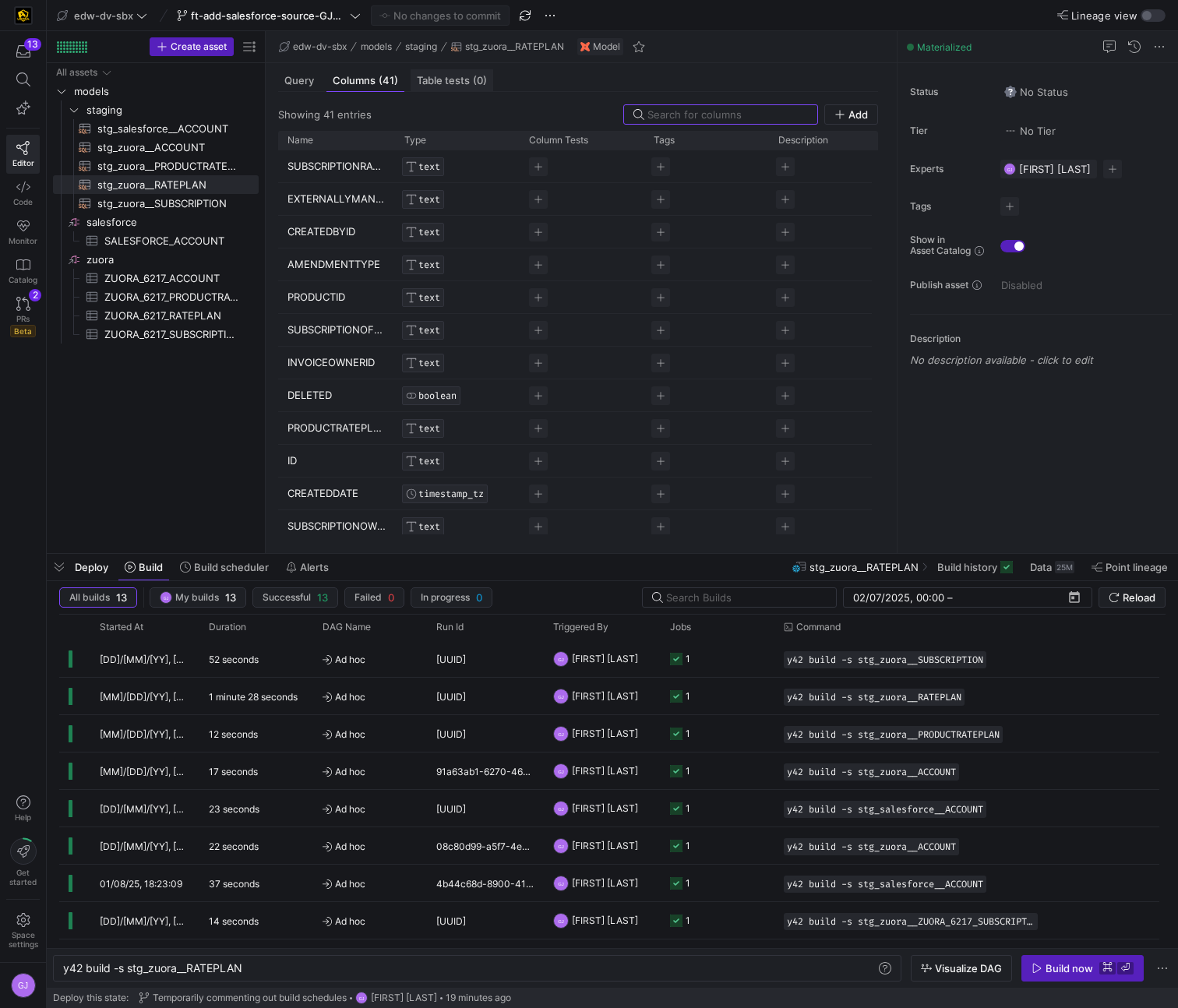 click on "Table tests  (0)" at bounding box center [452, 80] 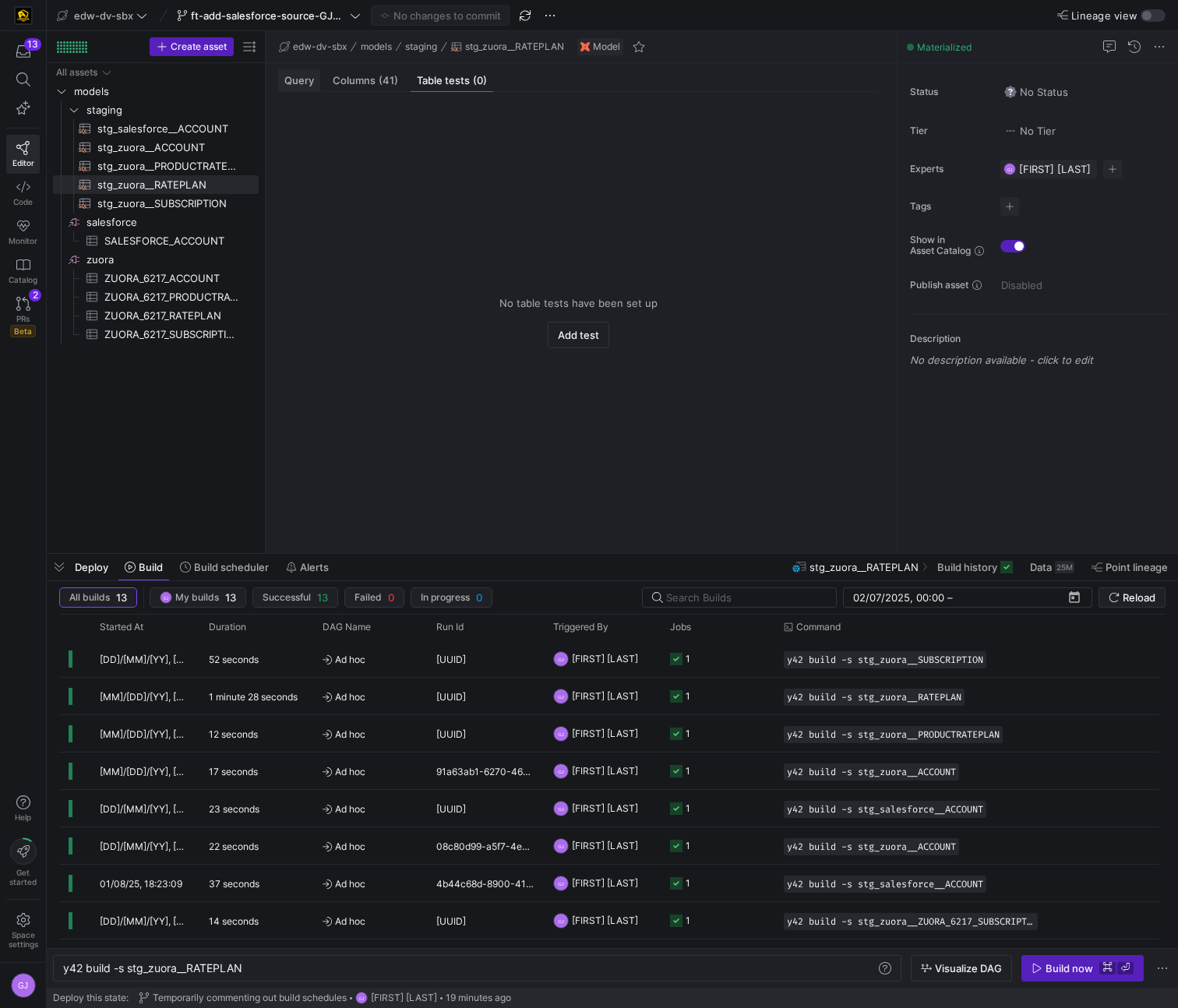 click on "Query" at bounding box center [299, 80] 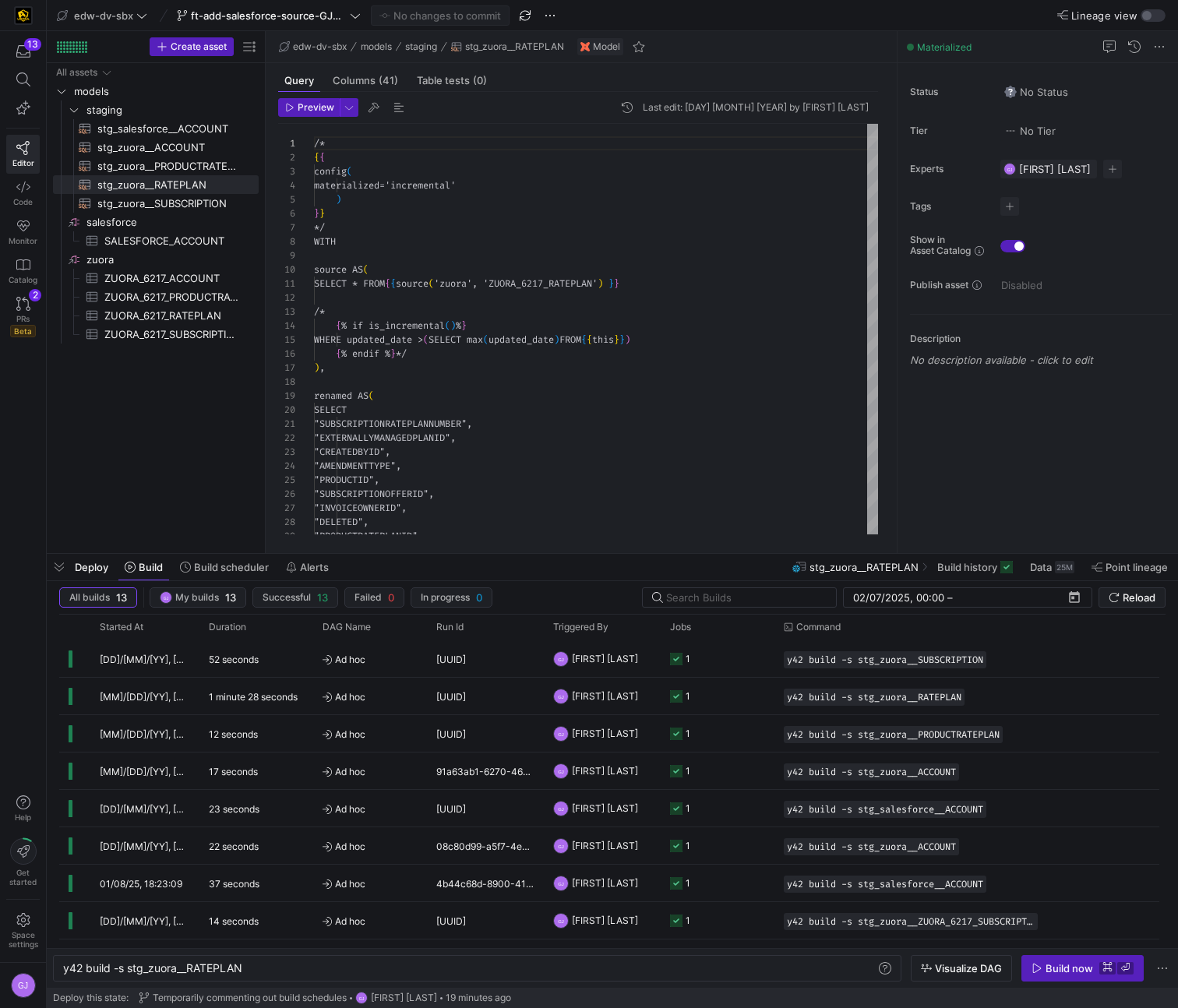 scroll, scrollTop: 140, scrollLeft: 0, axis: vertical 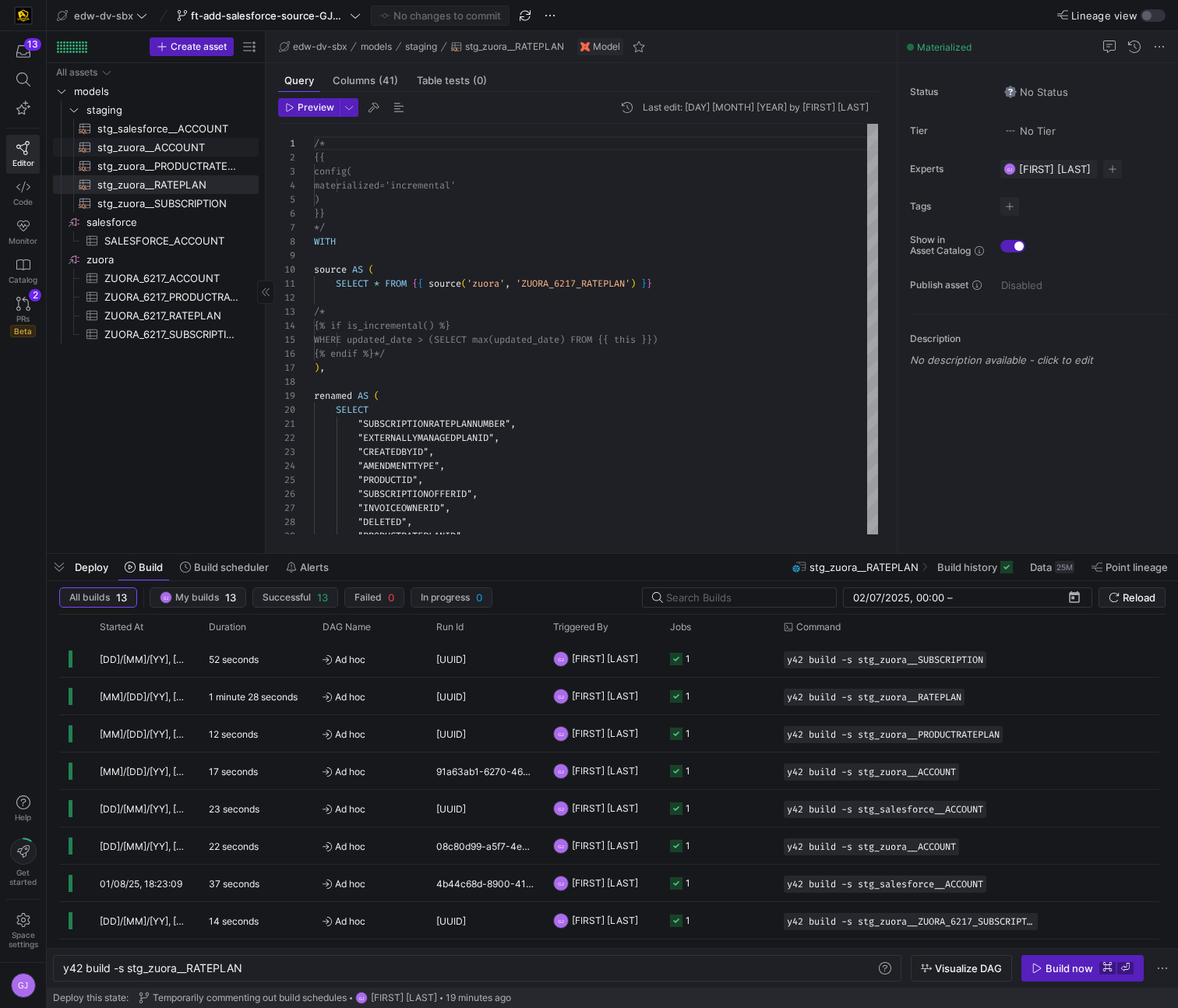 click on "stg_zuora__ACCOUNT​​​​​​​​​​" 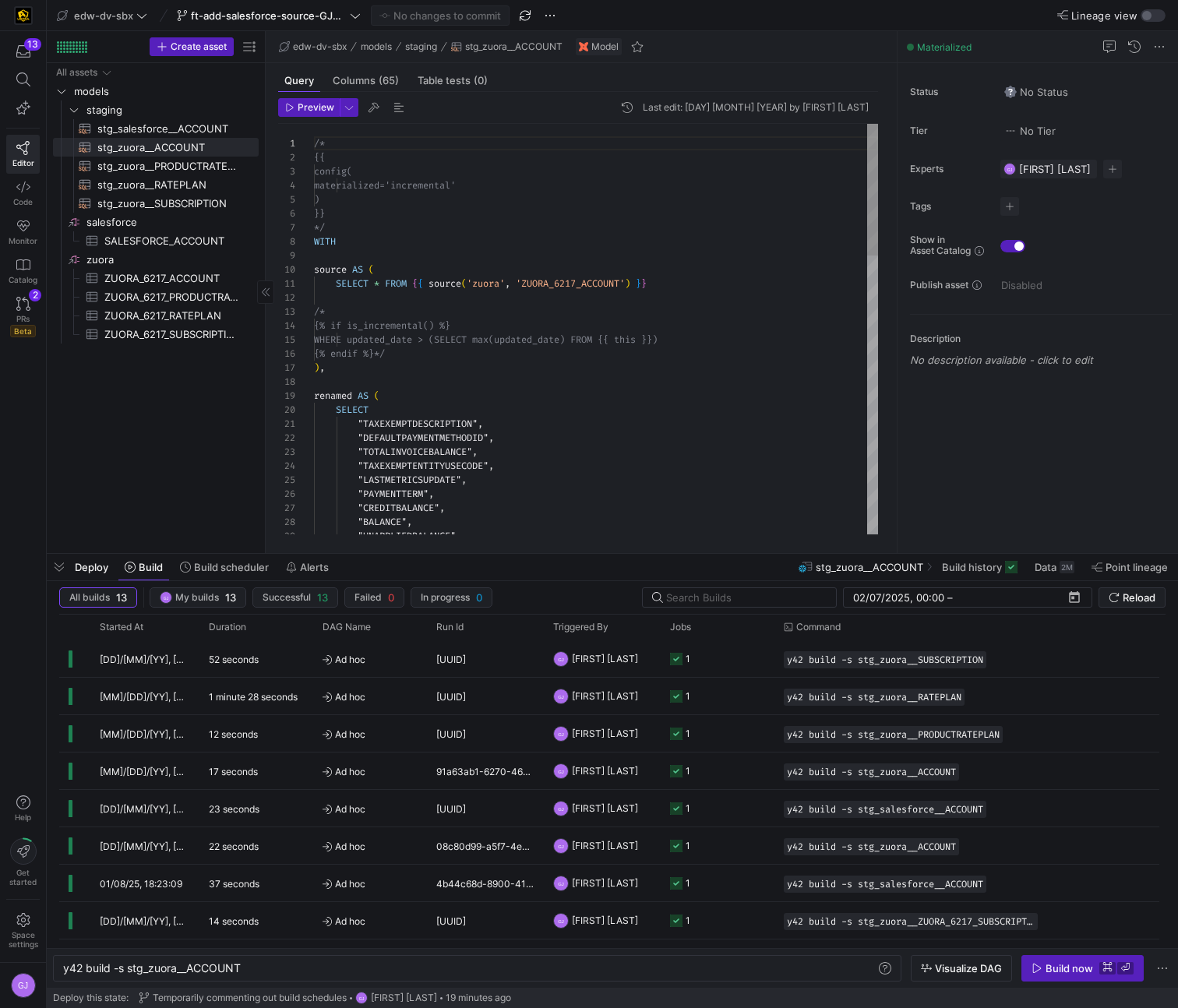 click on "stg_salesforce__ACCOUNT​​​​​​​​​​" 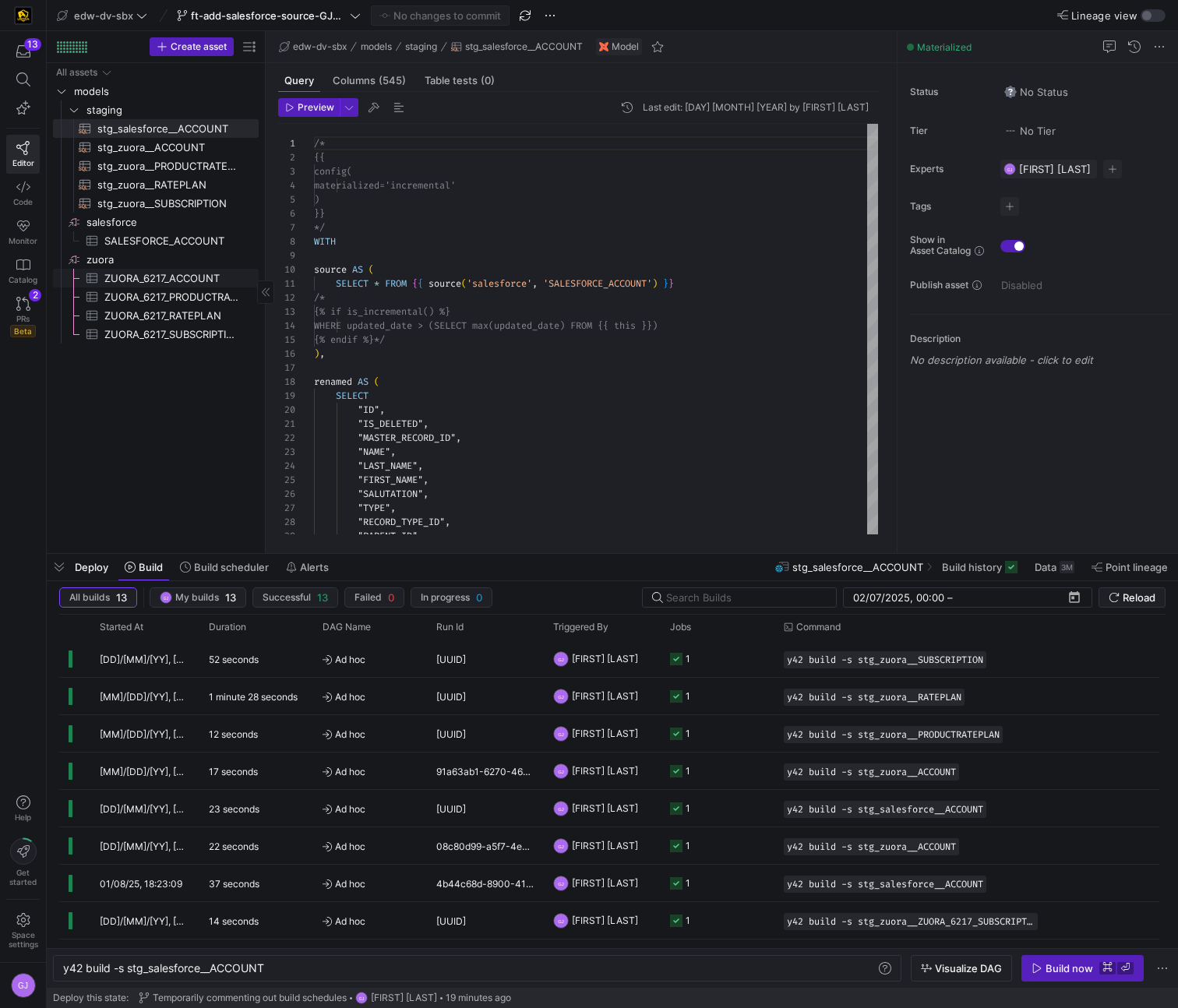 click on "ZUORA_6217_ACCOUNT​​​​​​​​​" 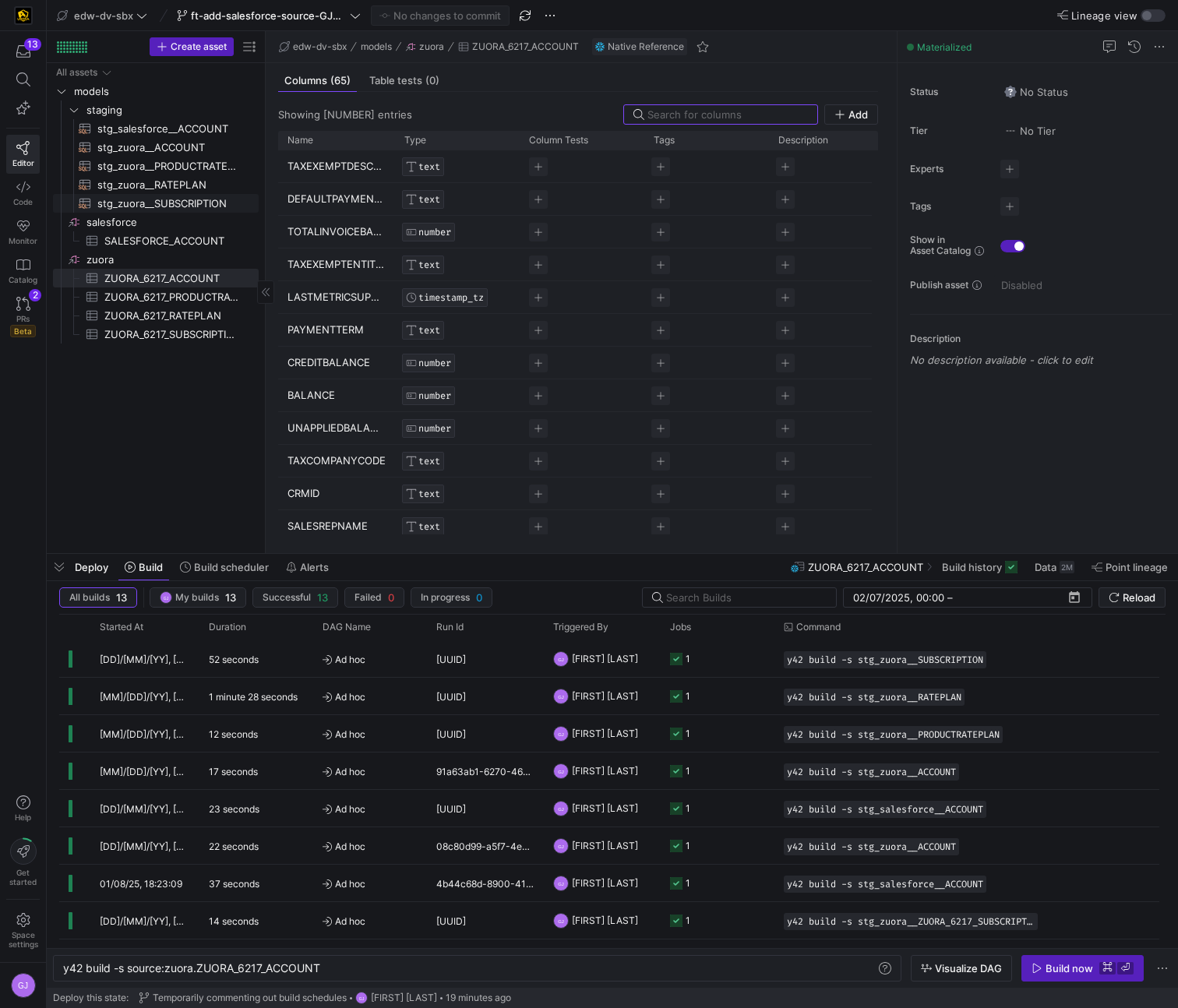 click on "stg_zuora__SUBSCRIPTION​​​​​​​​​​" 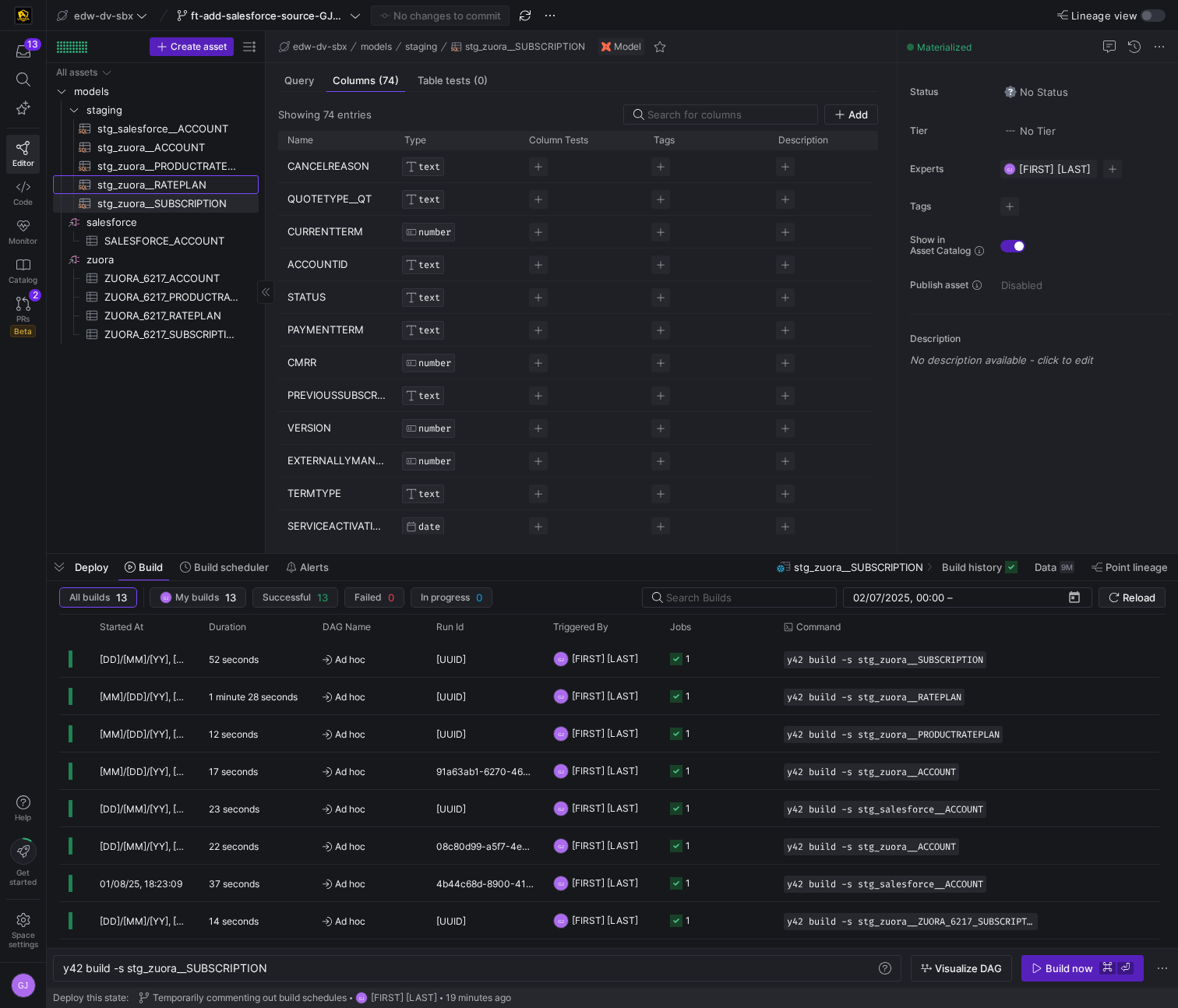 click on "stg_zuora__RATEPLAN​​​​​​​​​​" 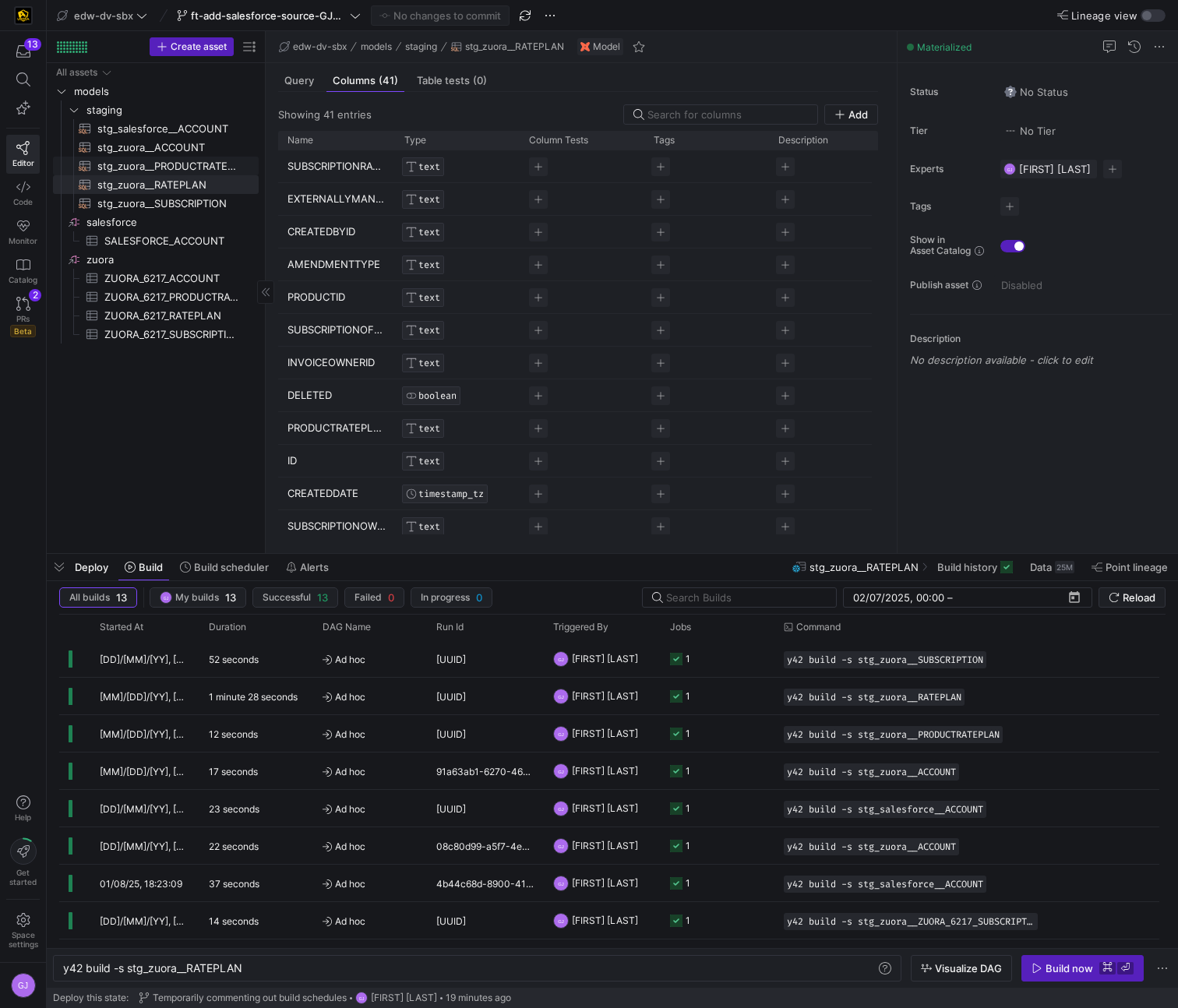 click on "stg_zuora__PRODUCTRATEPLAN​​​​​​​​​​" 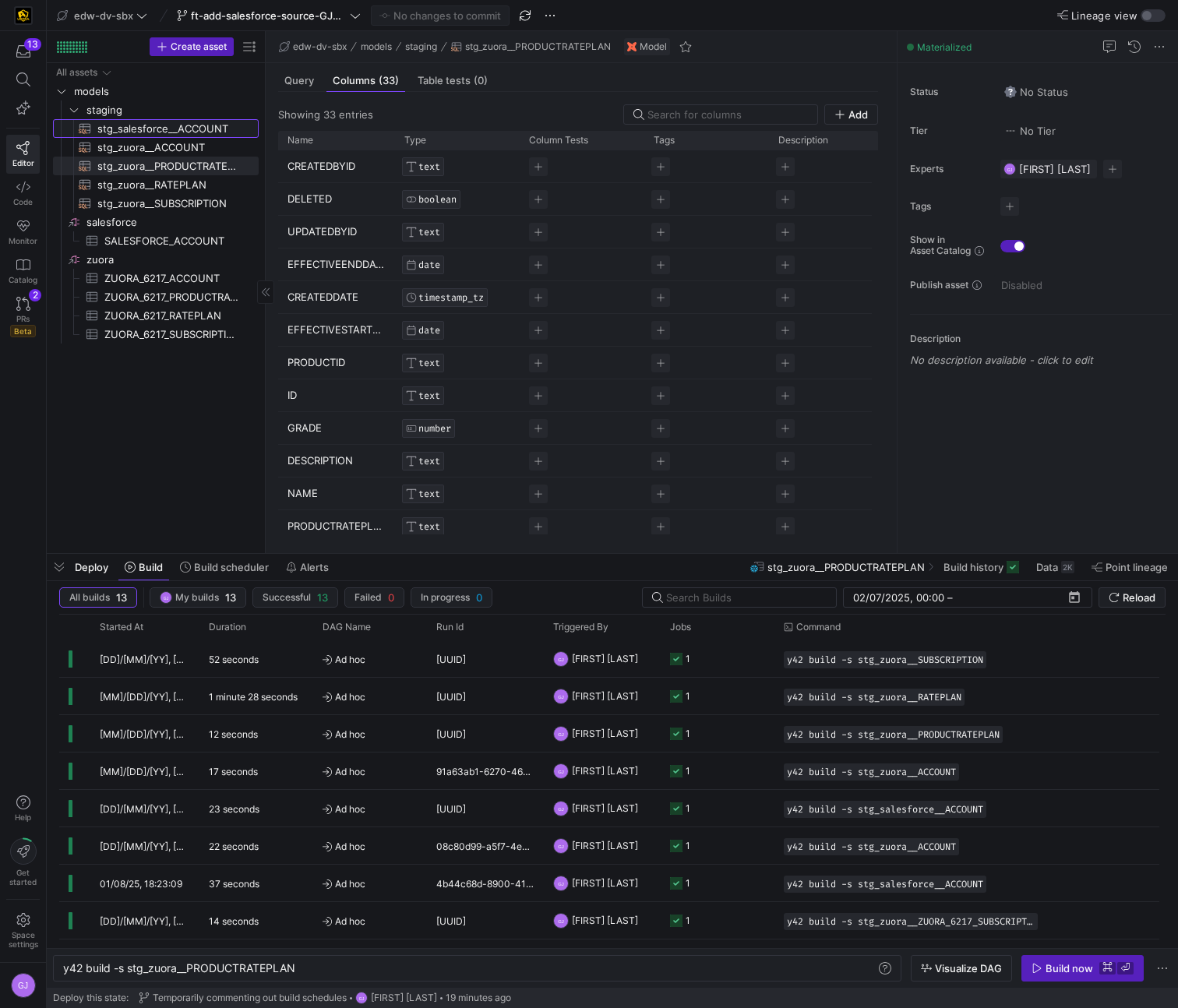 click on "stg_salesforce__ACCOUNT​​​​​​​​​​" 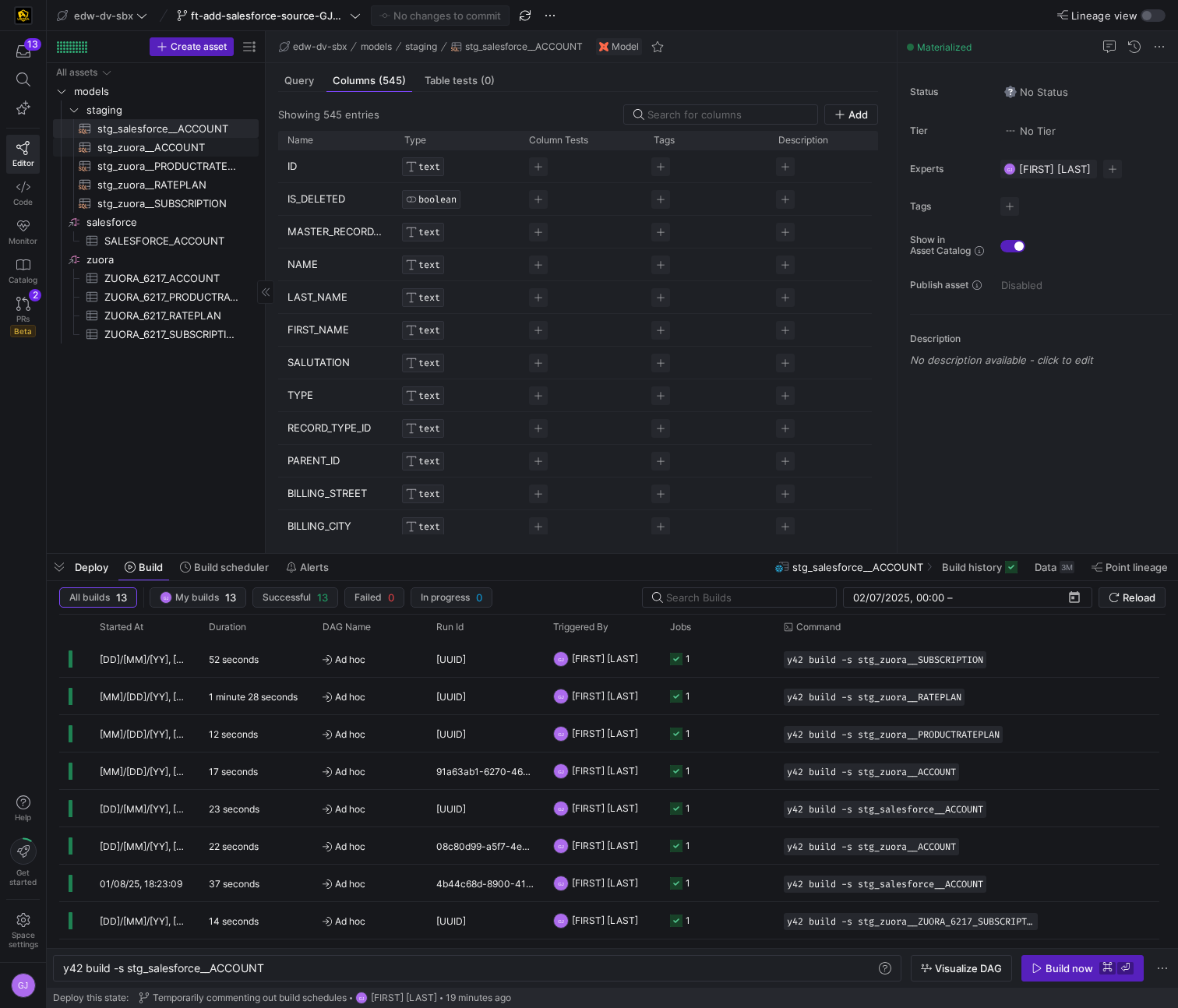 click on "stg_zuora__ACCOUNT​​​​​​​​​​" 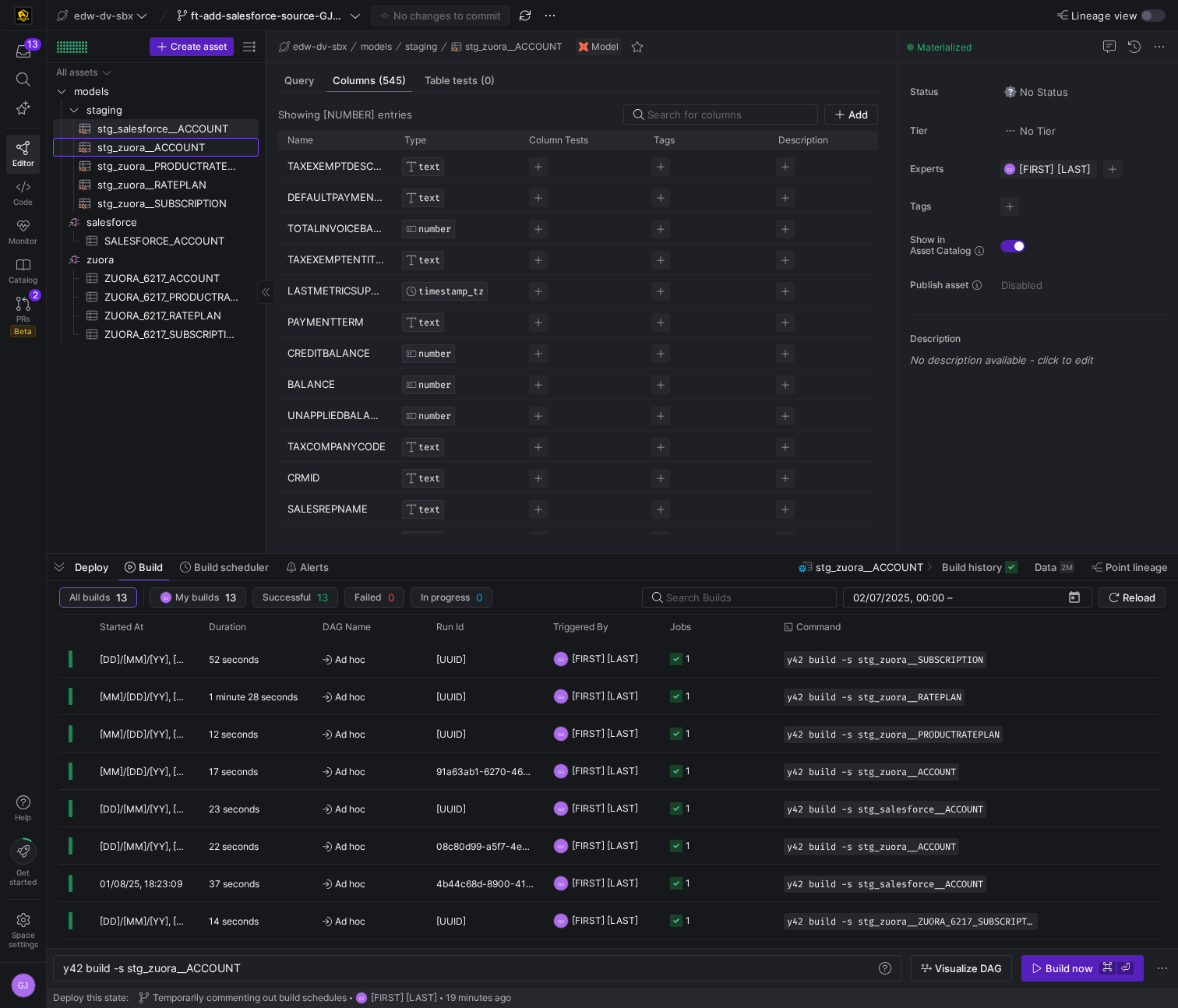 type on "y42 build -s stg_zuora__ACCOUNT" 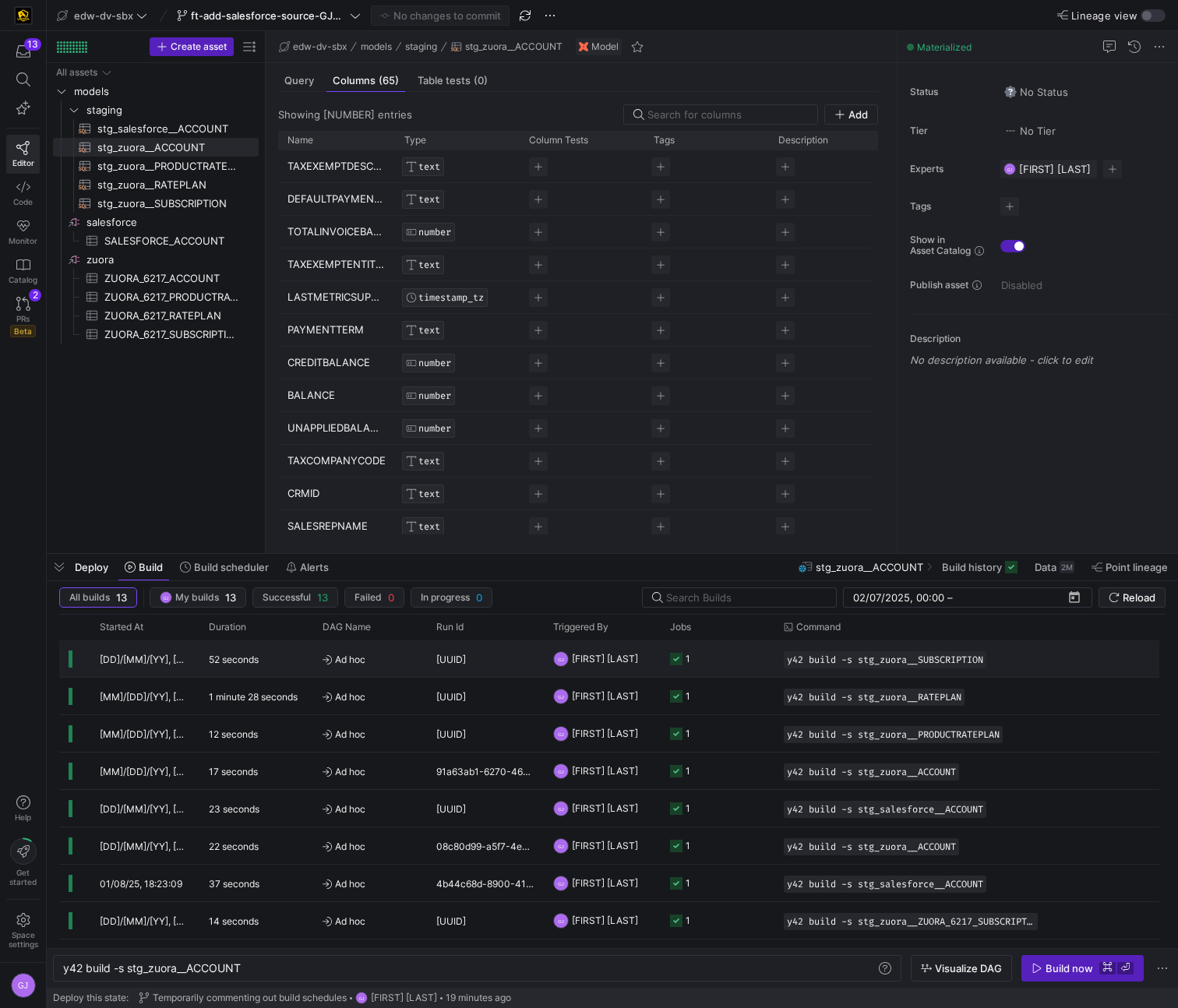 click on "[DD]/[MM]/[YY], [HH]:[MM]:[SS]" 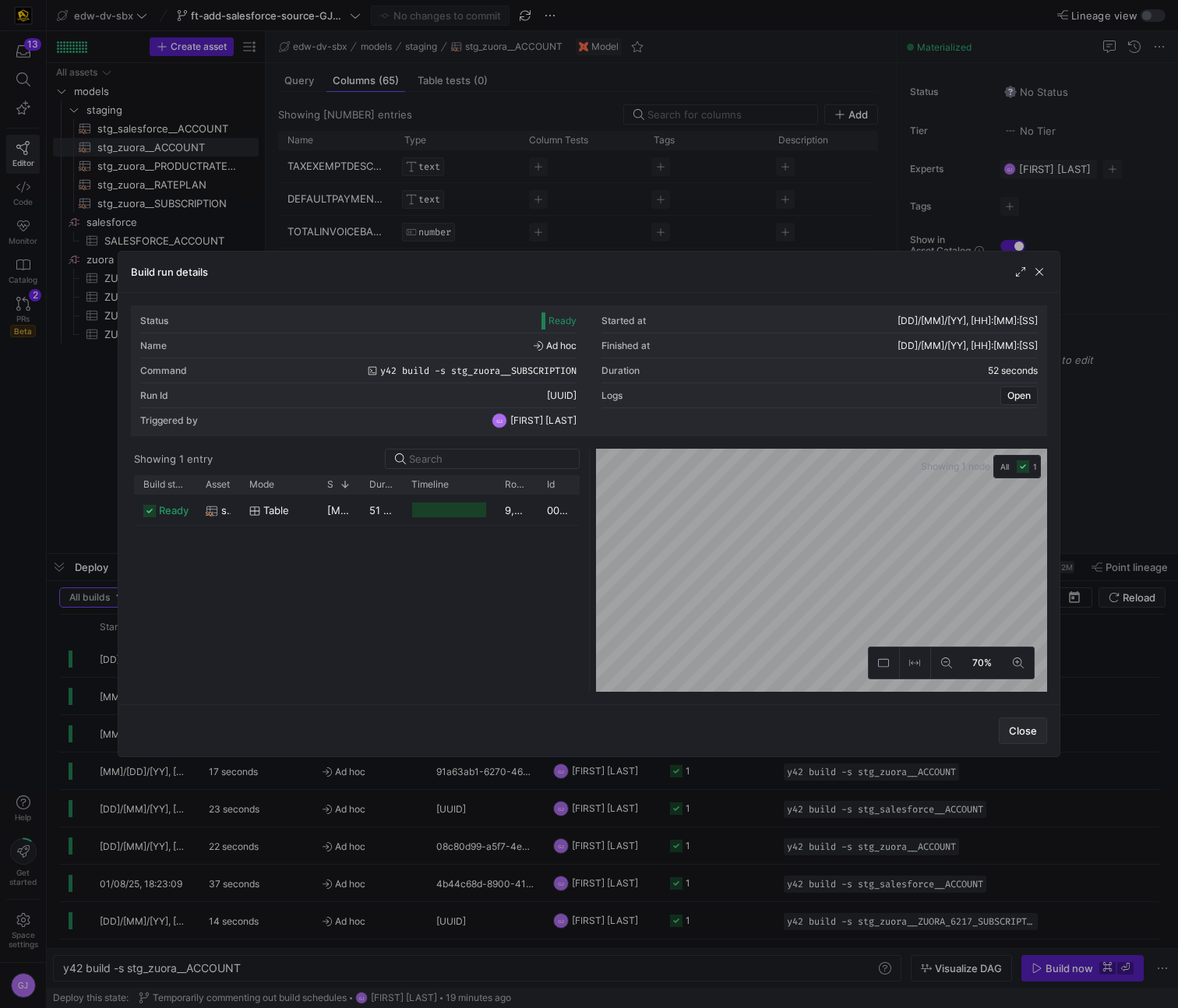click on "Close" at bounding box center [1023, 731] 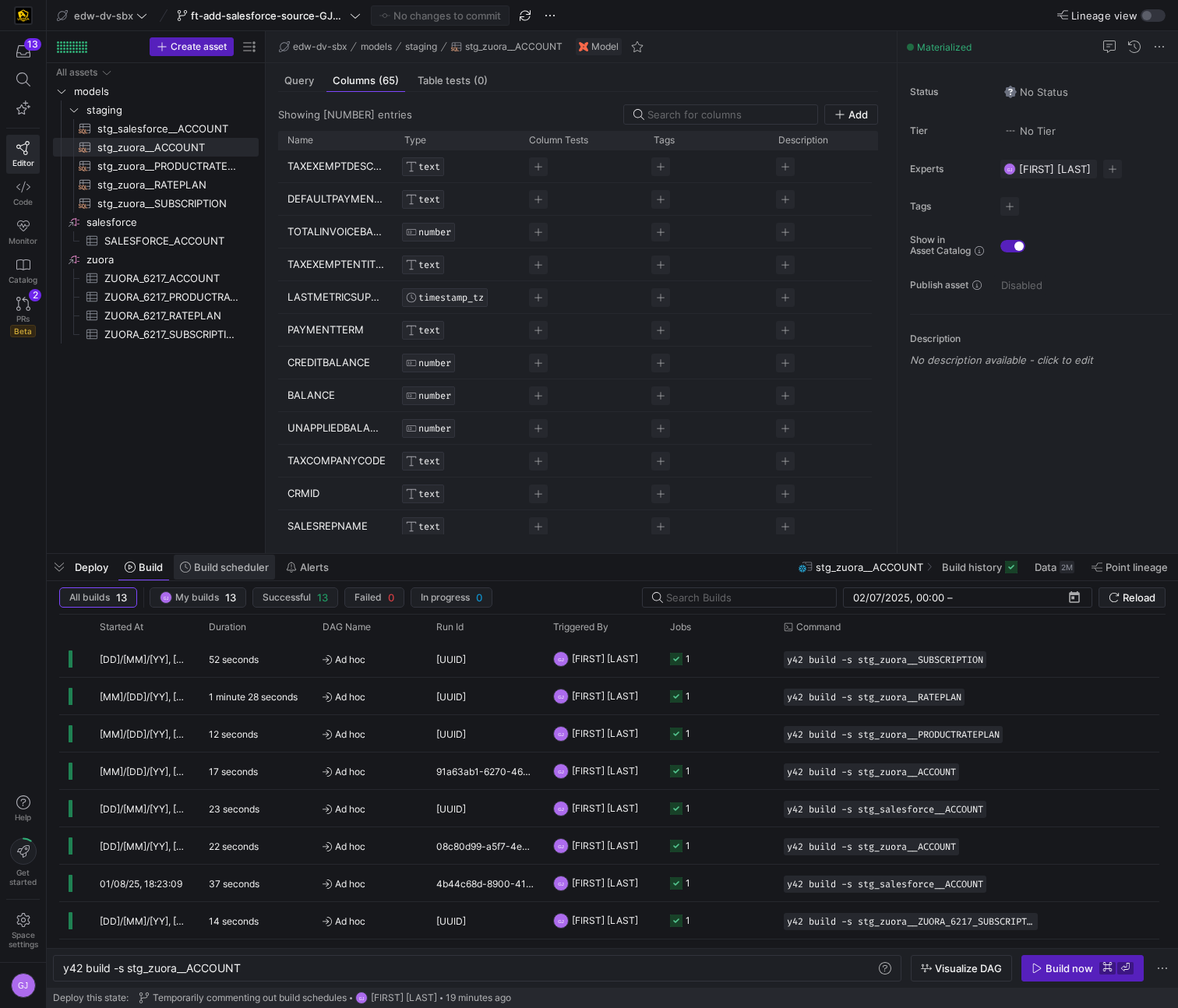 click 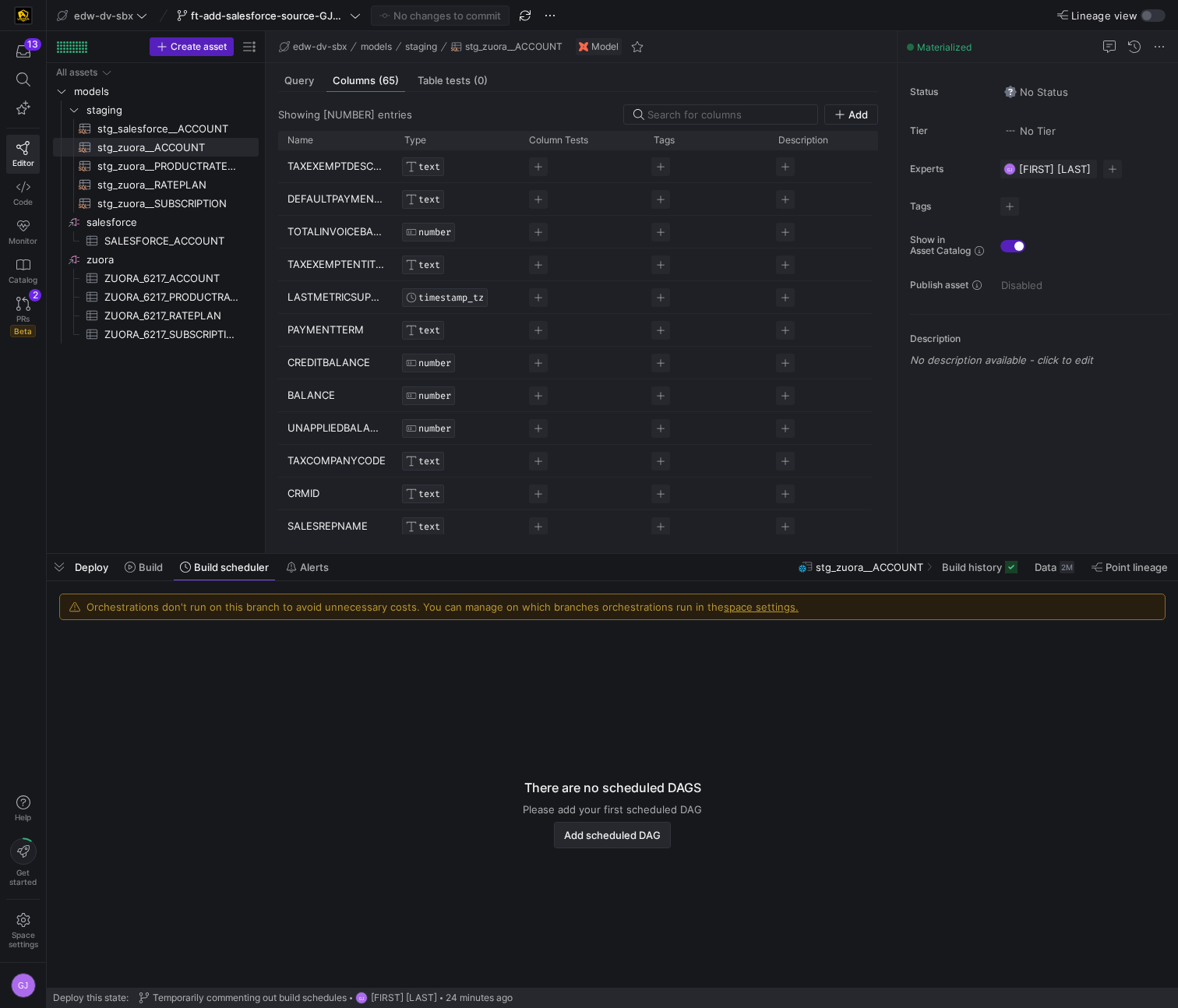 click at bounding box center [612, 835] 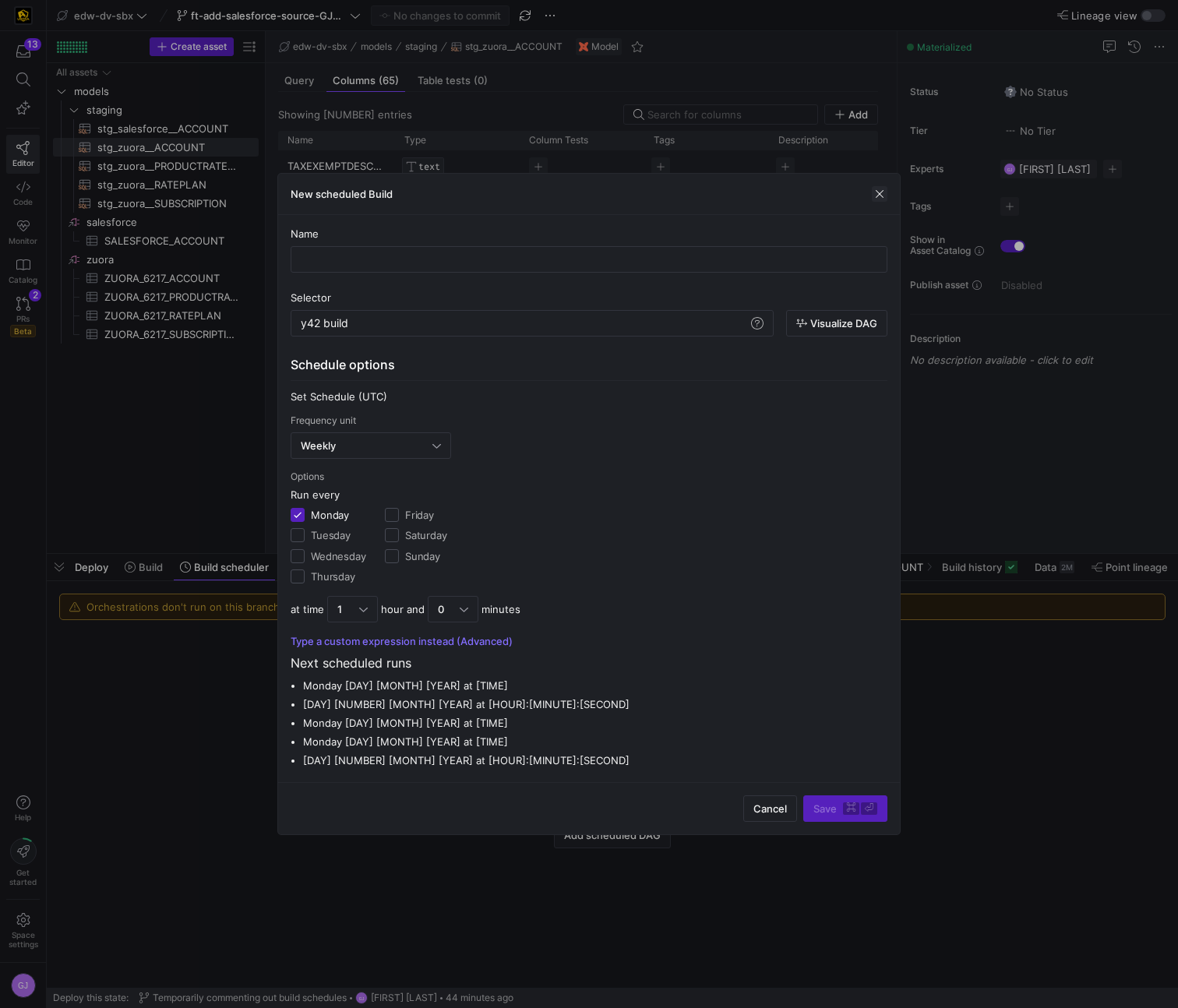 click at bounding box center [880, 194] 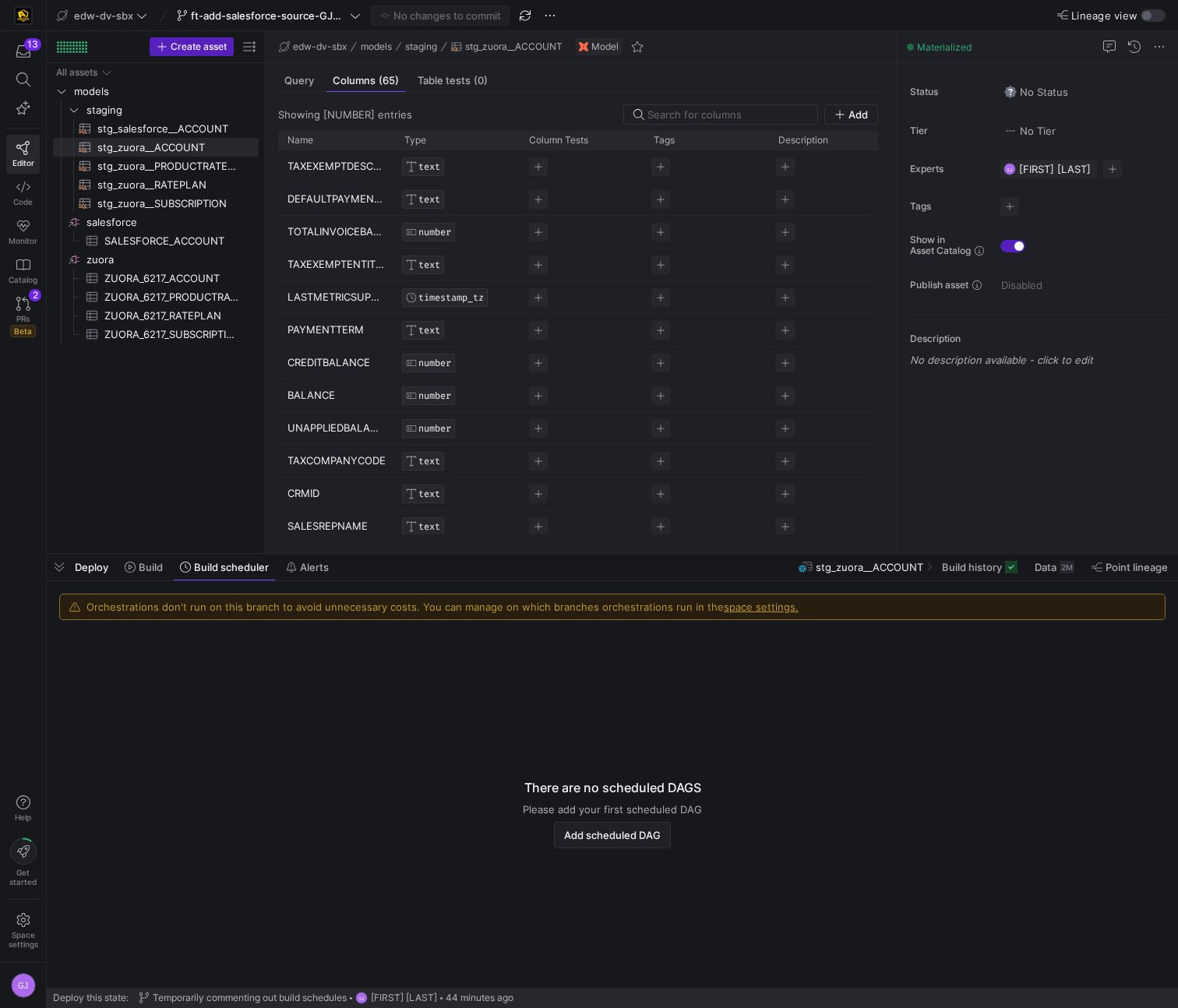 click on "Deploy" 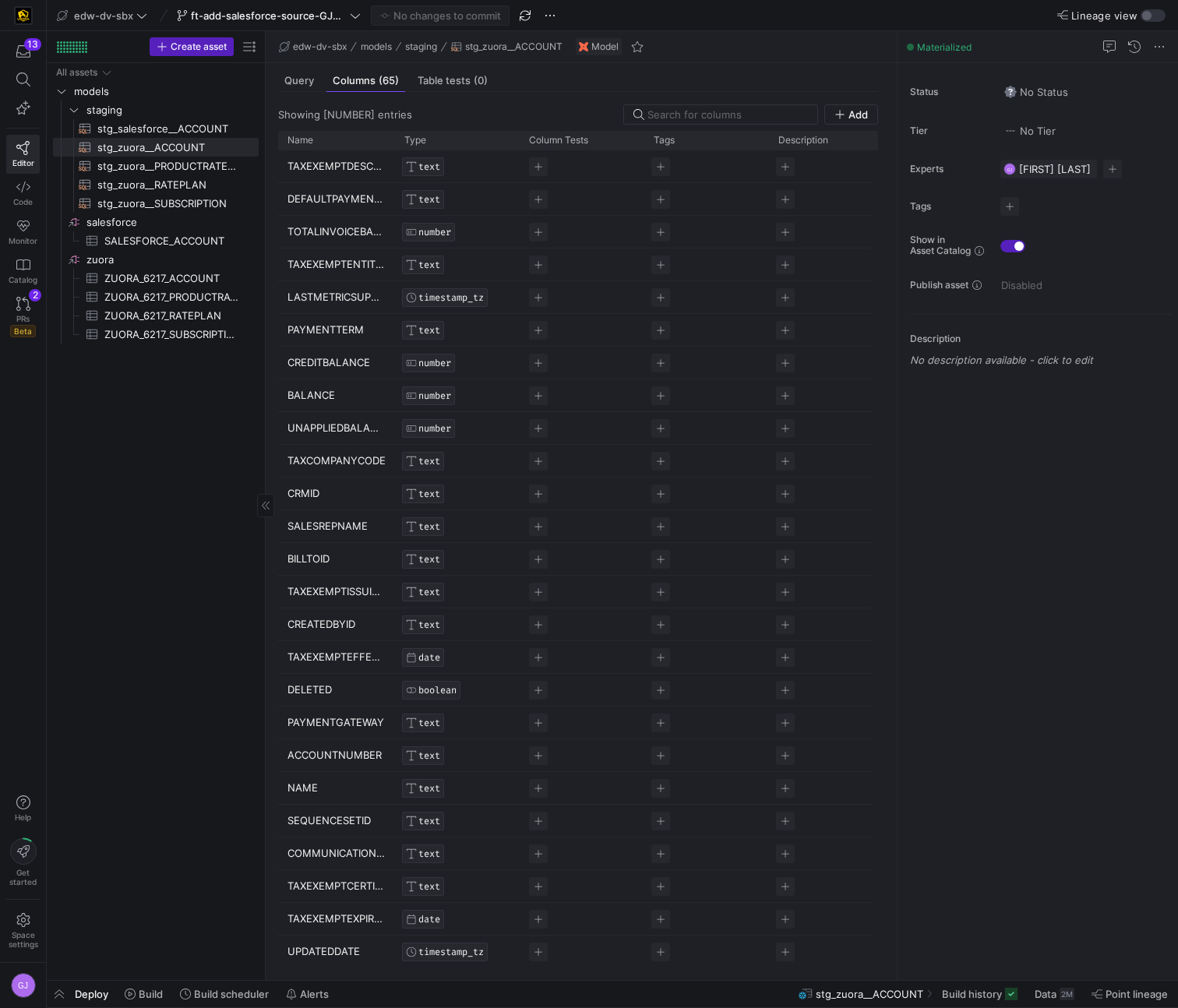 click on "stg_salesforce__ACCOUNT​​​​​​​​​​" 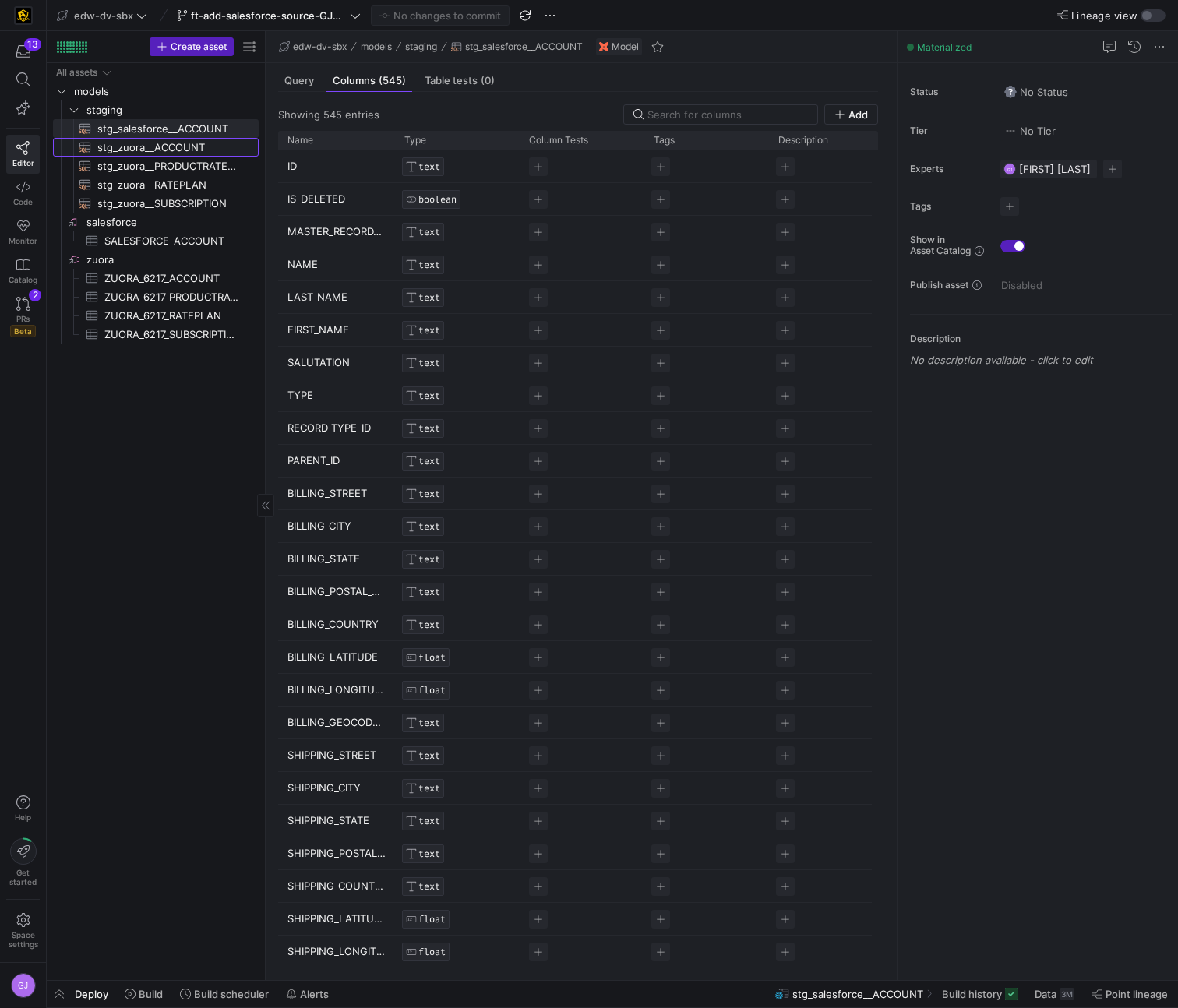 drag, startPoint x: 164, startPoint y: 151, endPoint x: 175, endPoint y: 167, distance: 19.416488 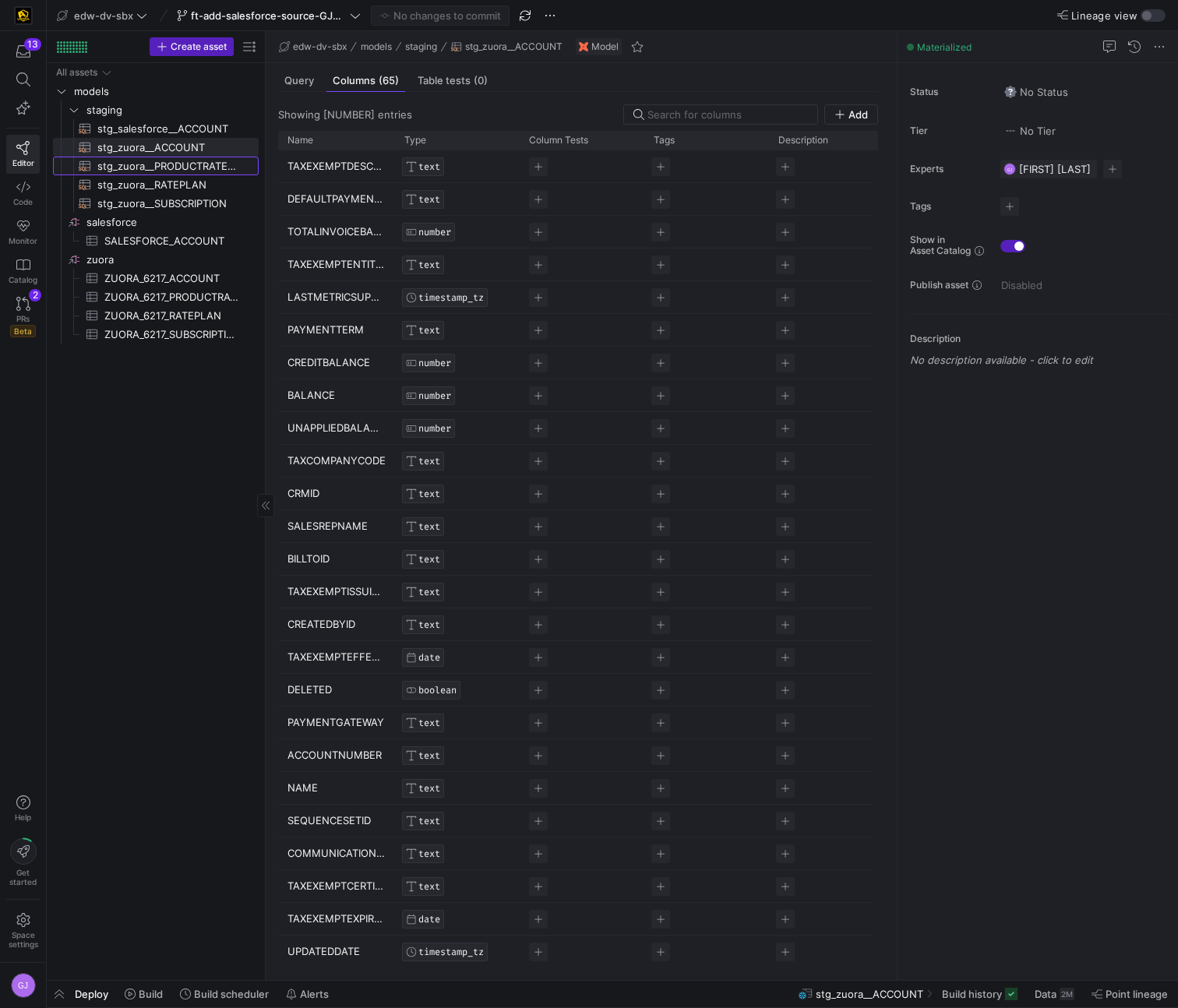 click on "stg_zuora__PRODUCTRATEPLAN​​​​​​​​​​" 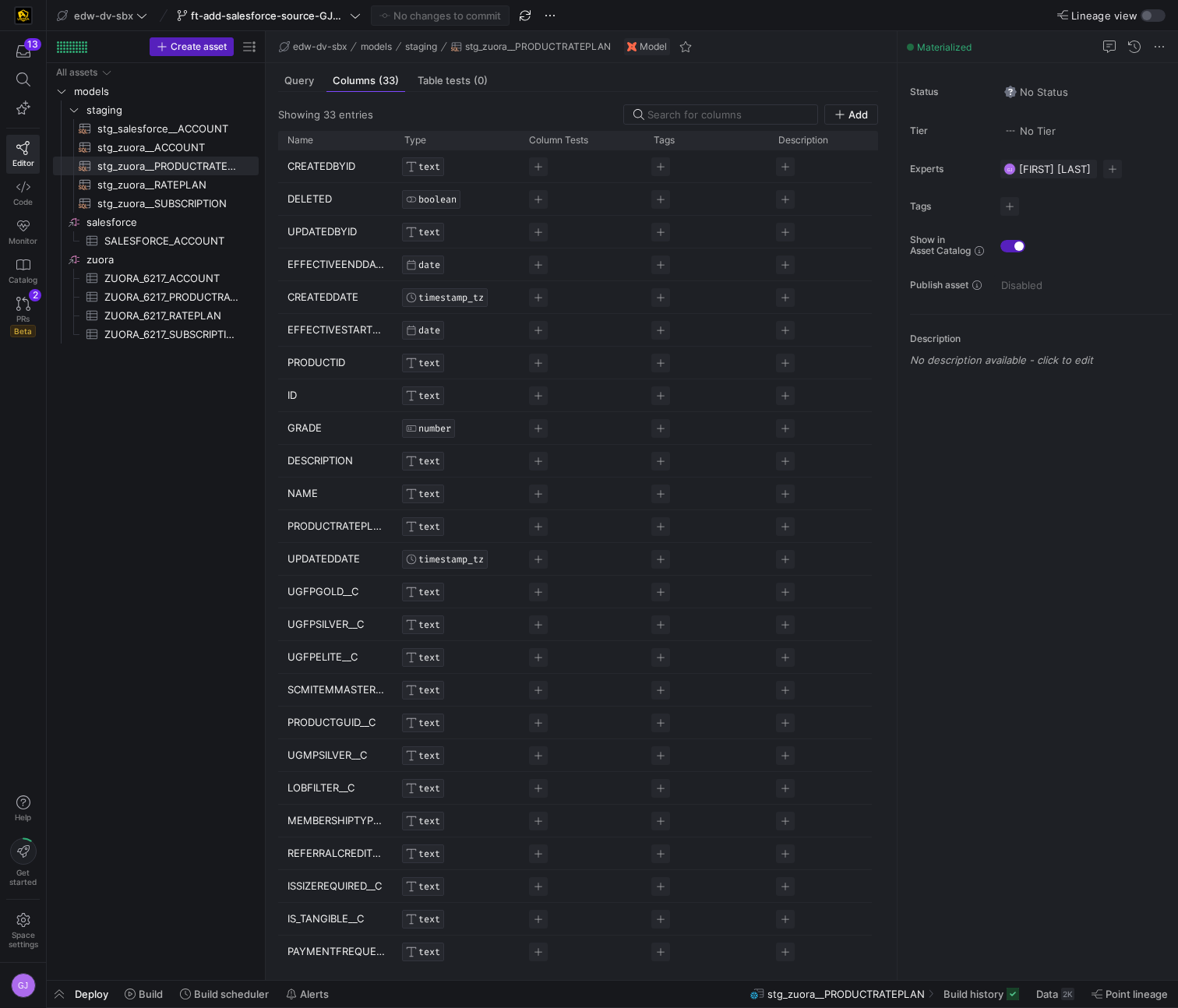 click on "Showing 33 entries  Add
Drag here to set row groups Drag here to set column labels
Name
Type
Column Tests
Tags" at bounding box center [578, 530] 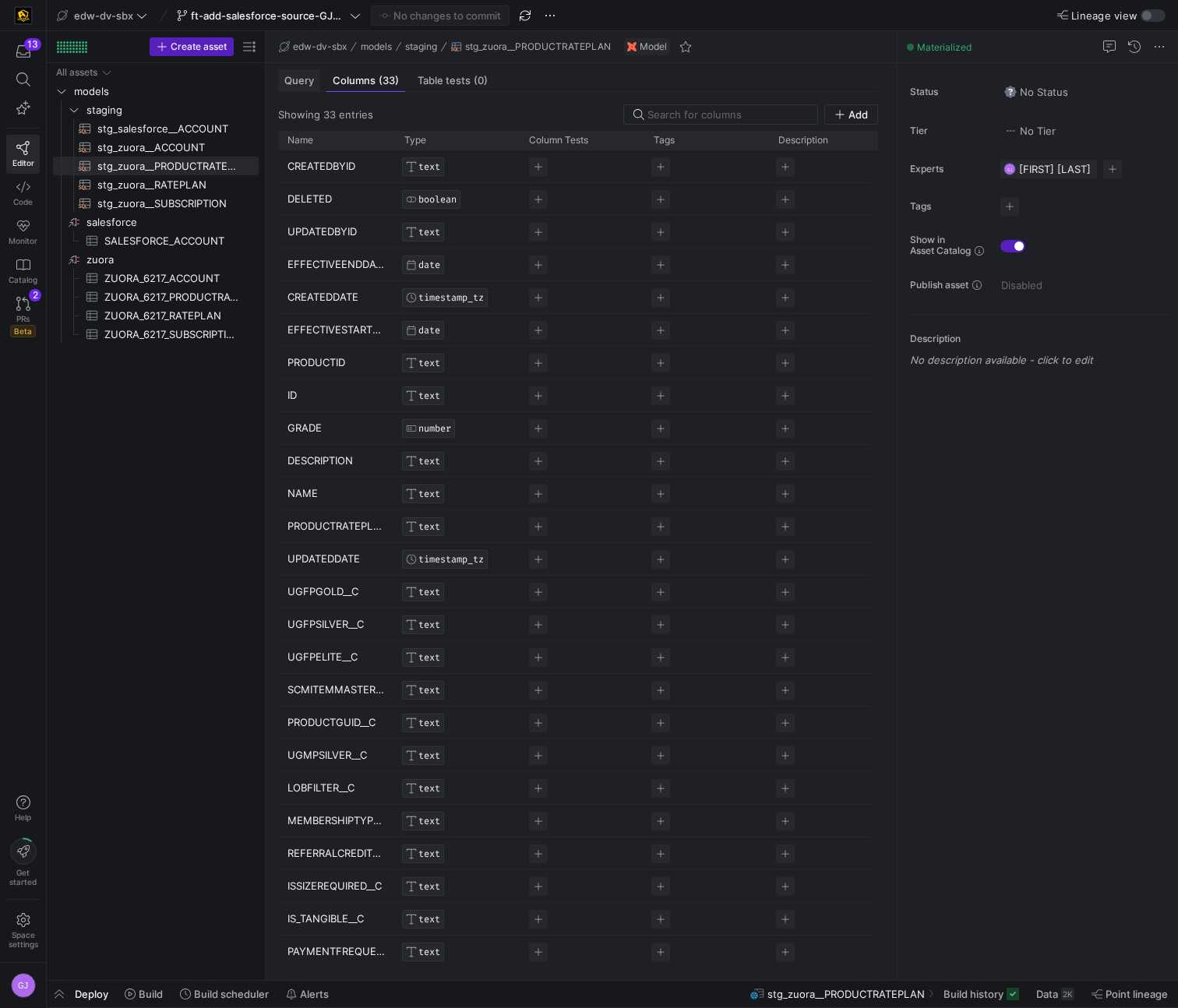 click on "Query" at bounding box center [299, 80] 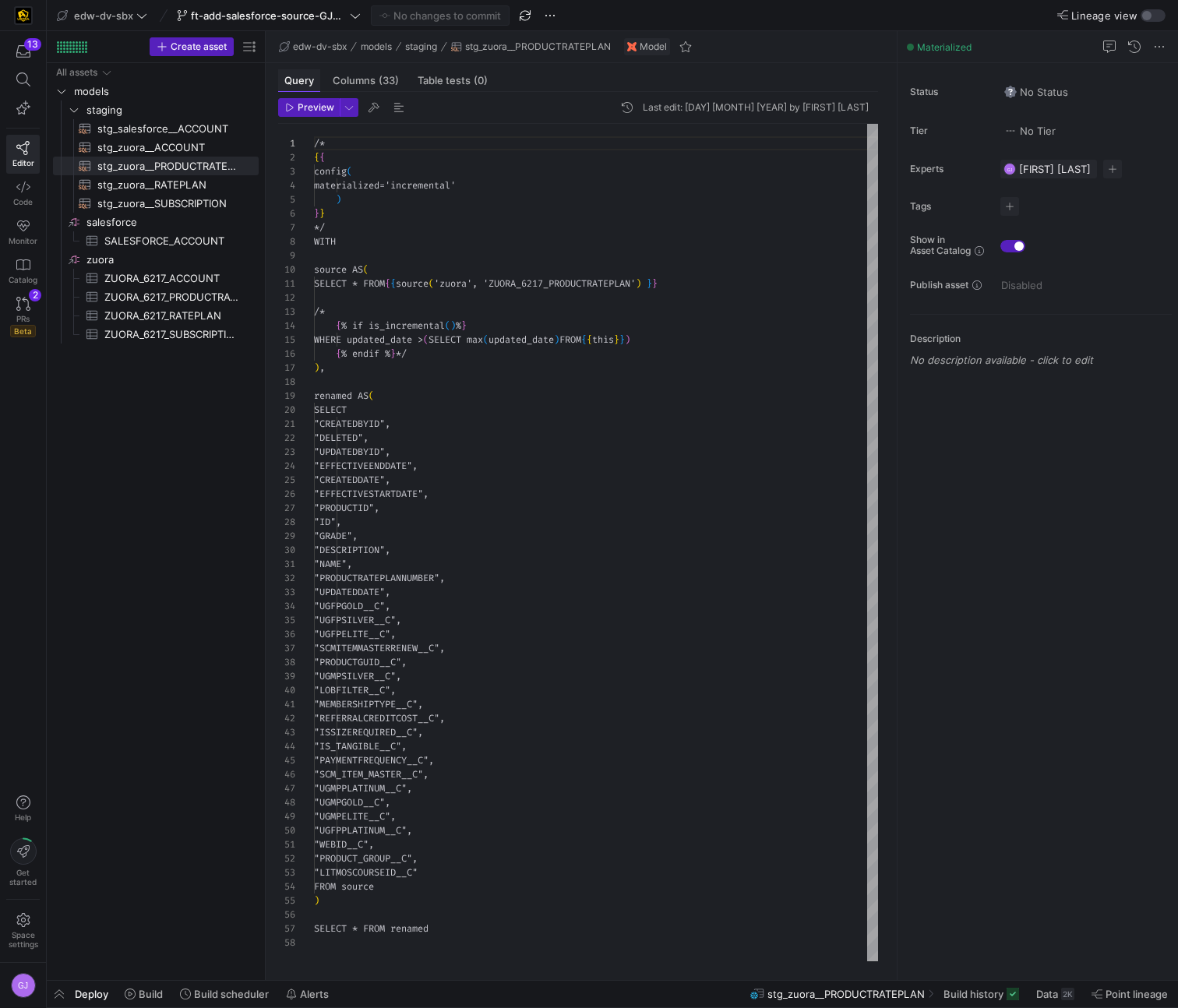 scroll, scrollTop: 140, scrollLeft: 0, axis: vertical 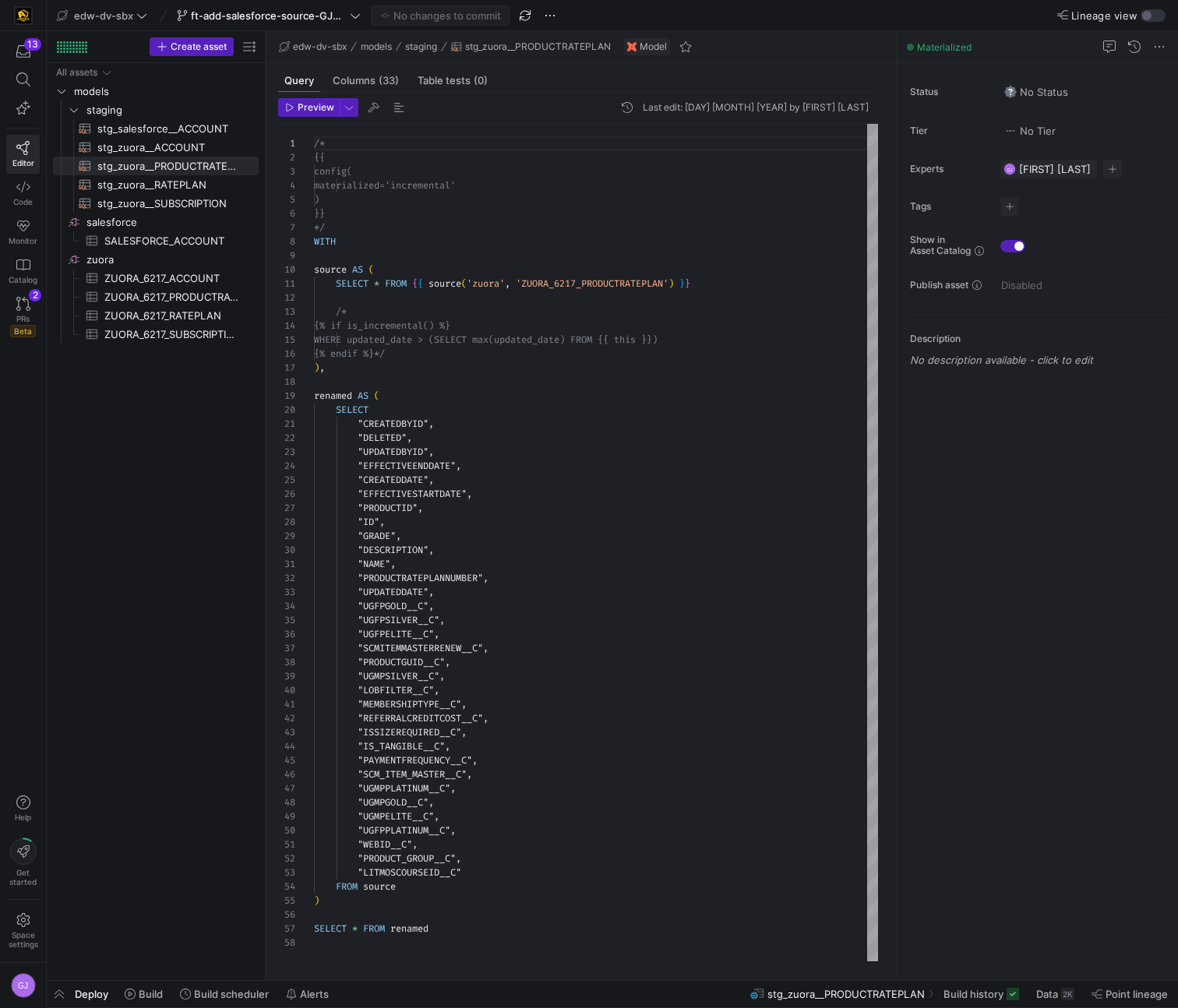 type on ""NAME",
"PRODUCTRATEPLANNUMBER",
"UPDATEDDATE",
"UGFPGOLD__C",
"UGFPSILVER__C",
"UGFPELITE__C",
"SCMITEMMASTERRENEW__C",
"PRODUCTGUID__C",
"UGMPSILVER__C",
"LOBFILTER__C"," 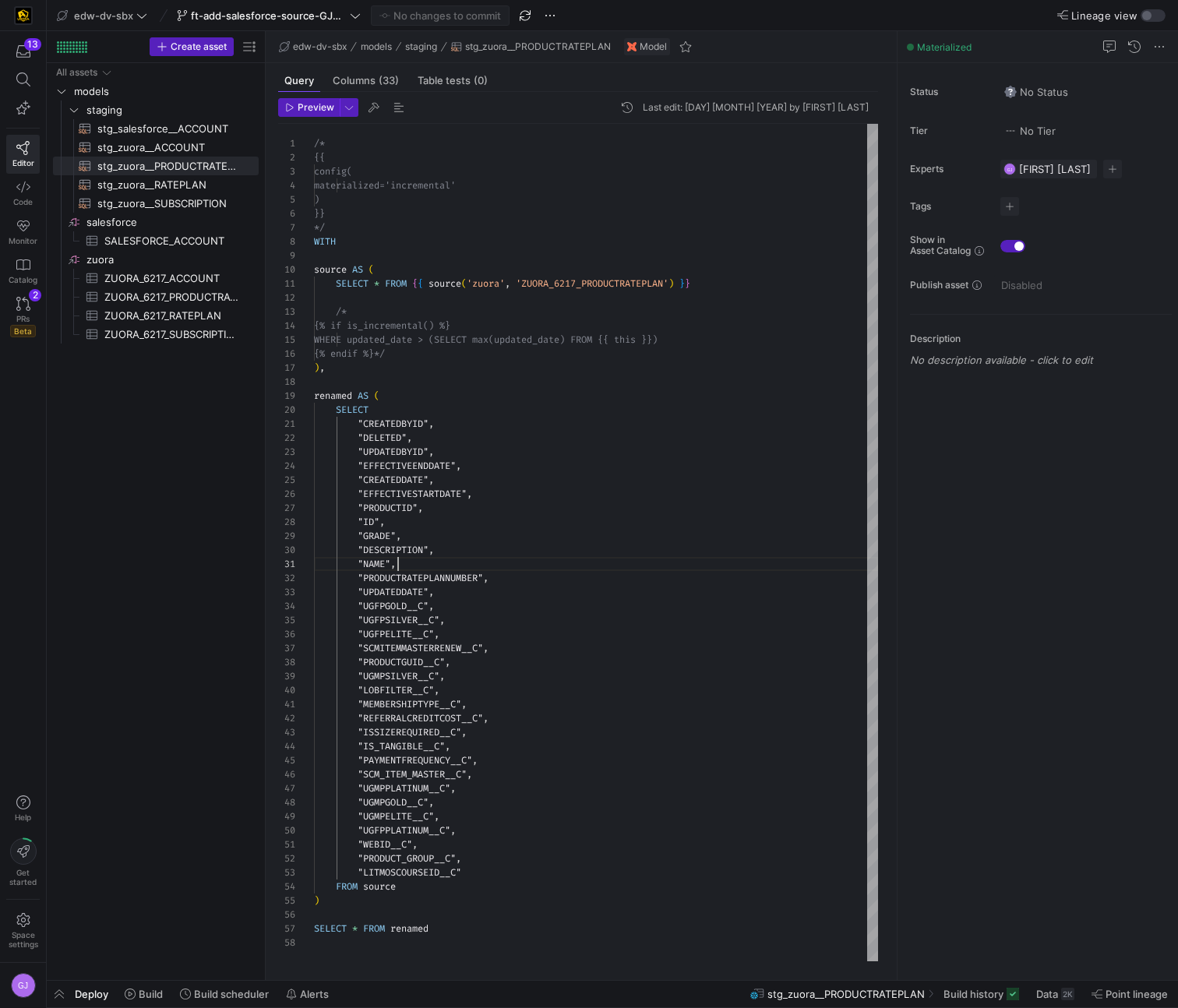 scroll, scrollTop: 0, scrollLeft: 84, axis: horizontal 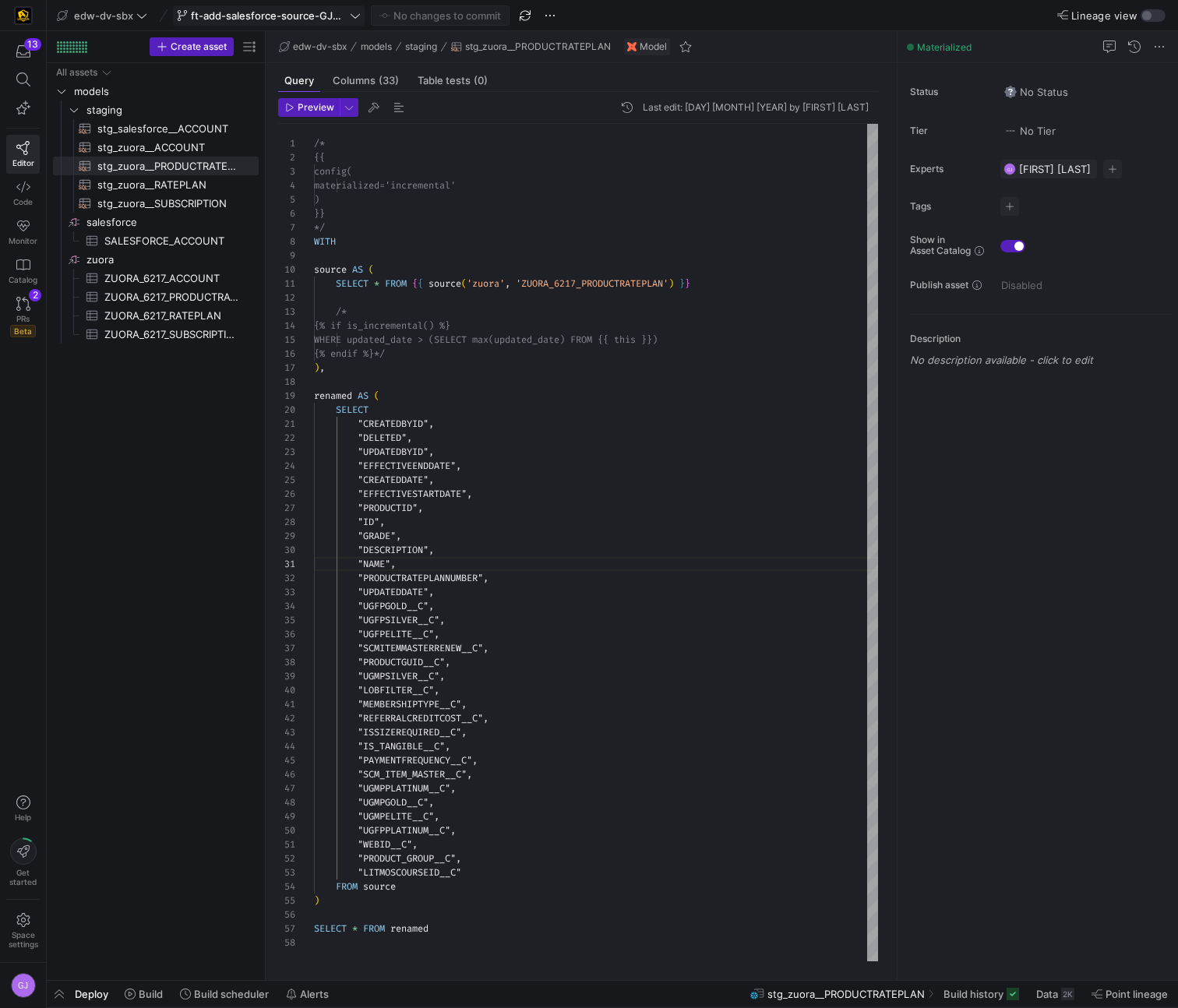 click on "ft-add-salesforce-source-GJ07232025" 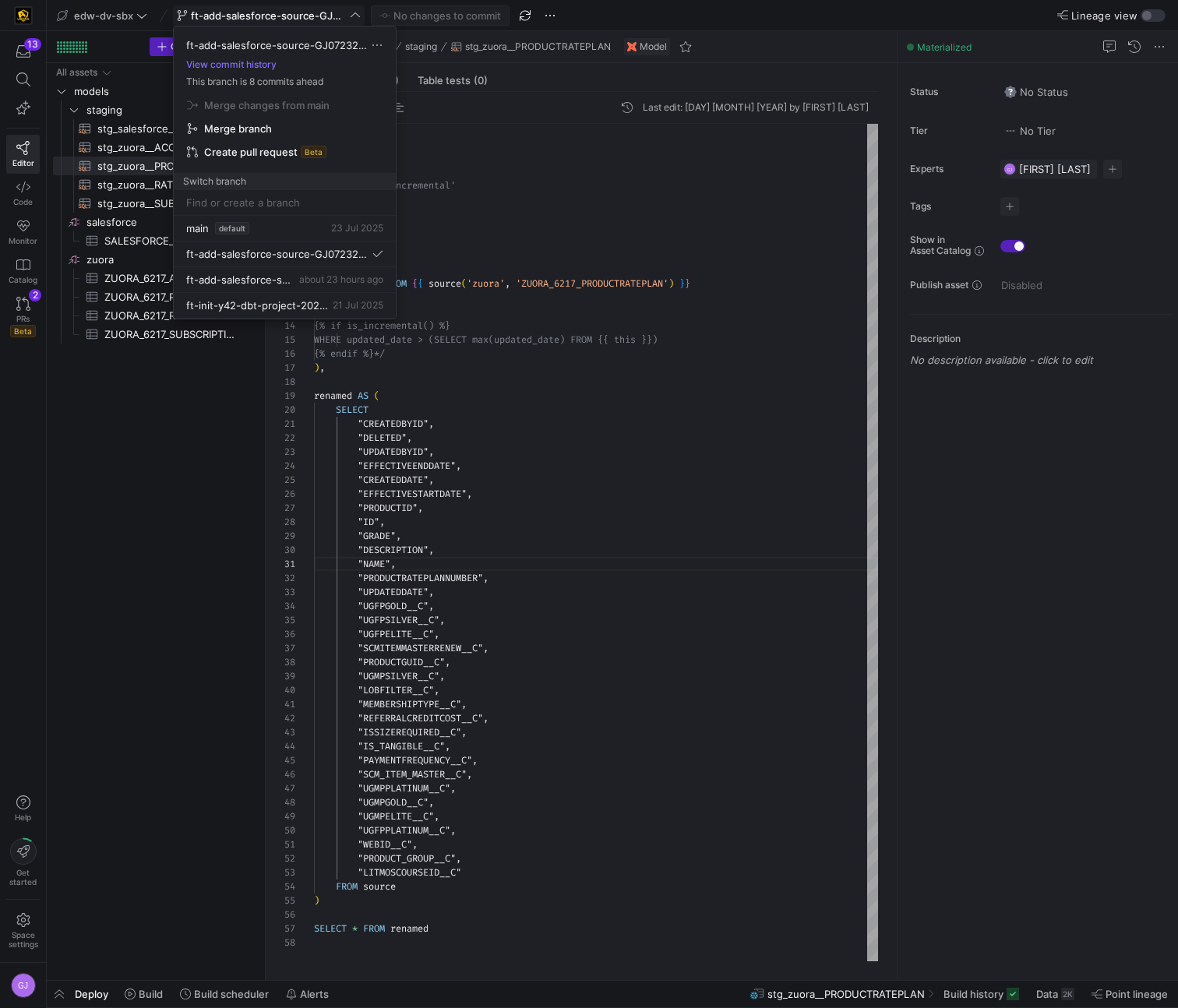 click at bounding box center (589, 504) 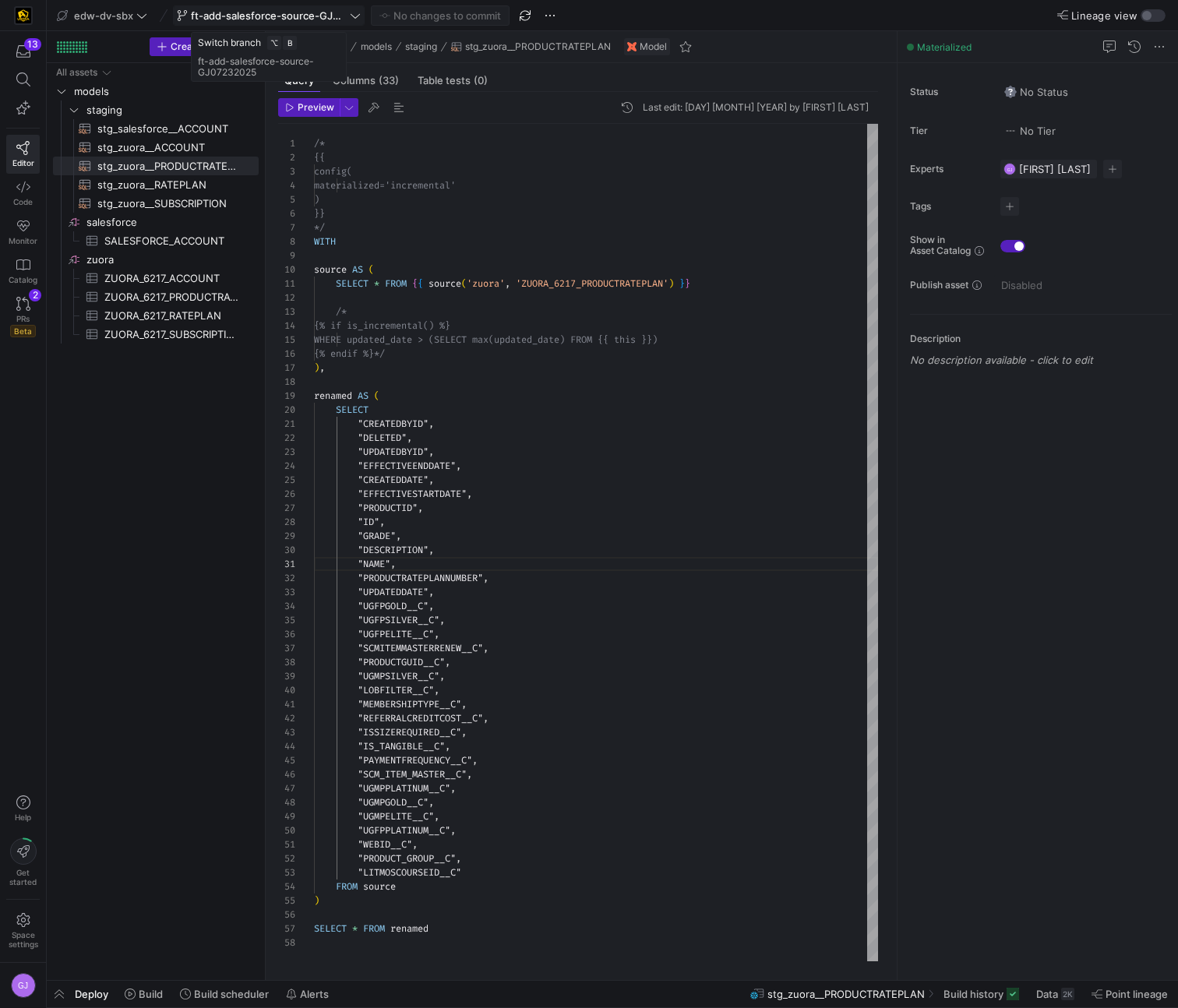 click on "ft-add-salesforce-source-GJ07232025" 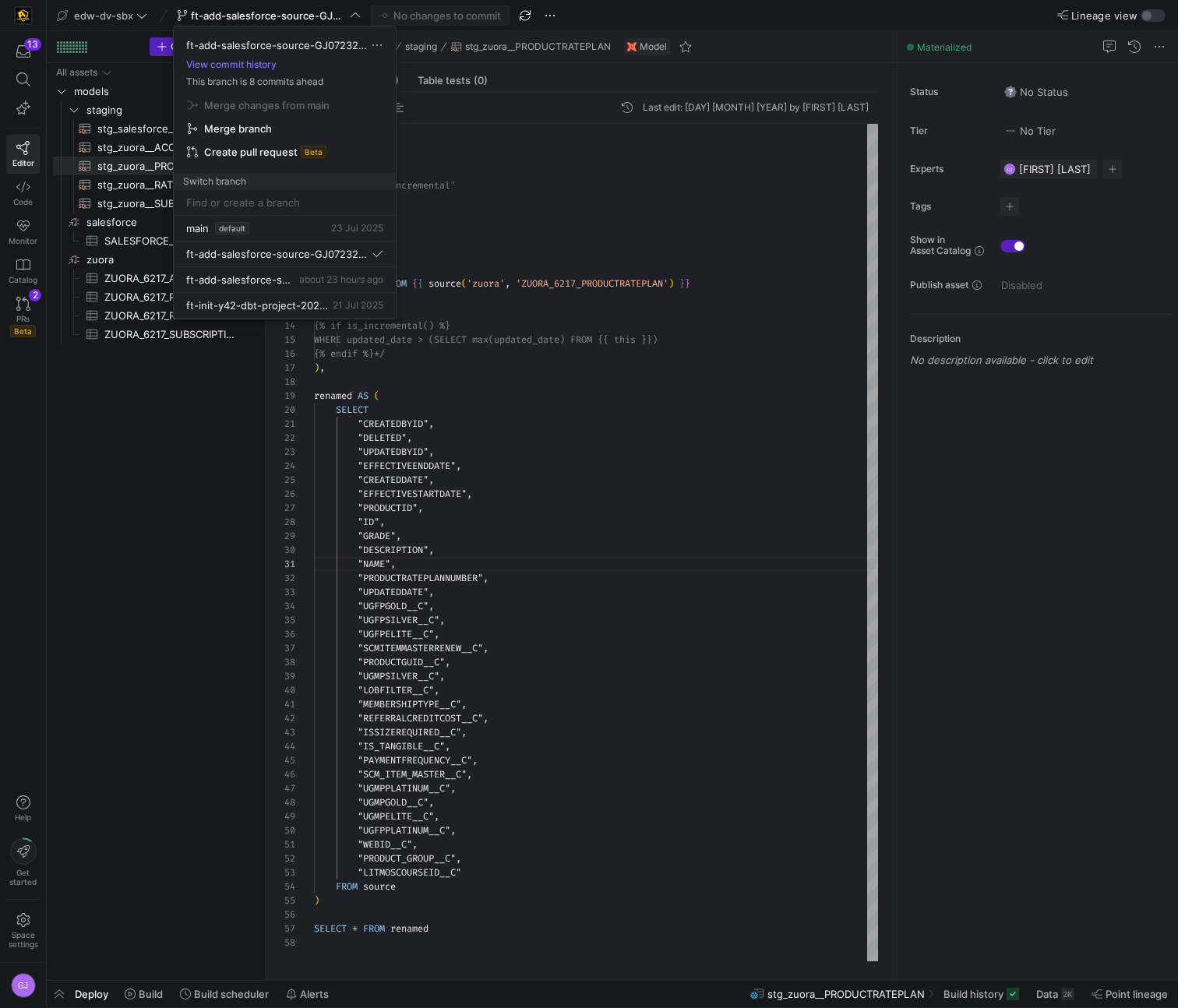 click at bounding box center (589, 504) 